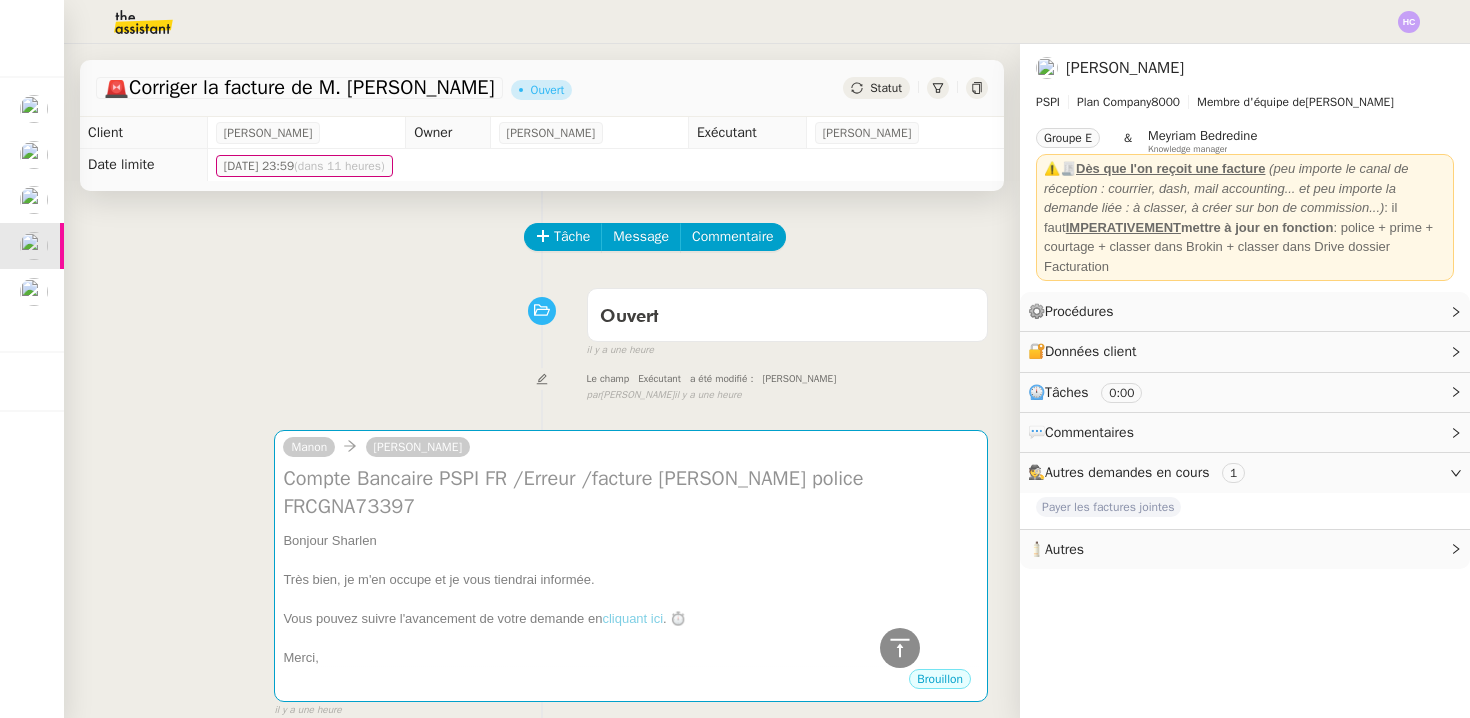 scroll, scrollTop: 0, scrollLeft: 0, axis: both 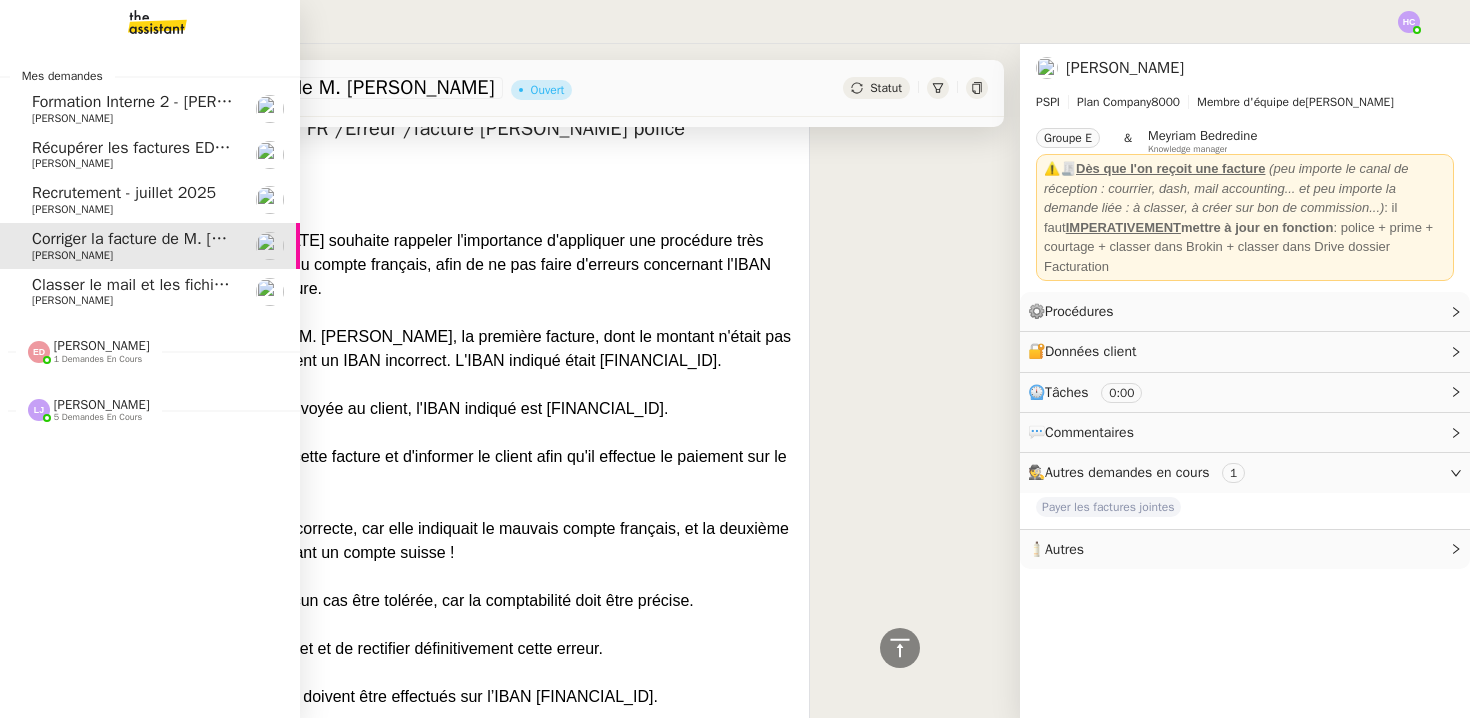 click on "Classer le mail et les fichiers du contrat" 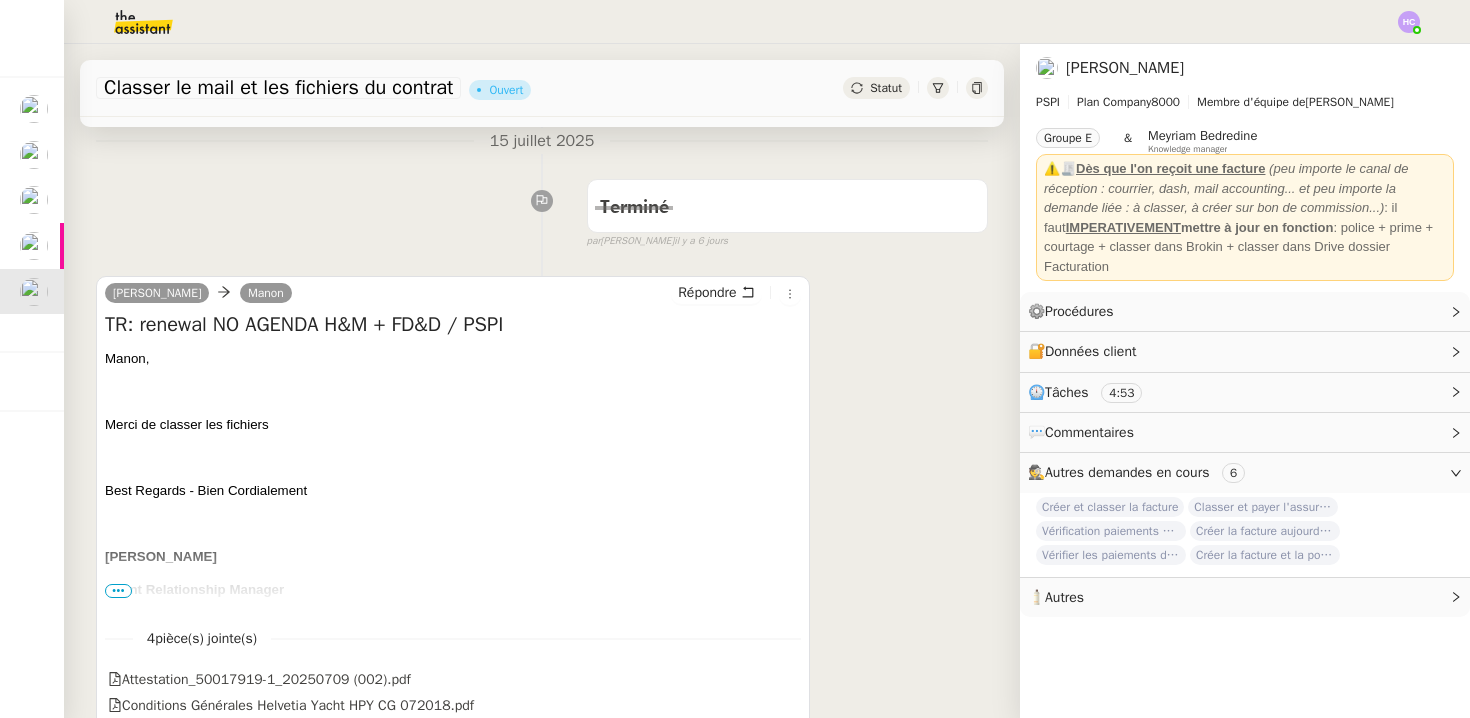 scroll, scrollTop: 0, scrollLeft: 0, axis: both 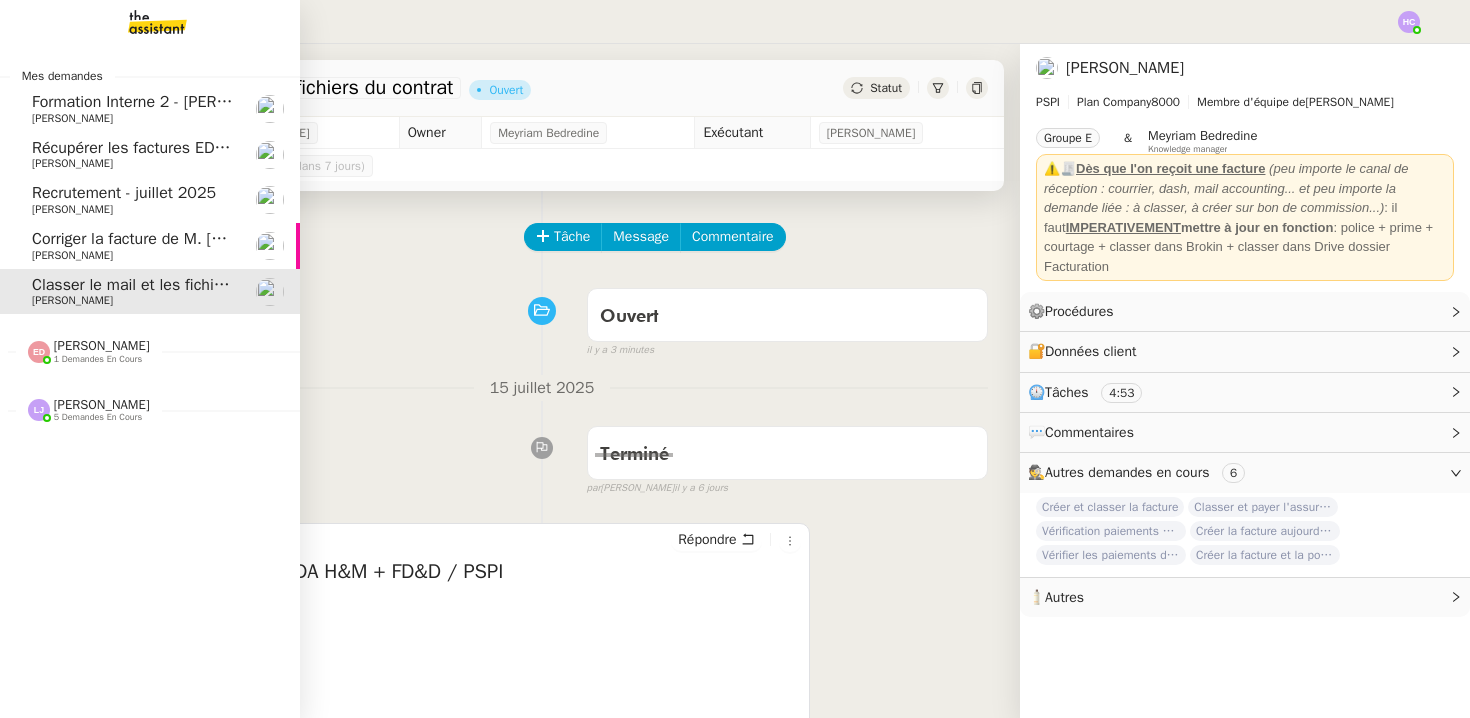 click on "Corriger la facture de M. [PERSON_NAME]" 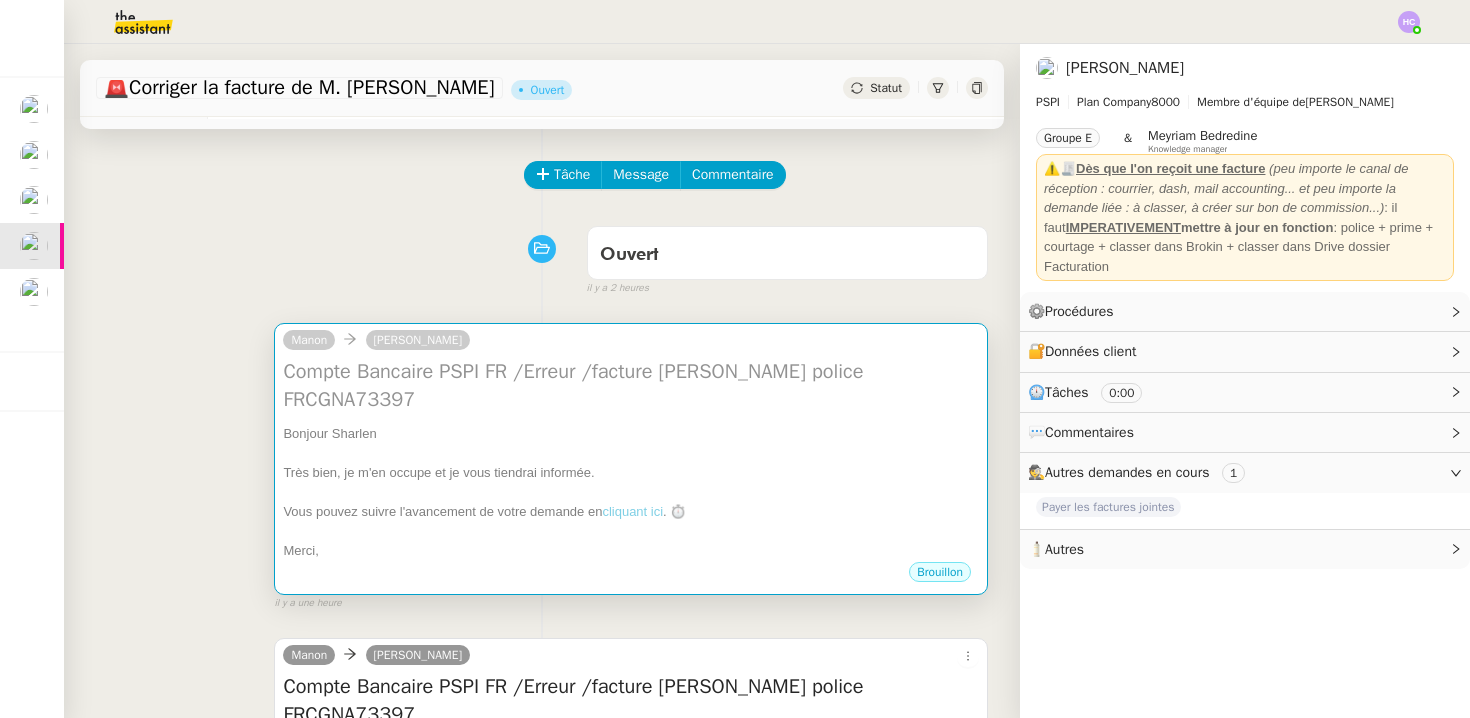 scroll, scrollTop: 122, scrollLeft: 0, axis: vertical 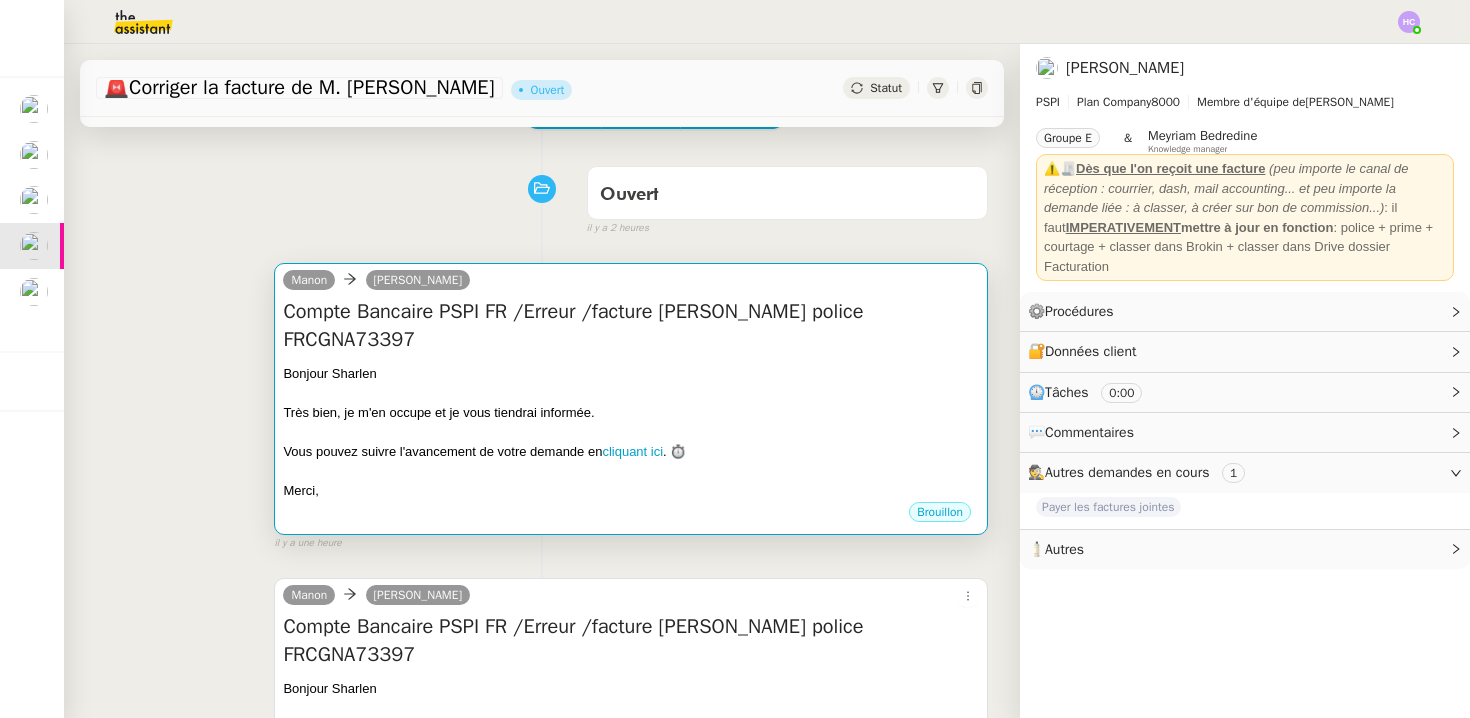 click on "Compte Bancaire PSPI FR /Erreur /facture [PERSON_NAME] police FRCGNA73397" at bounding box center (631, 326) 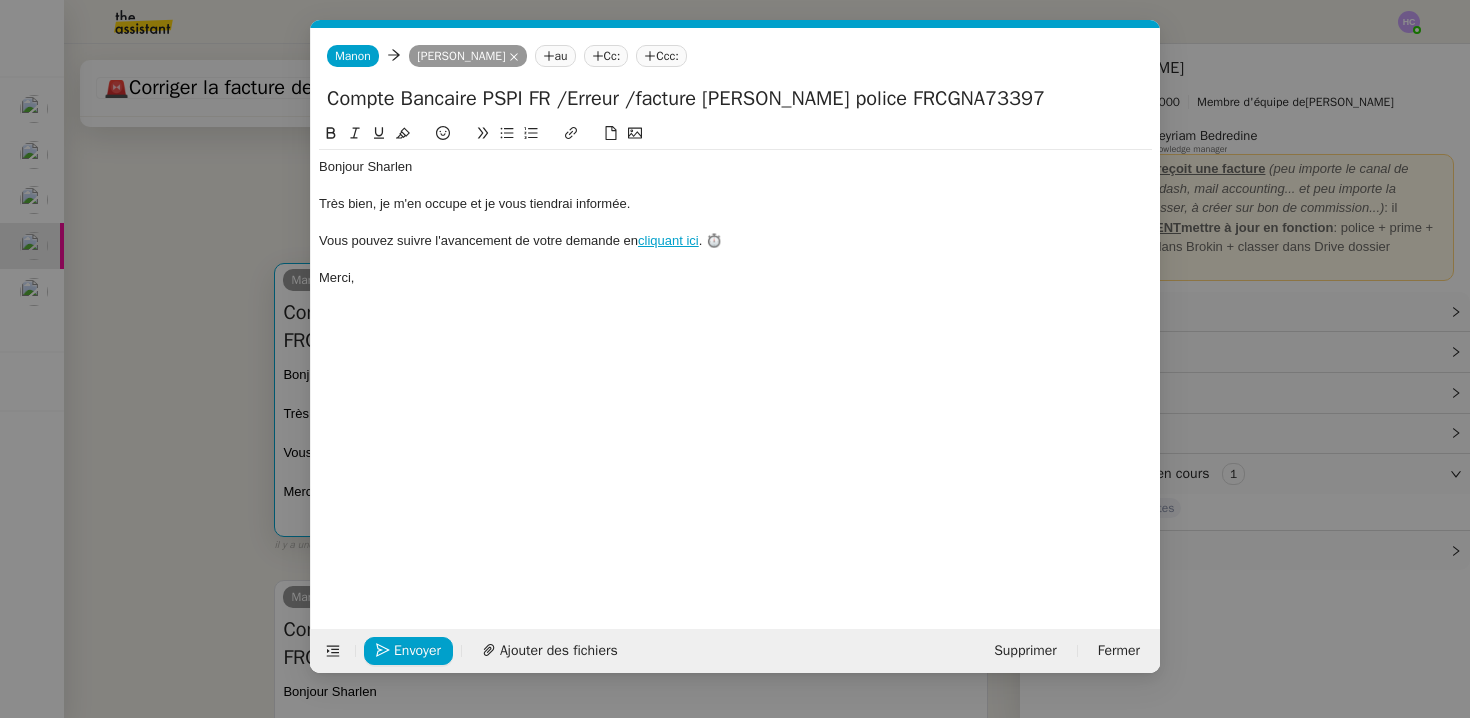 scroll, scrollTop: 0, scrollLeft: 42, axis: horizontal 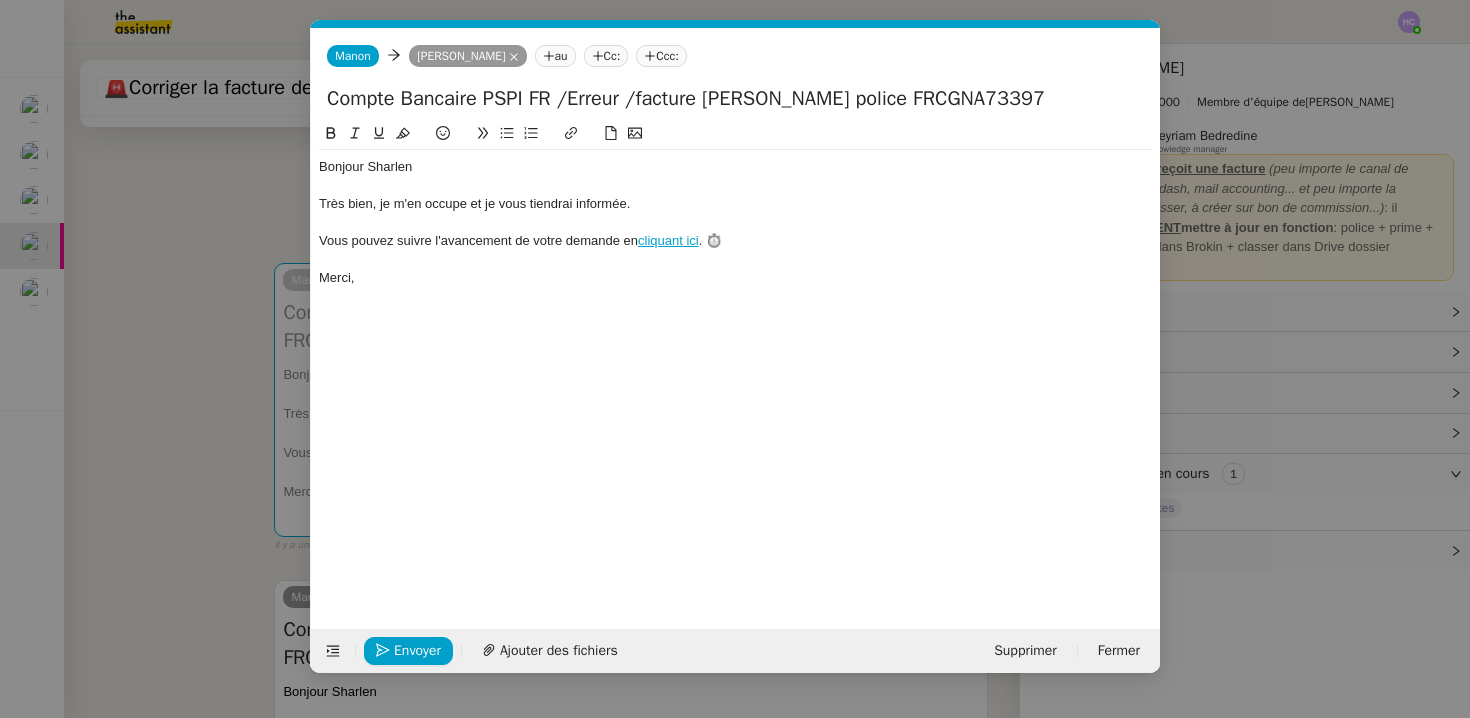 click on "Service TA - VOYAGE - PROPOSITION GLOBALE    A utiliser dans le cadre de proposition de déplacement TA - RELANCE CLIENT (EN)    Relancer un client lorsqu'il n'a pas répondu à un précédent message BAFERTY - MAIL AUDITION    A utiliser dans le cadre de la procédure d'envoi des mails d'audition TA - PUBLICATION OFFRE D'EMPLOI     Organisation du recrutement Discours de présentation du paiement sécurisé    TA - VOYAGES - PROPOSITION ITINERAIRE    Soumettre les résultats d'une recherche TA - CONFIRMATION PAIEMENT (EN)    Confirmer avec le client de modèle de transaction - Attention Plan Pro nécessaire. TA - COURRIER EXPEDIE (recommandé)    A utiliser dans le cadre de l'envoi d'un courrier recommandé TA - PARTAGE DE CALENDRIER (EN)    A utiliser pour demander au client de partager son calendrier afin de faciliter l'accès et la gestion PSPI - Appel de fonds MJL    A utiliser dans le cadre de la procédure d'appel de fonds MJL TA - RELANCE CLIENT    TA - AR PROCEDURES        21 YIELD" at bounding box center [735, 359] 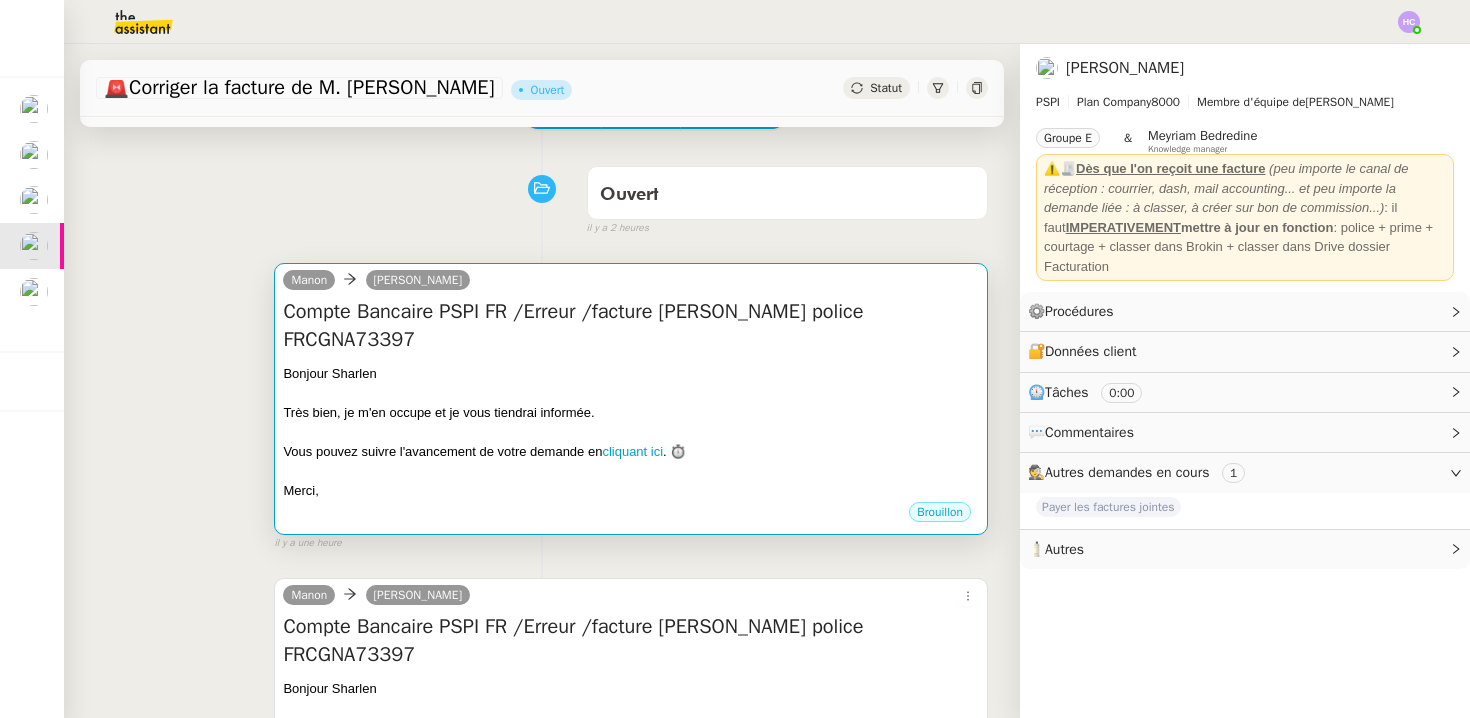 click on "[PERSON_NAME]" at bounding box center (631, 283) 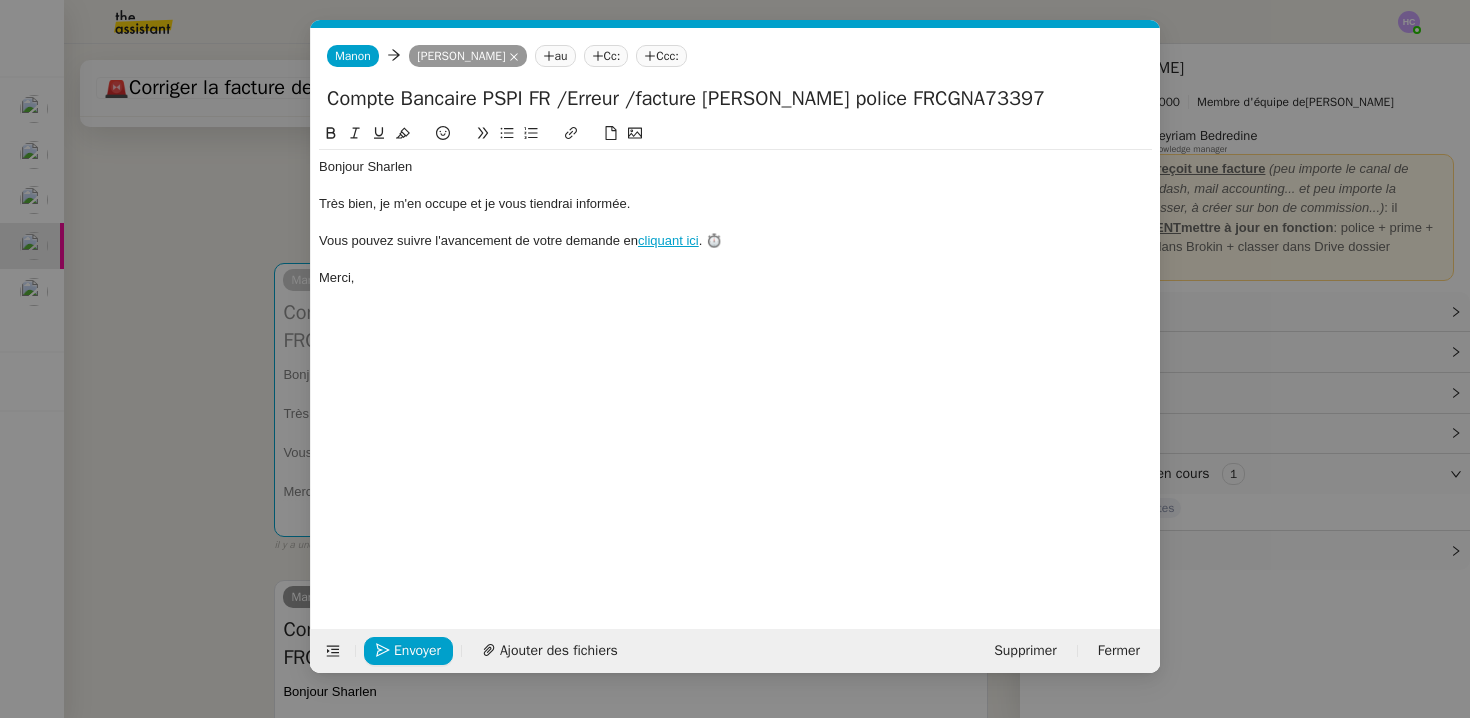 scroll, scrollTop: 0, scrollLeft: 42, axis: horizontal 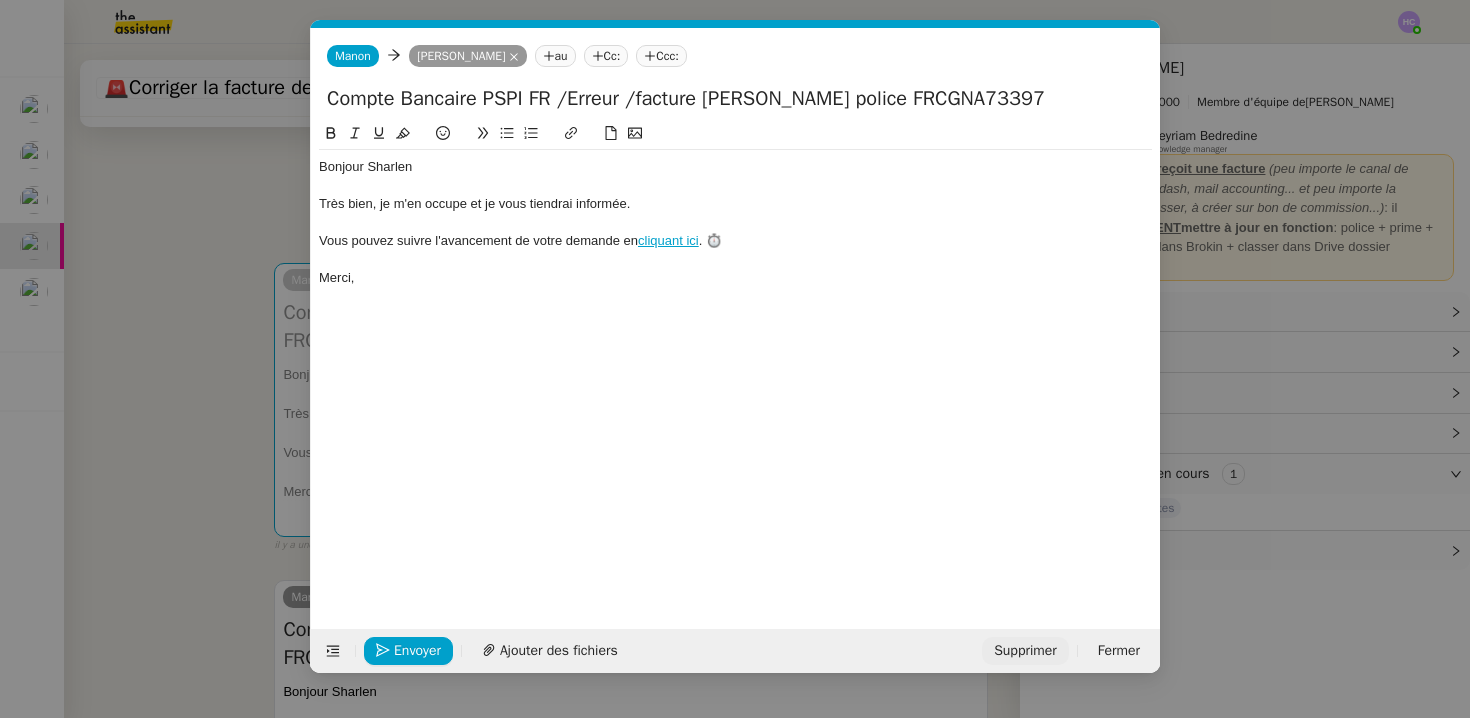 click on "Supprimer" 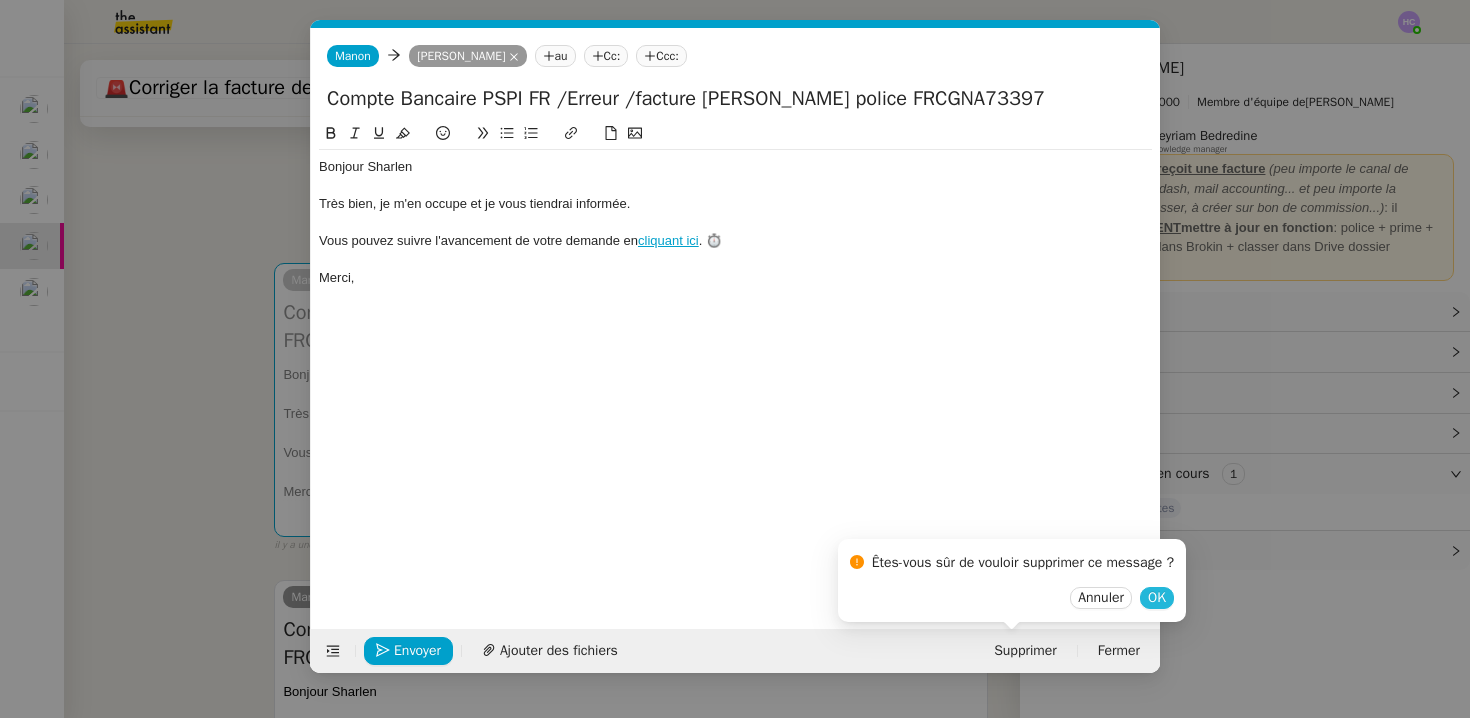 click on "OK" at bounding box center (1157, 598) 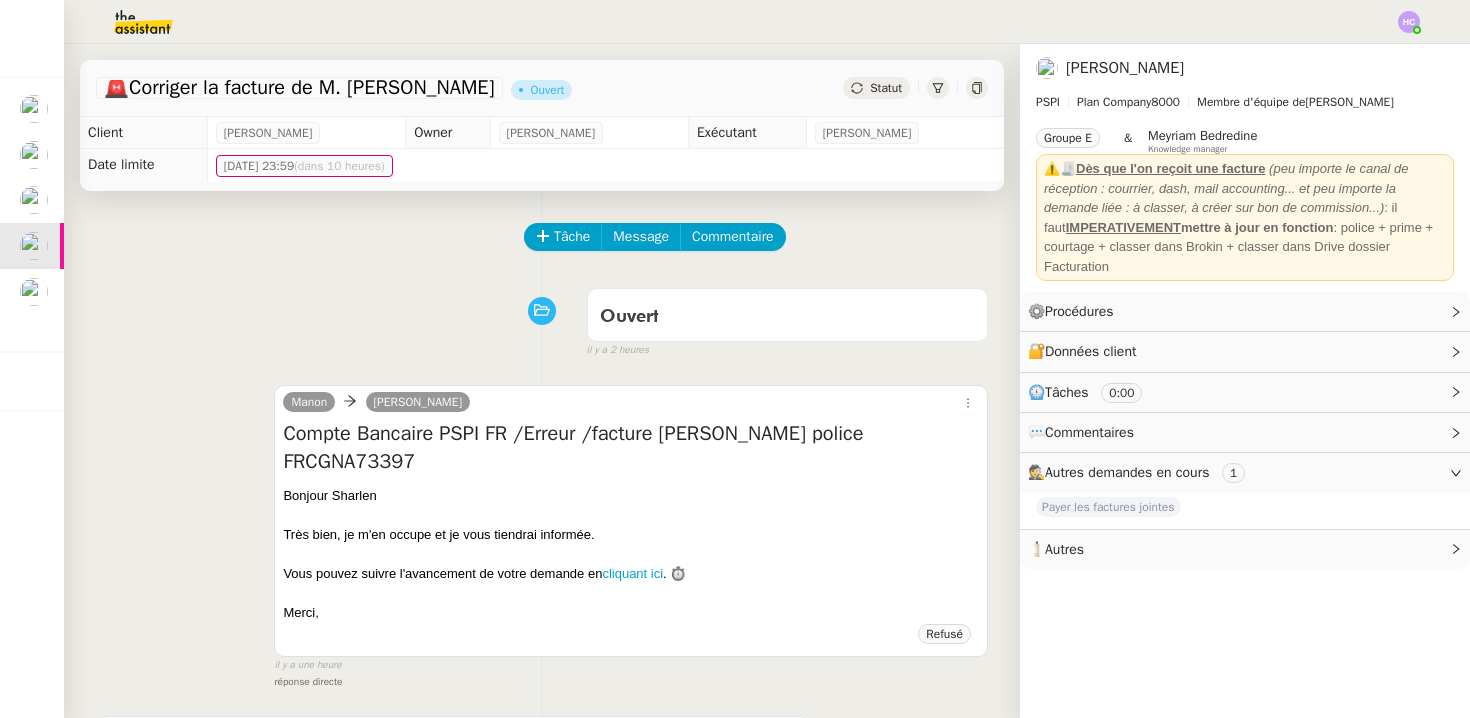 scroll, scrollTop: 387, scrollLeft: 0, axis: vertical 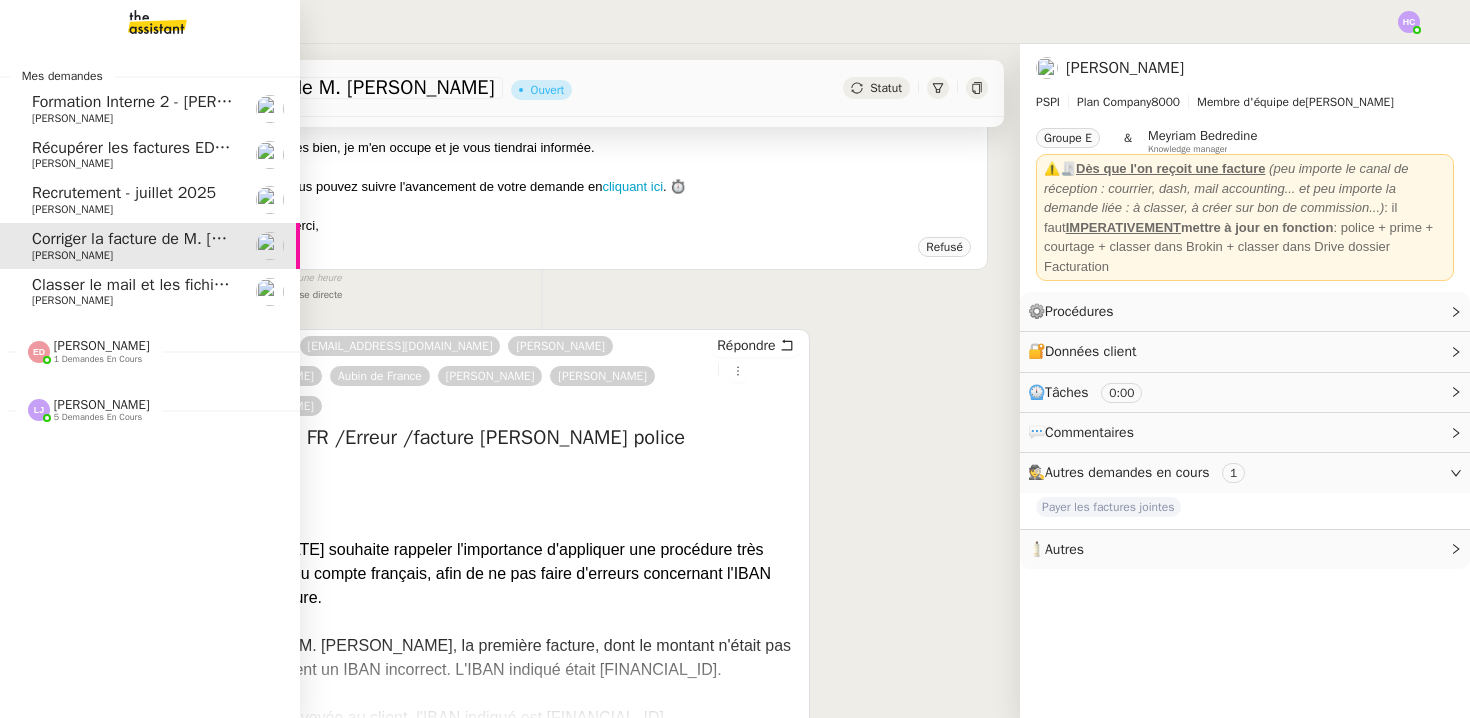 click on "Classer le mail et les fichiers du contrat" 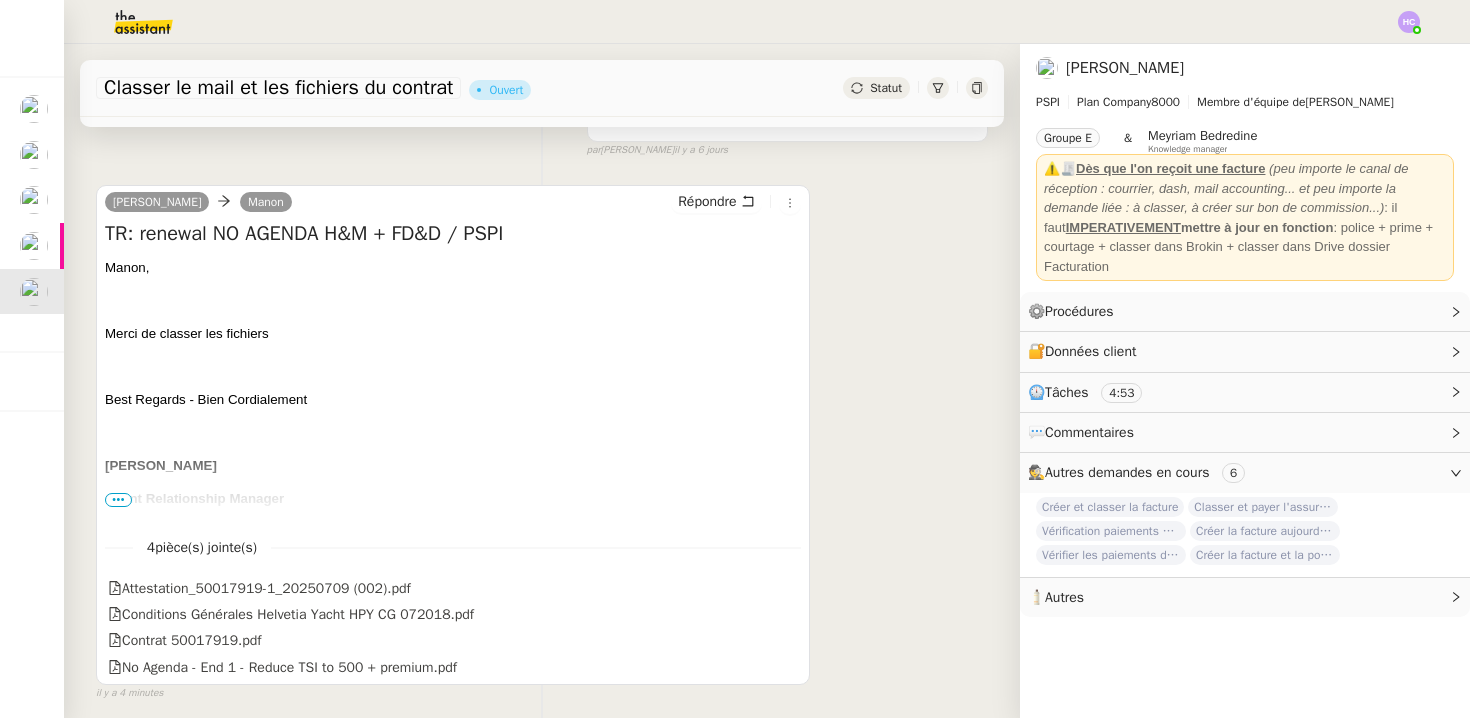 scroll, scrollTop: 0, scrollLeft: 0, axis: both 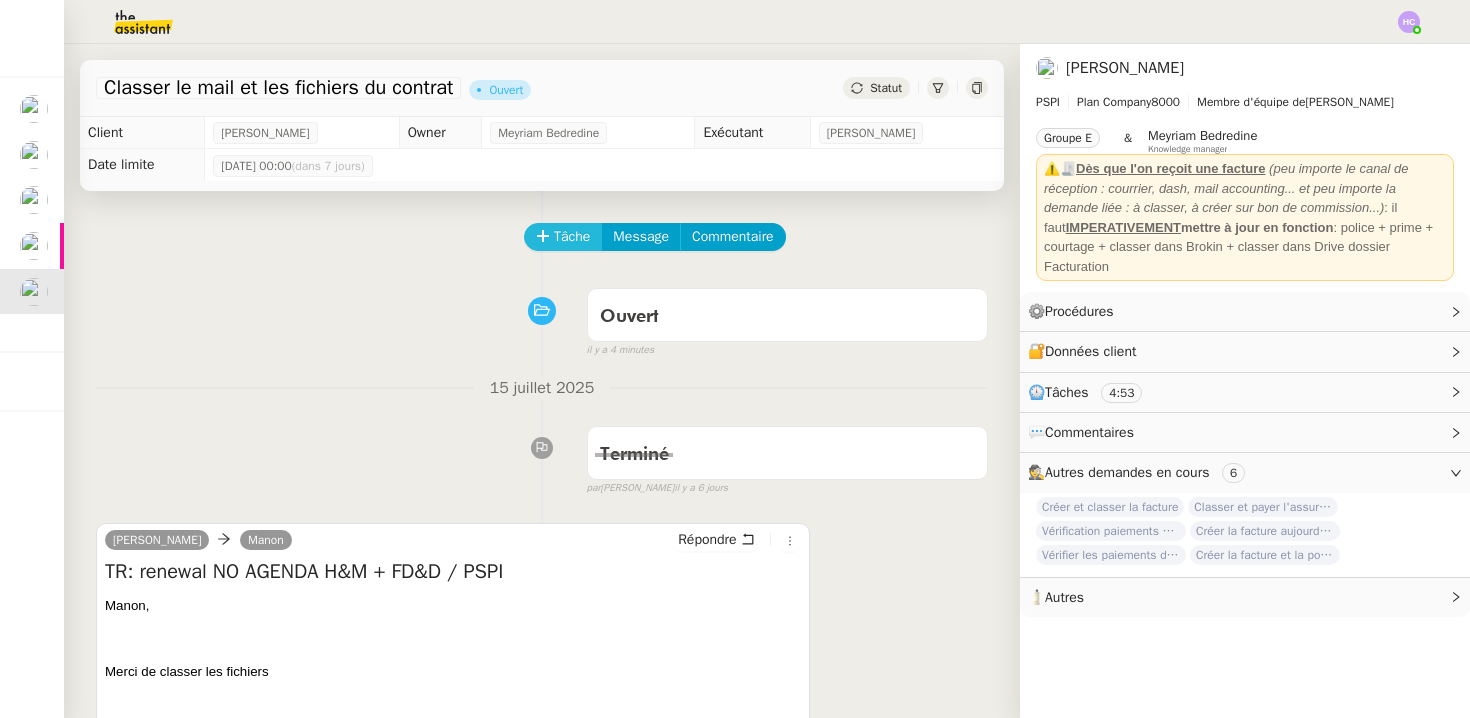 click on "Tâche" 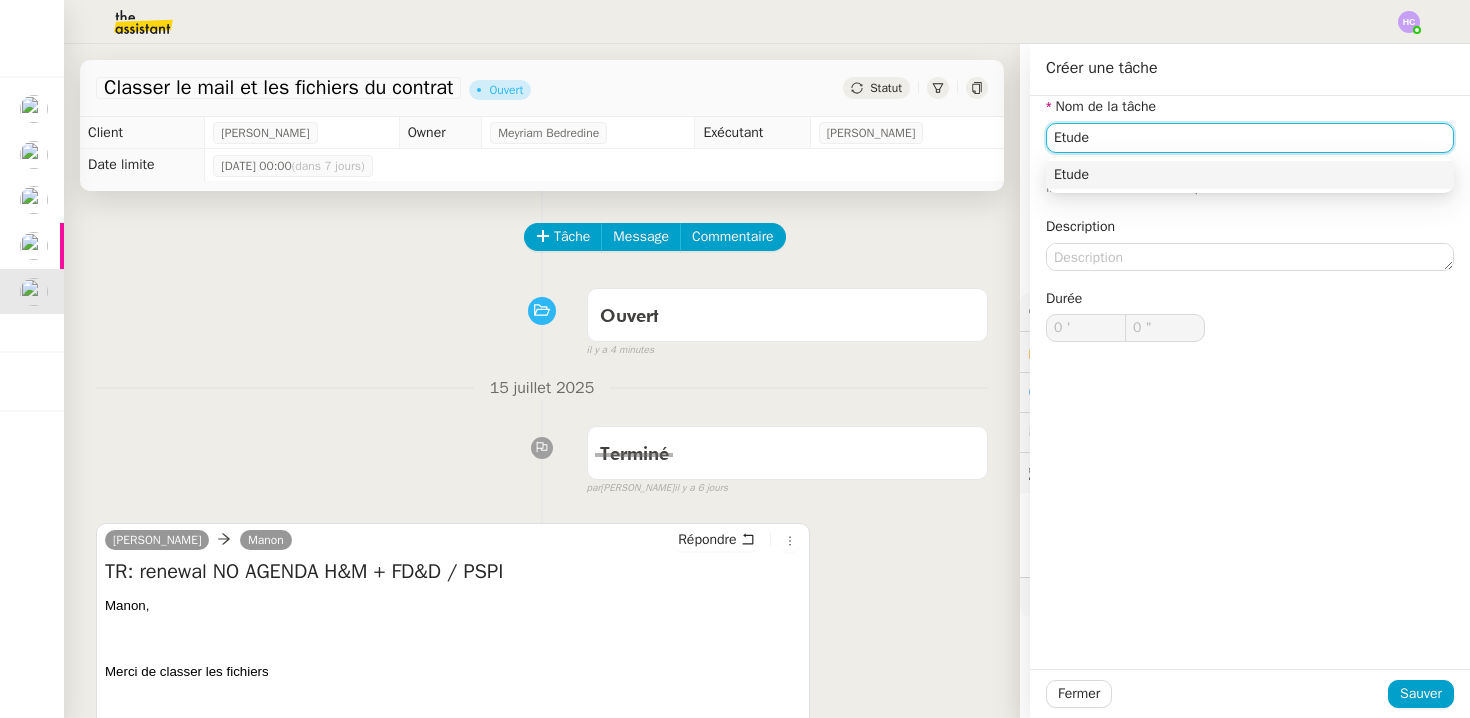 click on "Etude" at bounding box center [1250, 175] 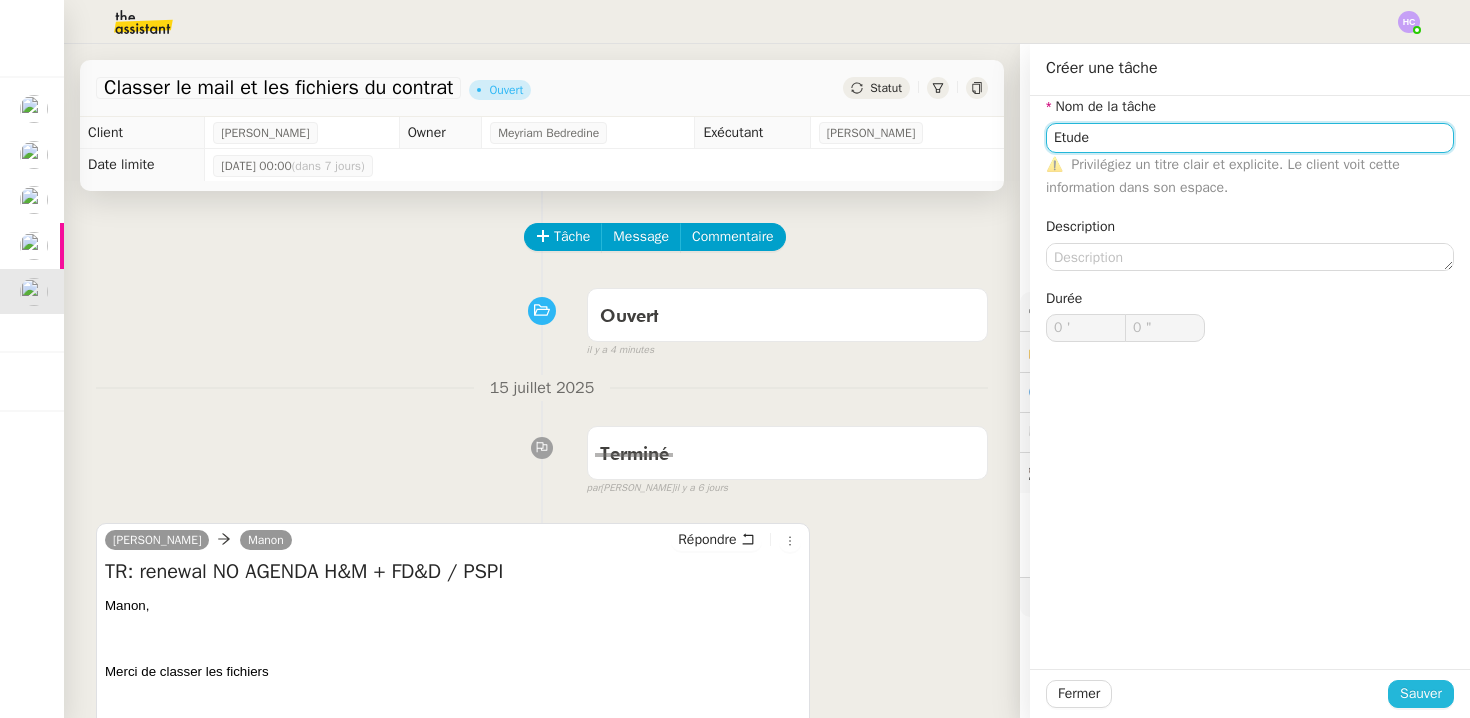 type on "Etude" 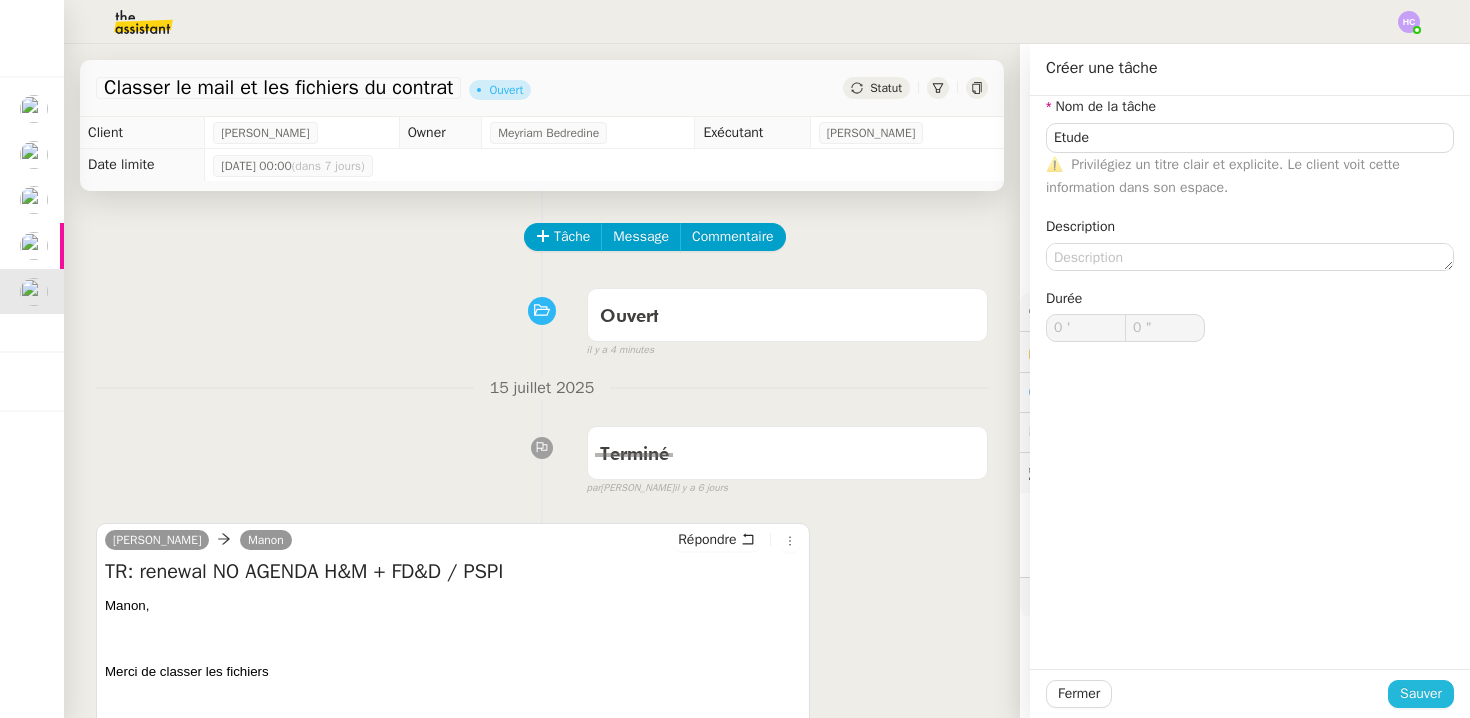 click on "Sauver" 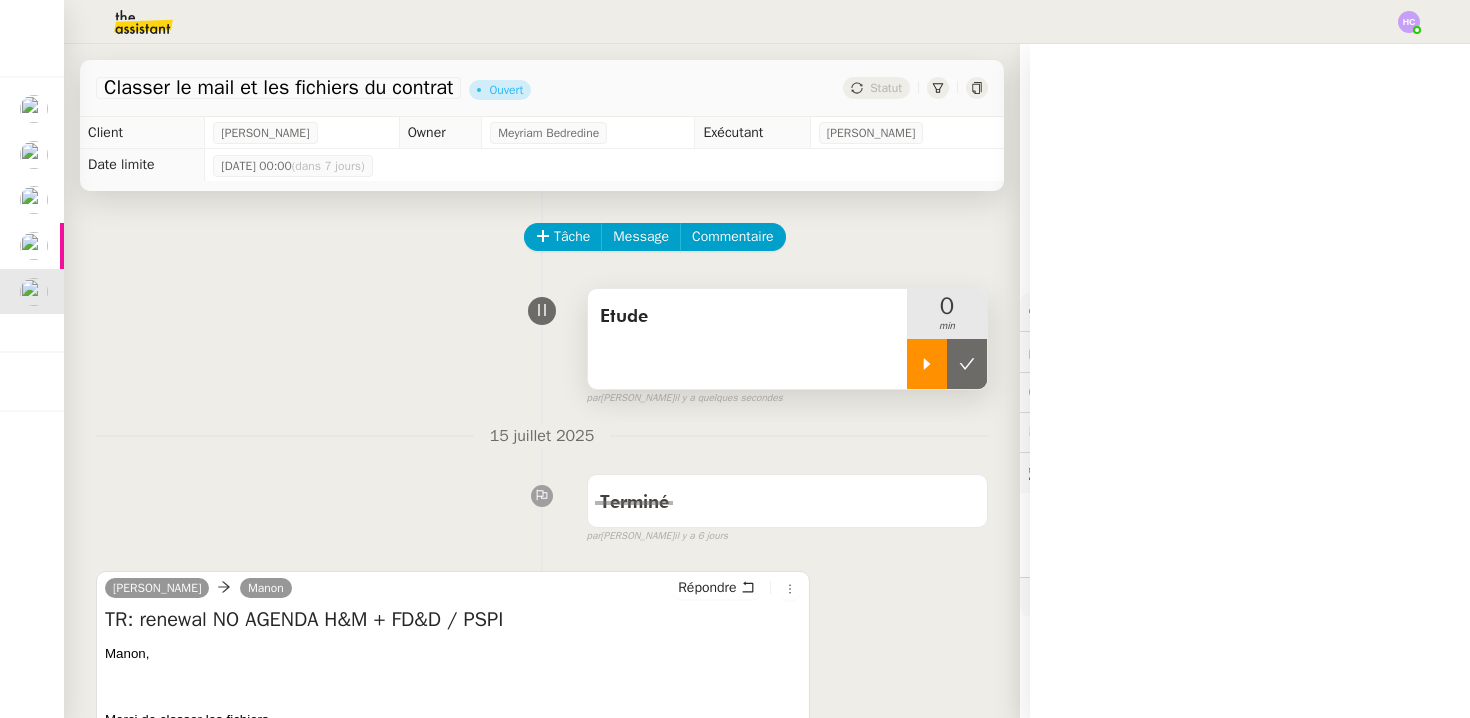 click at bounding box center (927, 364) 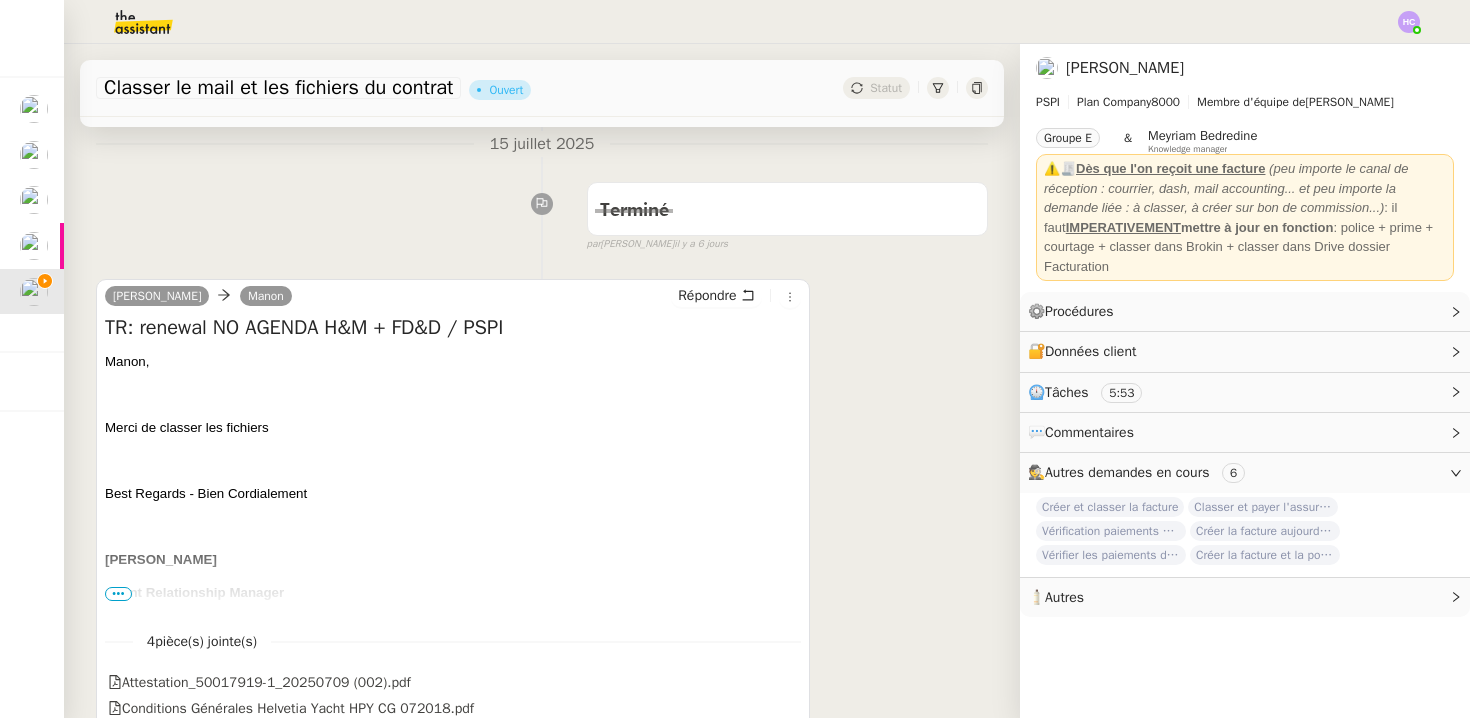 scroll, scrollTop: 661, scrollLeft: 0, axis: vertical 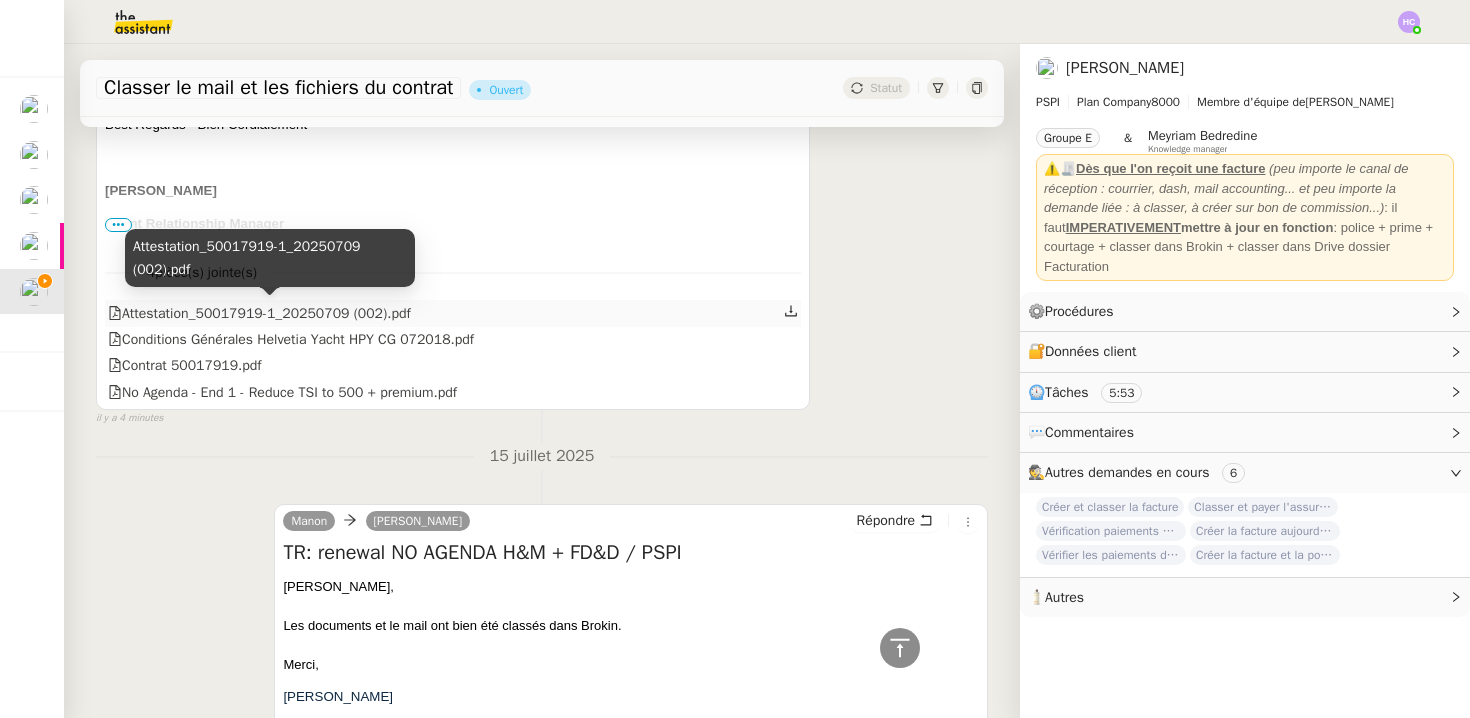 click on "Attestation_50017919-1_20250709 (002).pdf" 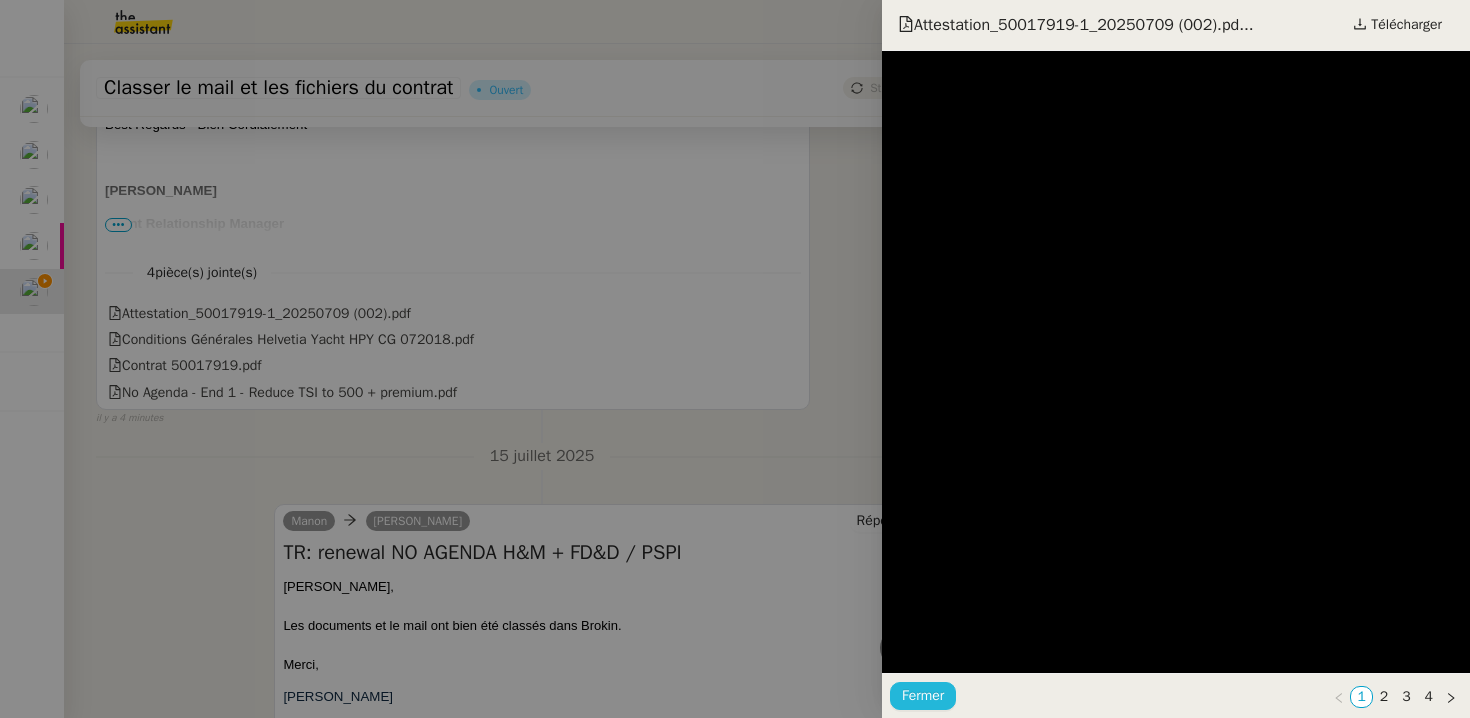 click on "Fermer" at bounding box center (923, 695) 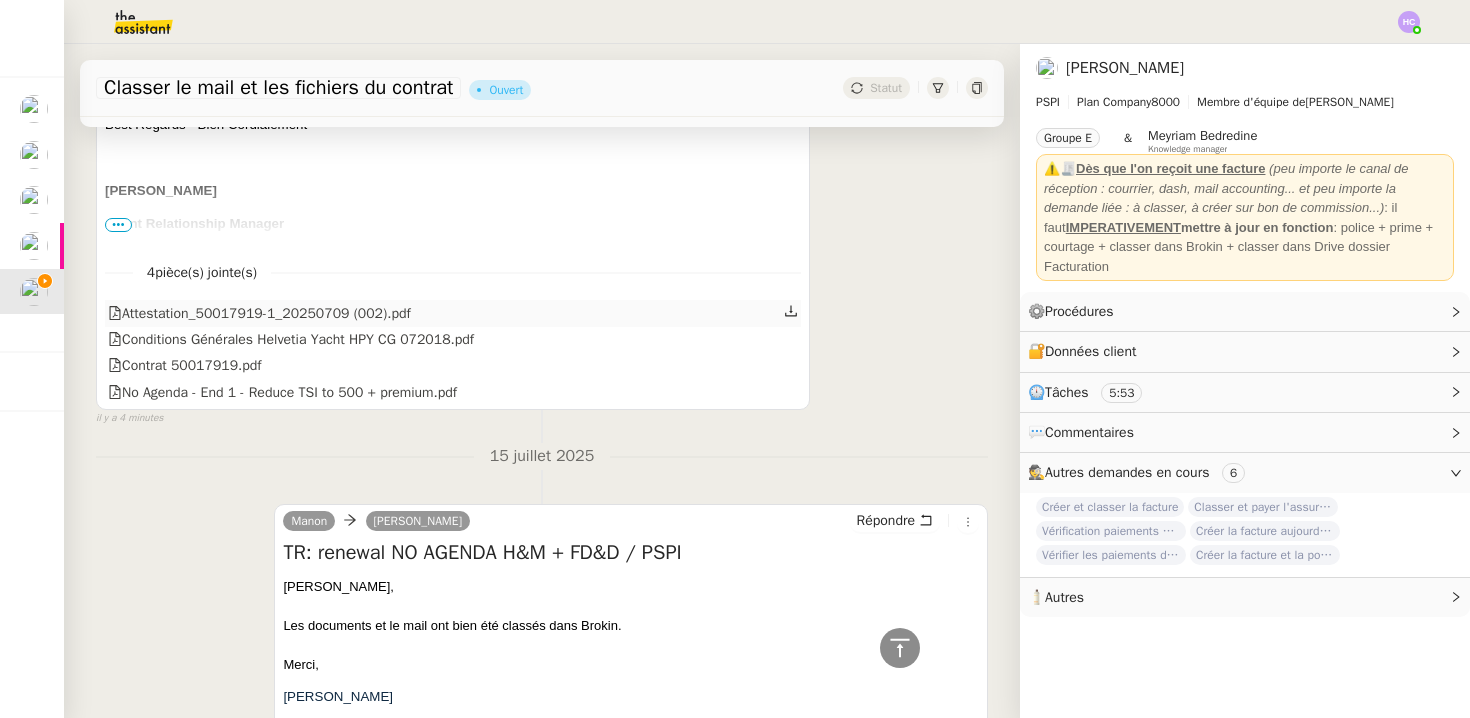 click 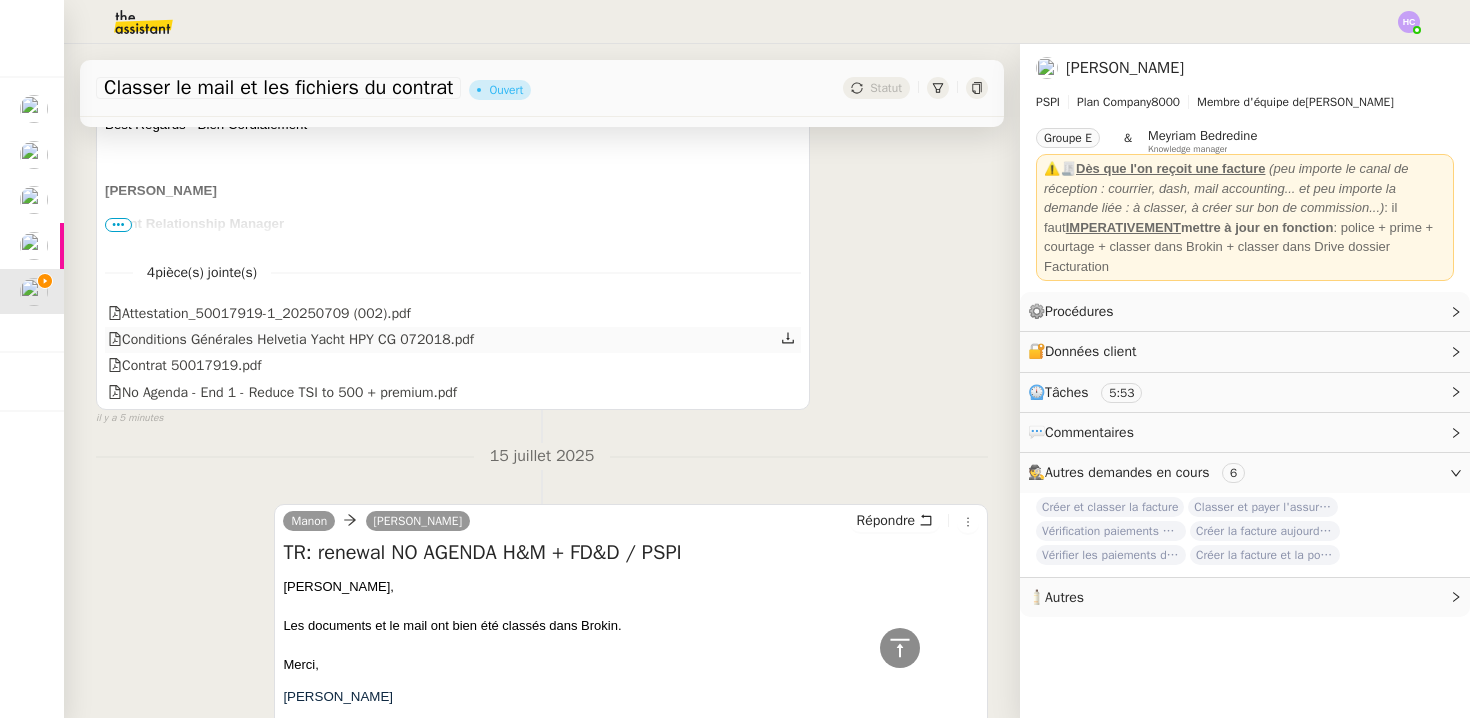 click 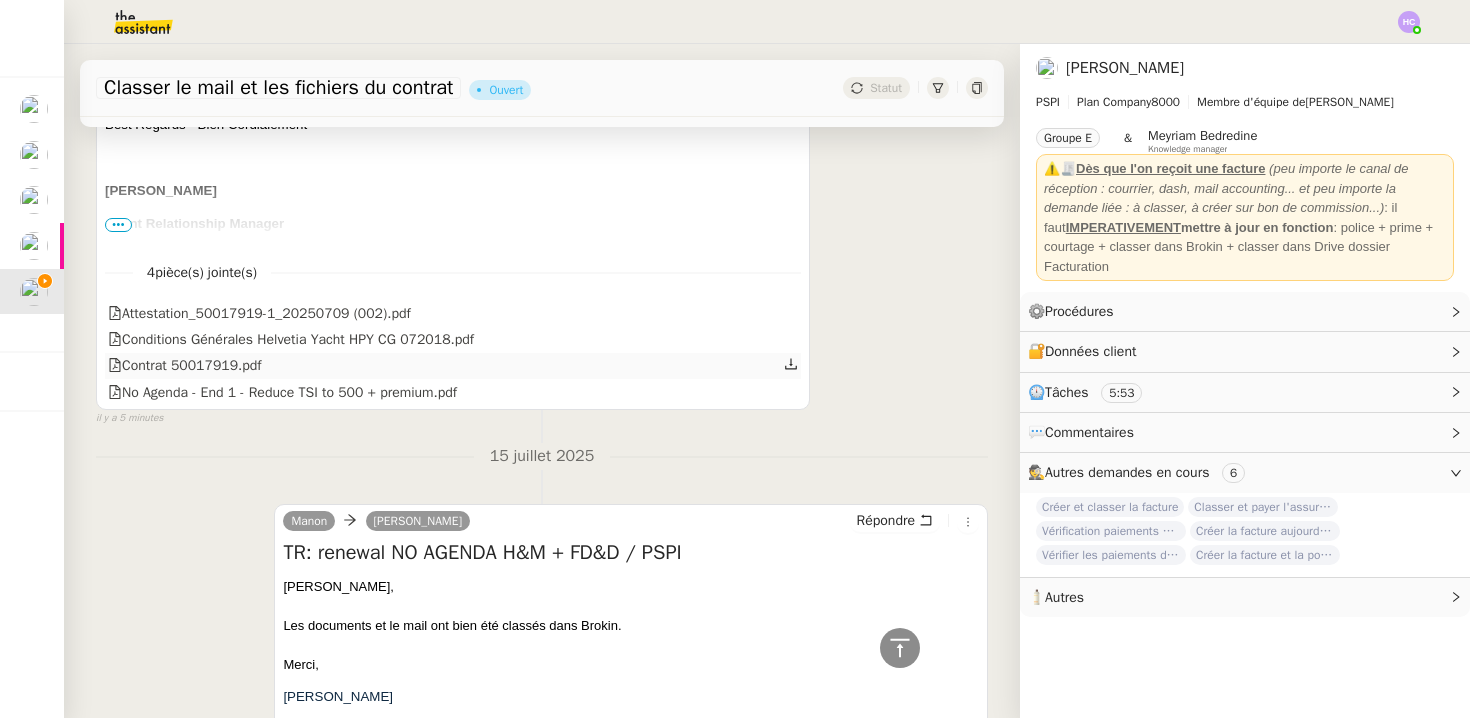 click 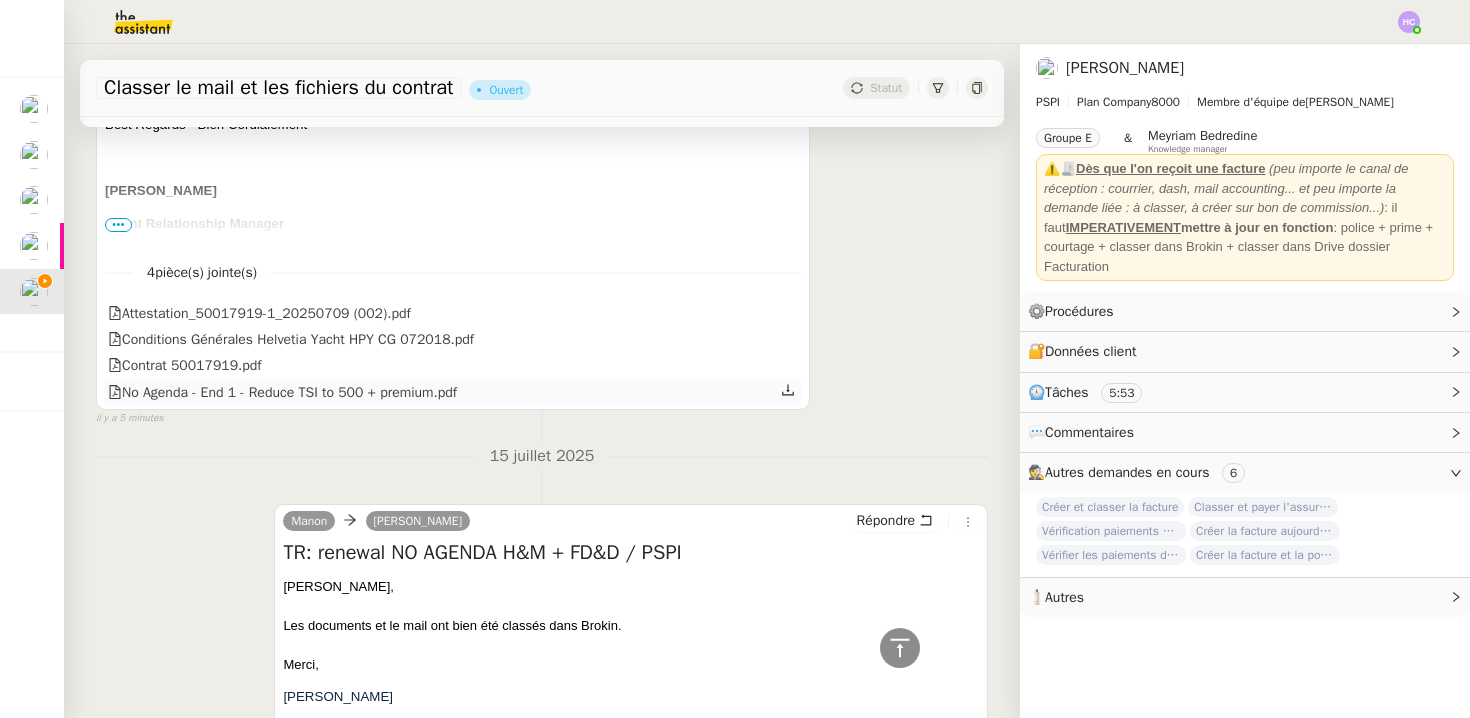 click 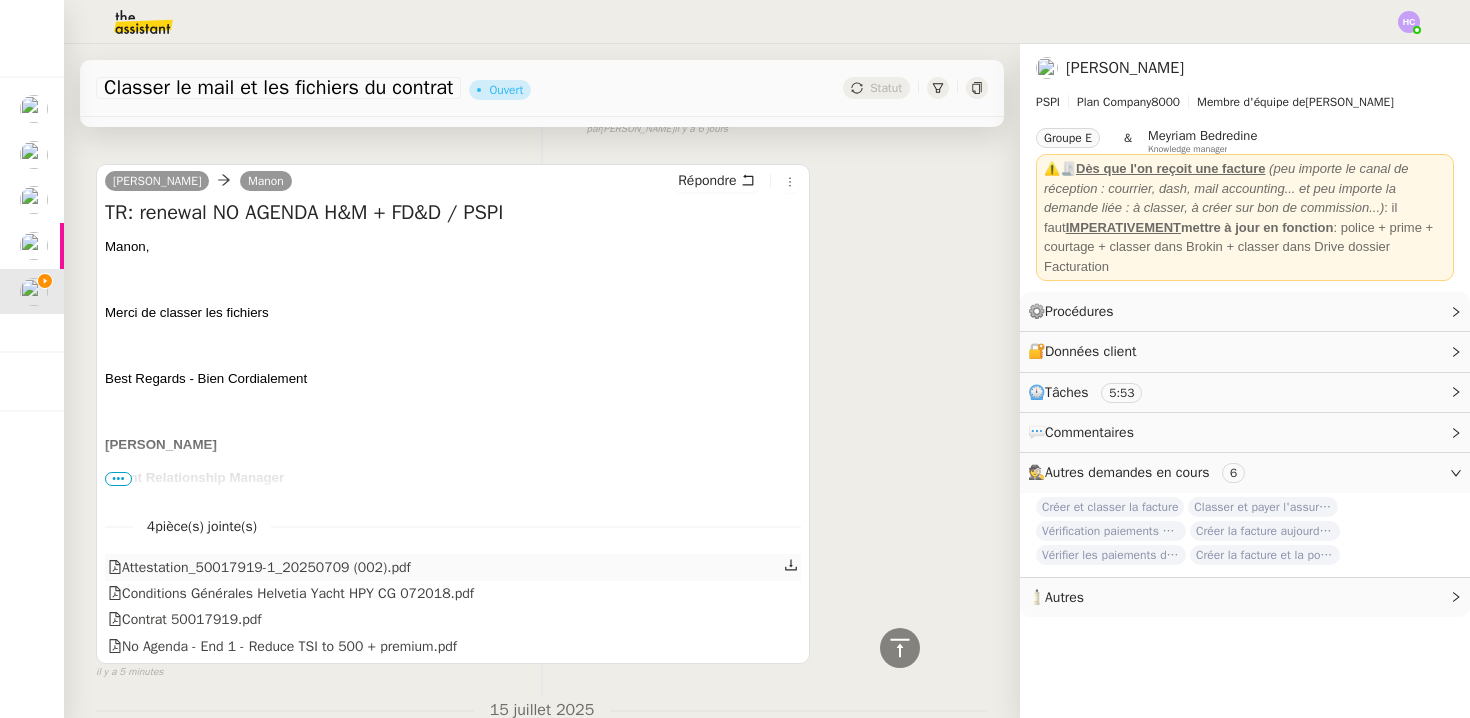 scroll, scrollTop: 409, scrollLeft: 0, axis: vertical 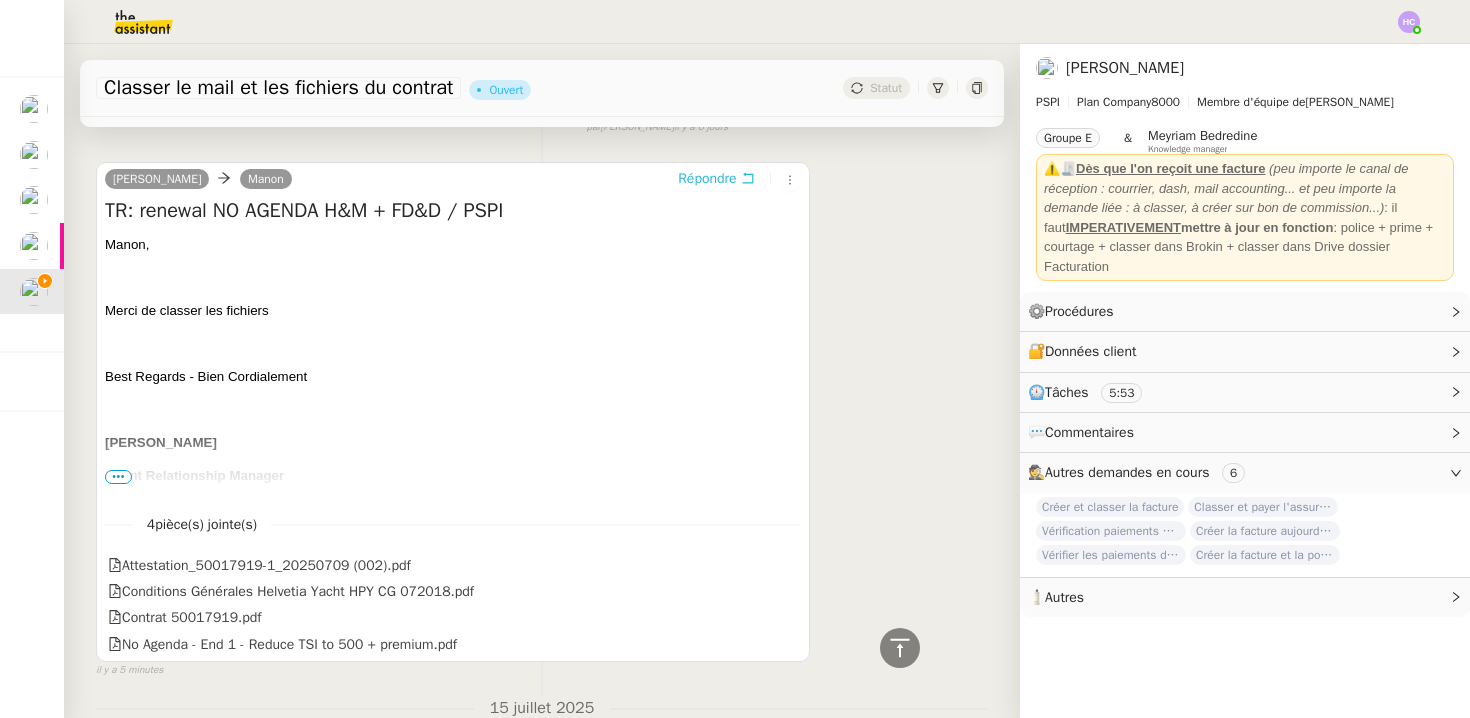 click on "Répondre" at bounding box center (707, 179) 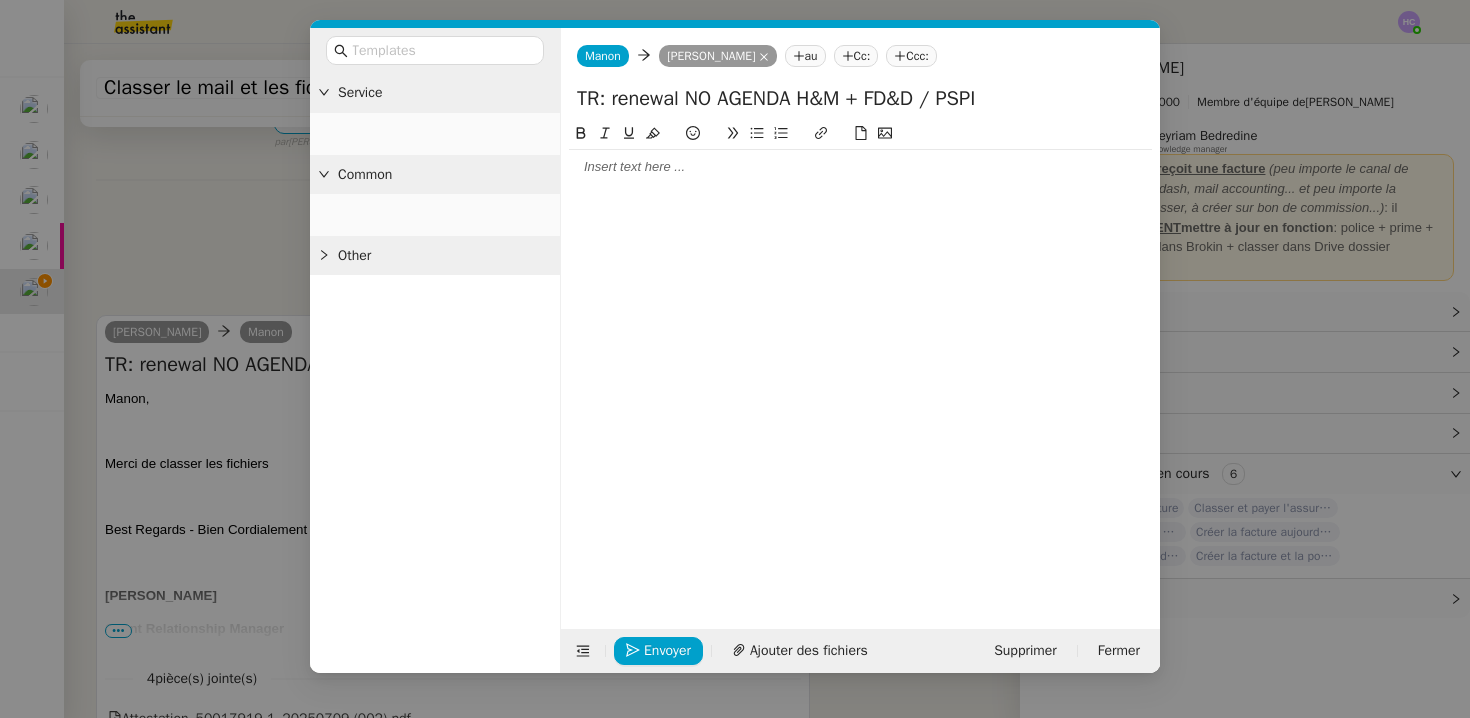scroll, scrollTop: 561, scrollLeft: 0, axis: vertical 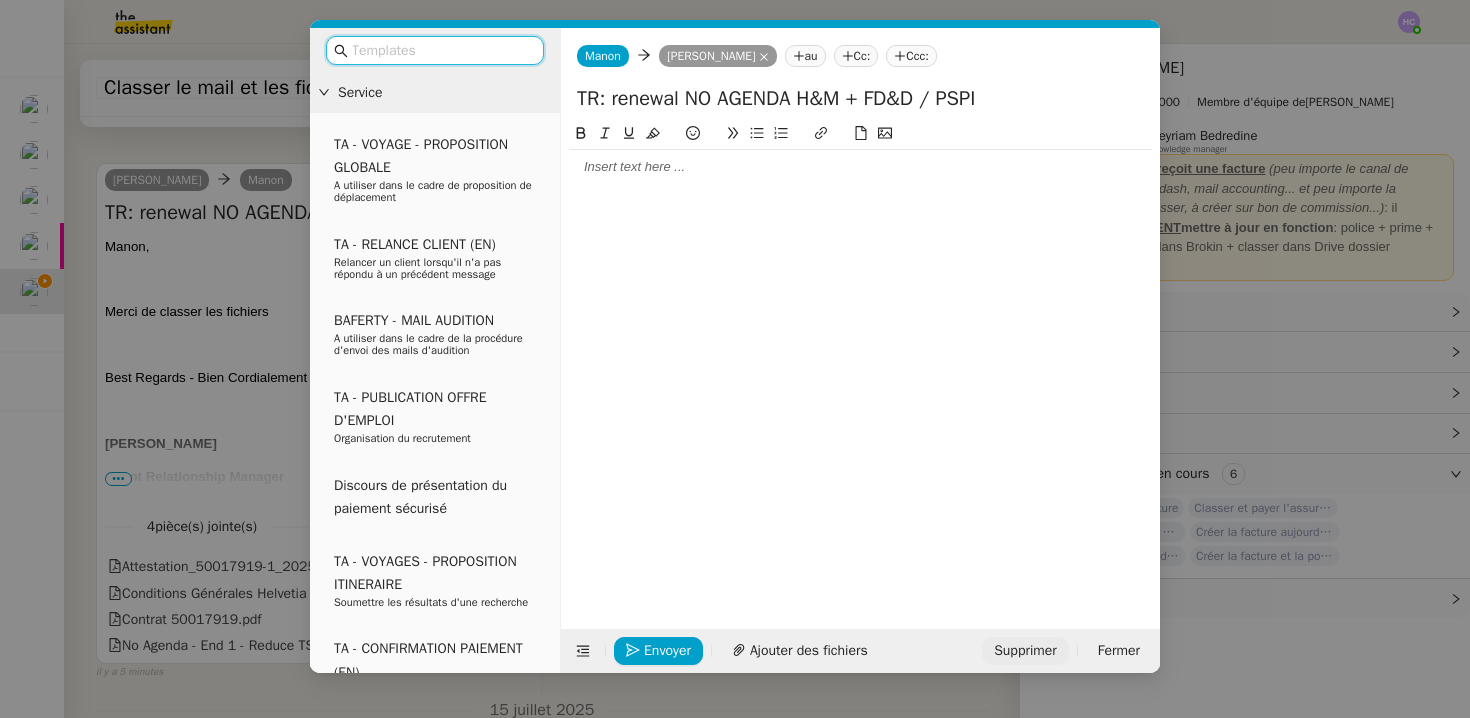 click on "Supprimer" 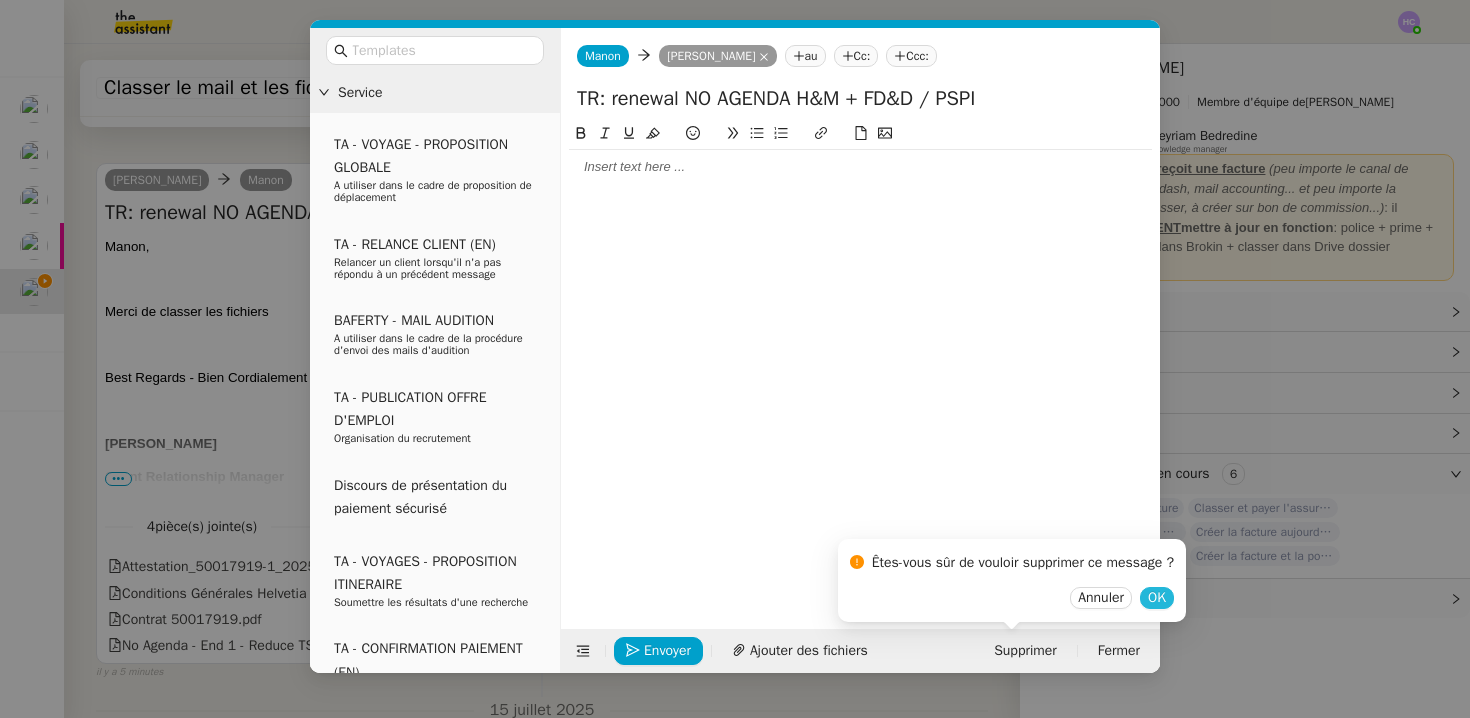 click on "OK" at bounding box center [1157, 598] 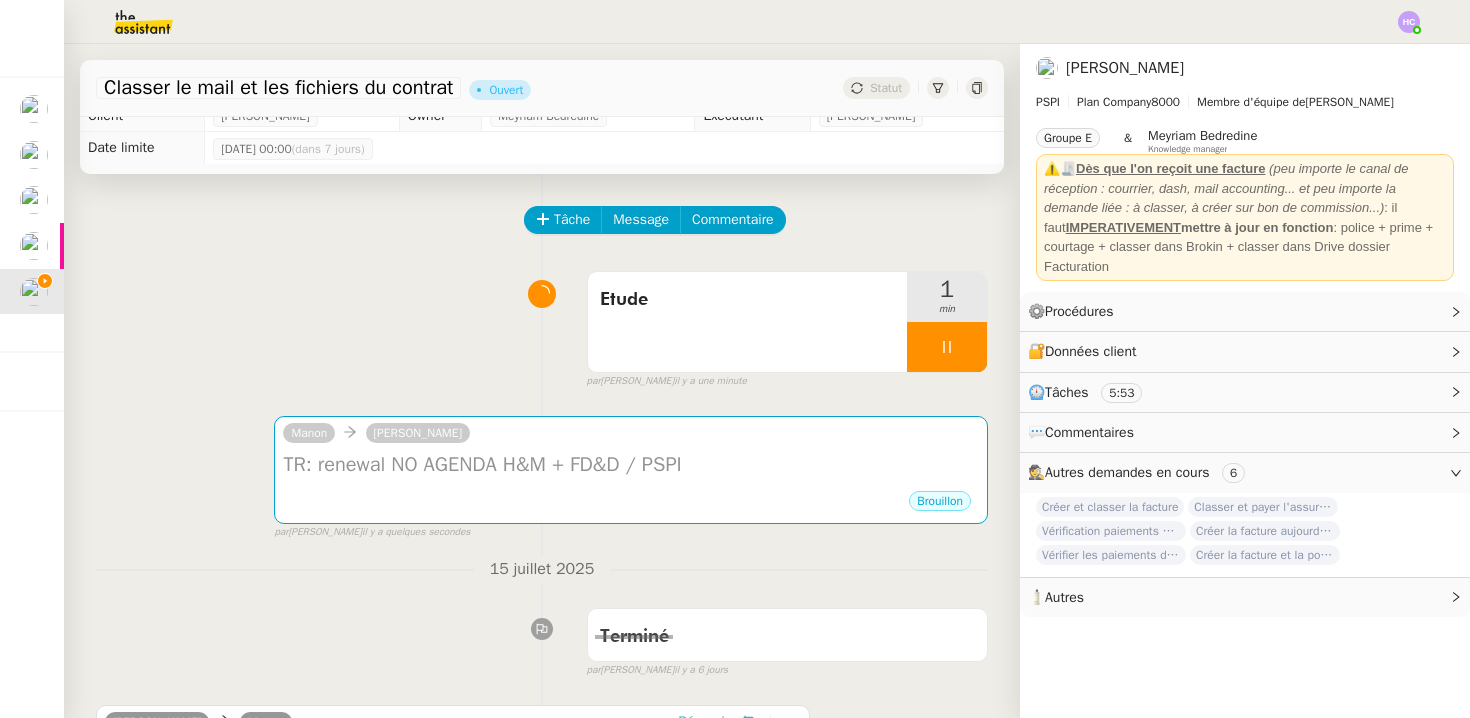 scroll, scrollTop: 0, scrollLeft: 0, axis: both 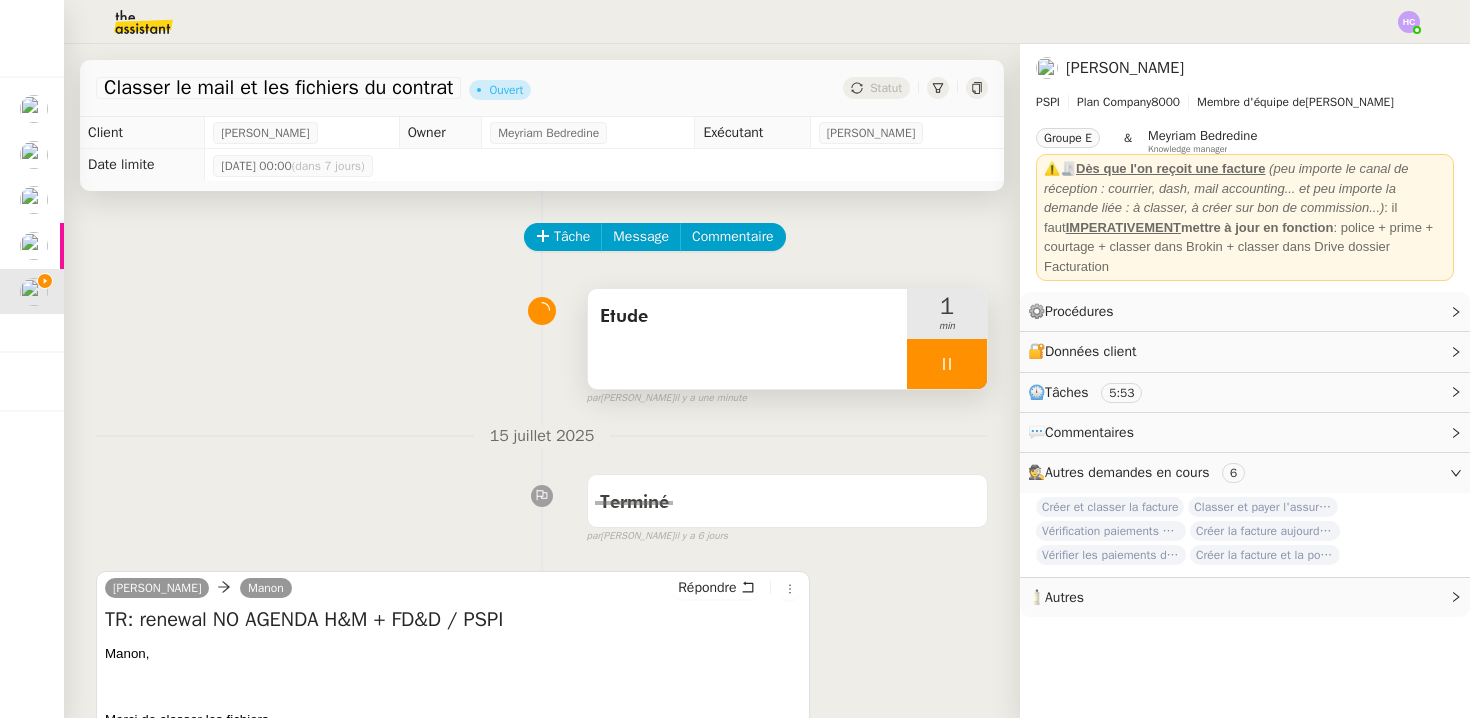 click 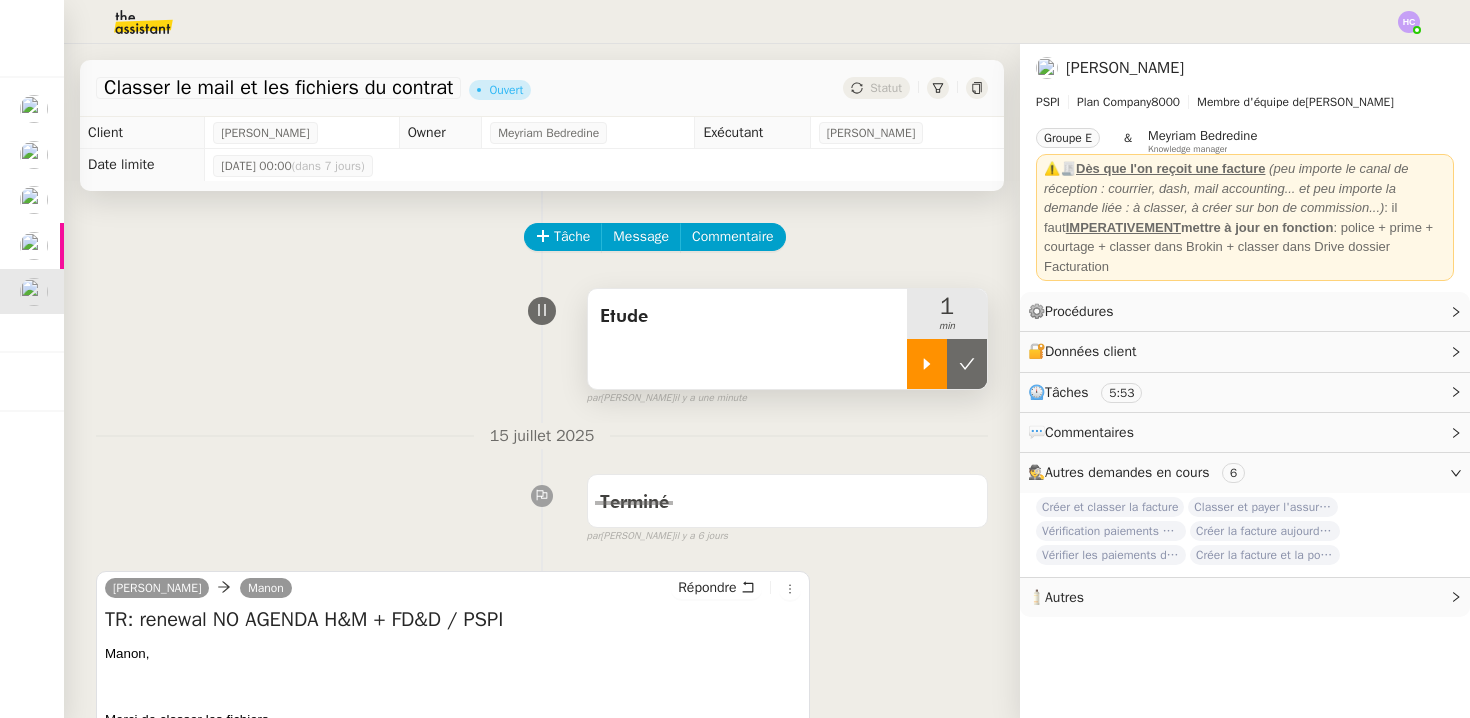 click at bounding box center [927, 364] 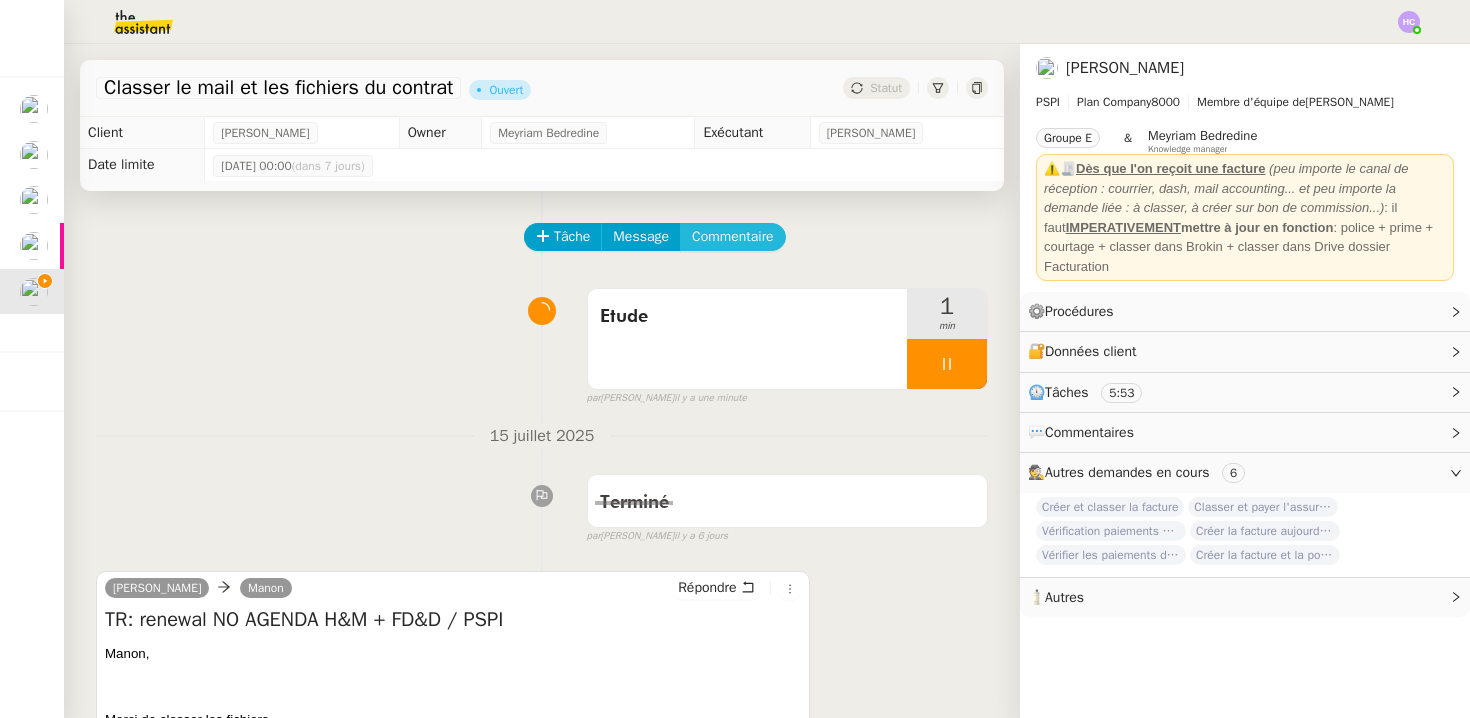 click on "Commentaire" 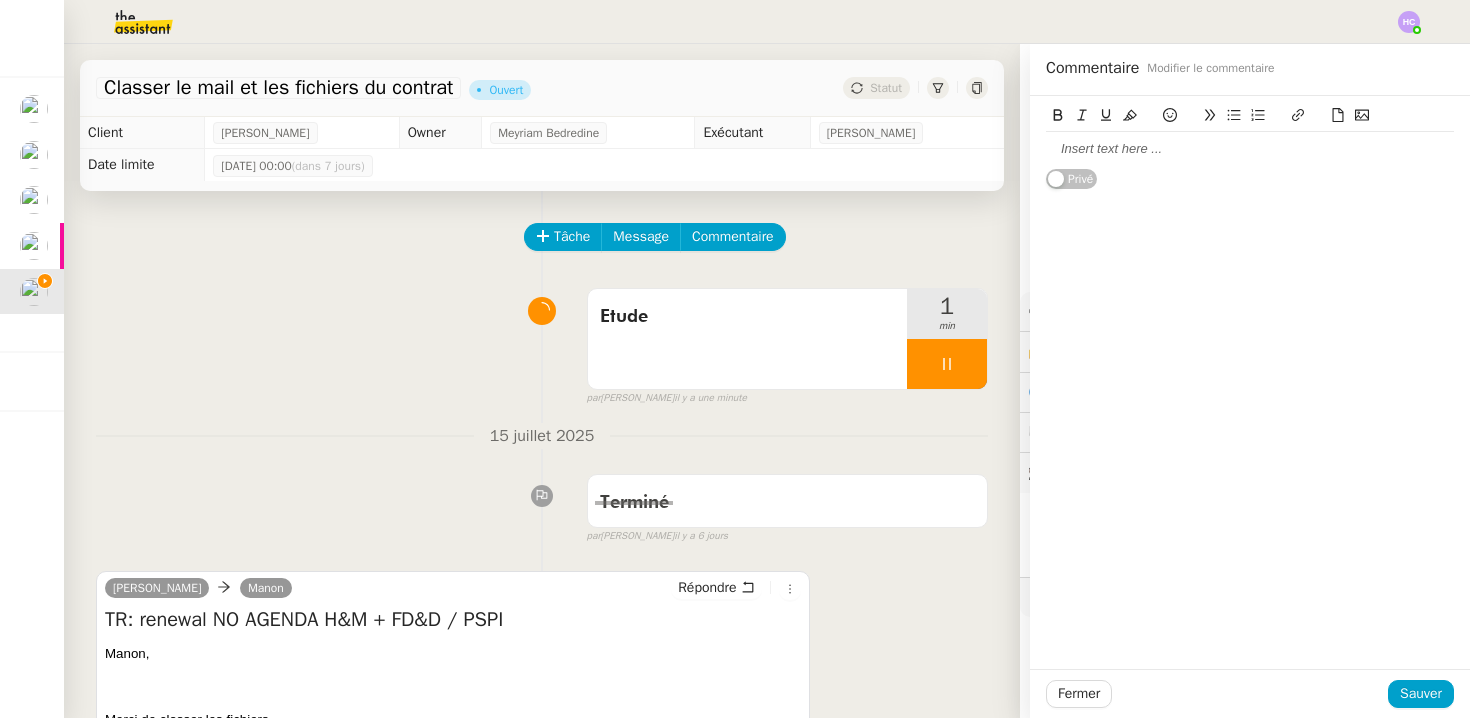 type 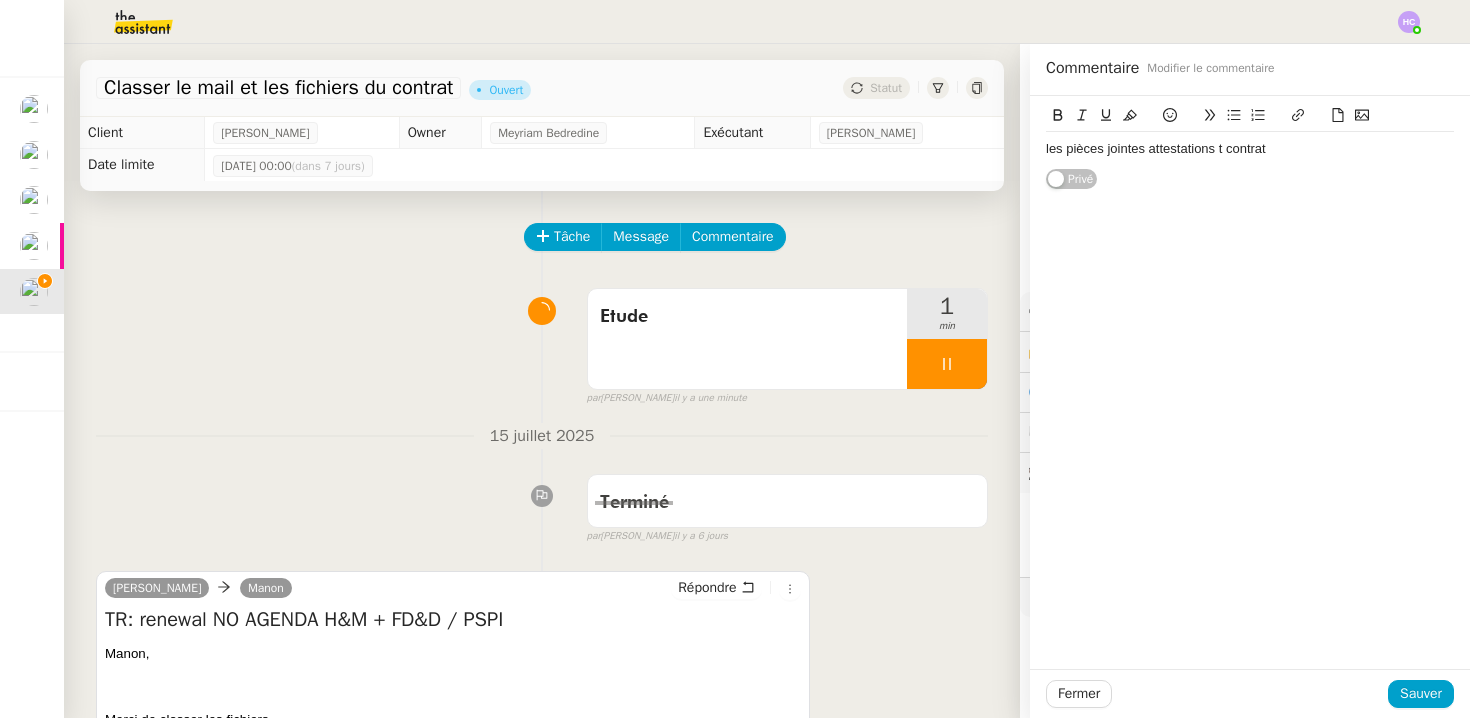 click on "les pièces jointes attestations t contrat" 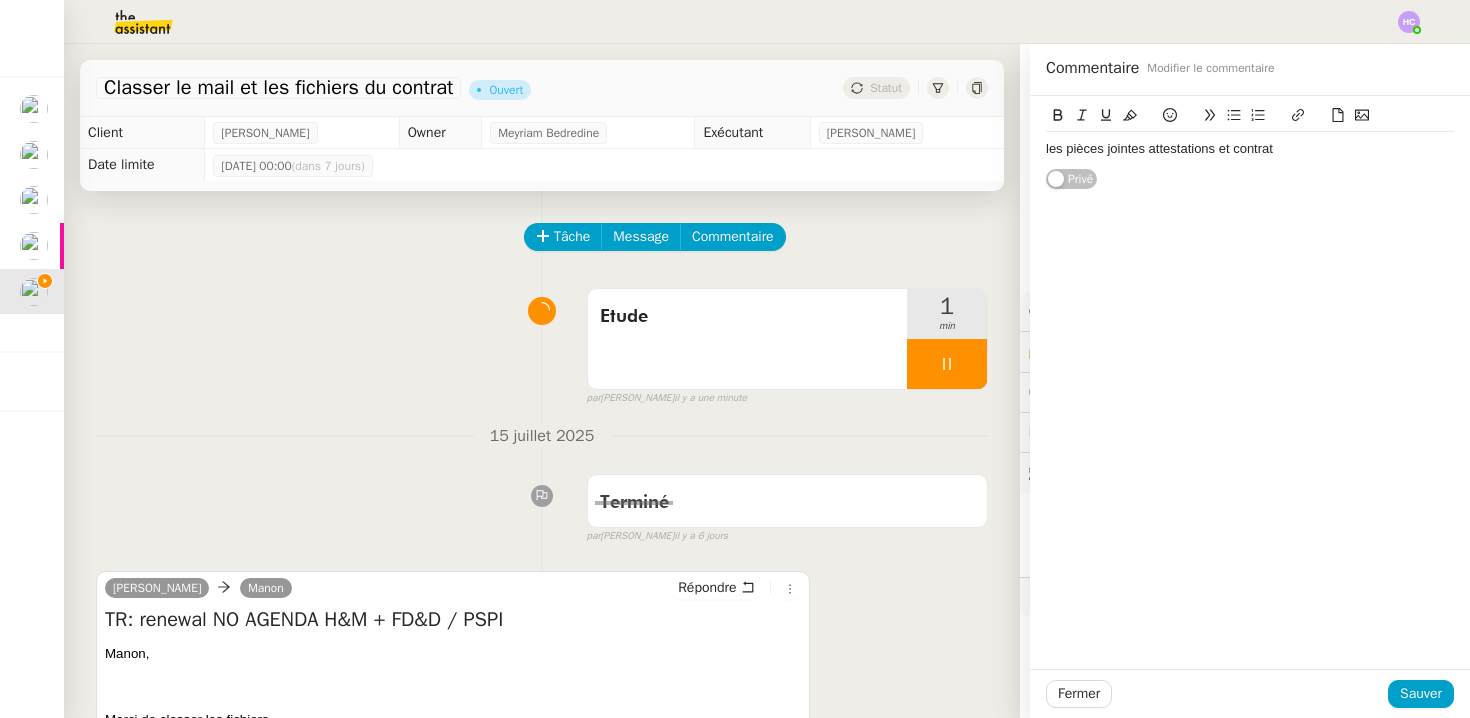 click on "les pièces jointes attestations et contrat" 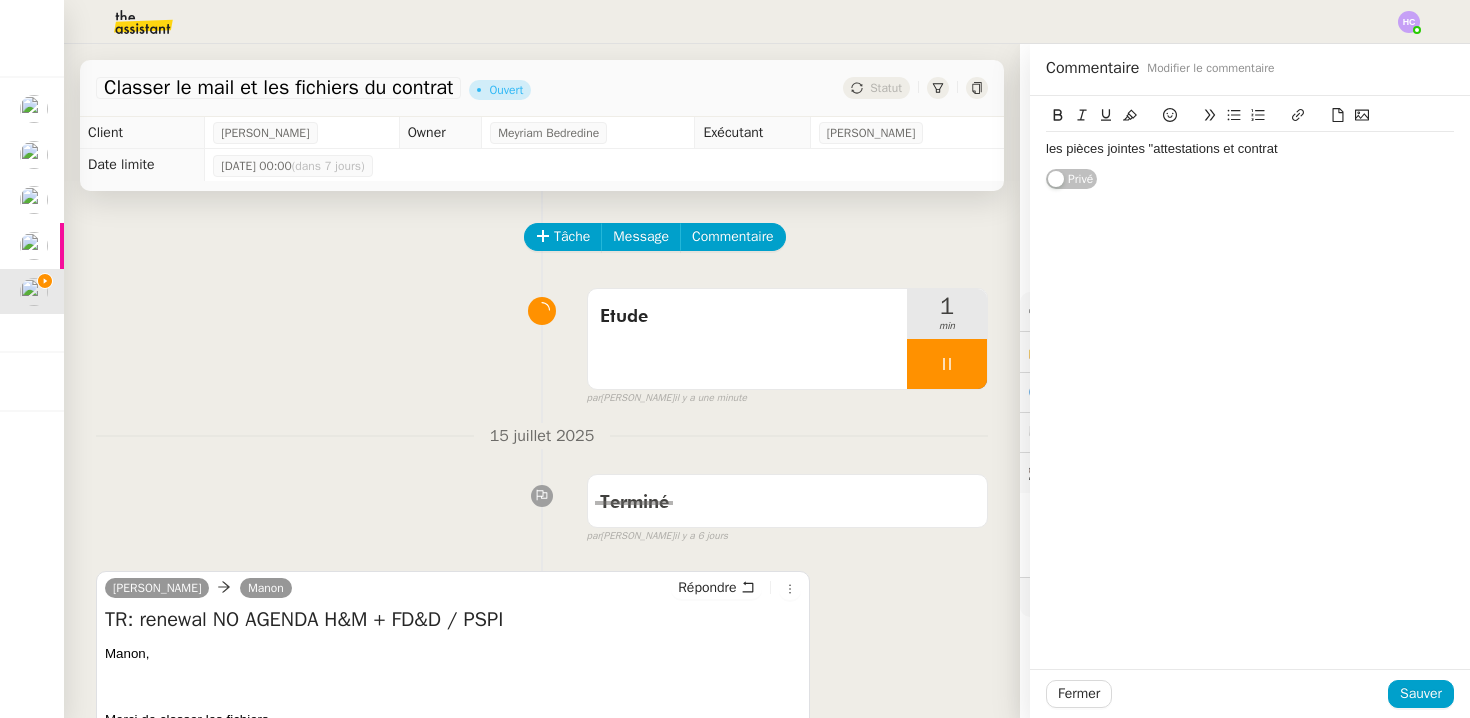 click on "les pièces jointes "attestations et contrat" 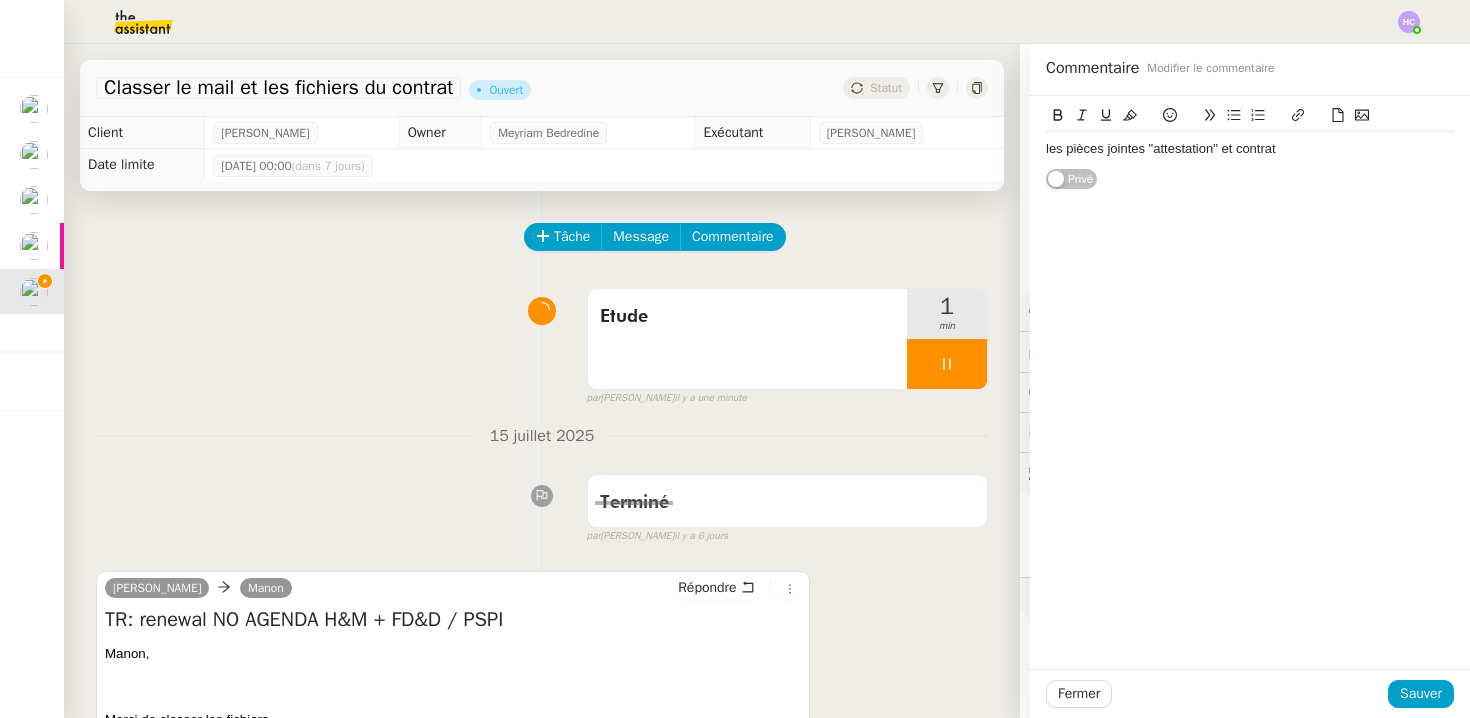 click on "les pièces jointes "attestation" et contrat" 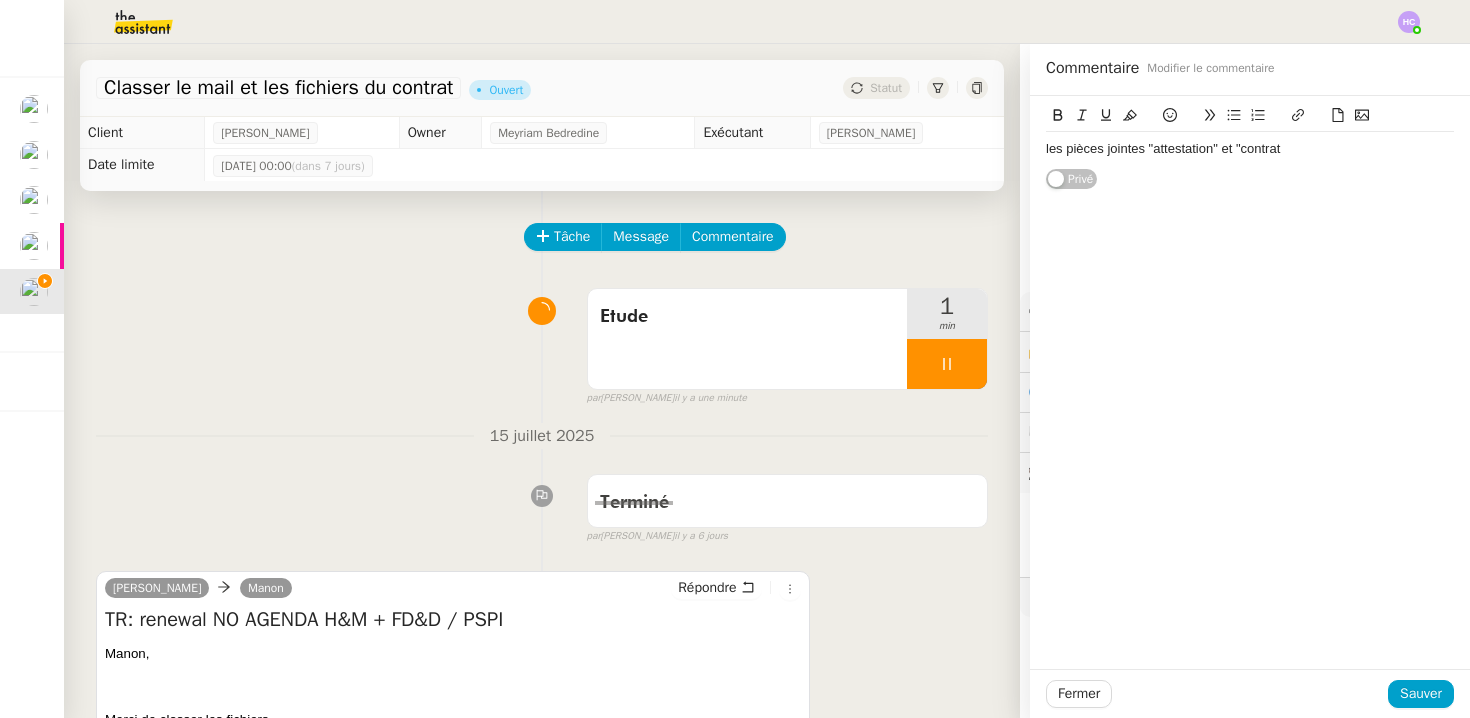 click on "les pièces jointes "attestation" et "contrat" 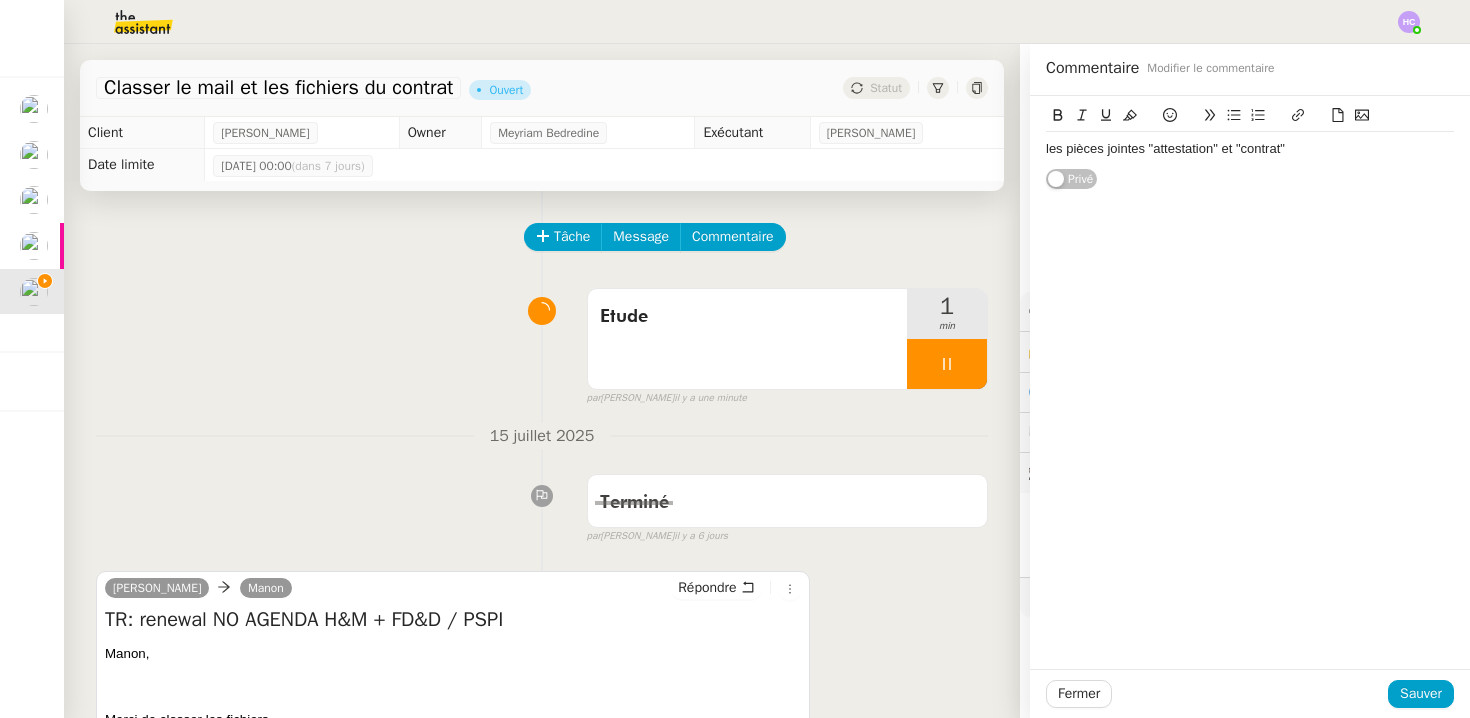 click on "les pièces jointes "attestation" et "contrat"" 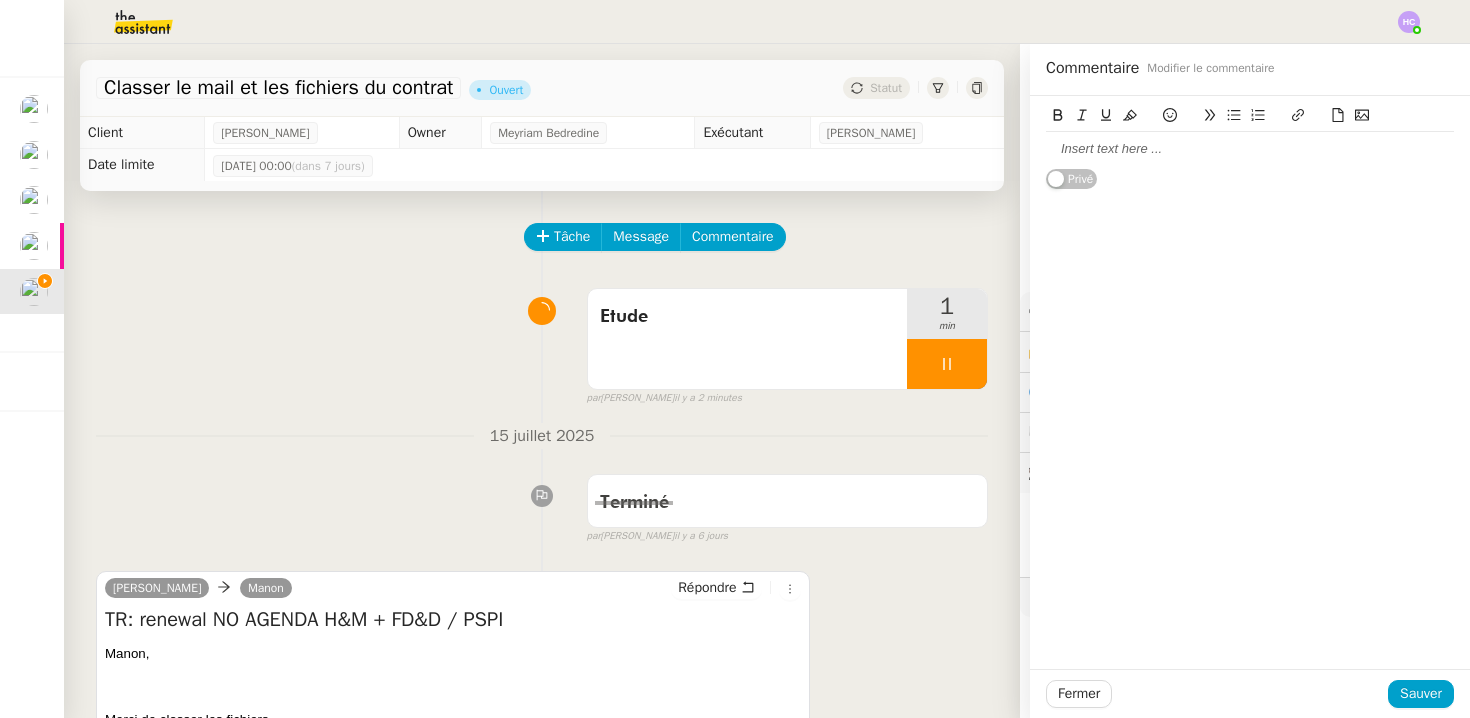 scroll, scrollTop: 165, scrollLeft: 0, axis: vertical 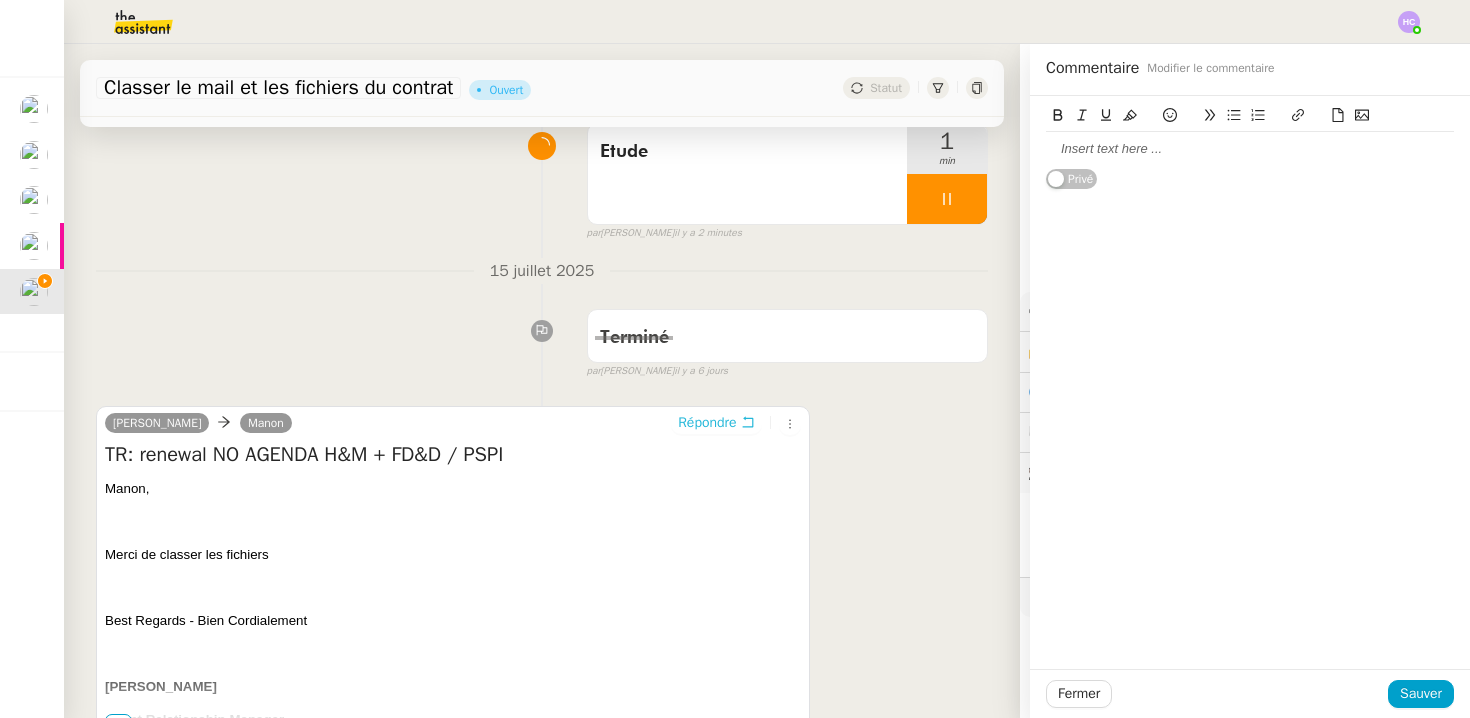 click on "Répondre" at bounding box center [707, 423] 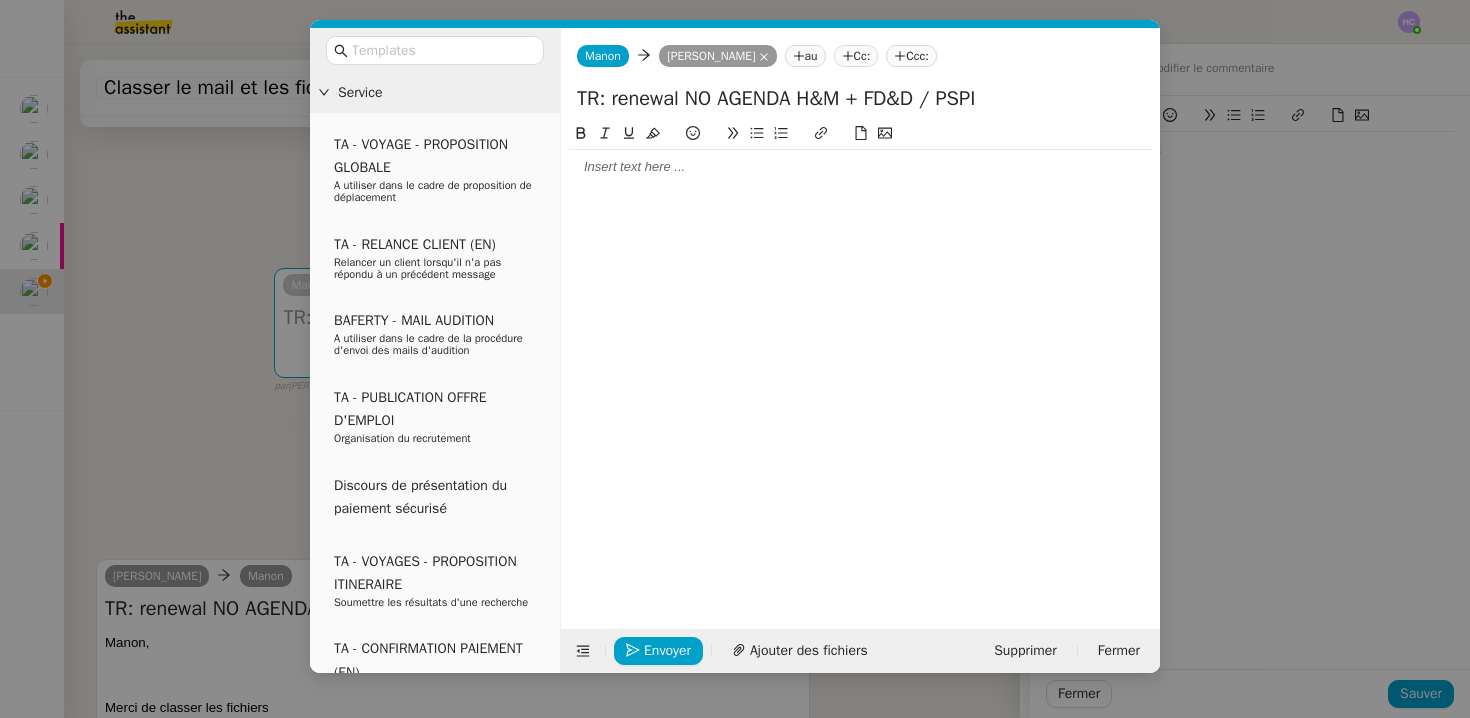 click 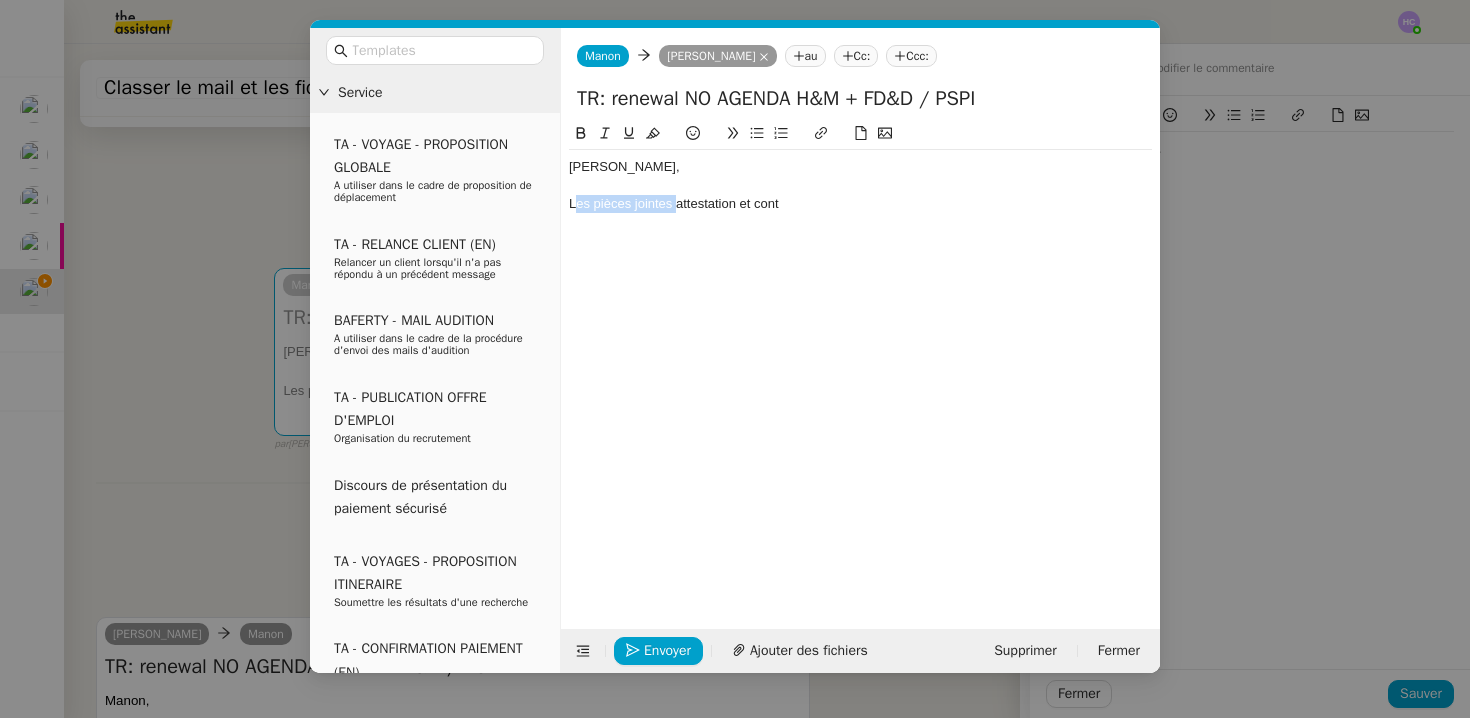 drag, startPoint x: 676, startPoint y: 207, endPoint x: 576, endPoint y: 207, distance: 100 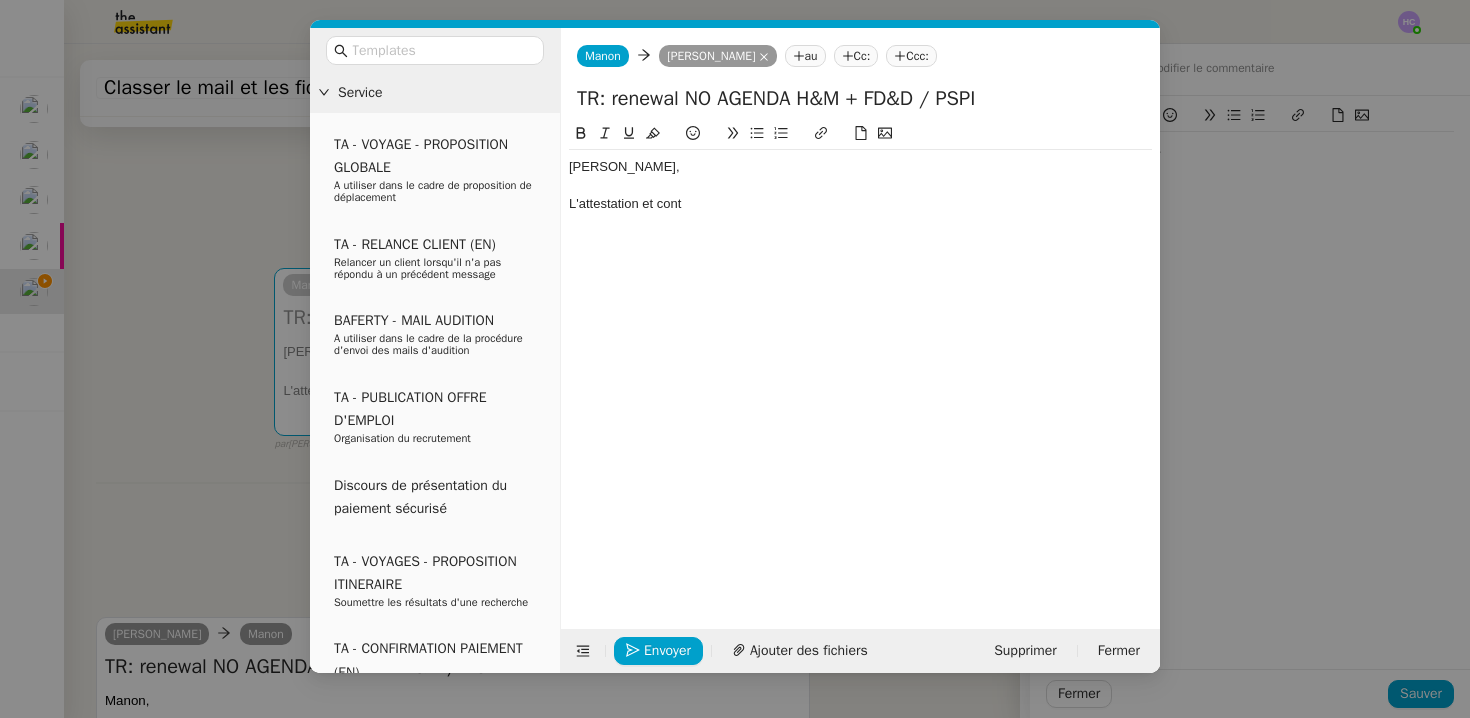 click on "L'attestation et cont" 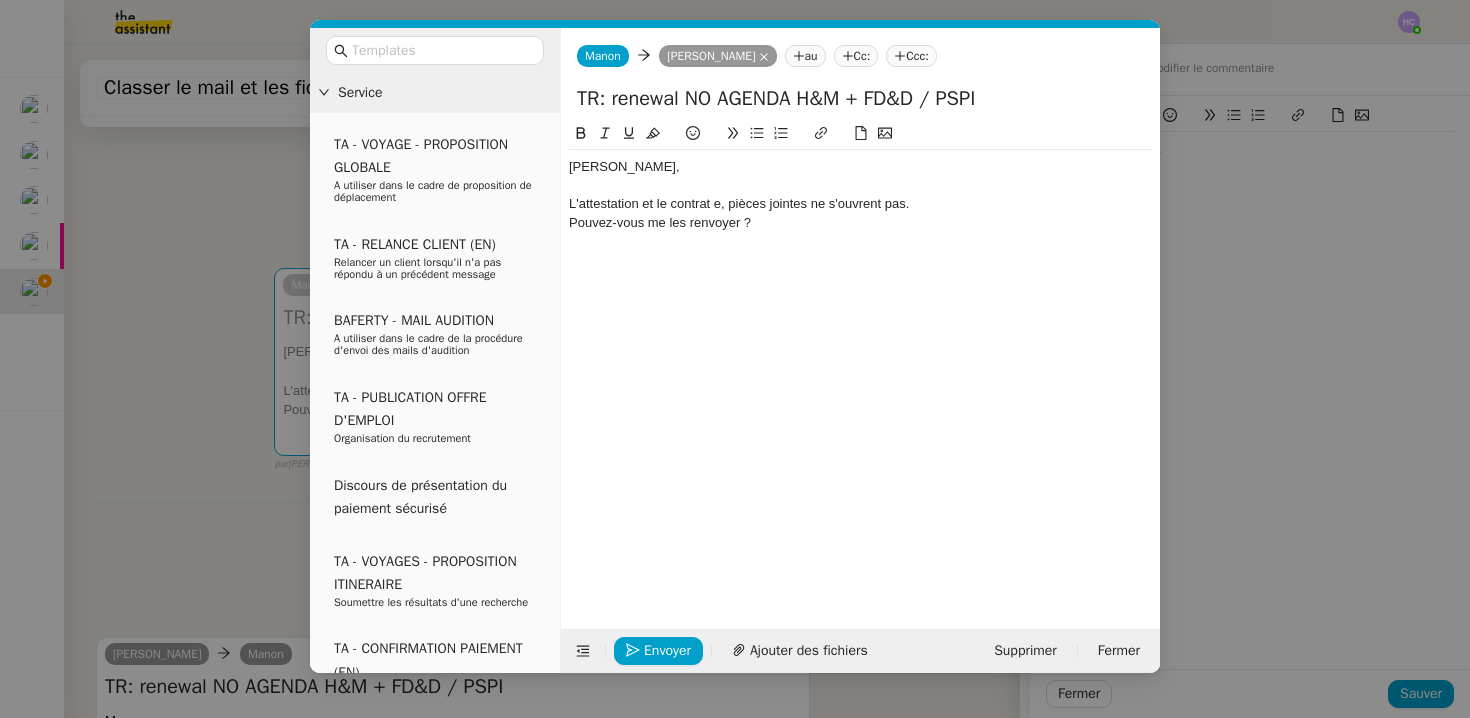 click on "Pouvez-vous me les renvoyer ?" 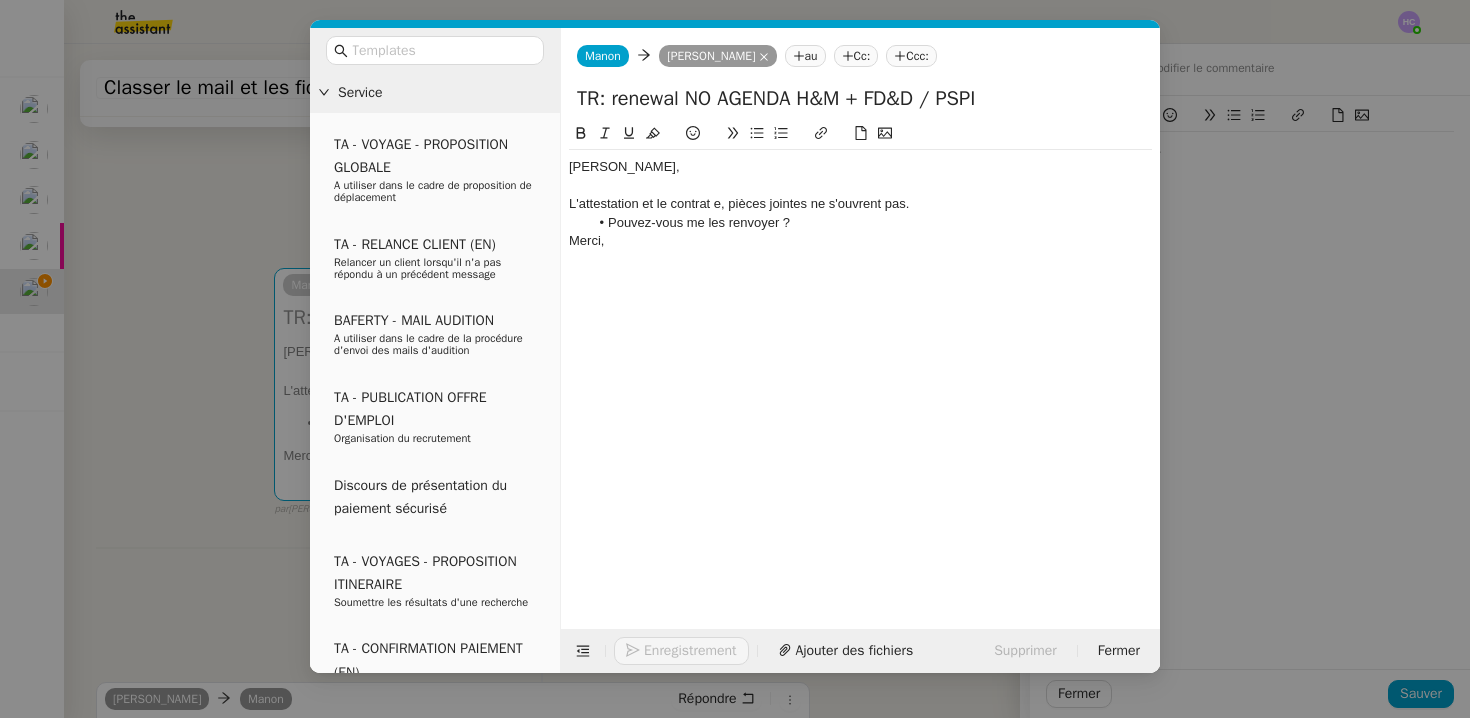 click on "L'attestation et le contrat e, pièces jointes ne s'ouvrent pas." 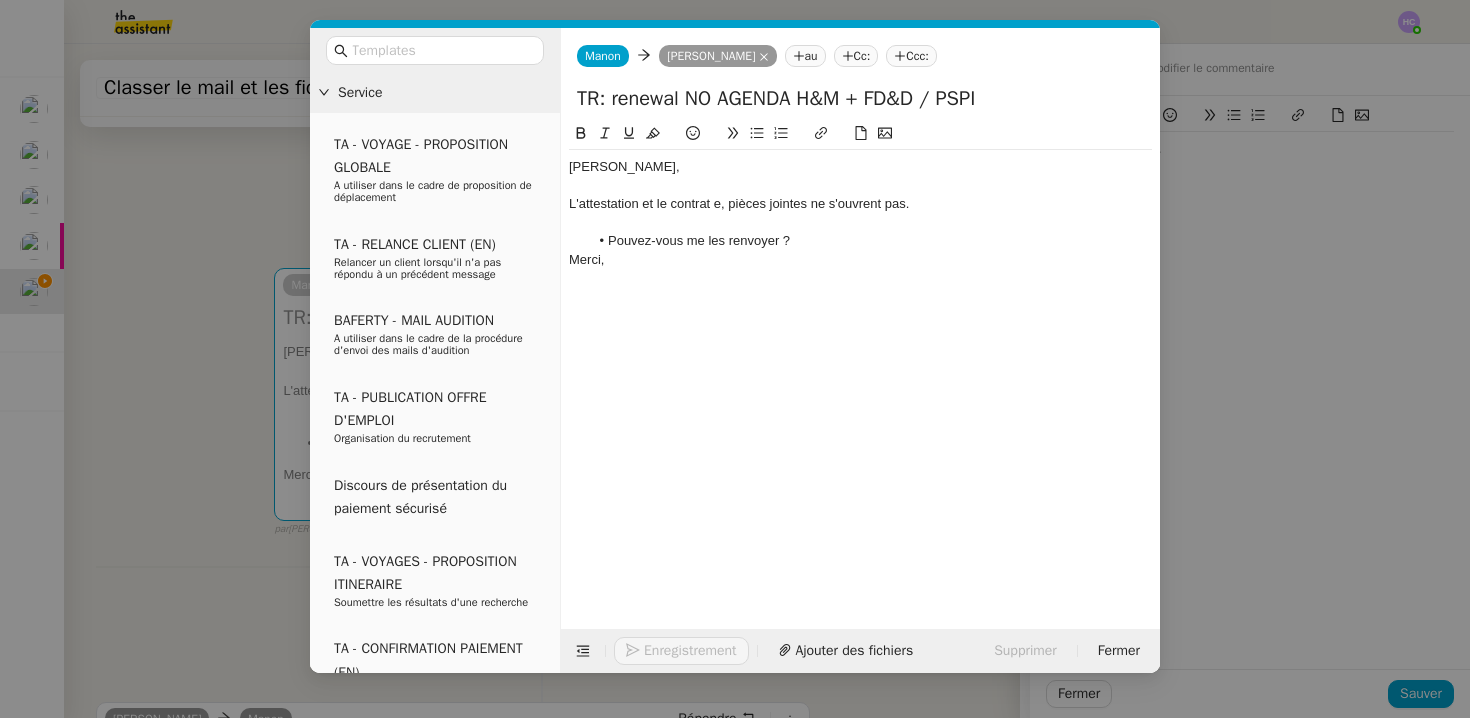 click 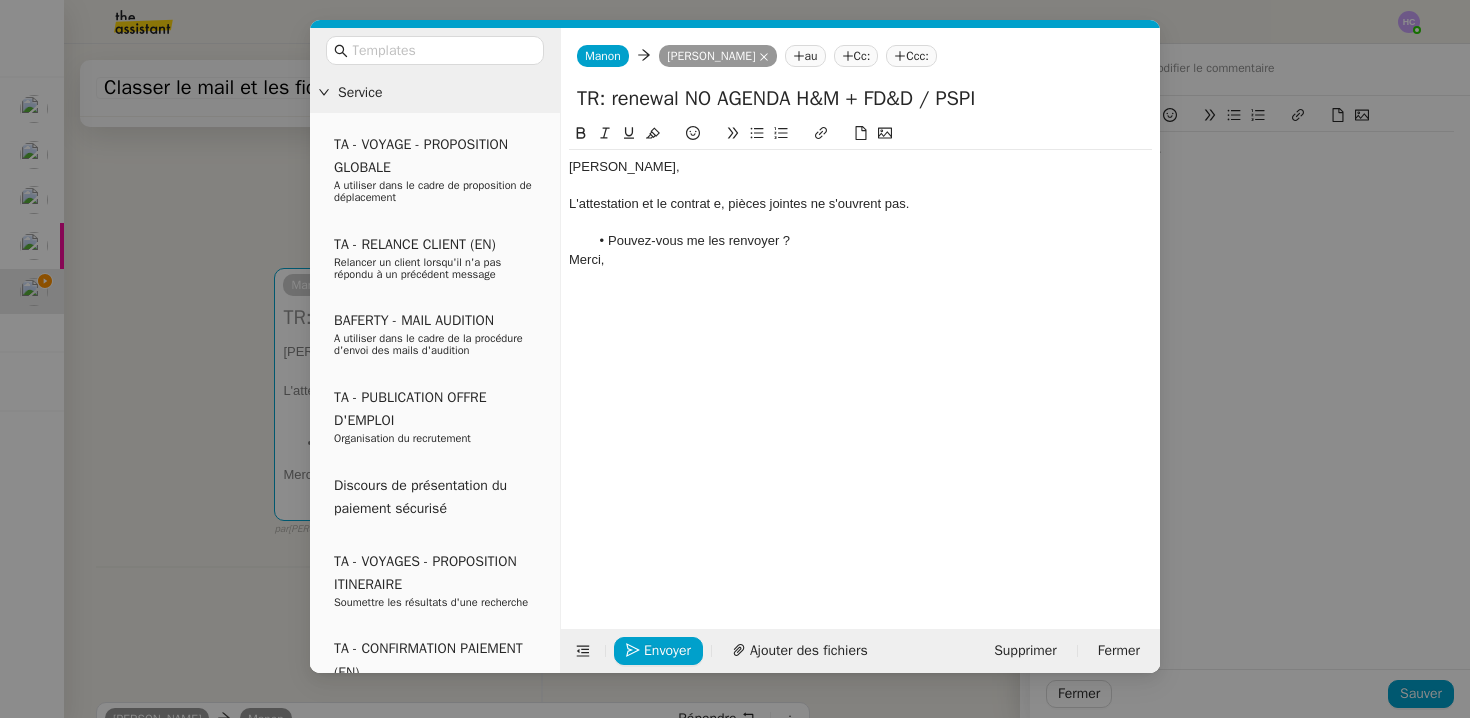 click on "Pouvez-vous me les renvoyer ?" 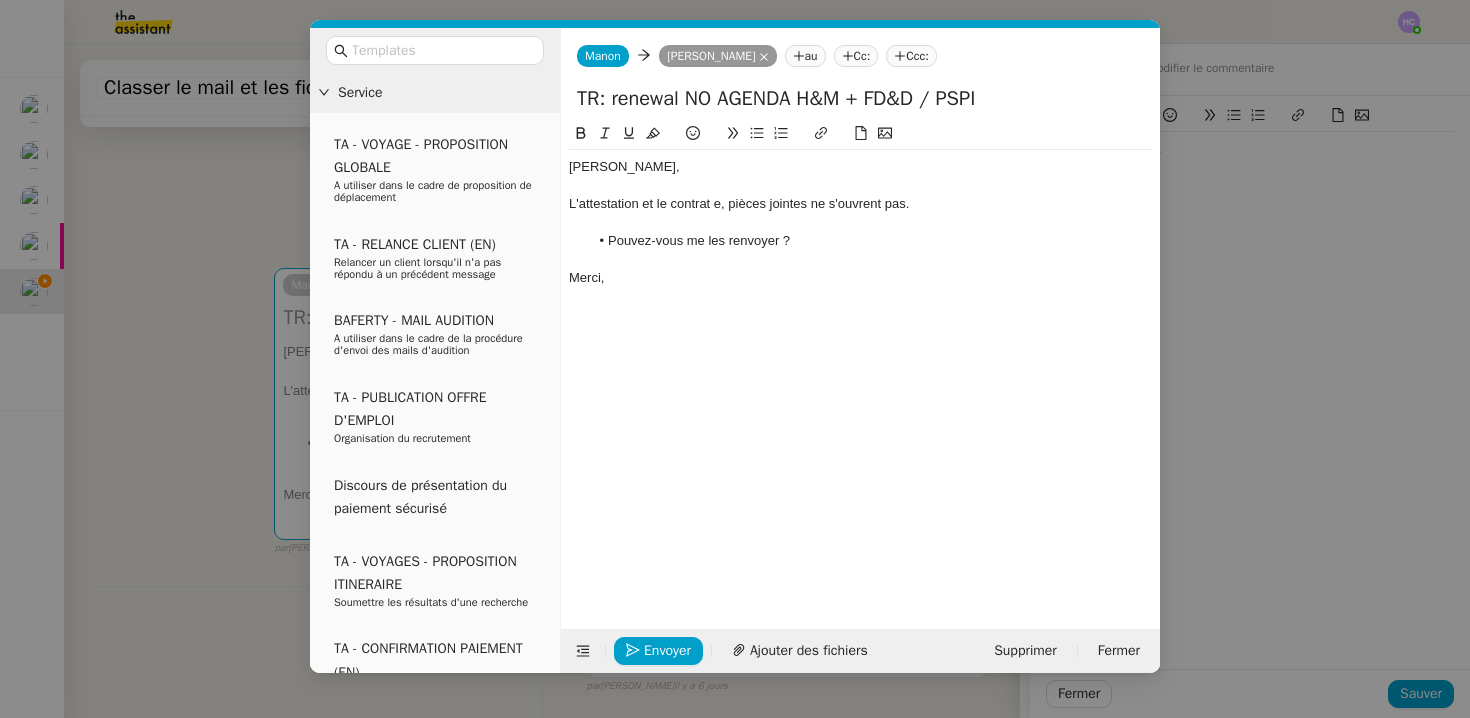 click on "L'attestation et le contrat e, pièces jointes ne s'ouvrent pas." 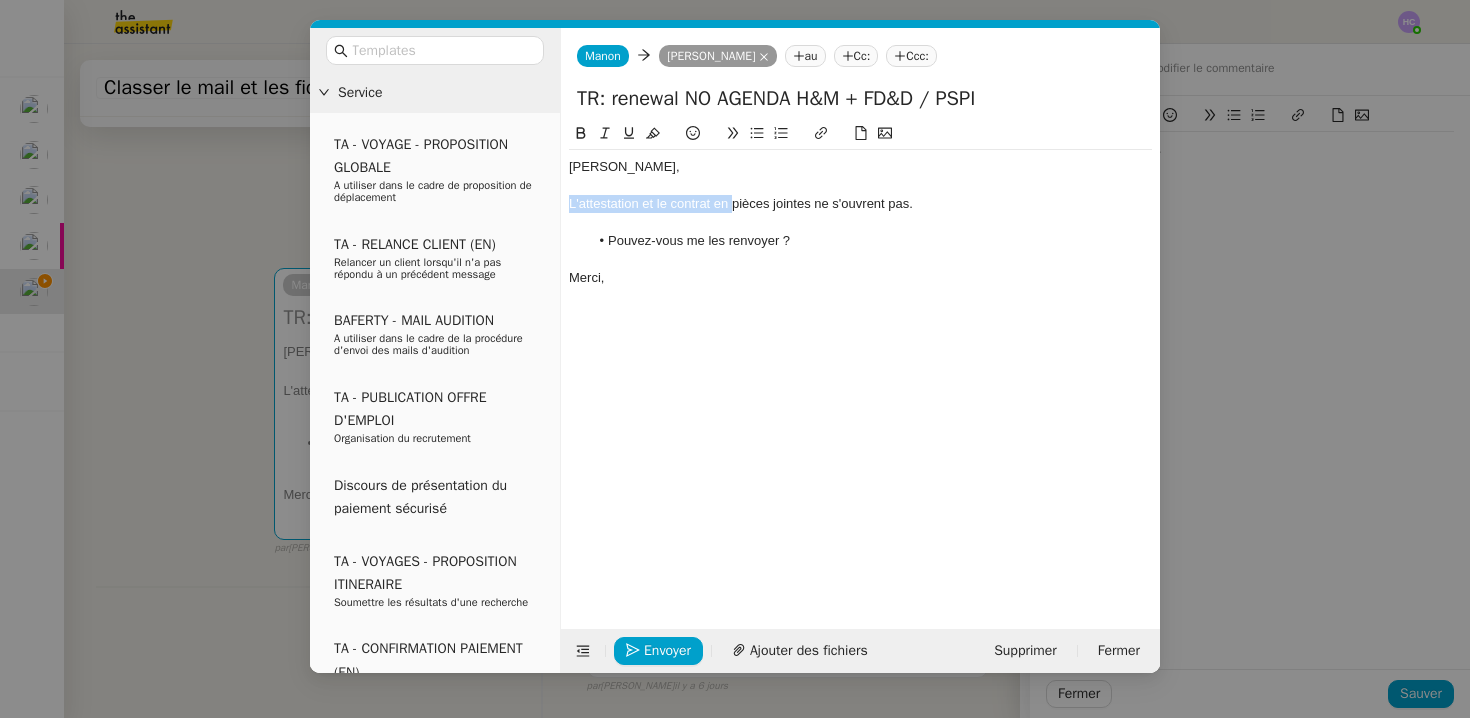 drag, startPoint x: 733, startPoint y: 206, endPoint x: 558, endPoint y: 210, distance: 175.04572 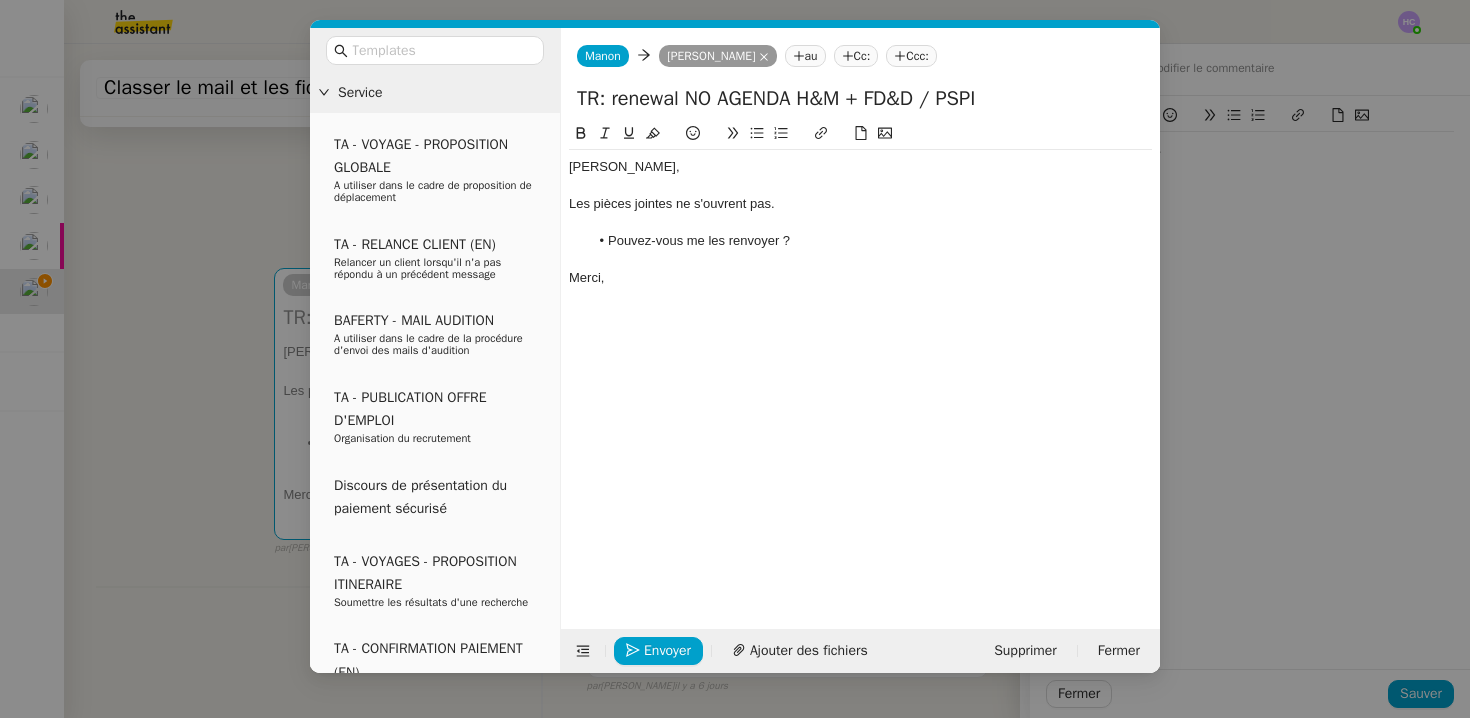 click on "Les pièces jointes ne s'ouvrent pas." 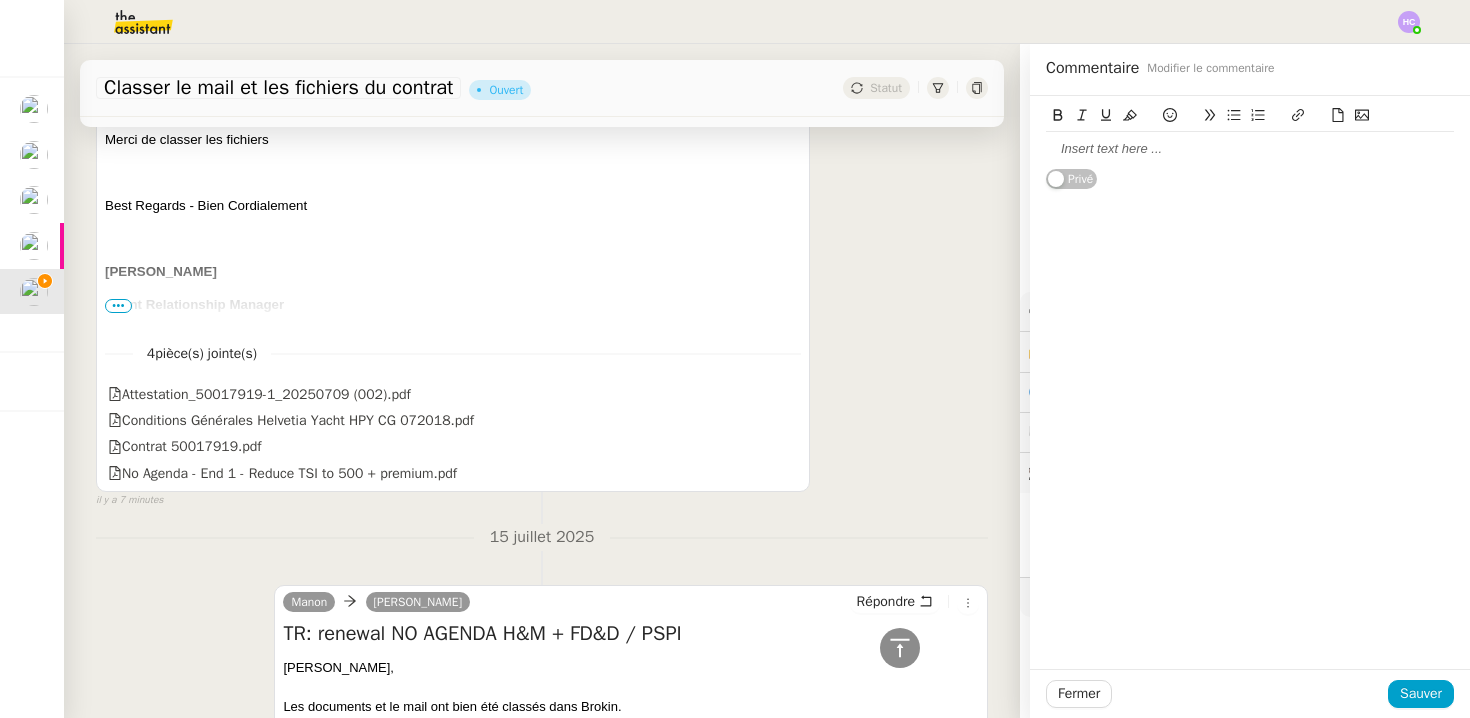 scroll, scrollTop: 960, scrollLeft: 0, axis: vertical 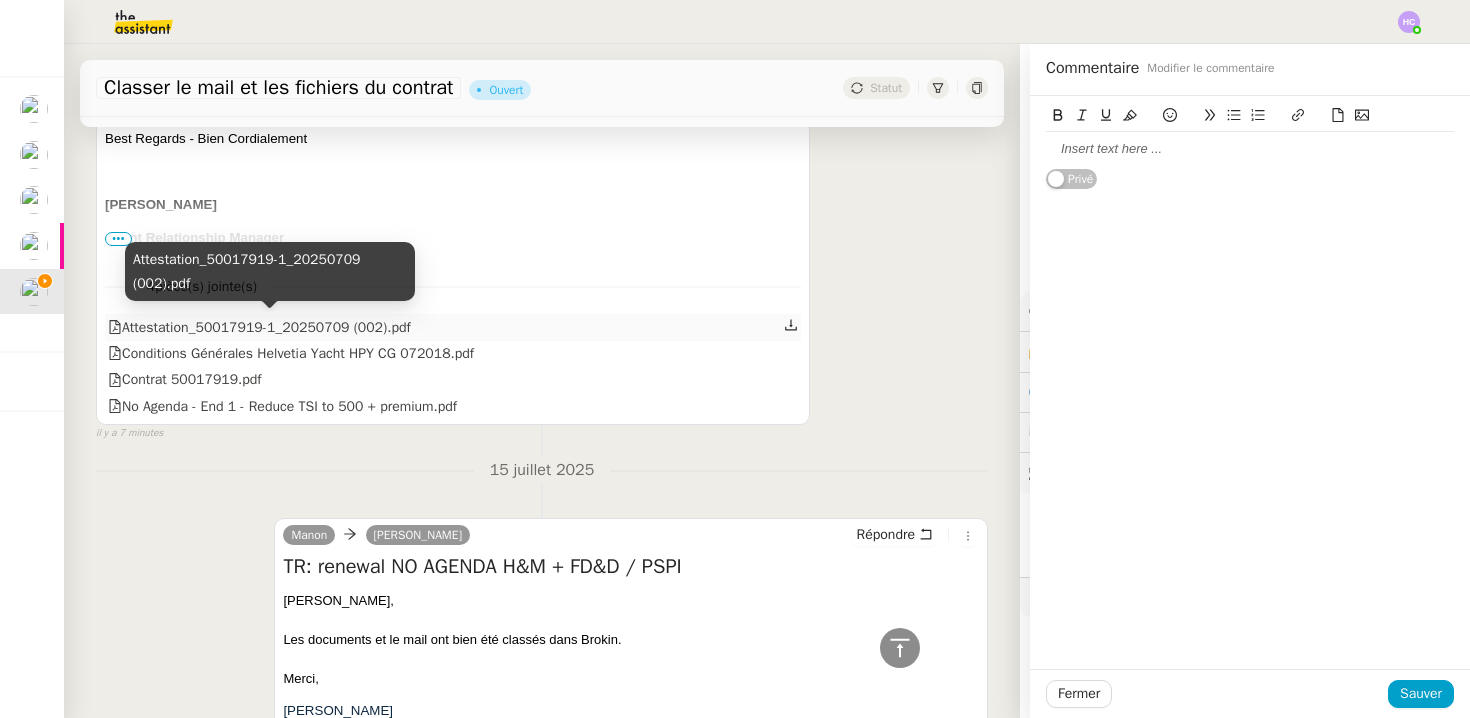 drag, startPoint x: 443, startPoint y: 325, endPoint x: 127, endPoint y: 330, distance: 316.03955 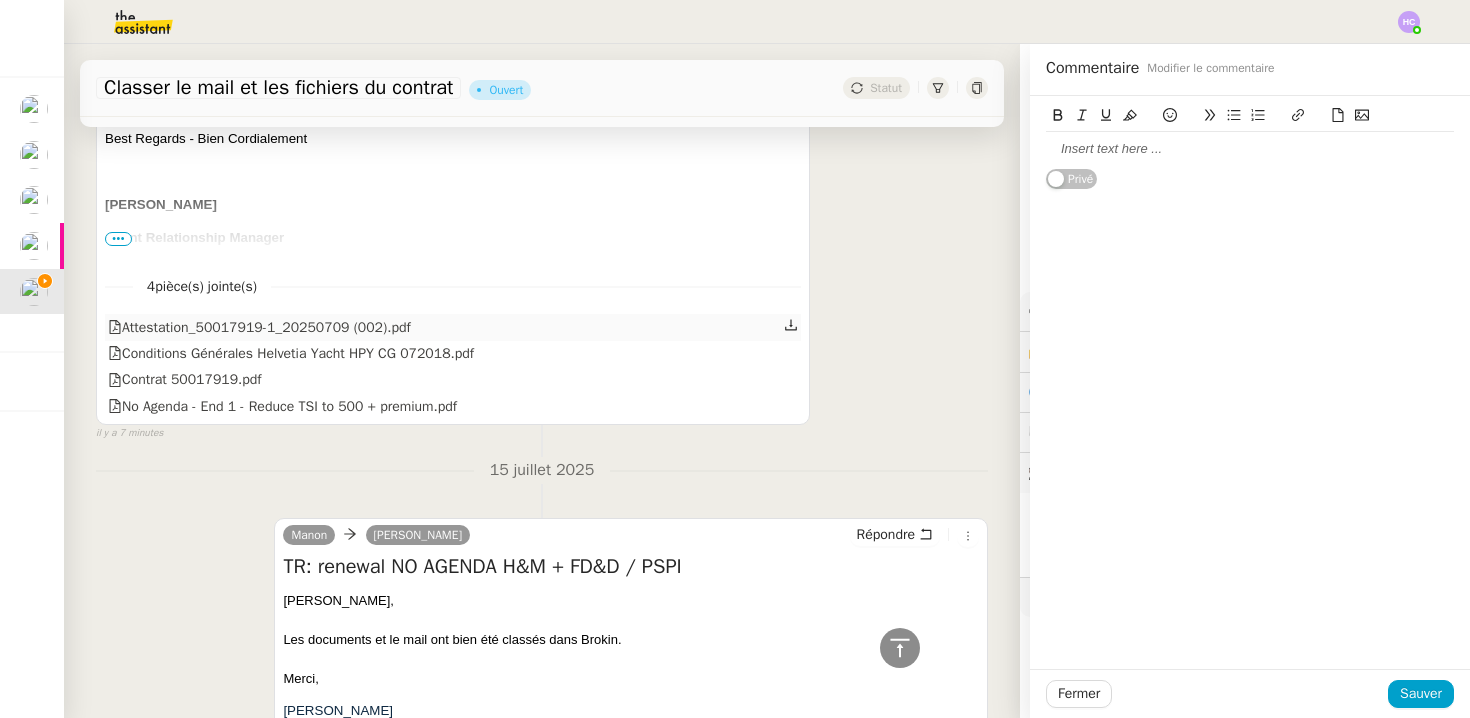 copy on "Attestation_50017919-1_20250709 (002).pdf" 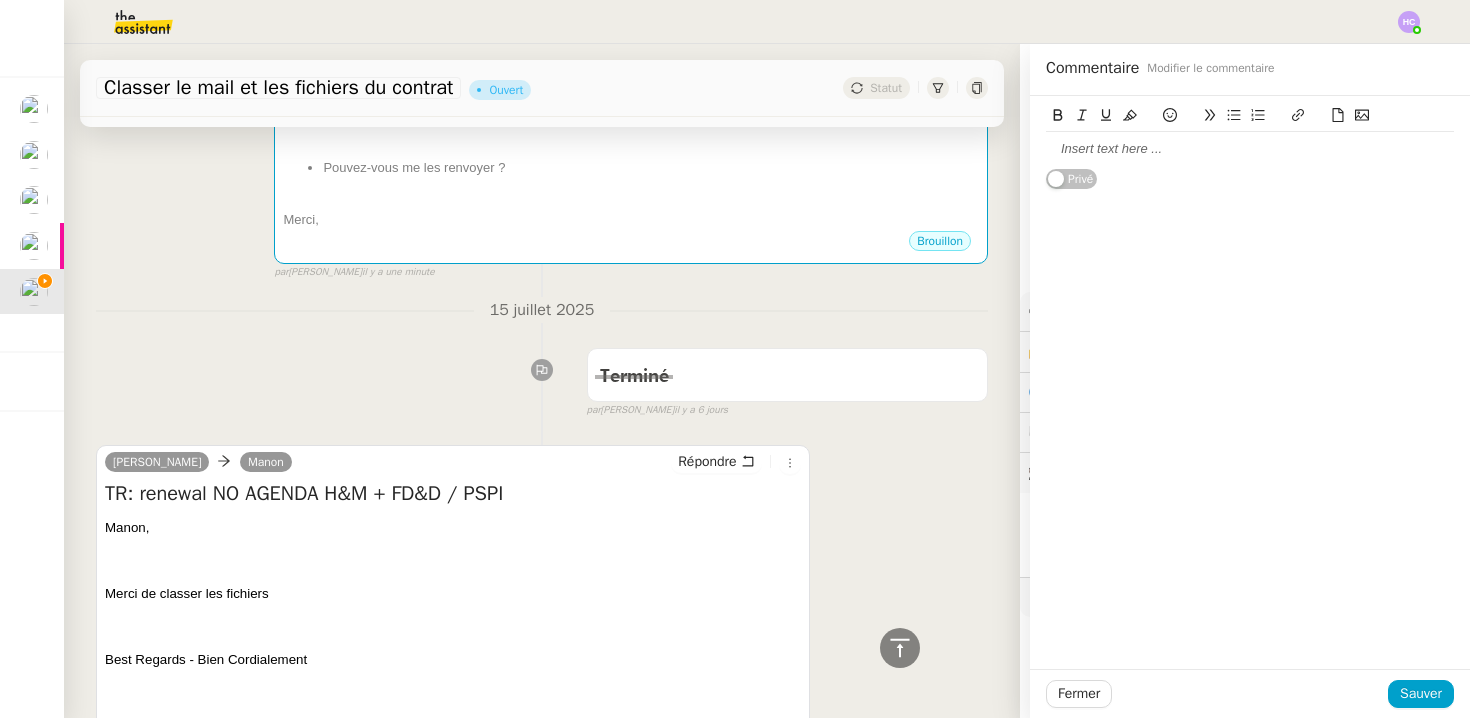scroll, scrollTop: 420, scrollLeft: 0, axis: vertical 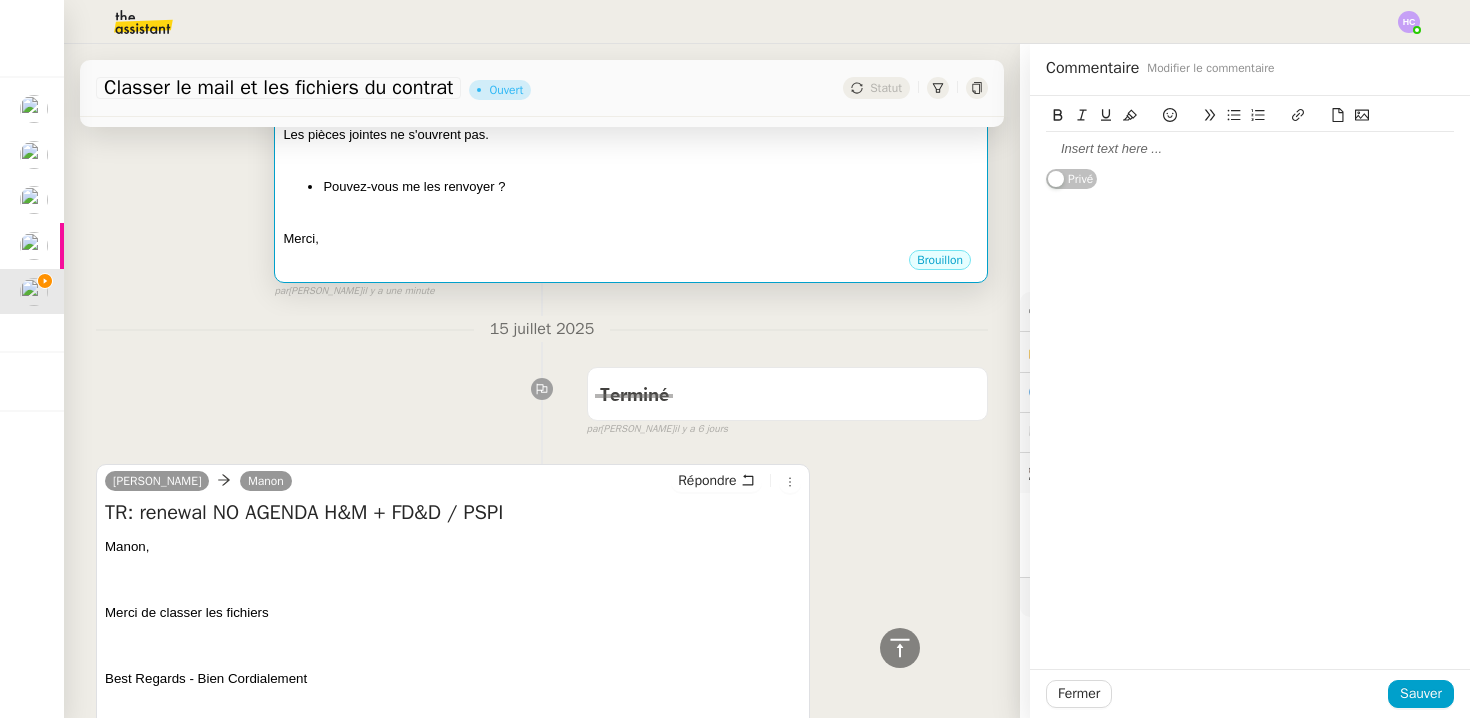 click on "Pouvez-vous me les renvoyer ?" at bounding box center [651, 187] 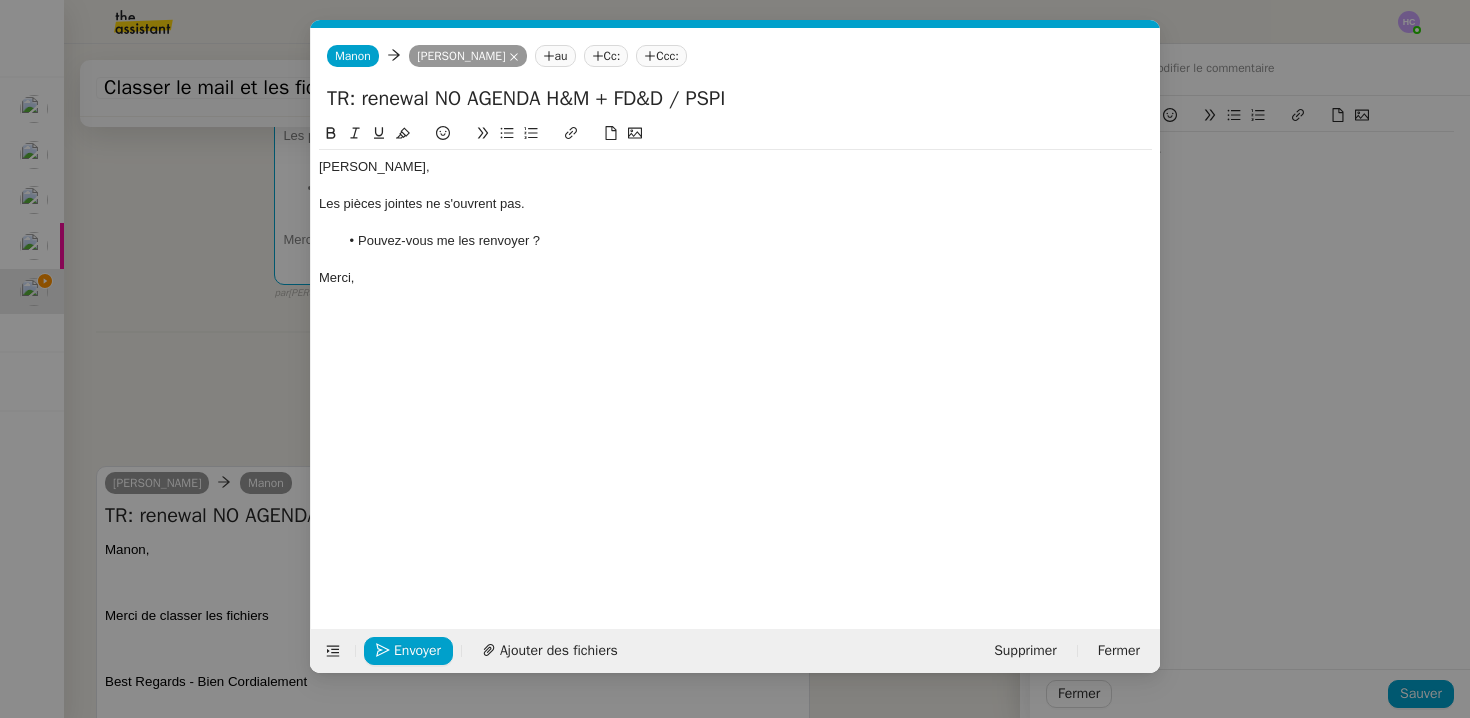 scroll, scrollTop: 0, scrollLeft: 42, axis: horizontal 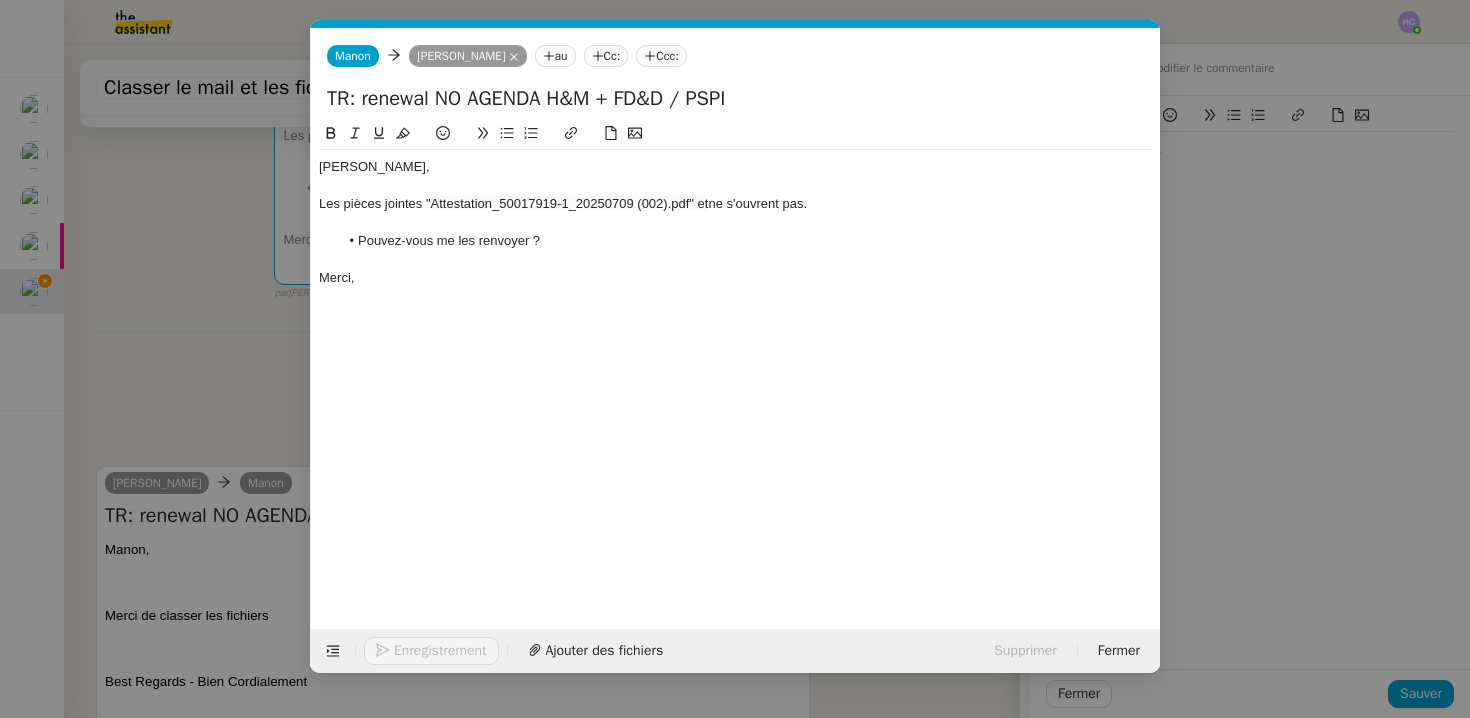 click on "Service TA - VOYAGE - PROPOSITION GLOBALE    A utiliser dans le cadre de proposition de déplacement TA - RELANCE CLIENT (EN)    Relancer un client lorsqu'il n'a pas répondu à un précédent message BAFERTY - MAIL AUDITION    A utiliser dans le cadre de la procédure d'envoi des mails d'audition TA - PUBLICATION OFFRE D'EMPLOI     Organisation du recrutement Discours de présentation du paiement sécurisé    TA - VOYAGES - PROPOSITION ITINERAIRE    Soumettre les résultats d'une recherche TA - CONFIRMATION PAIEMENT (EN)    Confirmer avec le client de modèle de transaction - Attention Plan Pro nécessaire. TA - COURRIER EXPEDIE (recommandé)    A utiliser dans le cadre de l'envoi d'un courrier recommandé TA - PARTAGE DE CALENDRIER (EN)    A utiliser pour demander au client de partager son calendrier afin de faciliter l'accès et la gestion PSPI - Appel de fonds MJL    A utiliser dans le cadre de la procédure d'appel de fonds MJL TA - RELANCE CLIENT    TA - AR PROCEDURES        21 YIELD" at bounding box center [735, 359] 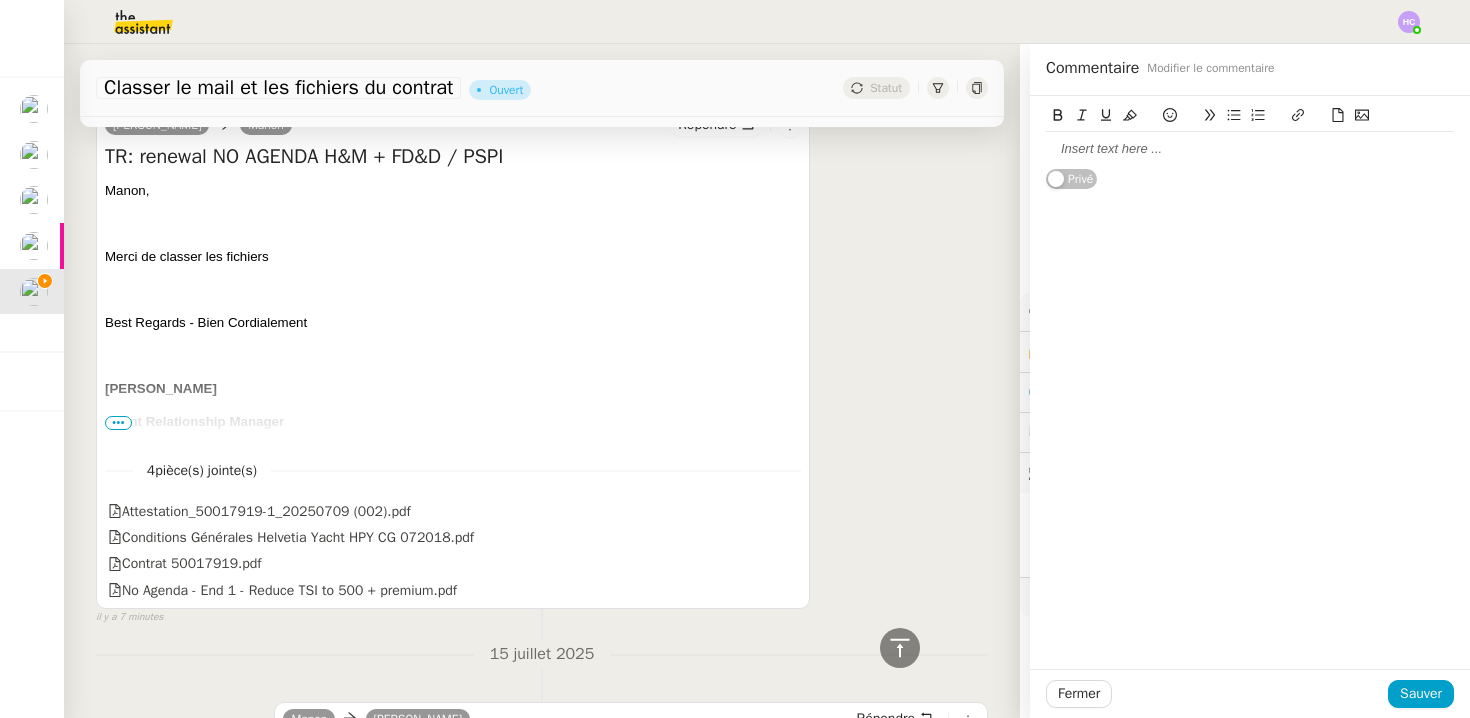 scroll, scrollTop: 806, scrollLeft: 0, axis: vertical 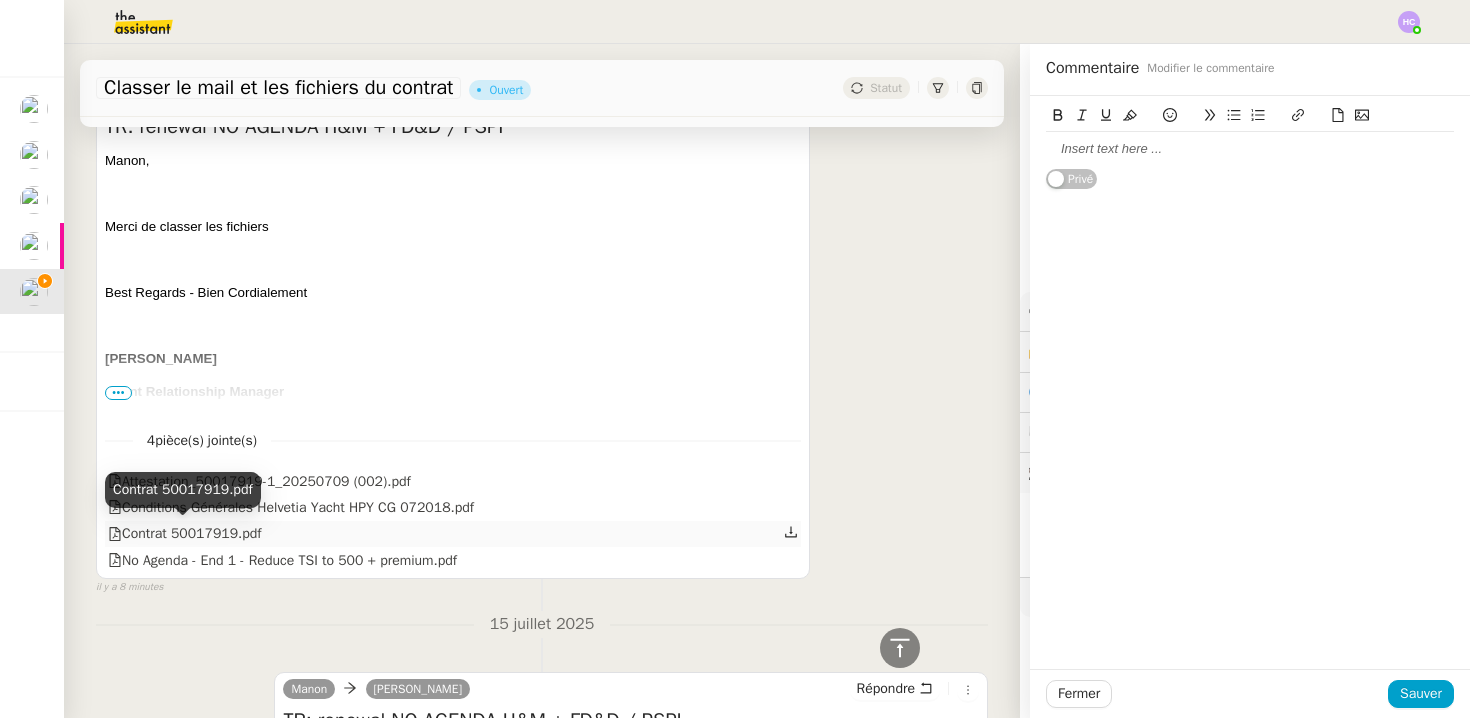 drag, startPoint x: 276, startPoint y: 536, endPoint x: 126, endPoint y: 534, distance: 150.01334 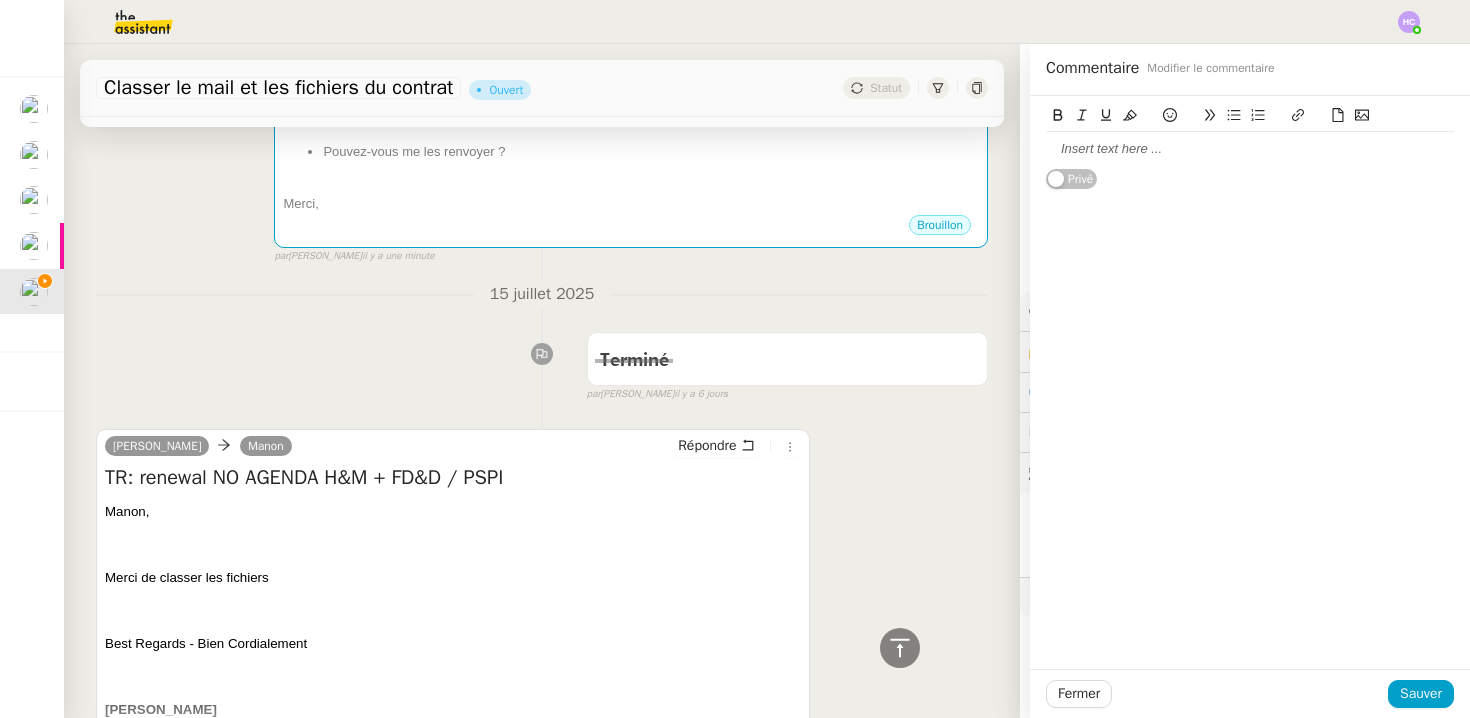 scroll, scrollTop: 0, scrollLeft: 0, axis: both 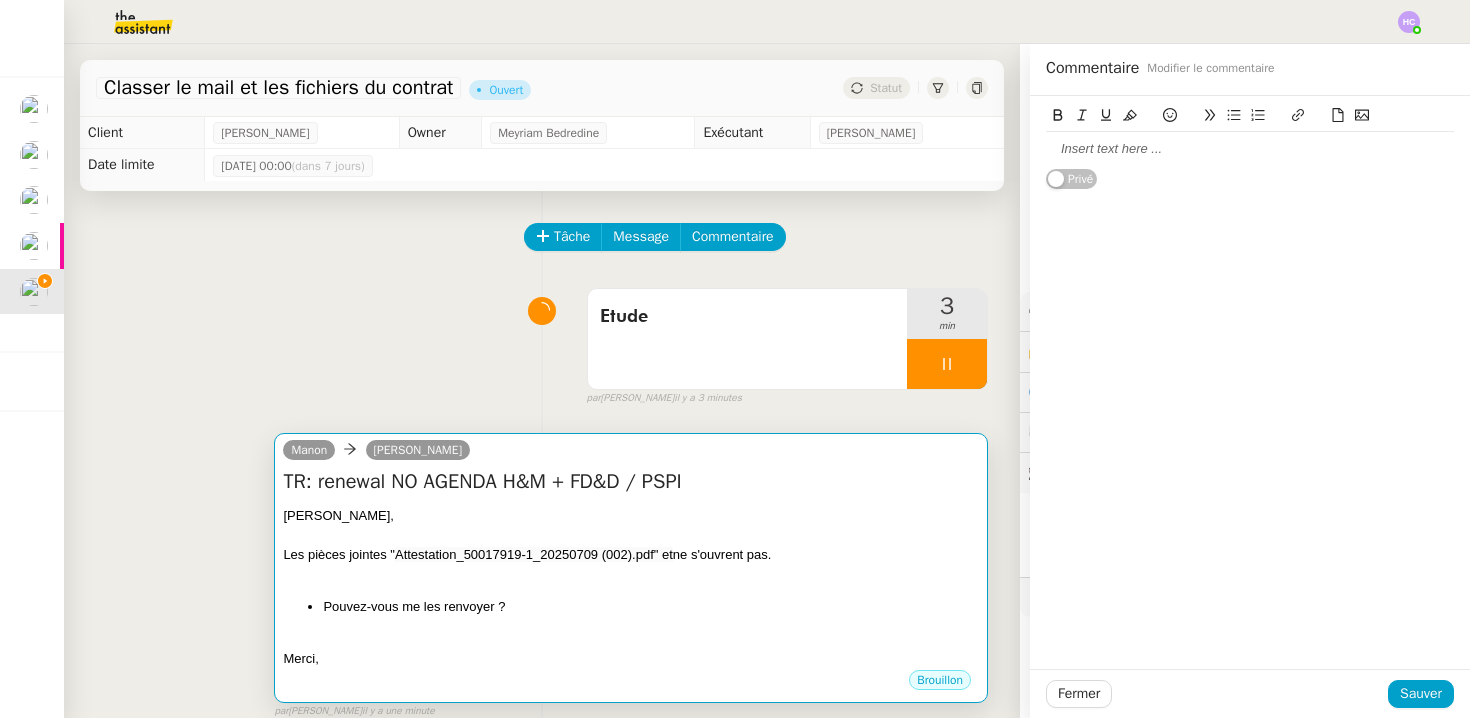 click on "[PERSON_NAME]," at bounding box center [631, 516] 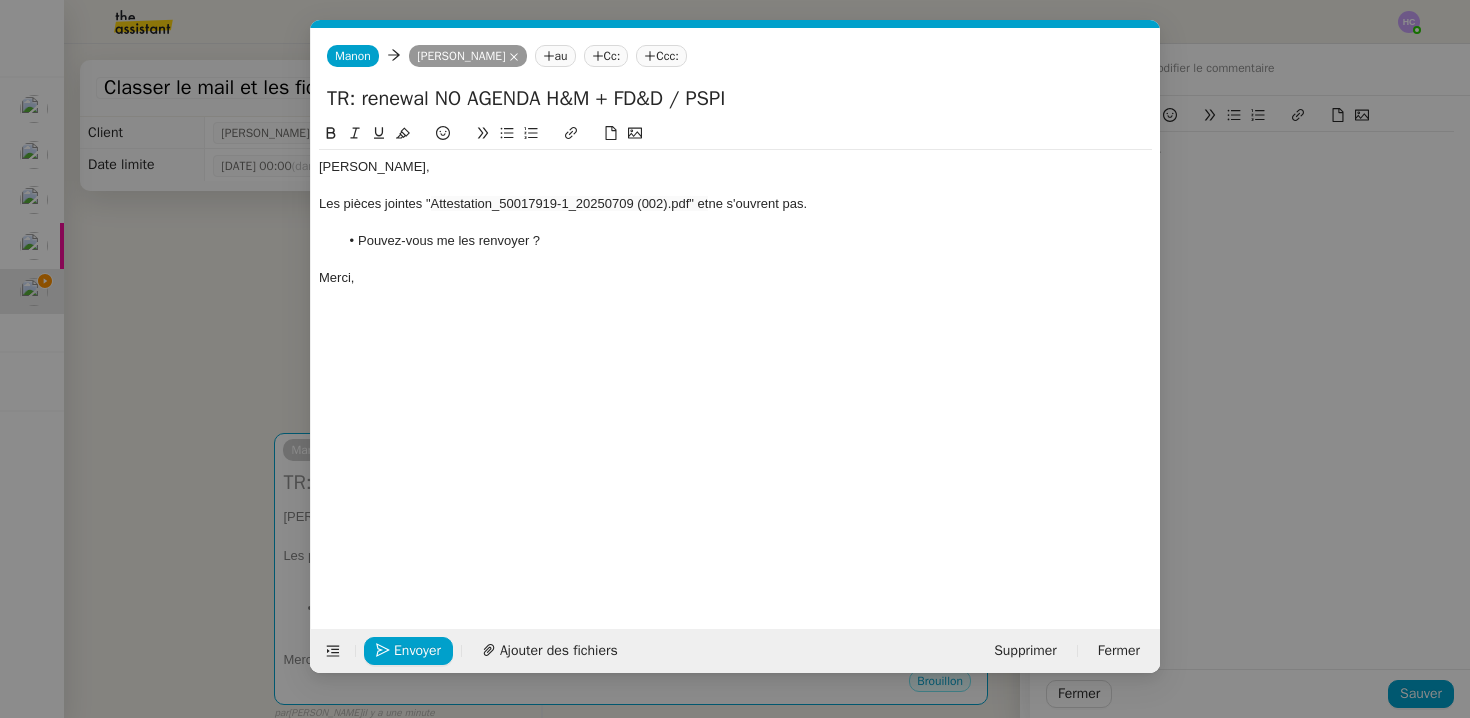 scroll, scrollTop: 0, scrollLeft: 42, axis: horizontal 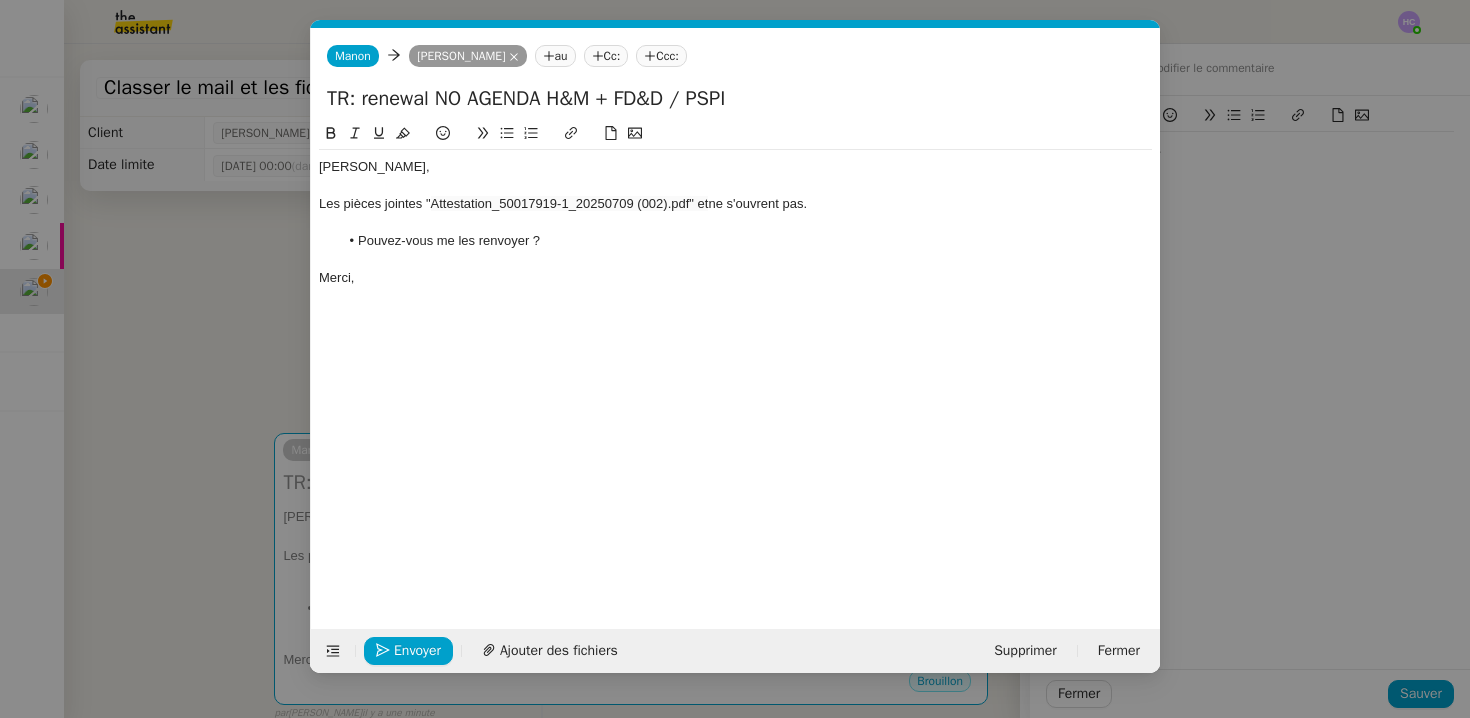 click on "Attestation_50017919-1_20250709 (002).pdf" et" 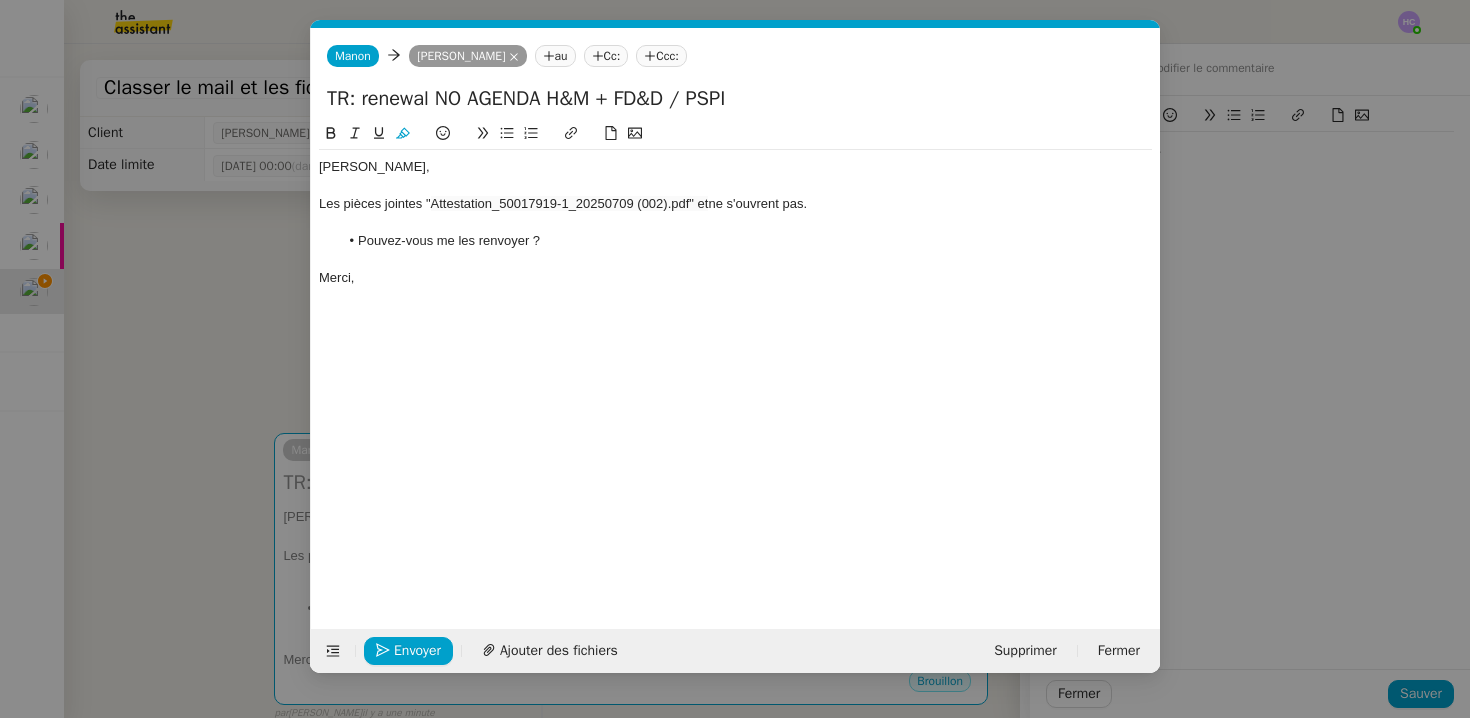 type 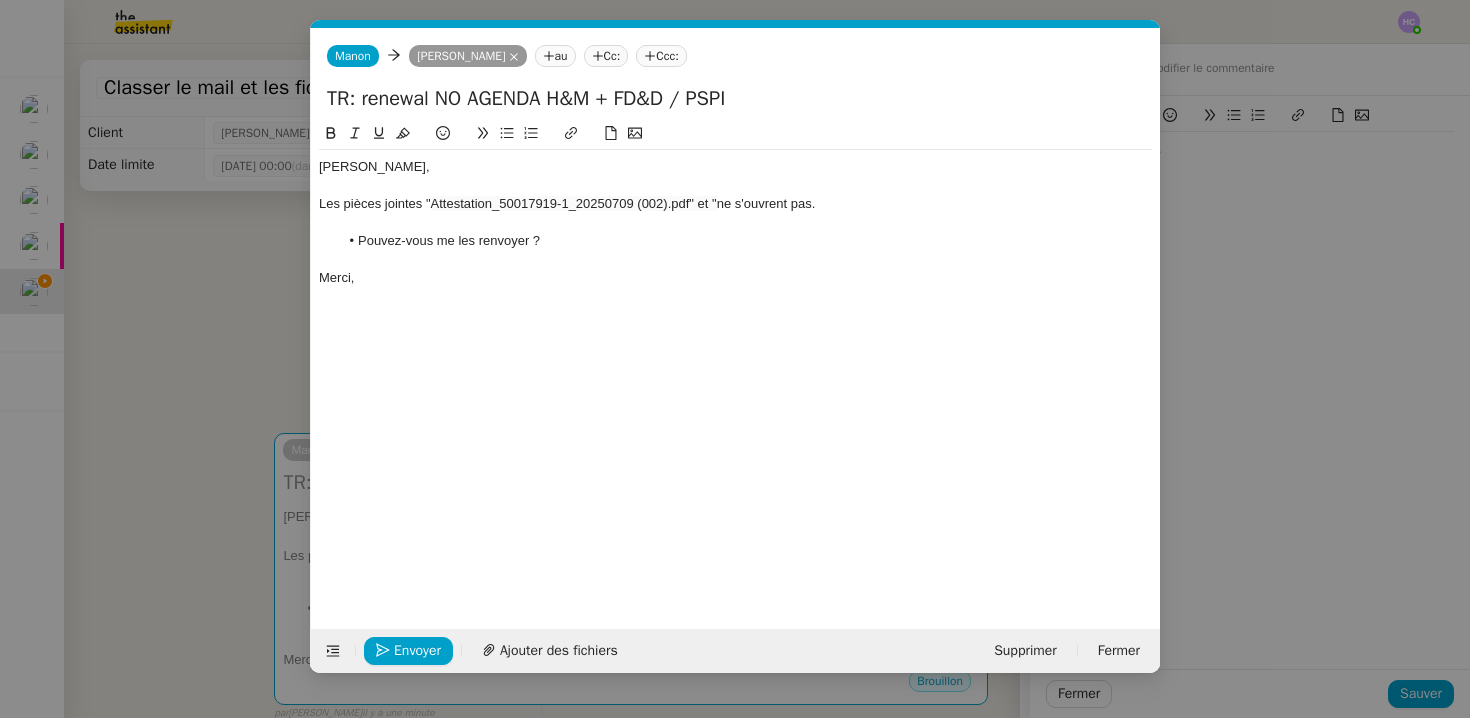 scroll, scrollTop: 0, scrollLeft: 0, axis: both 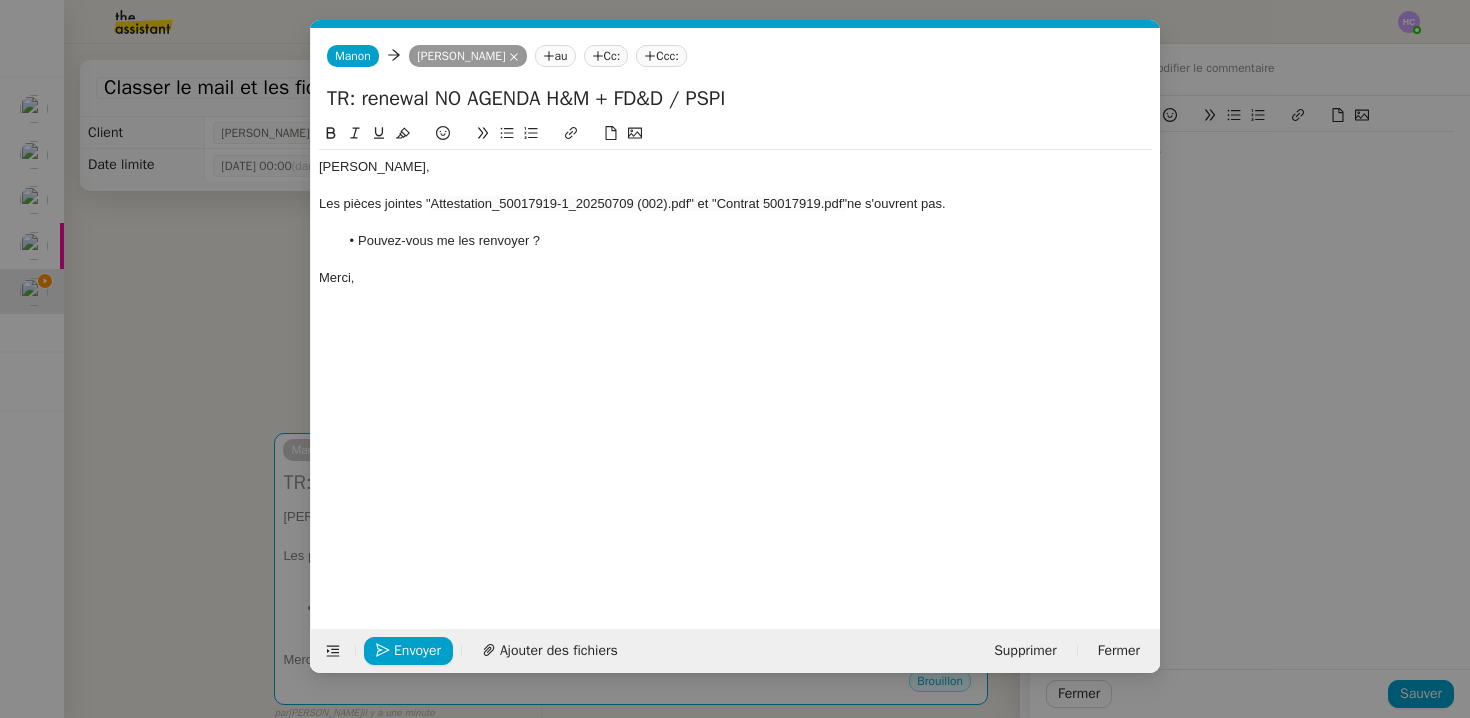 click on "Attestation_50017919-1_20250709 (002).pdf" et "Contrat 50017919.pdf"" 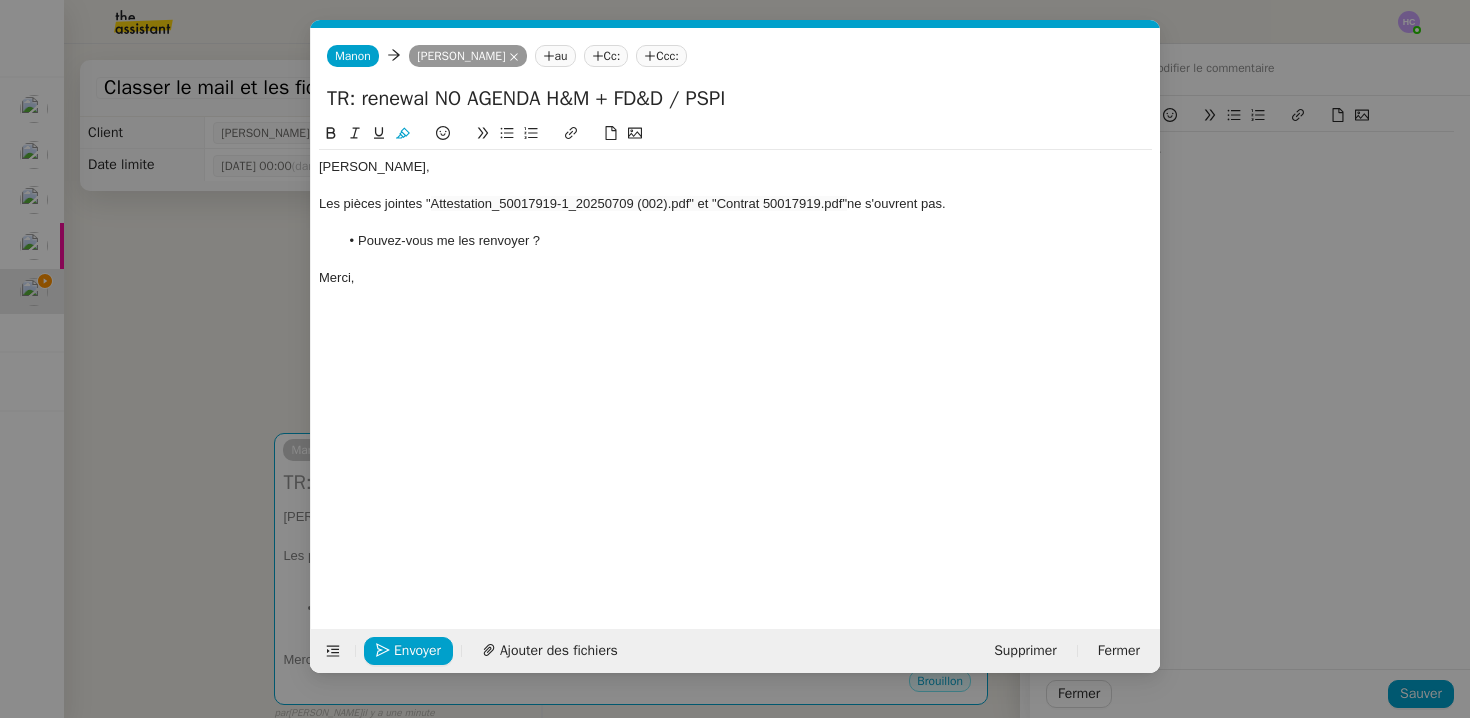 click on "Pouvez-vous me les renvoyer ?" 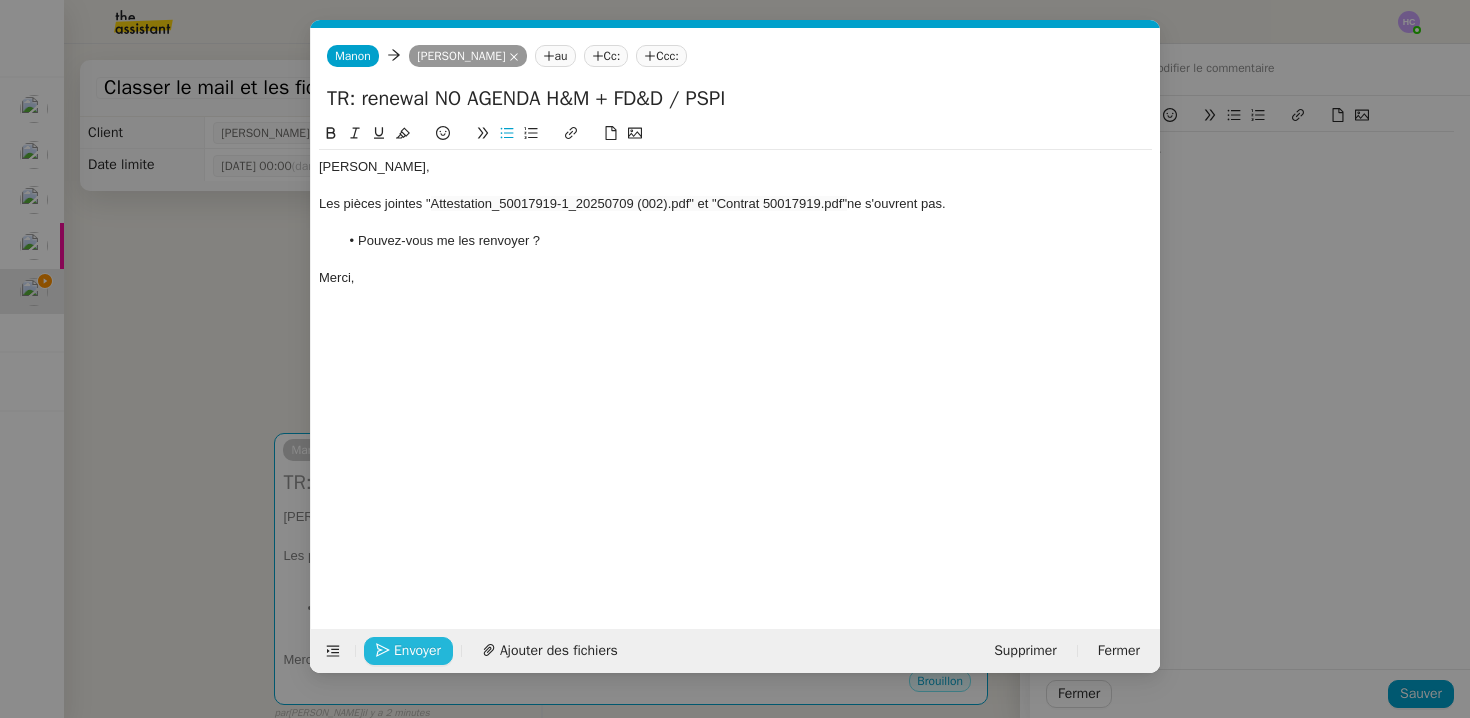 click on "Envoyer" 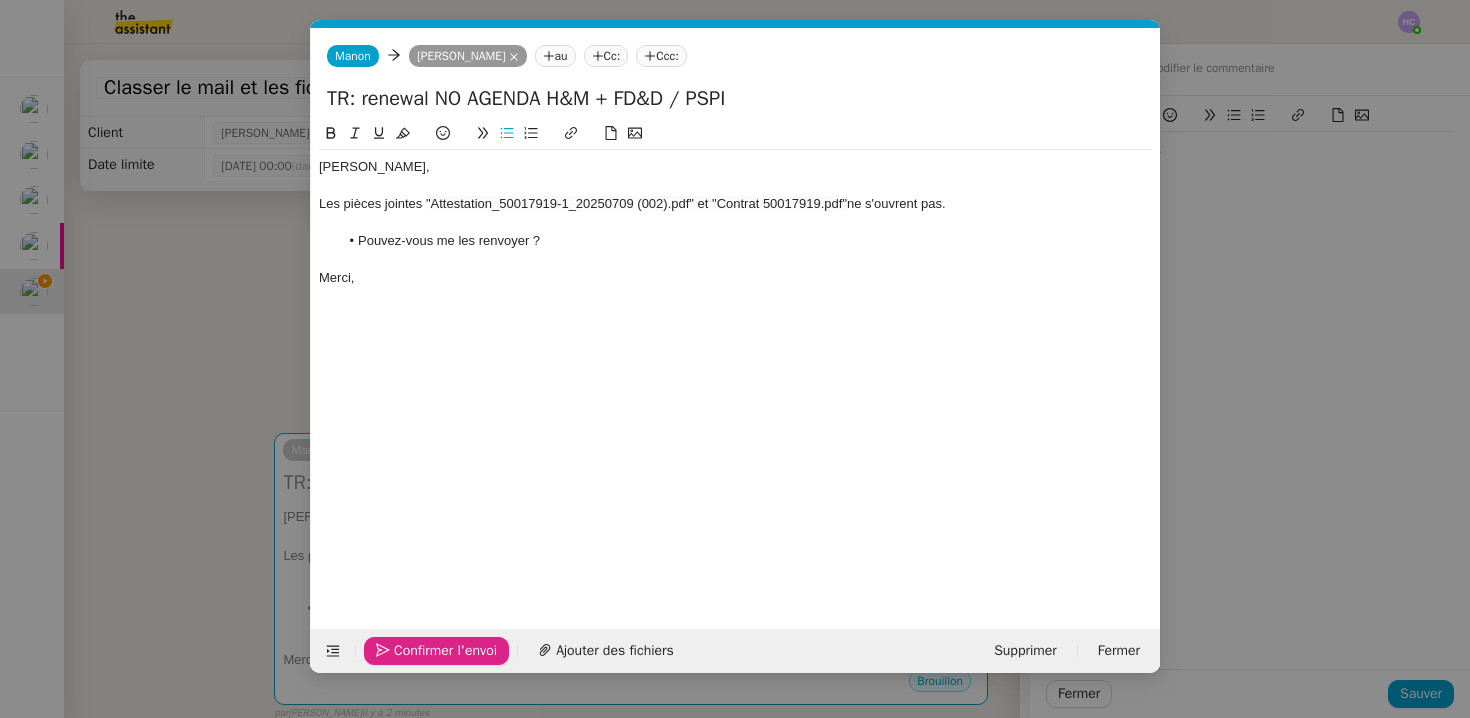 click on "Confirmer l'envoi" 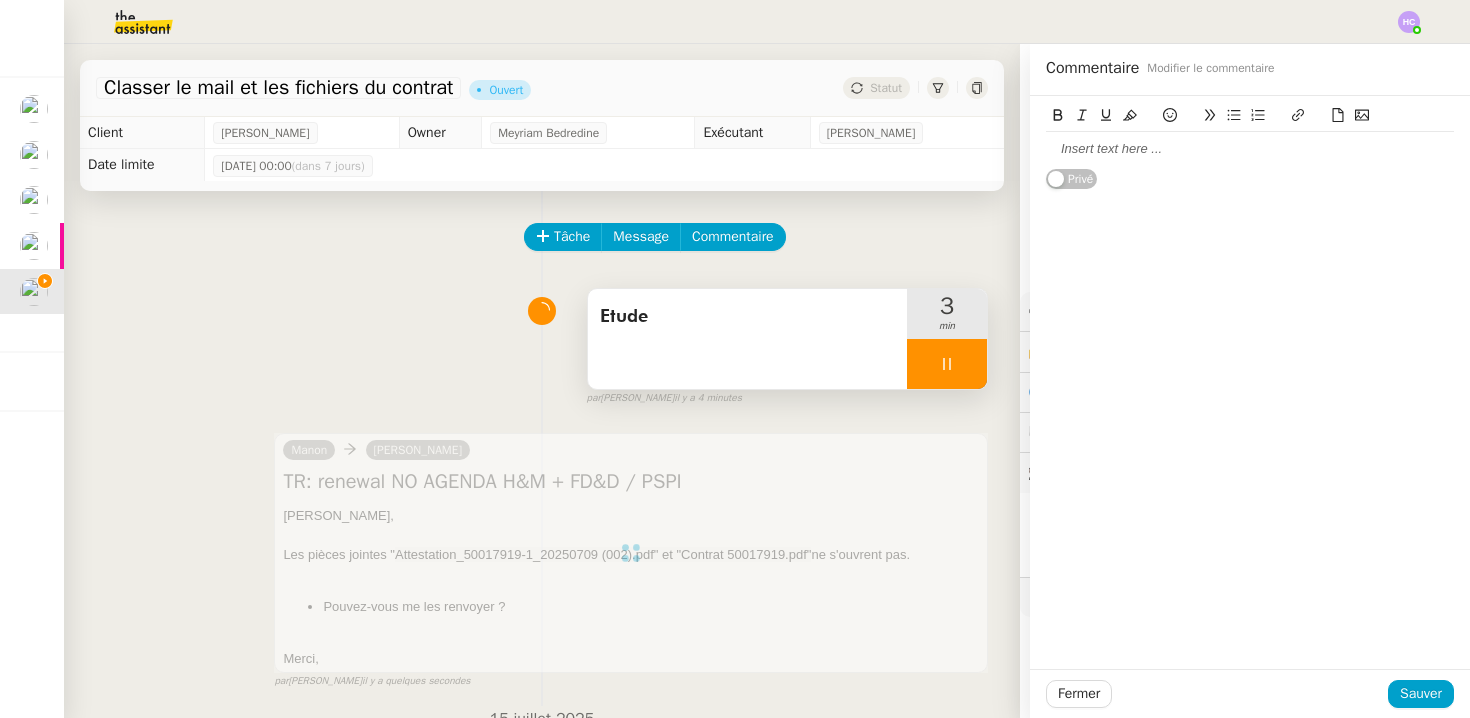 click on "Etude" at bounding box center (747, 317) 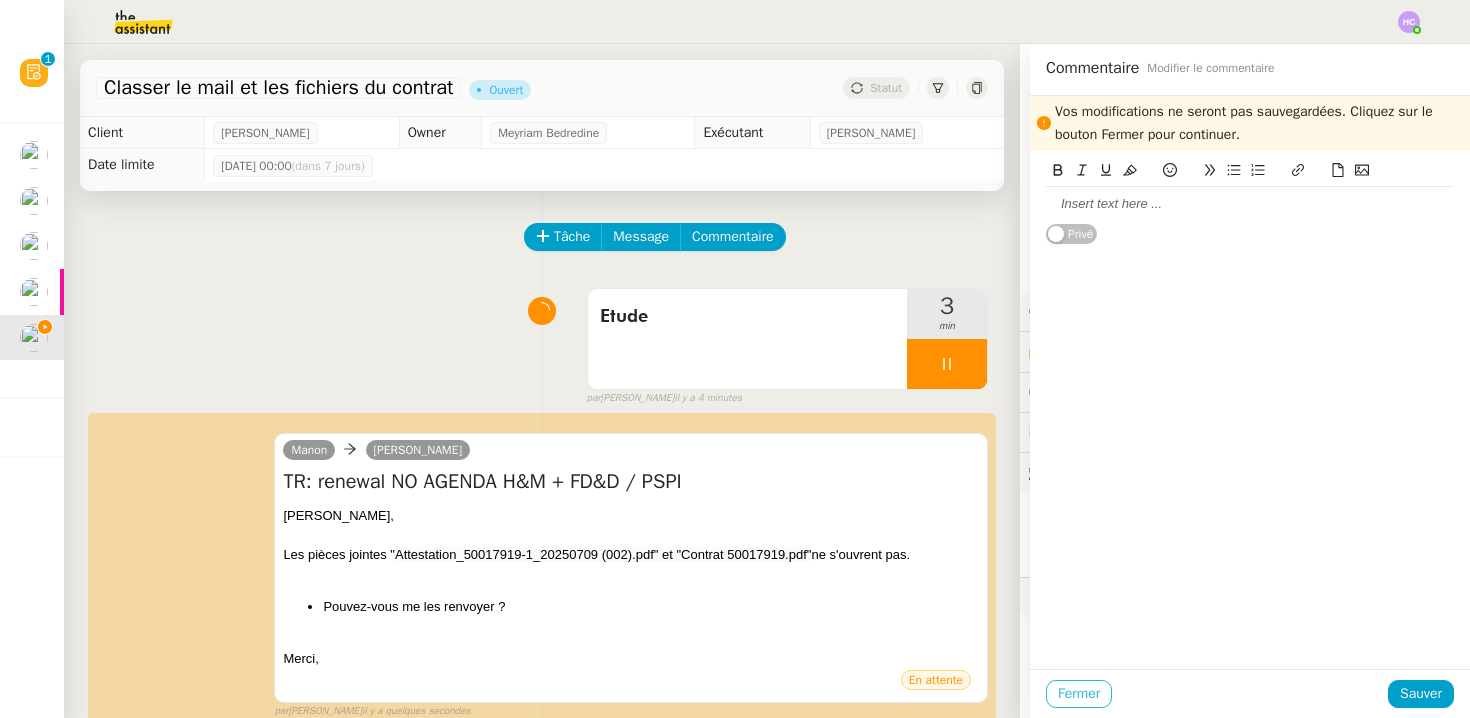 click on "Fermer" 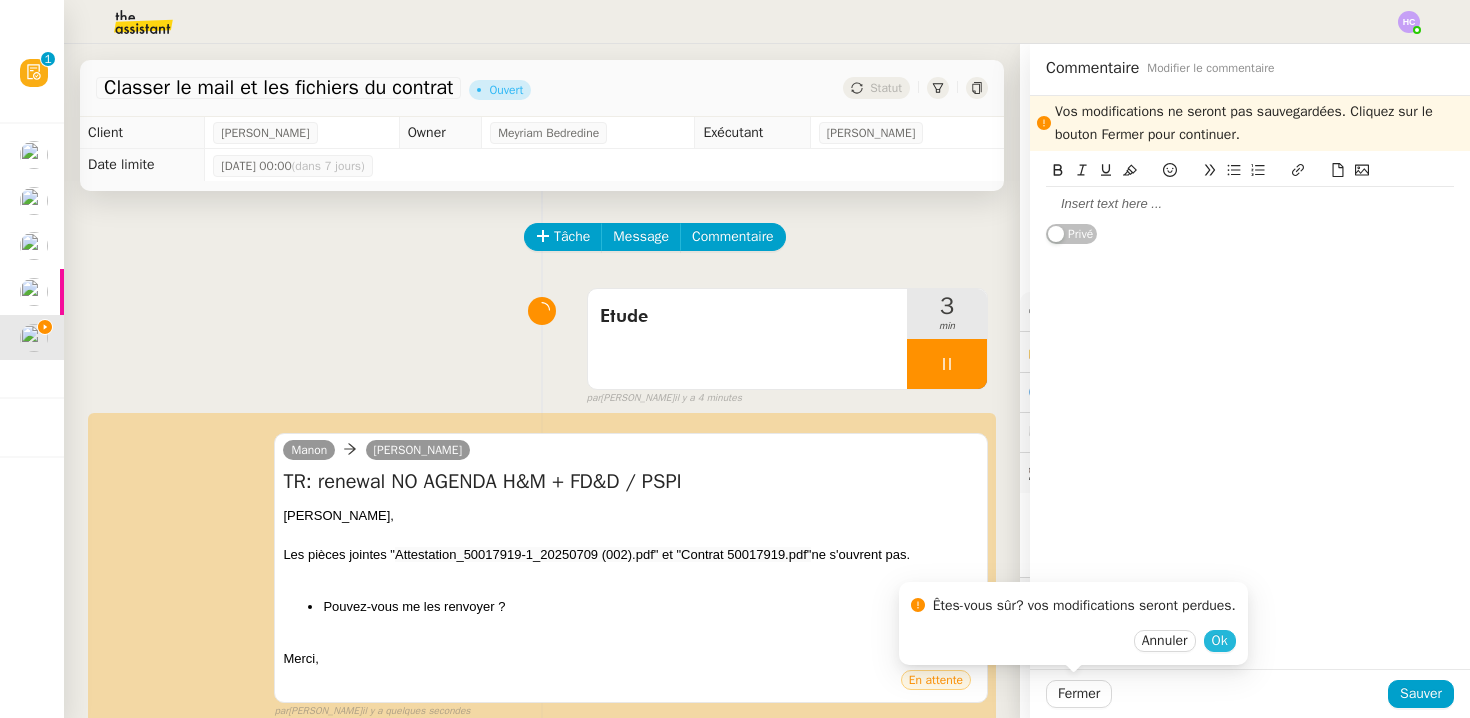 click on "Ok" at bounding box center [1220, 641] 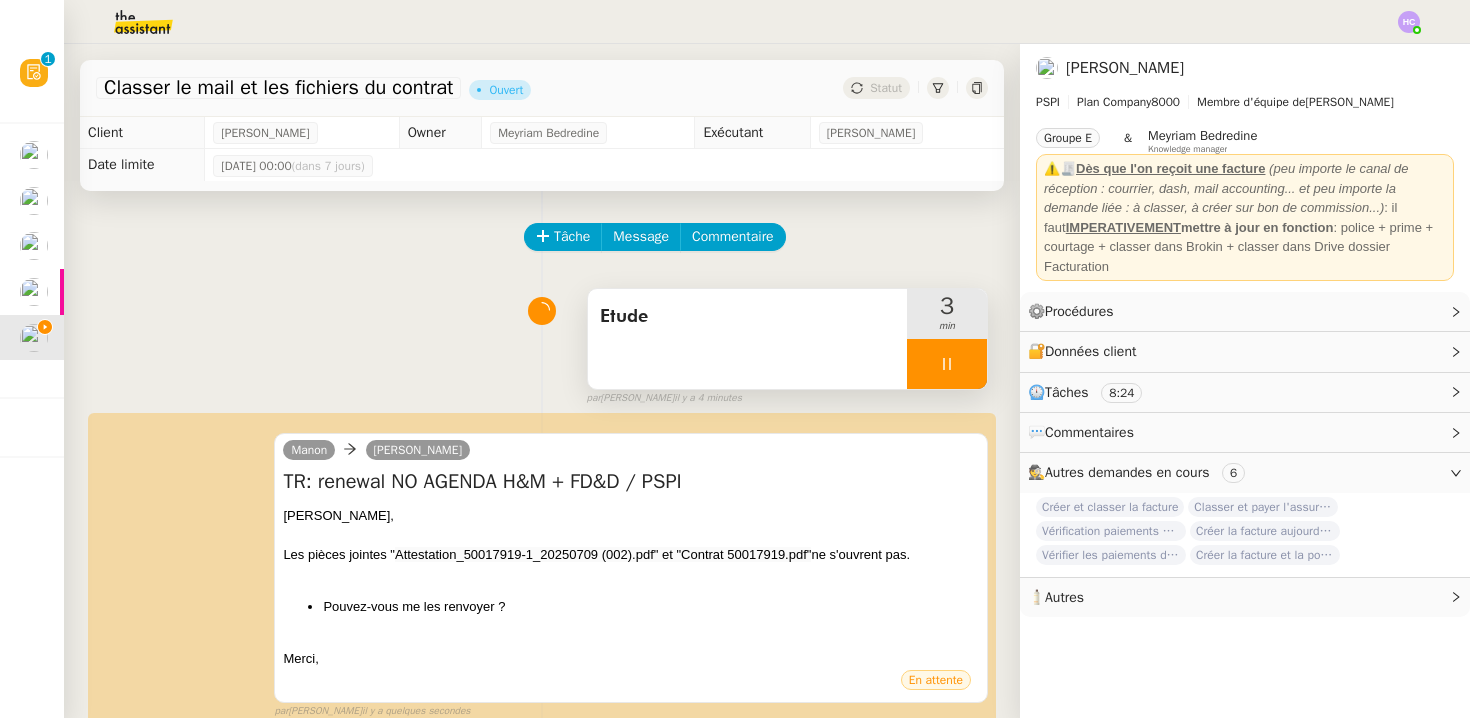 click on "Etude" at bounding box center [747, 317] 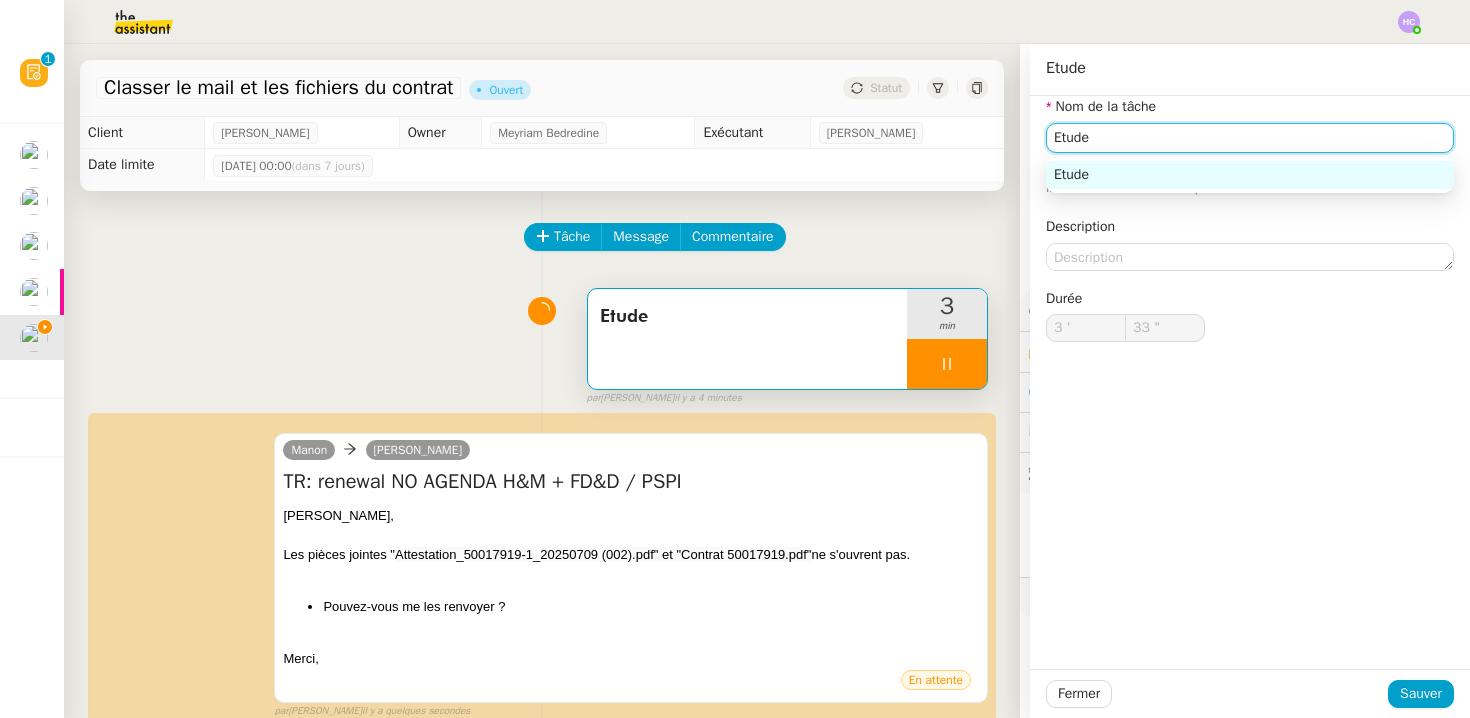 drag, startPoint x: 1126, startPoint y: 137, endPoint x: 963, endPoint y: 127, distance: 163.30646 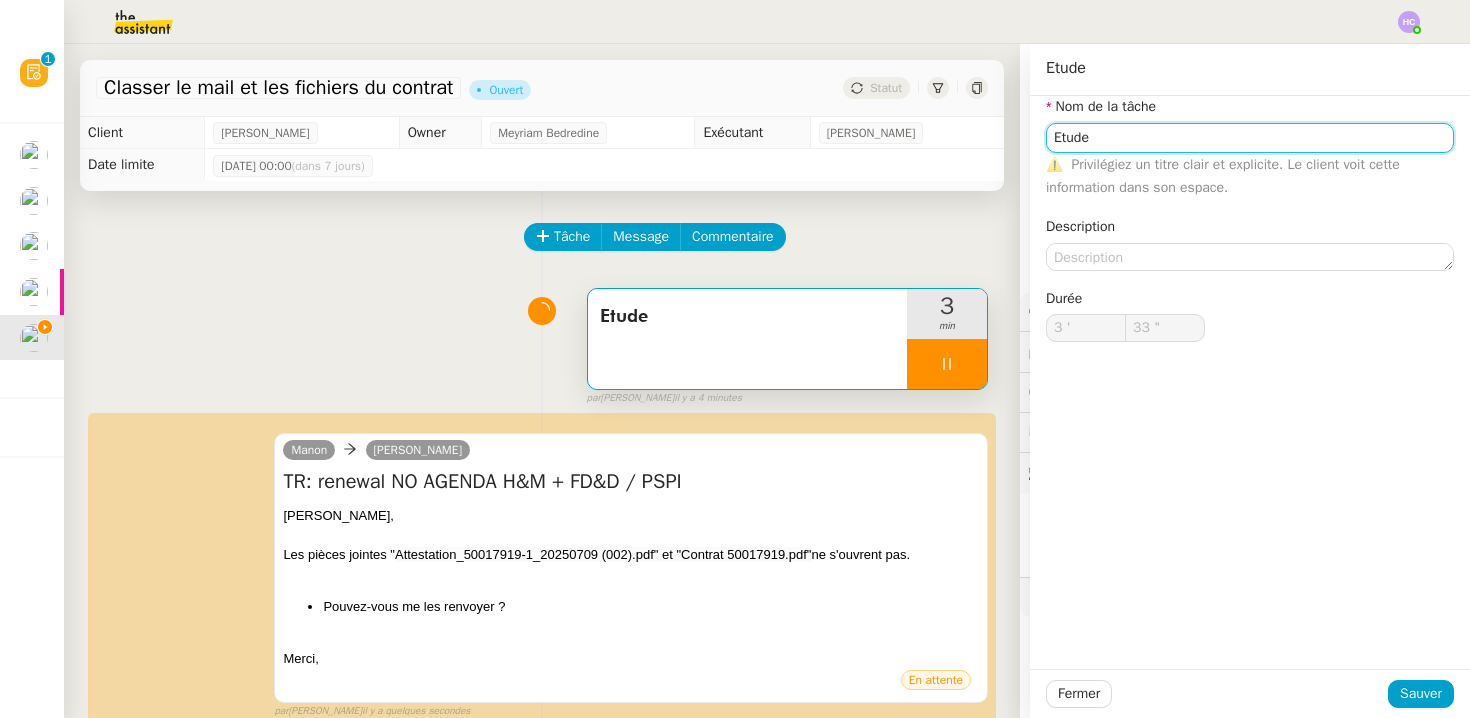 type on "34 "" 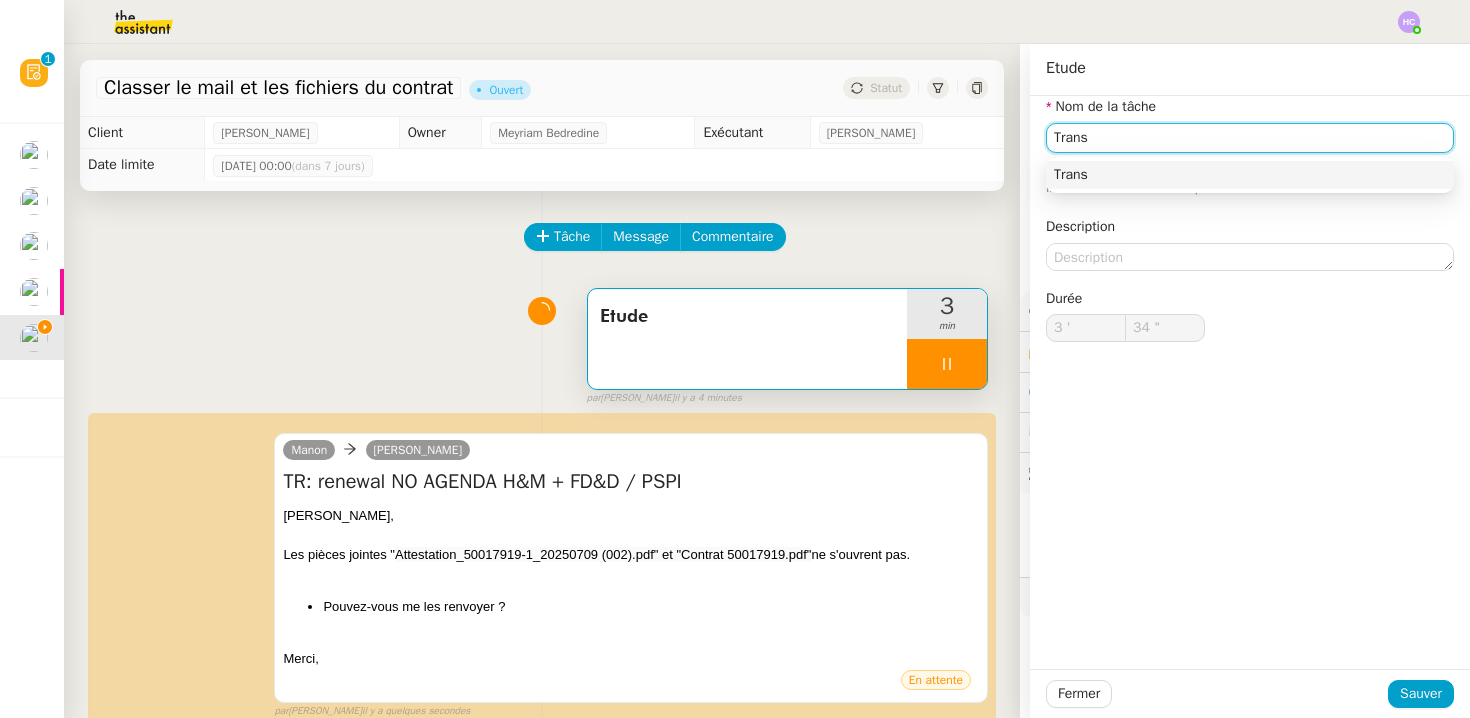 type on "Transm" 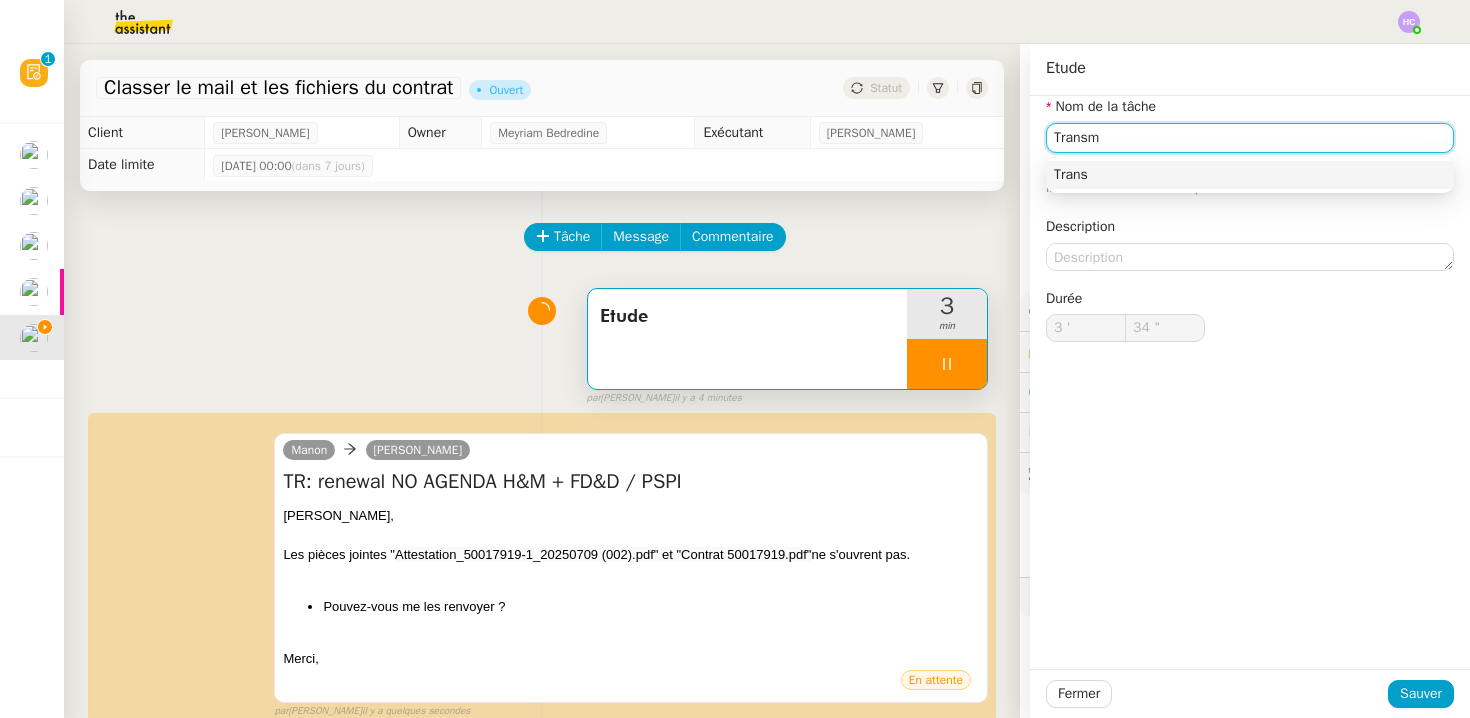 type on "35 "" 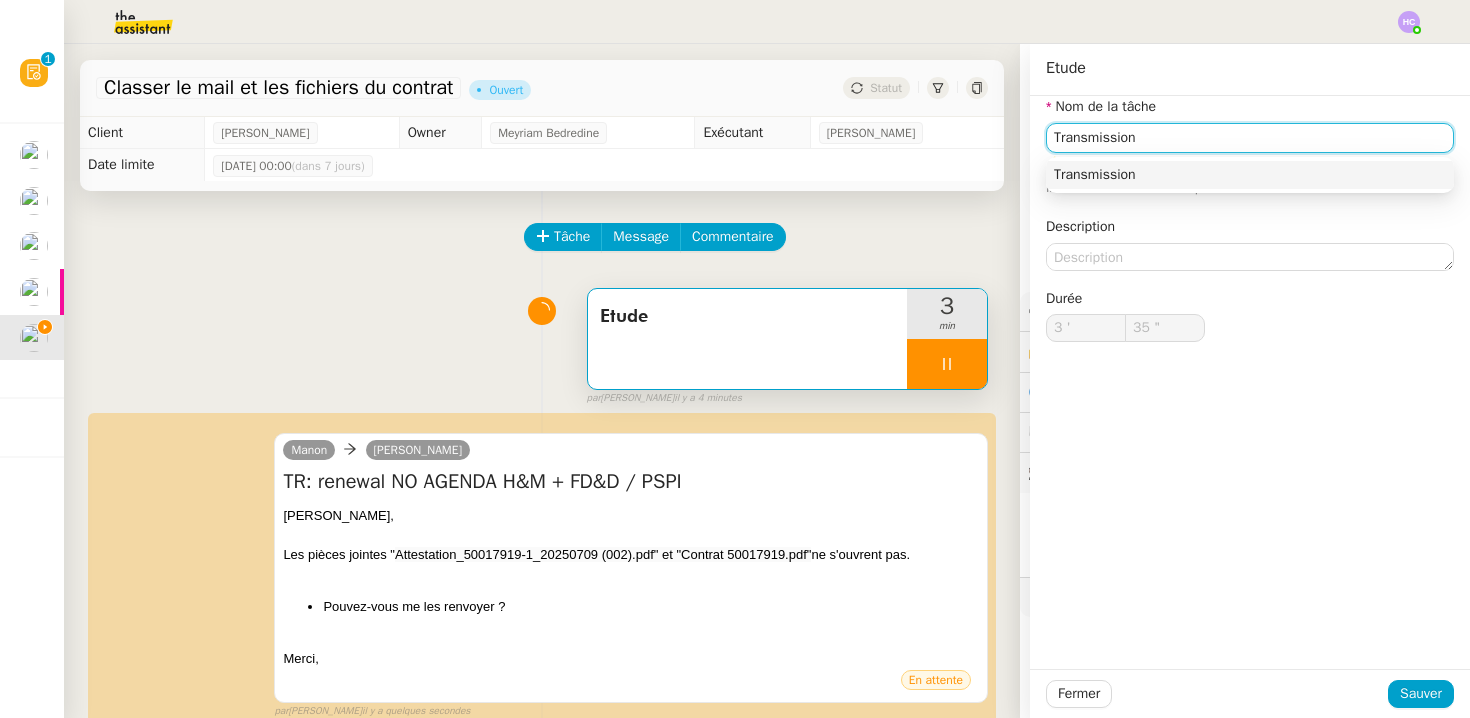 type on "Transmission d" 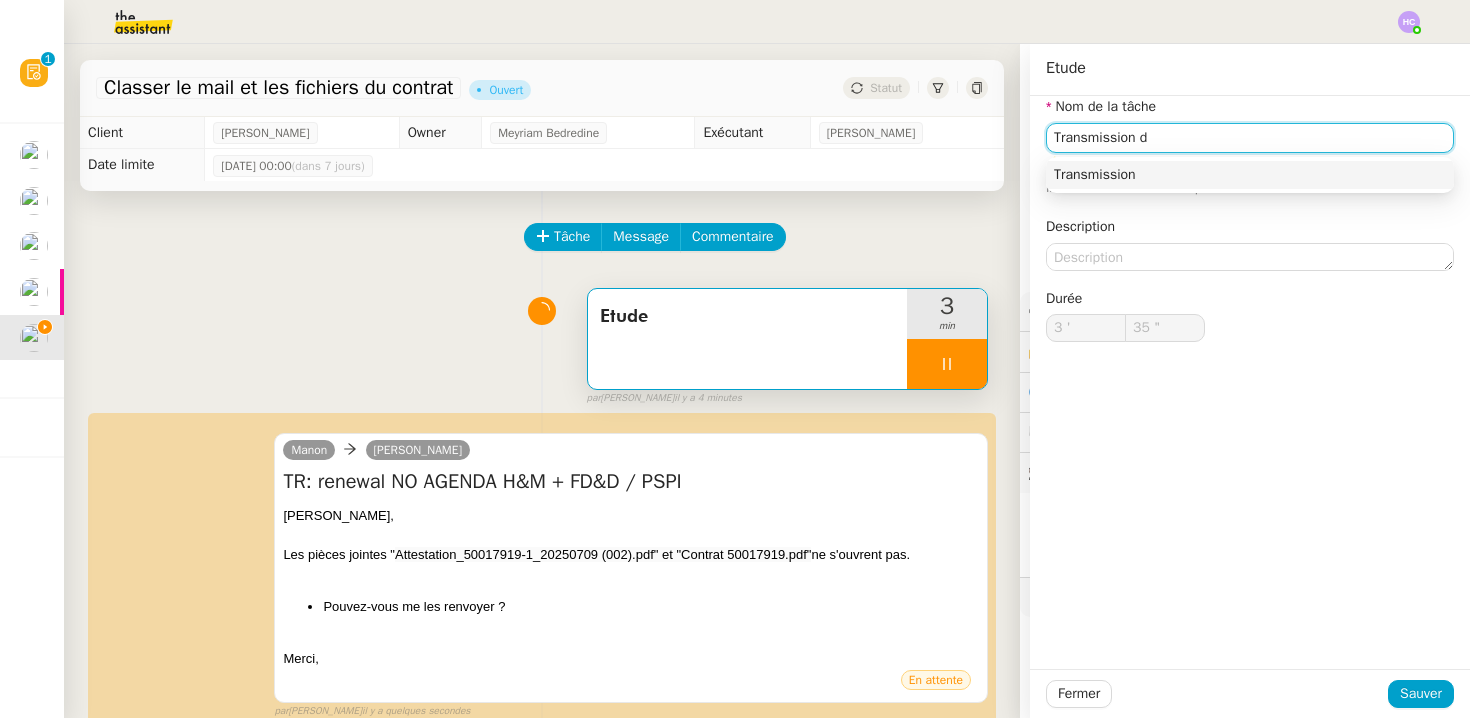 type on "36 "" 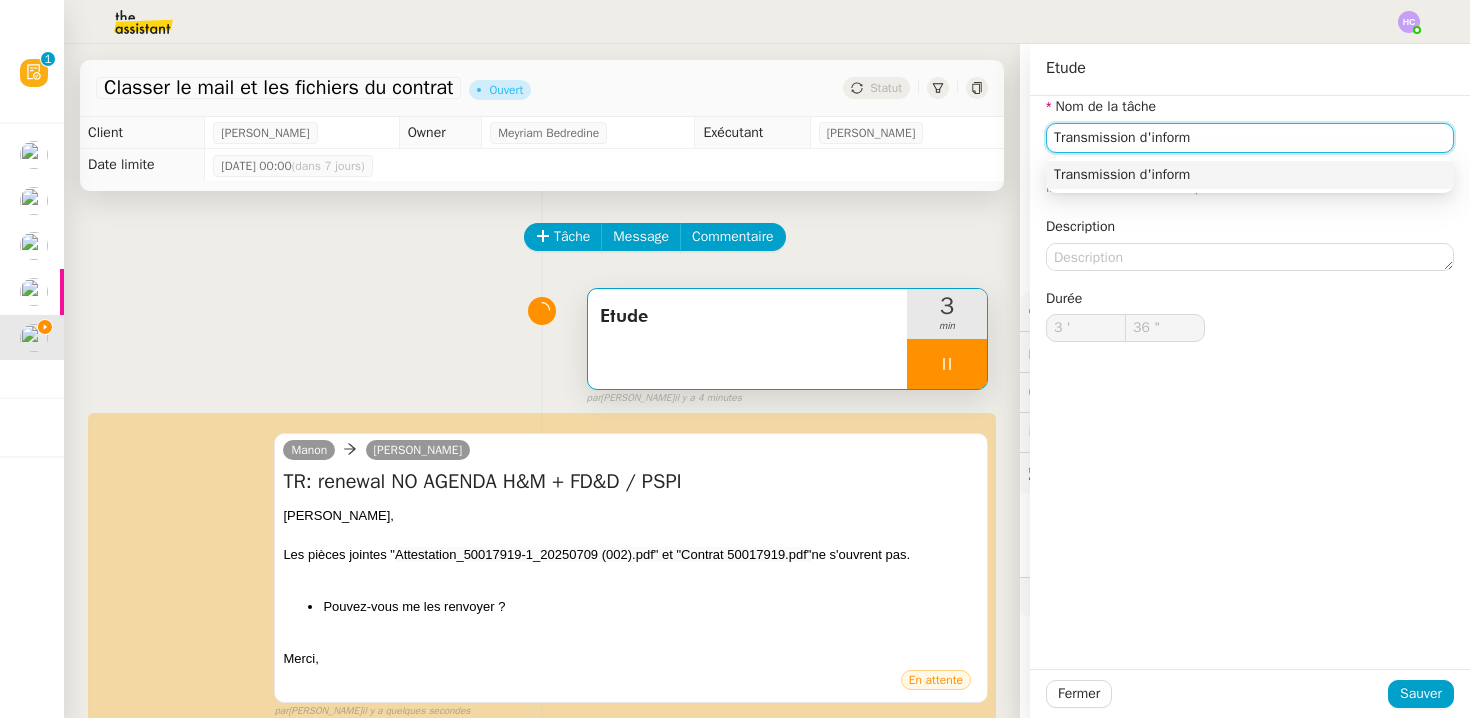 type on "Transmission d'informa" 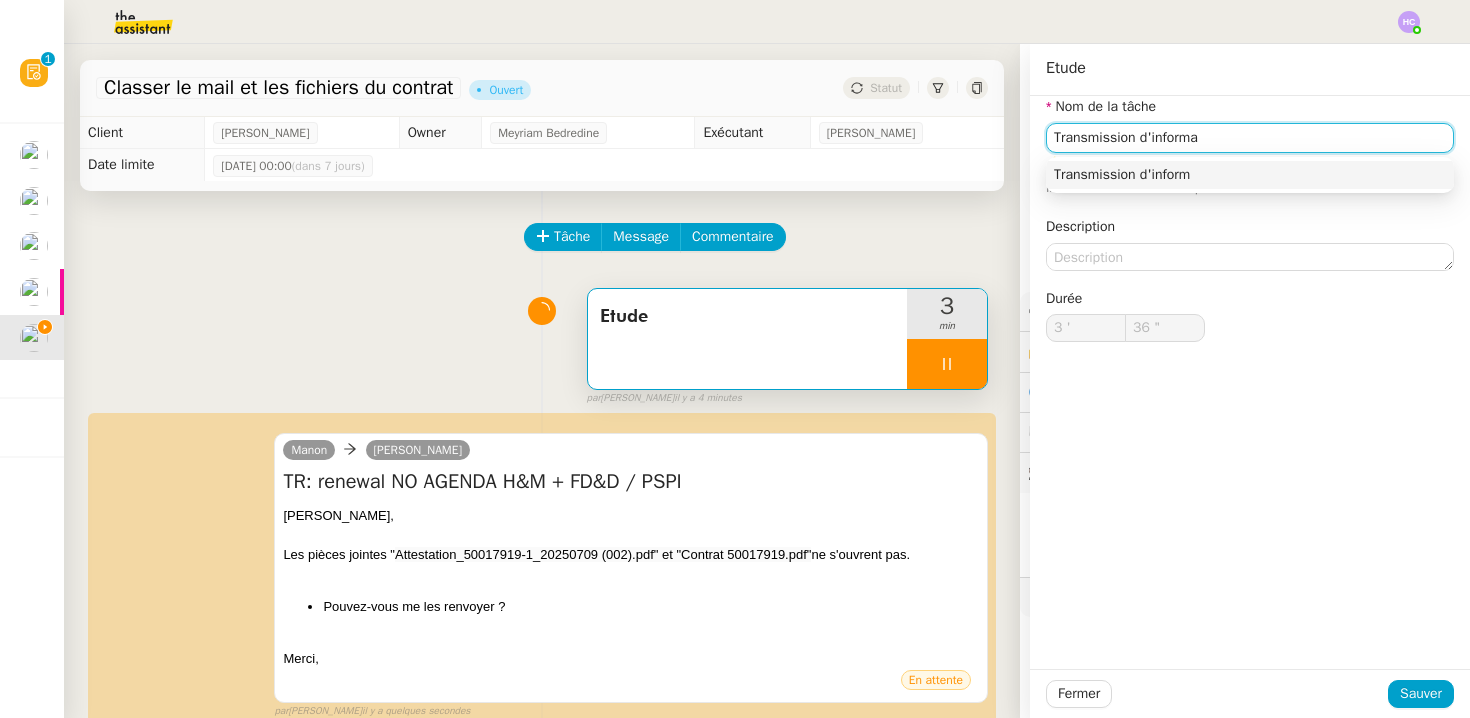 type on "37 "" 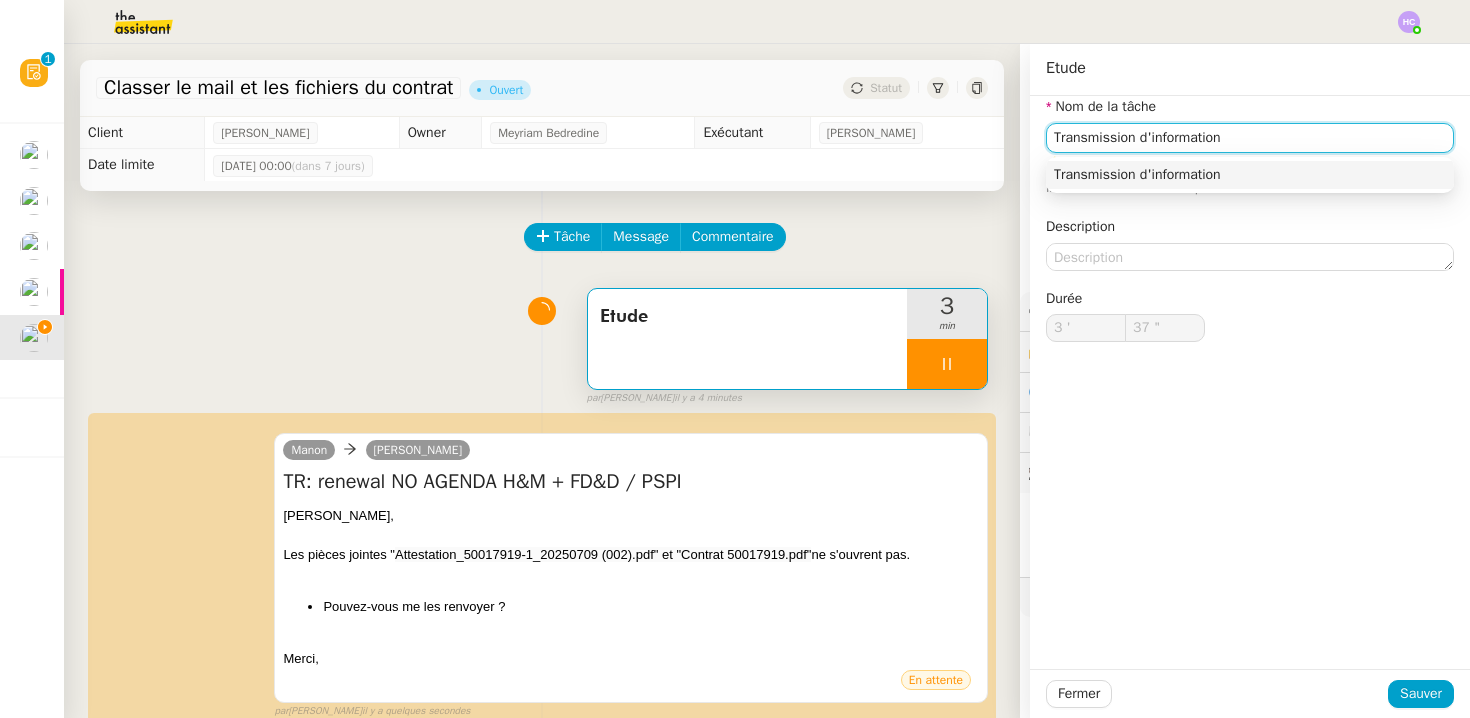 type on "Transmission d'informations" 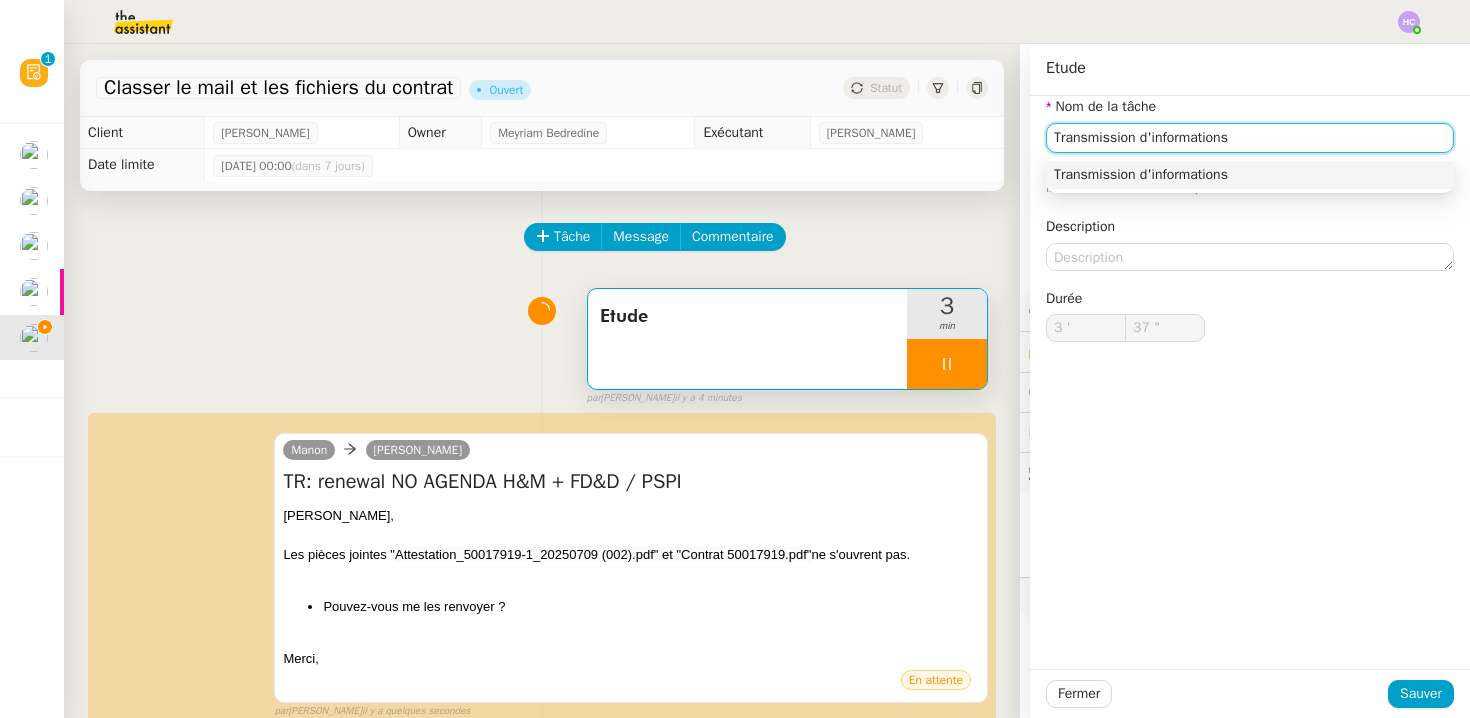 type on "38 "" 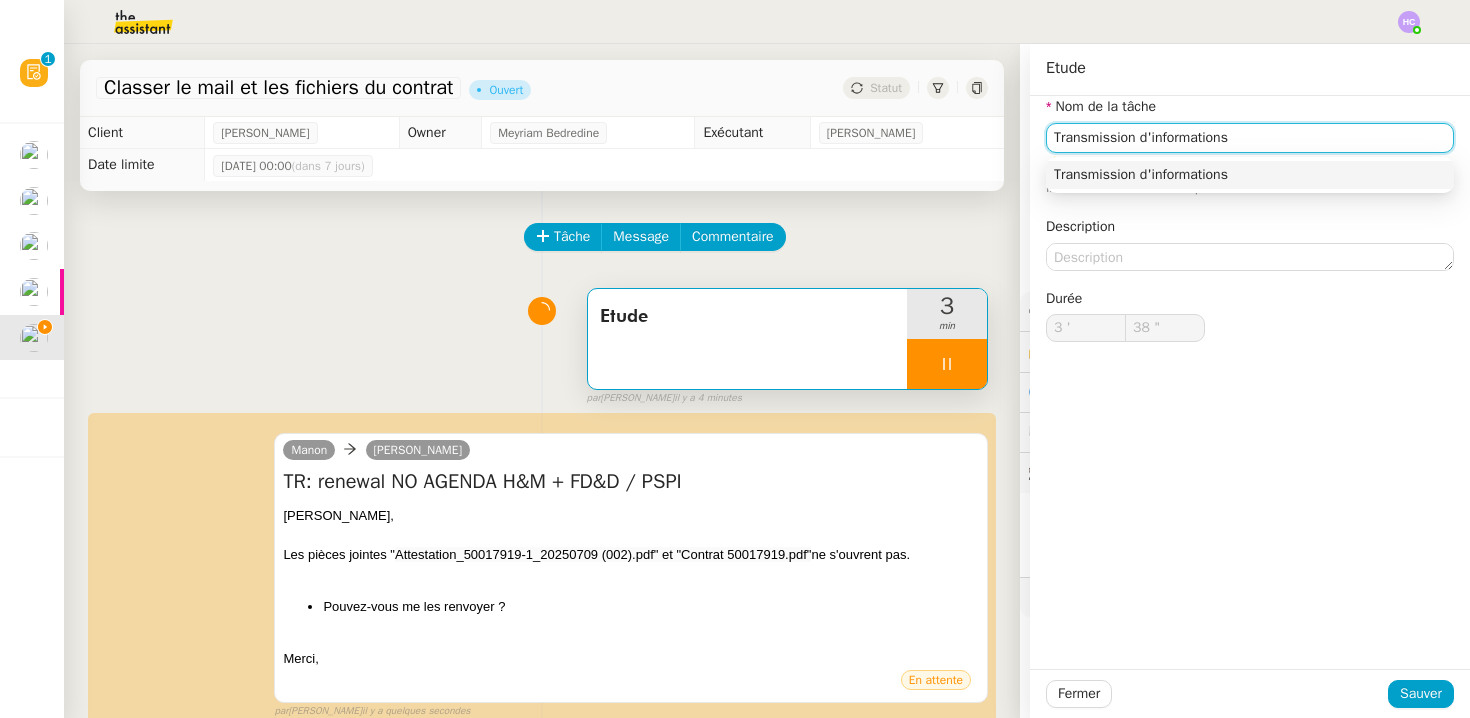 type on "Transmission d'information" 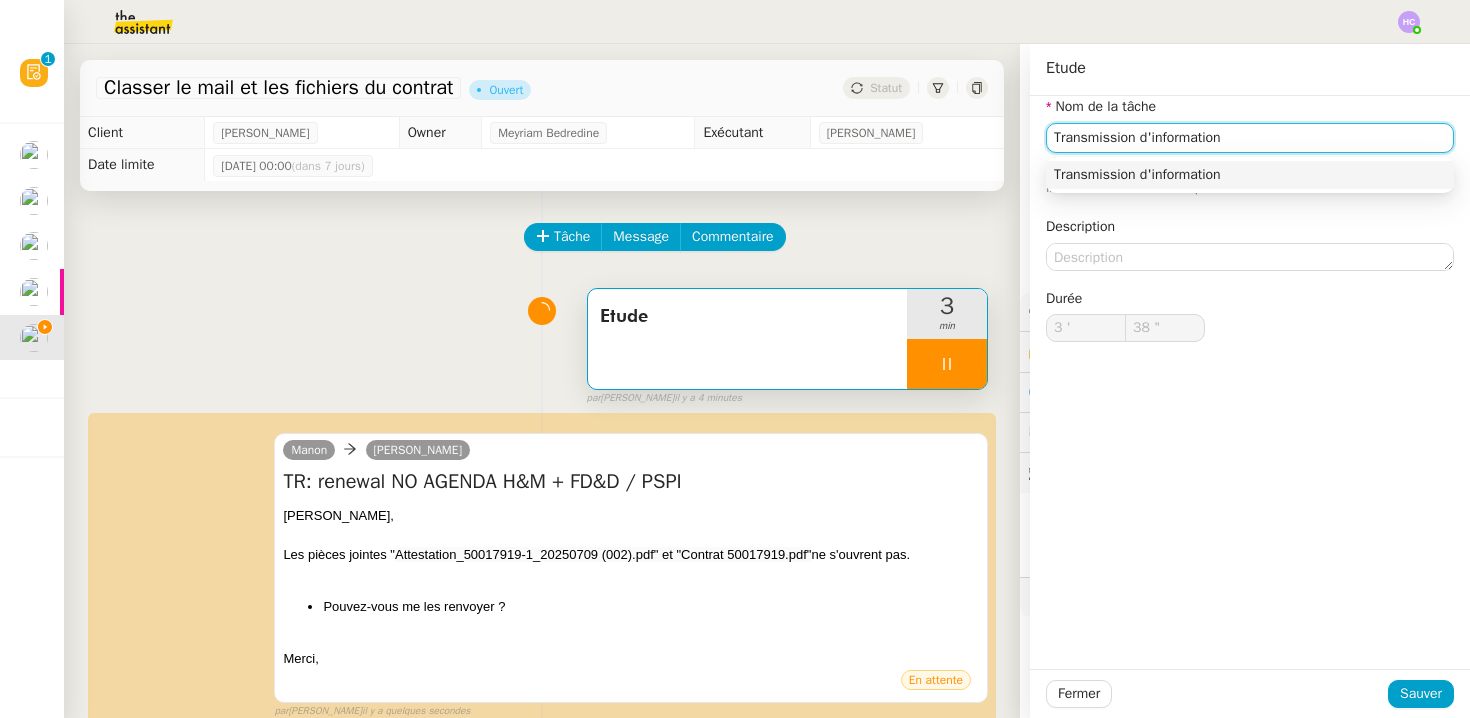 click on "Transmission d'information" at bounding box center [1250, 175] 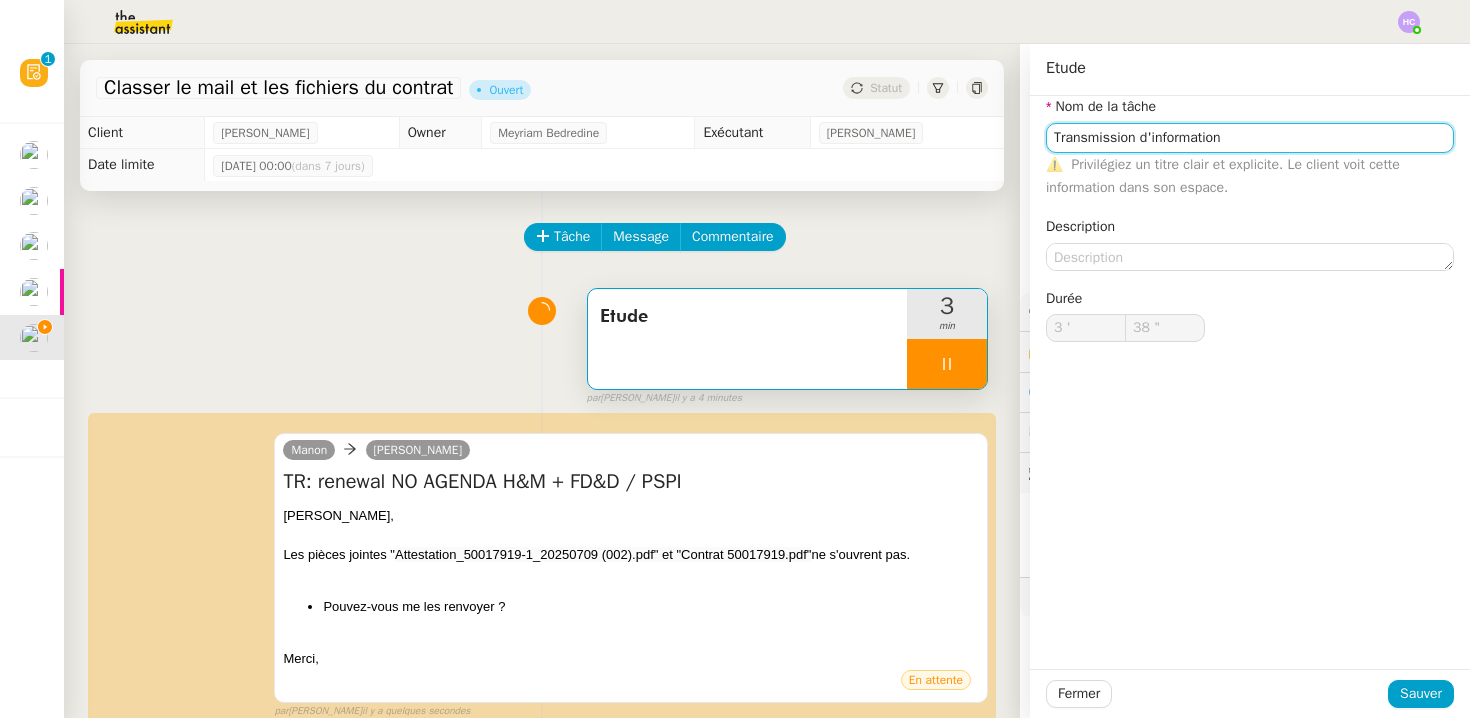 type on "39 "" 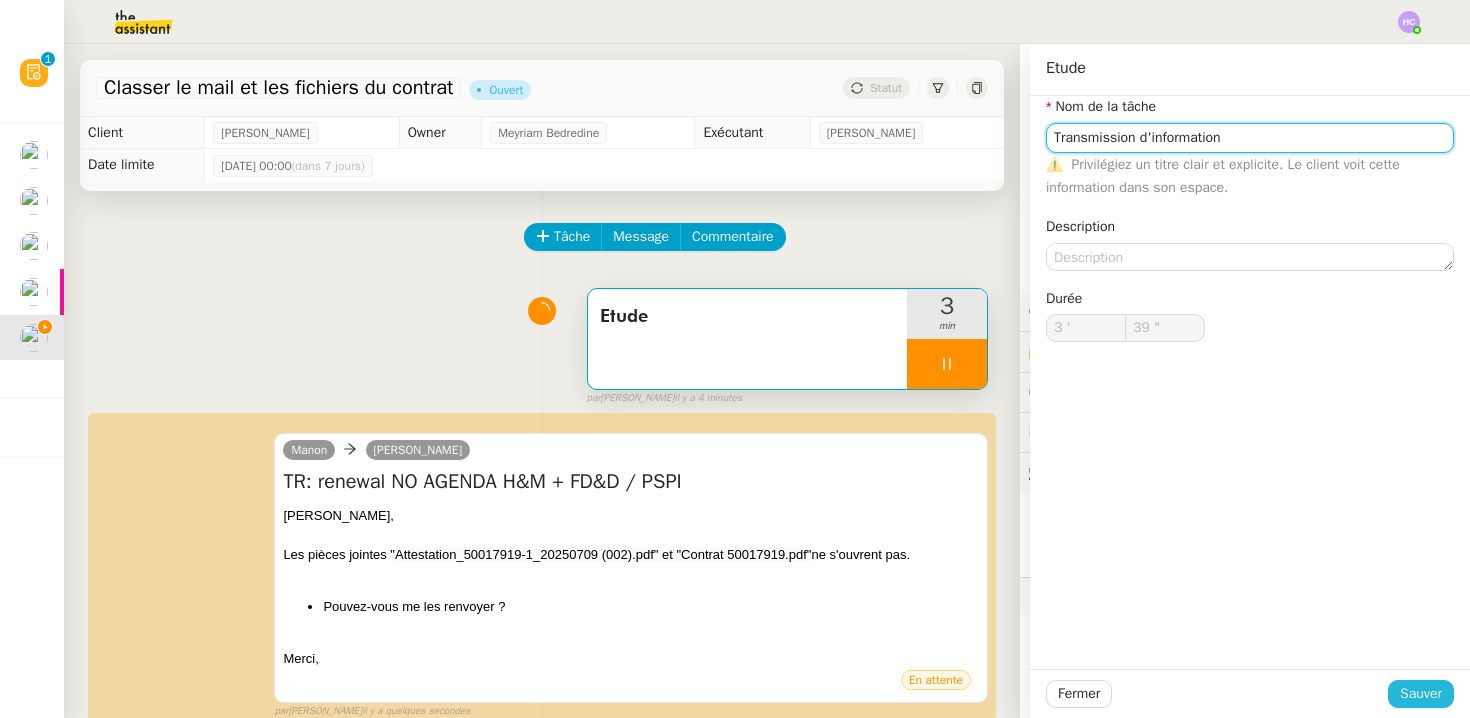 type on "Transmission d'information" 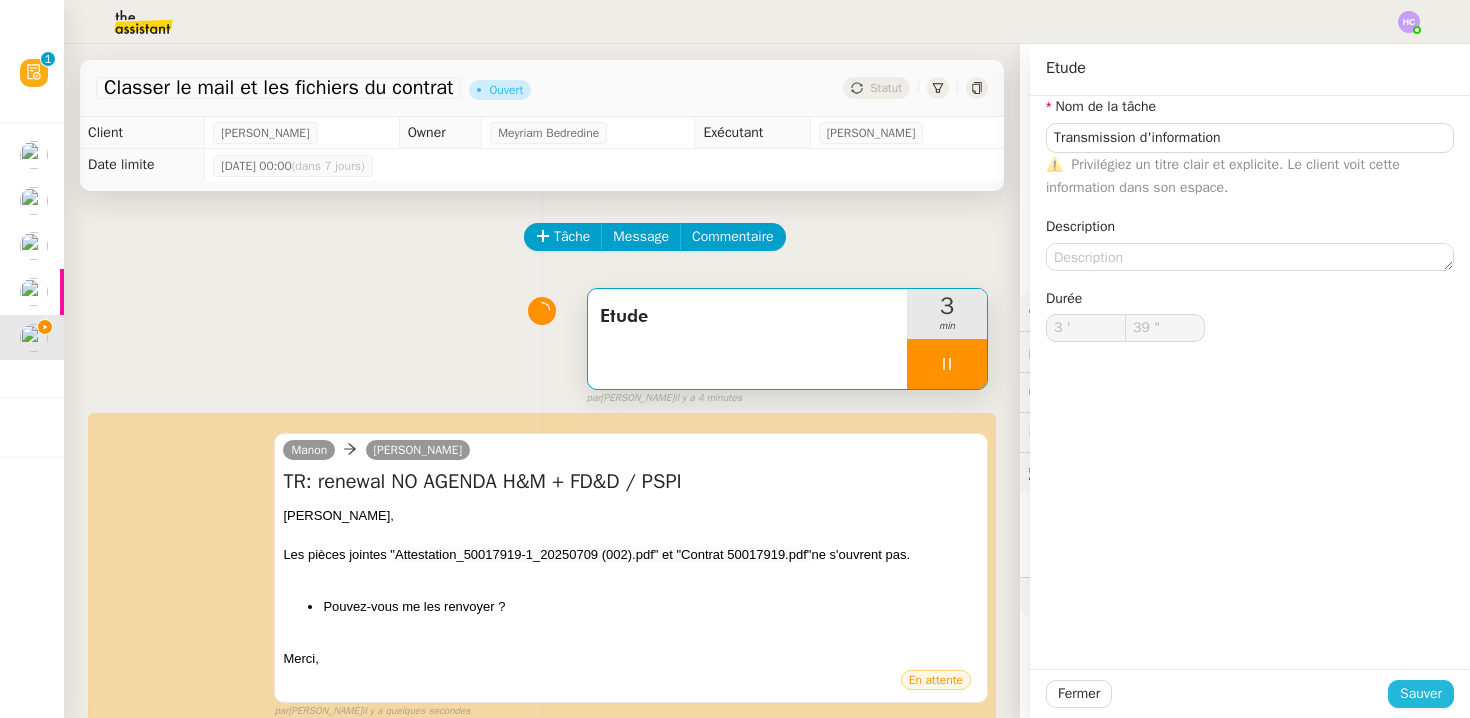 click on "Sauver" 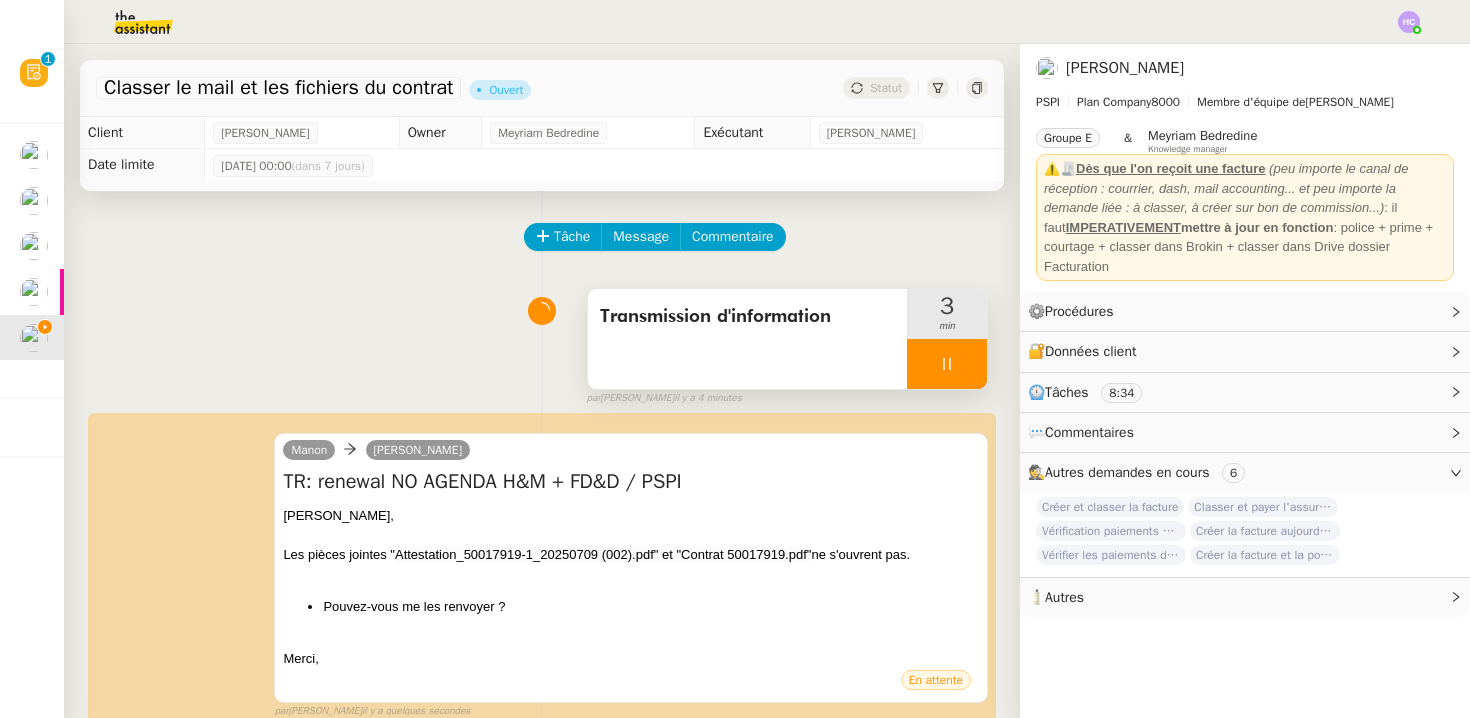 click at bounding box center (947, 364) 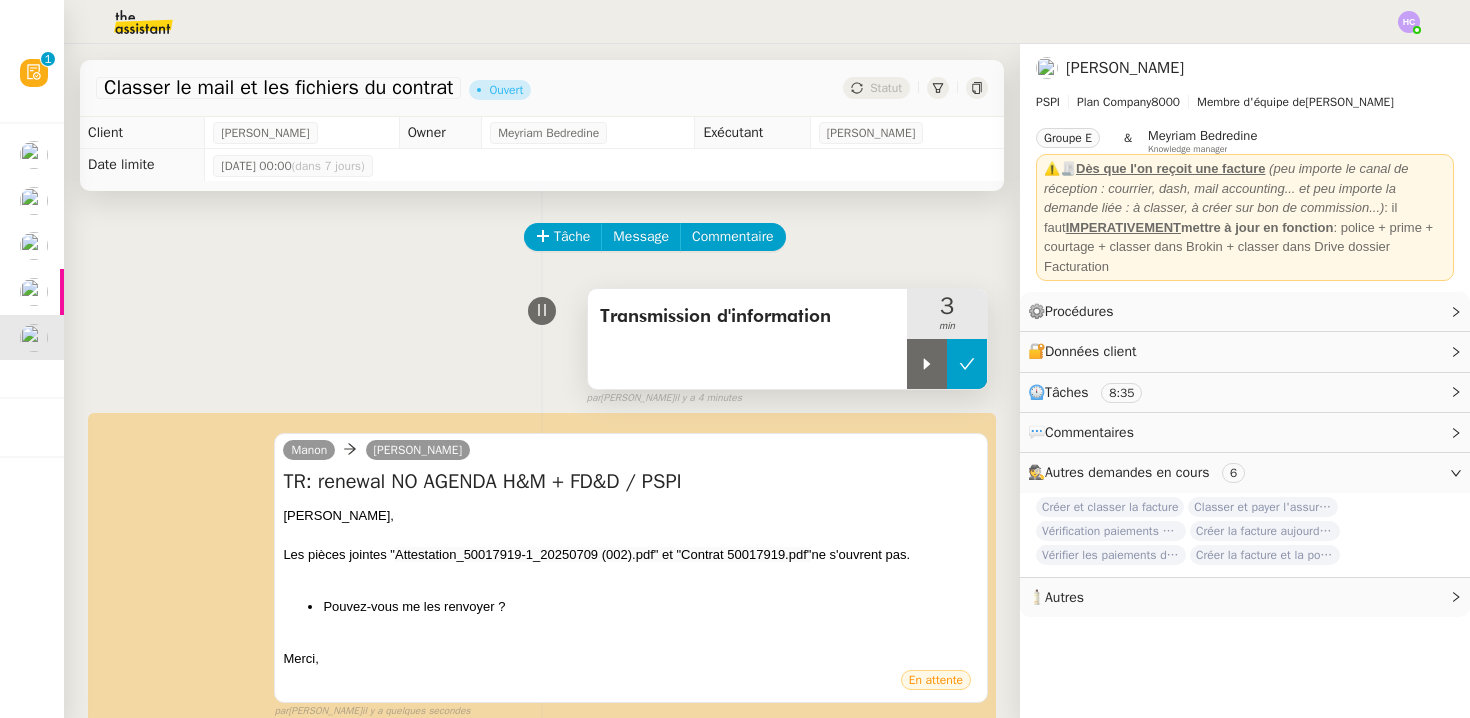 click 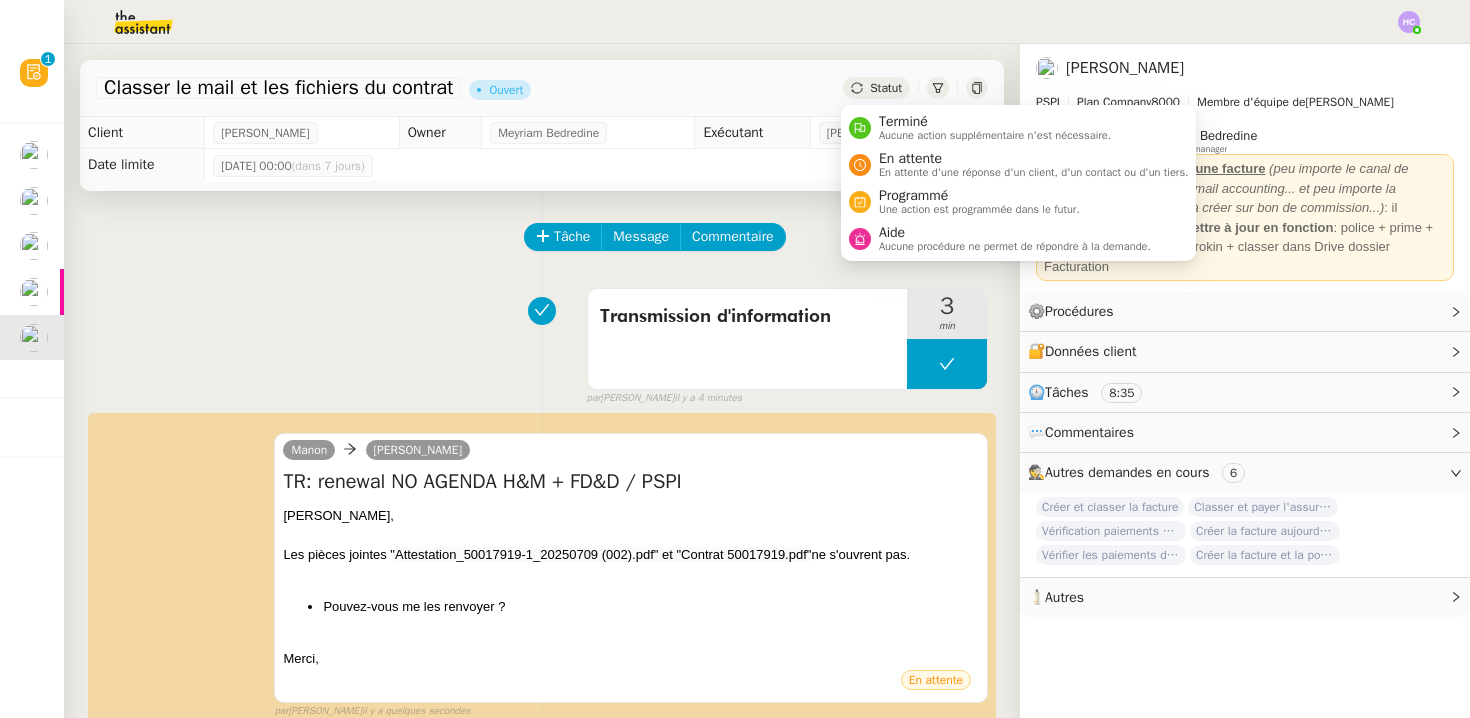click on "Statut" 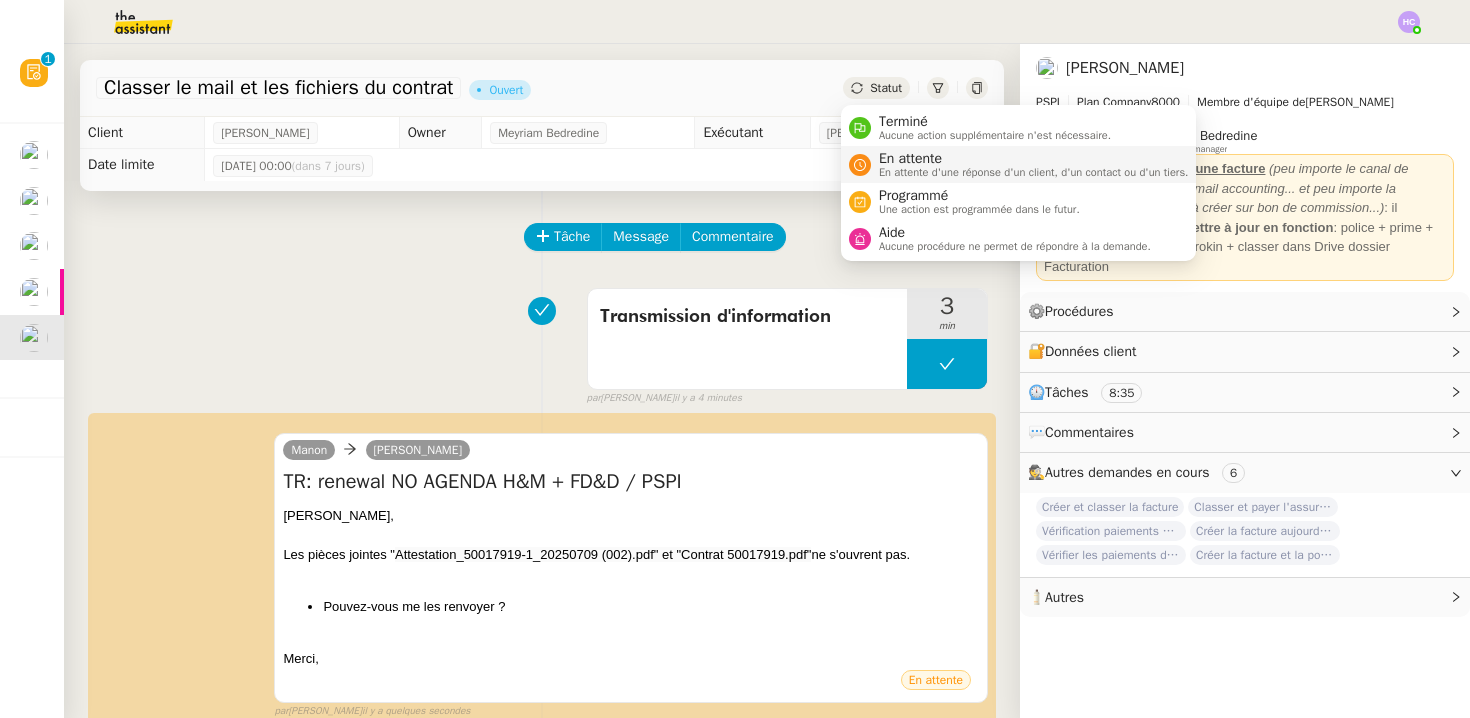 click on "En attente" at bounding box center [1034, 159] 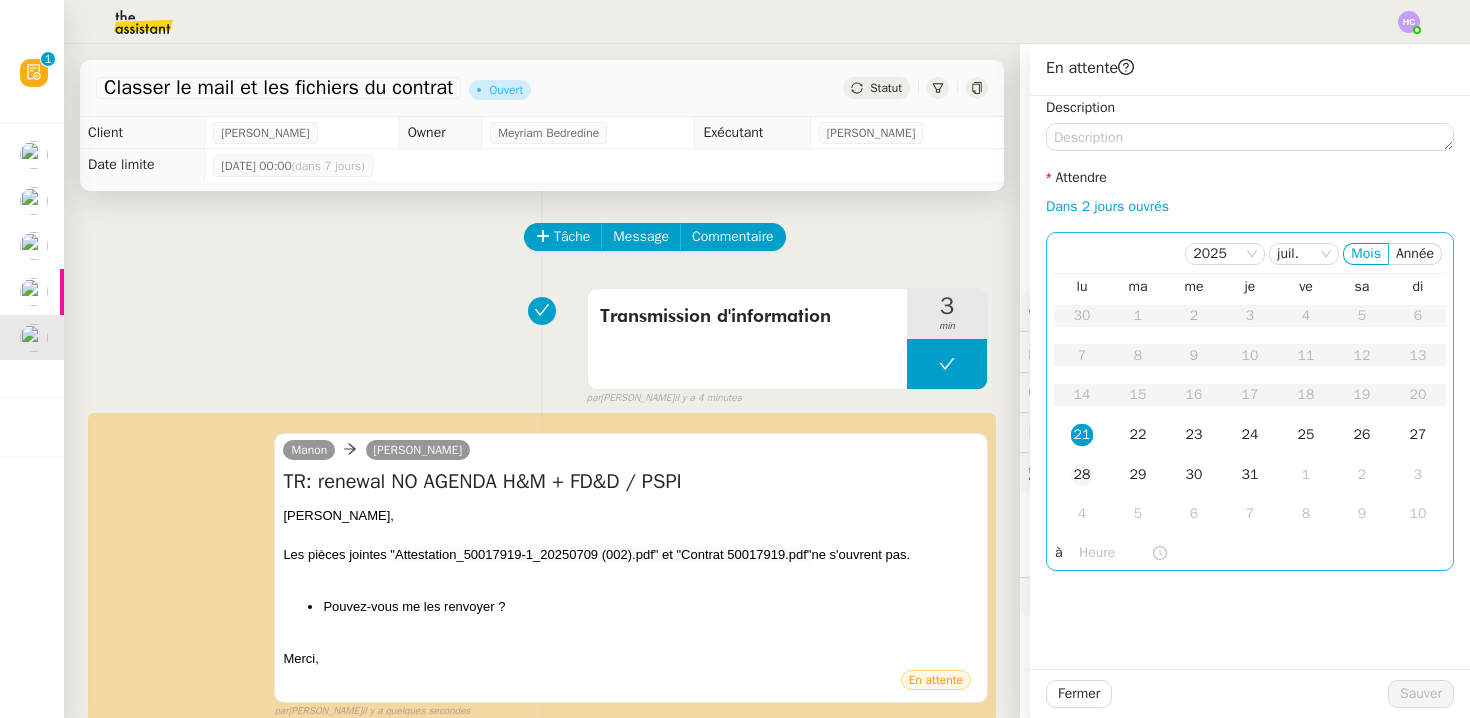 click on "28" 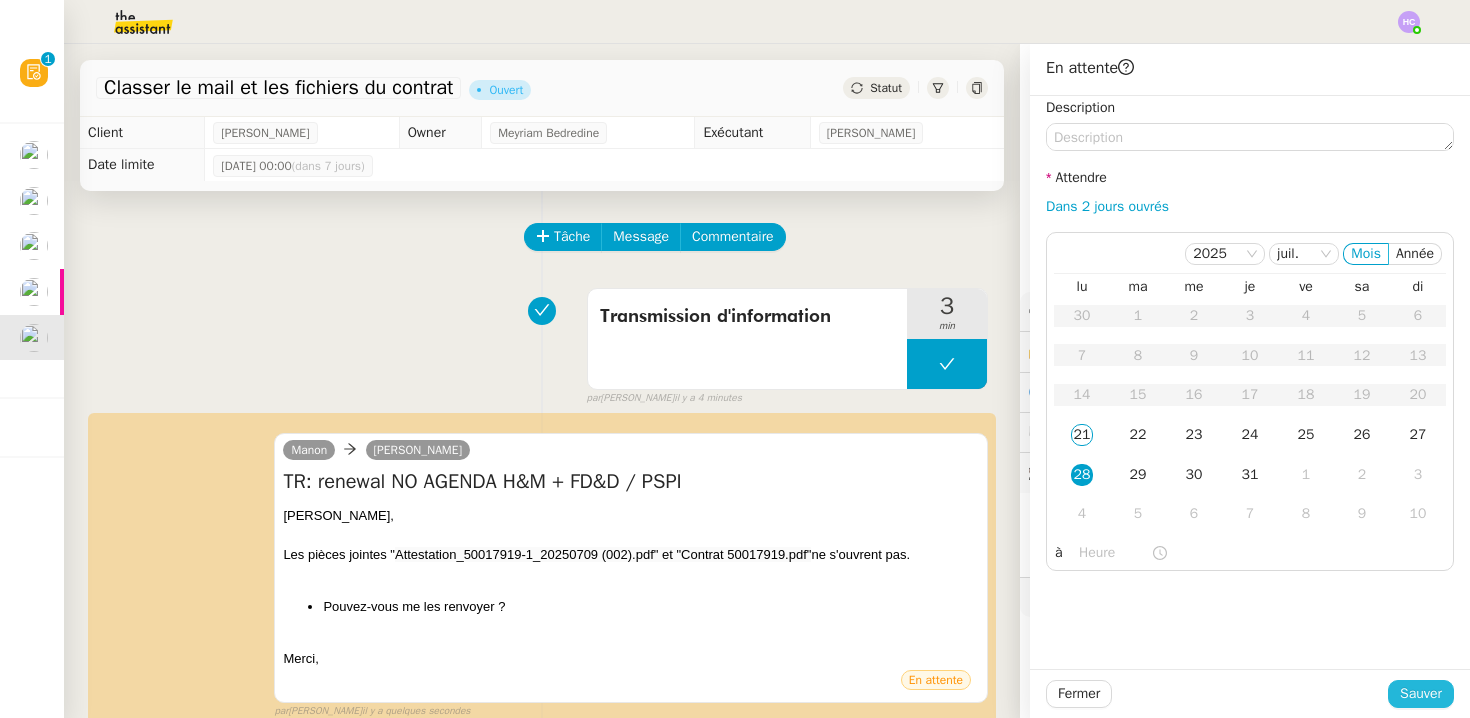 click on "Sauver" 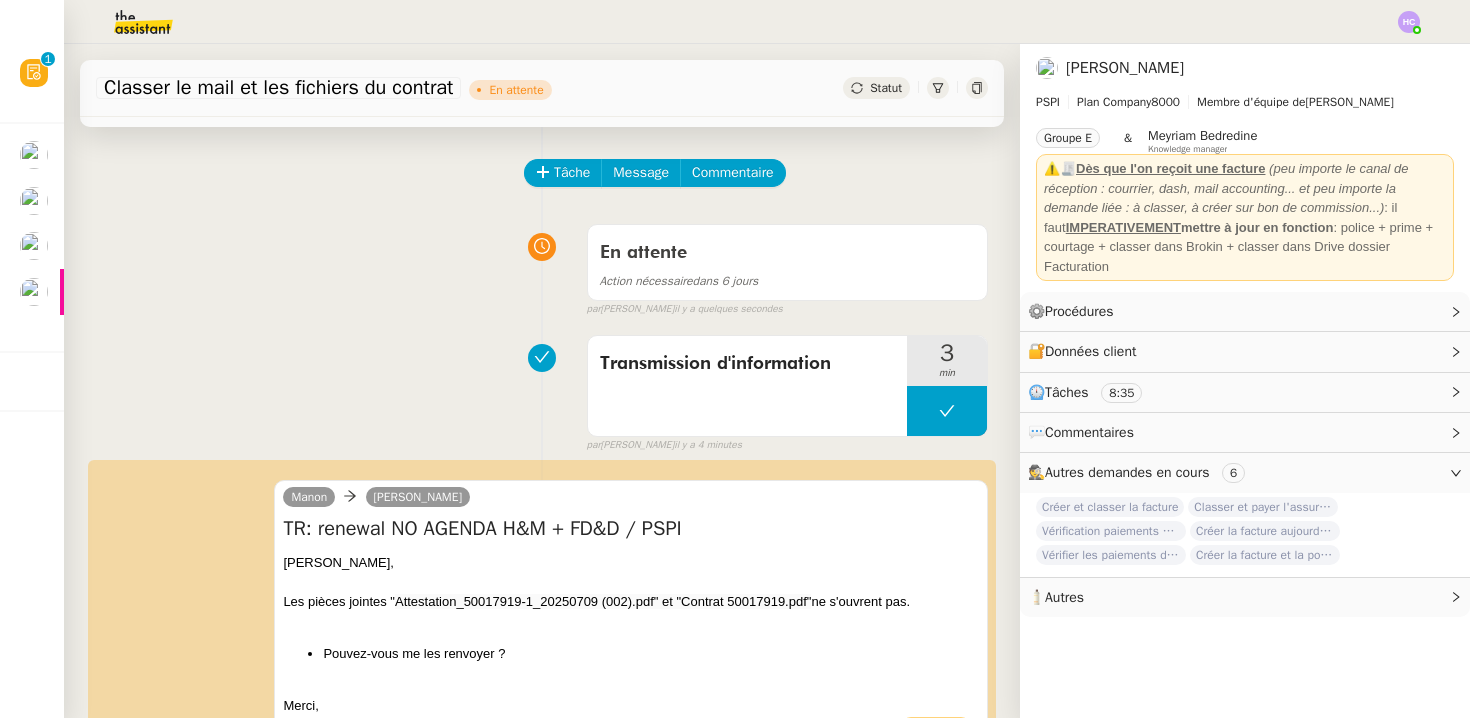 scroll, scrollTop: 0, scrollLeft: 0, axis: both 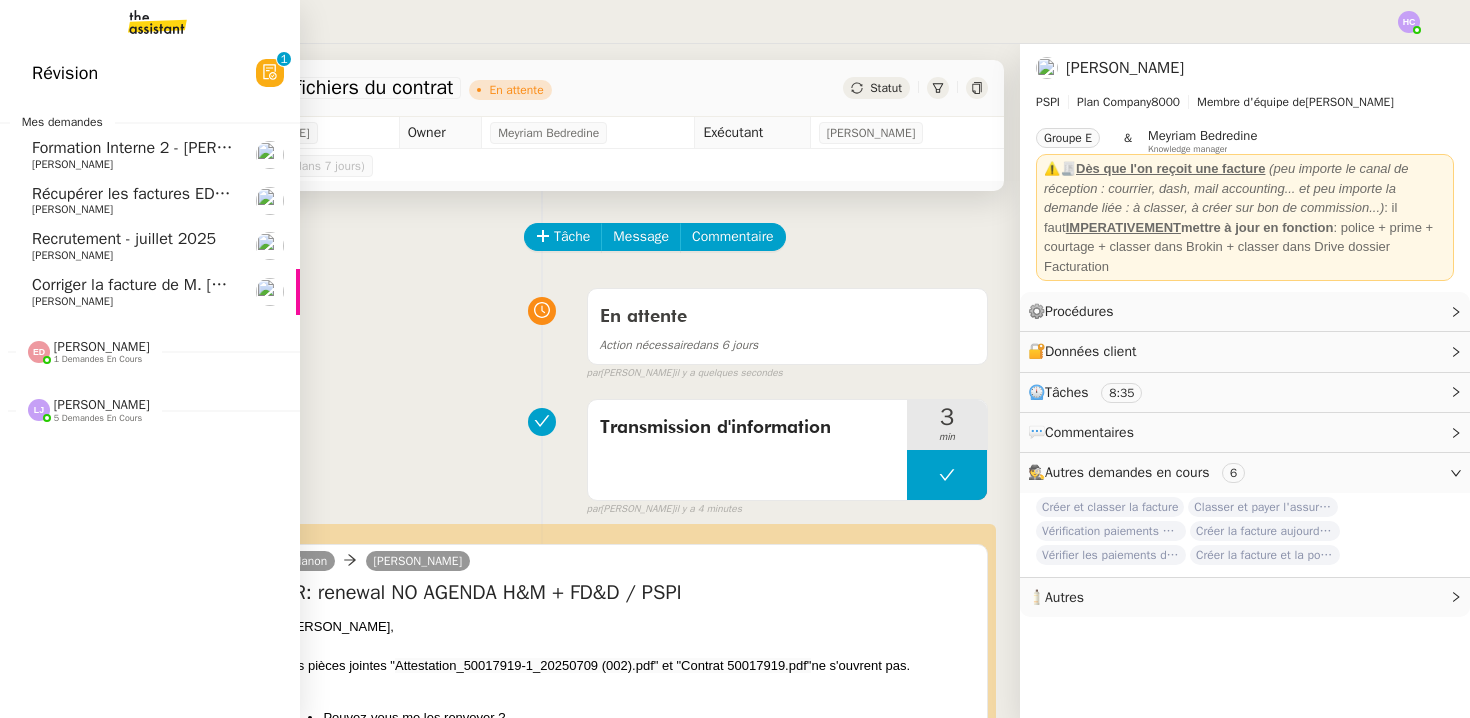click on "Corriger la facture de M. [PERSON_NAME]" 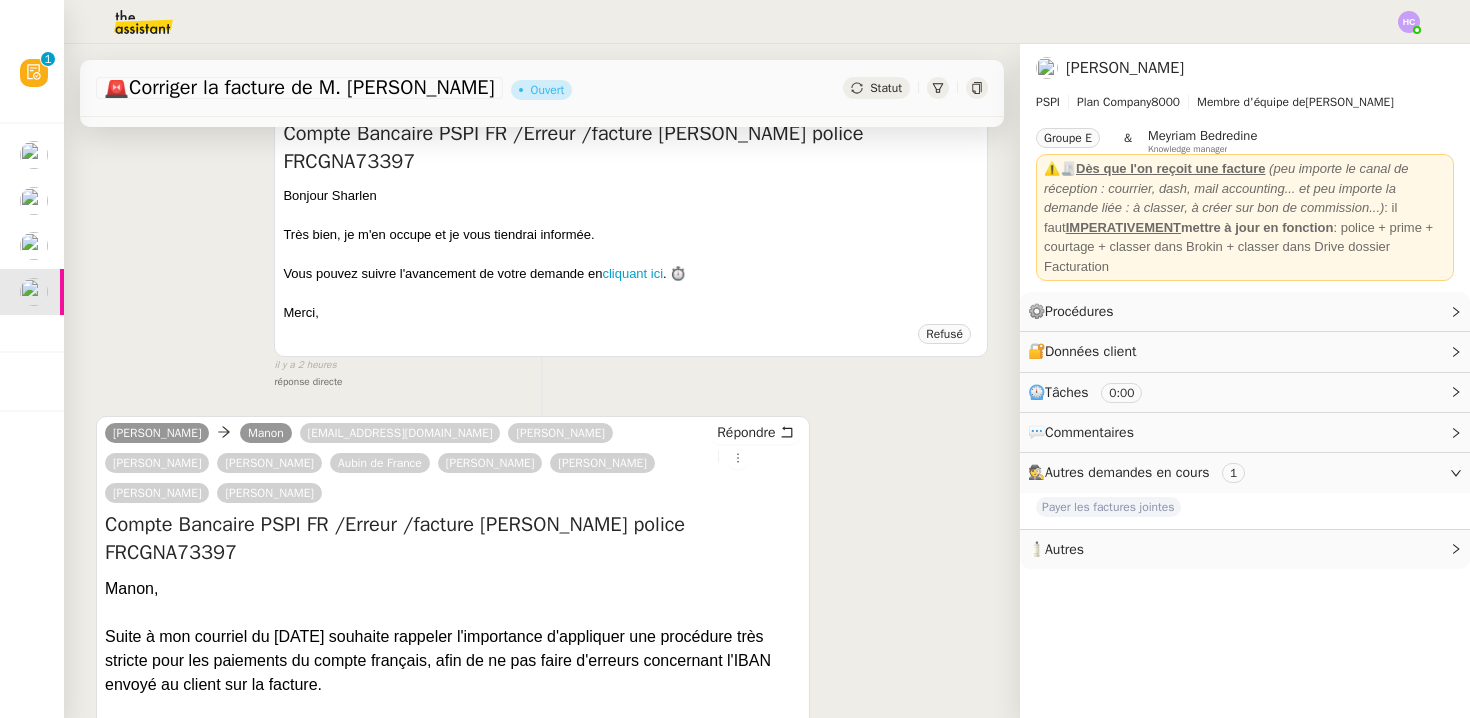 scroll, scrollTop: 0, scrollLeft: 0, axis: both 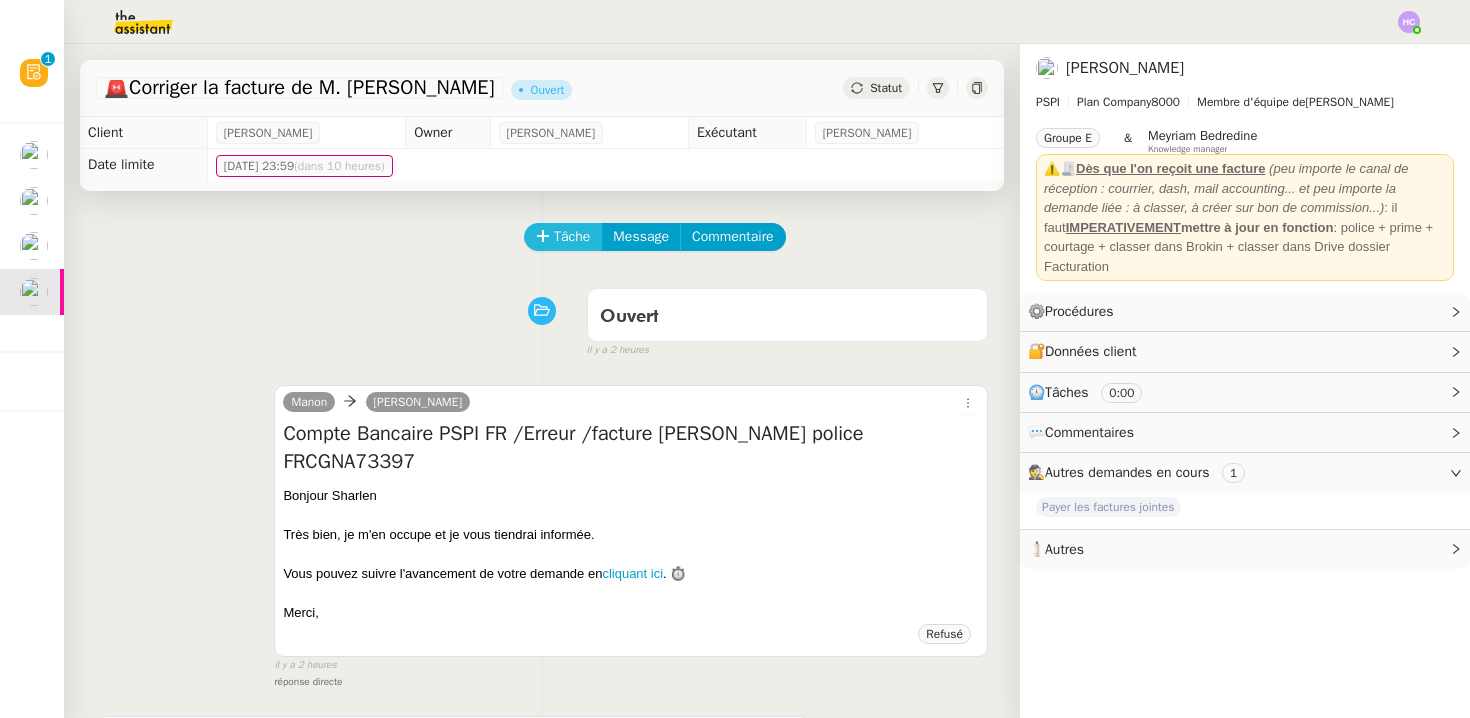 click on "Tâche" 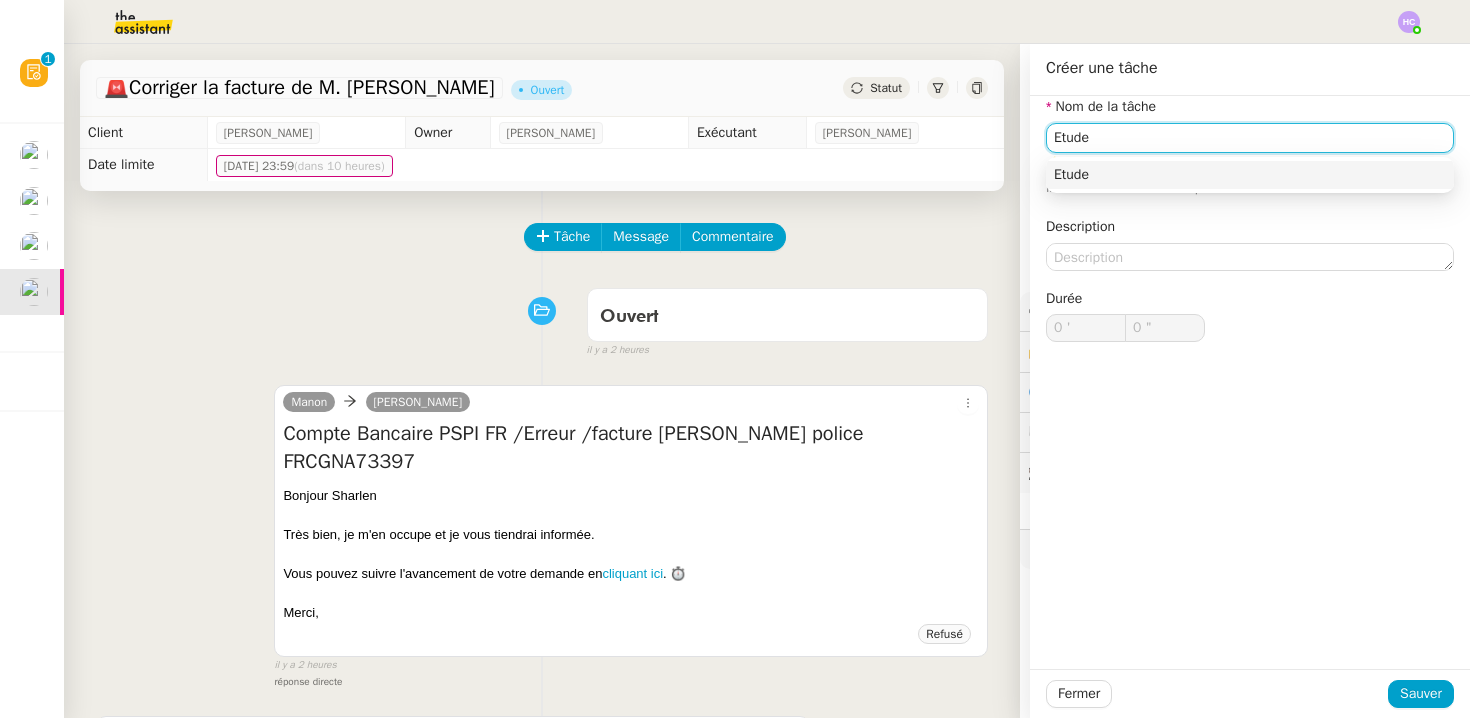 click on "Etude" at bounding box center [1250, 175] 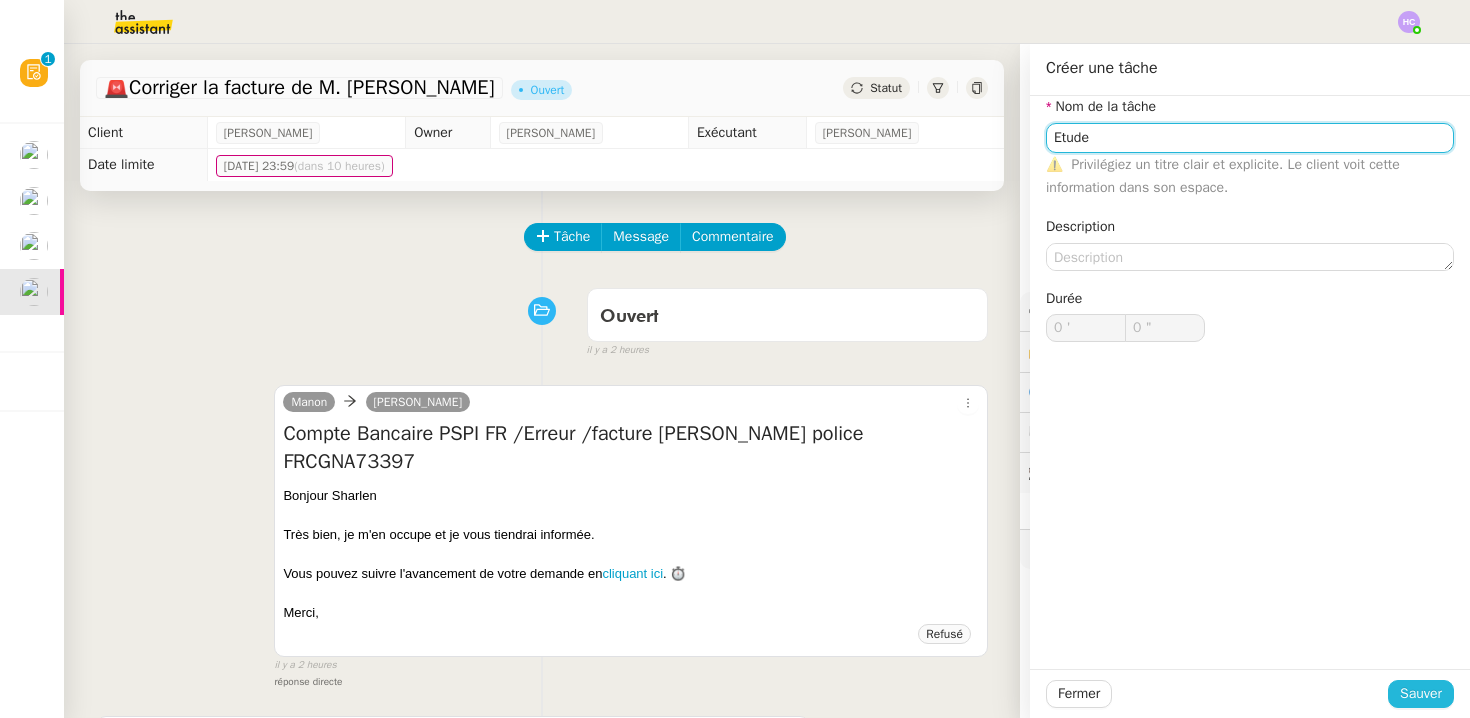 type on "Etude" 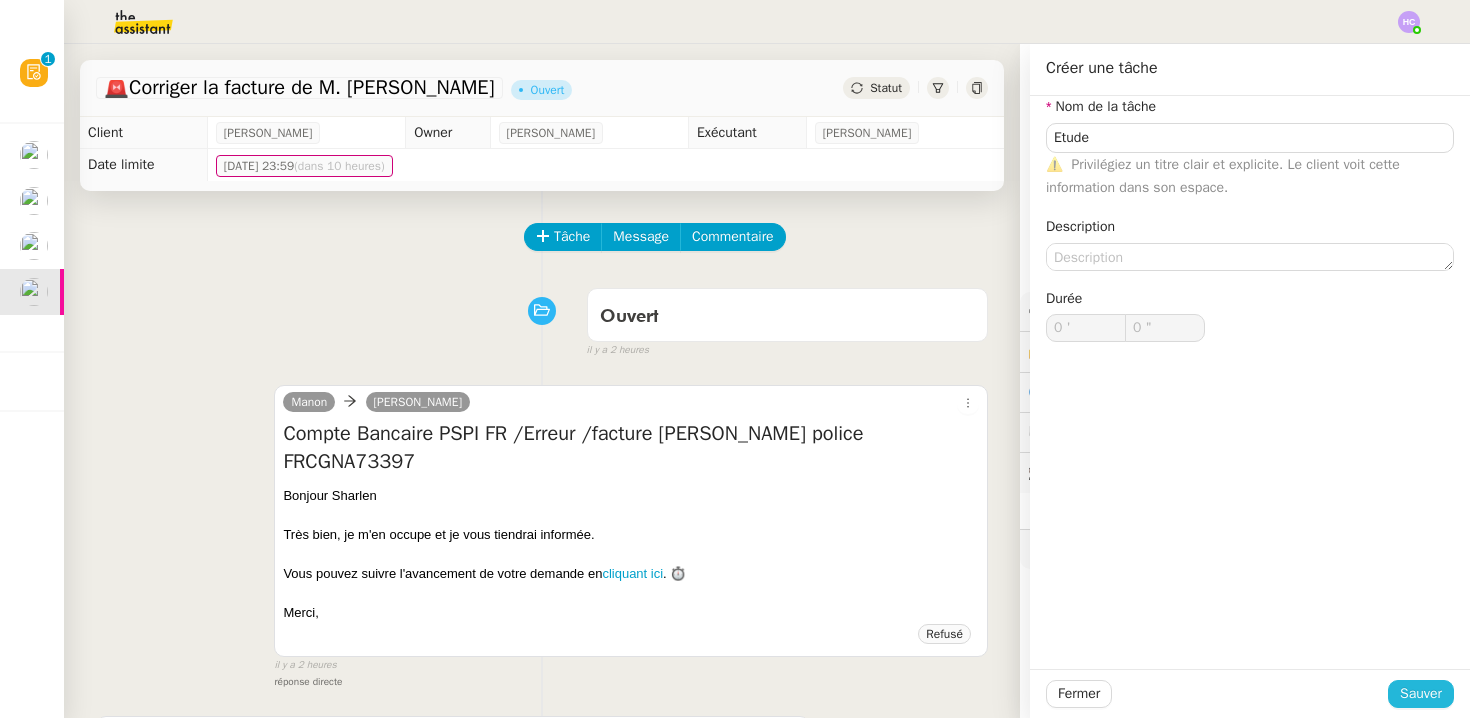click on "Sauver" 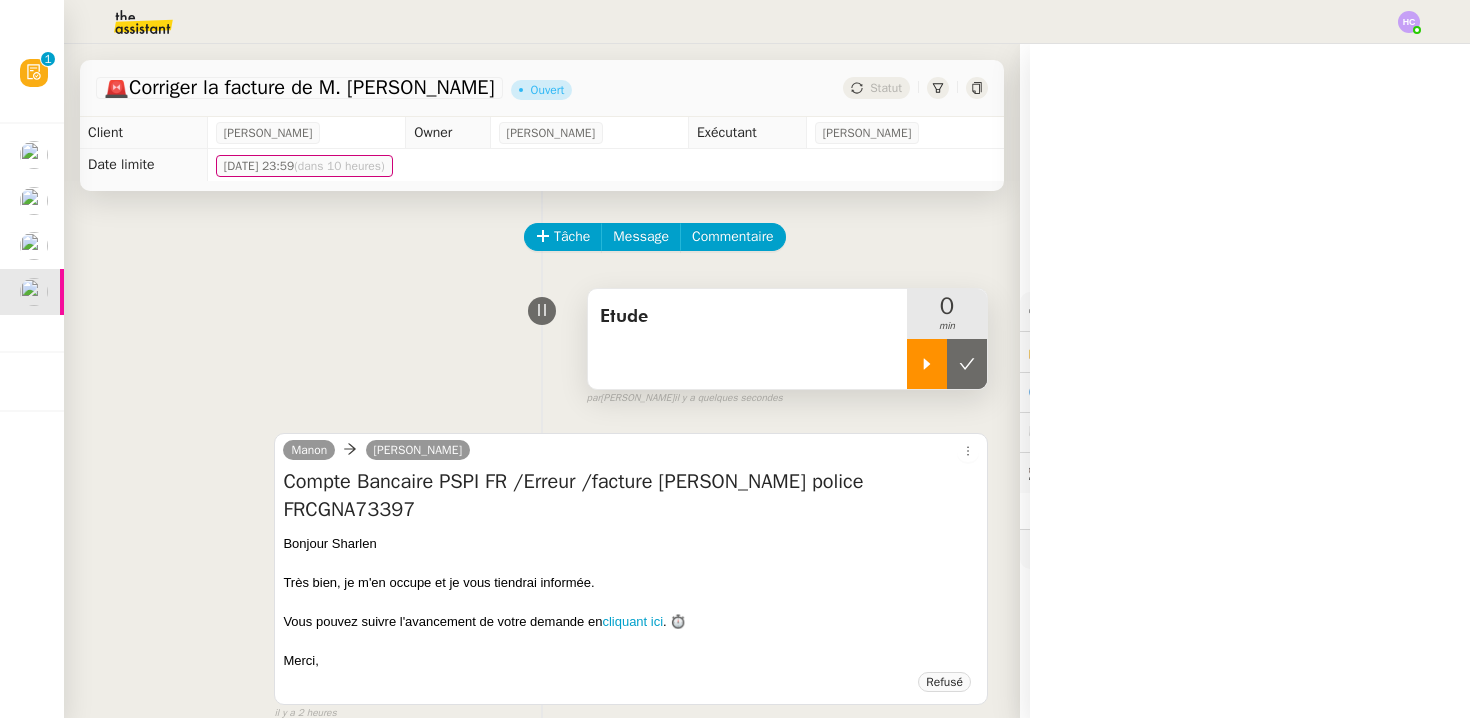 click at bounding box center [927, 364] 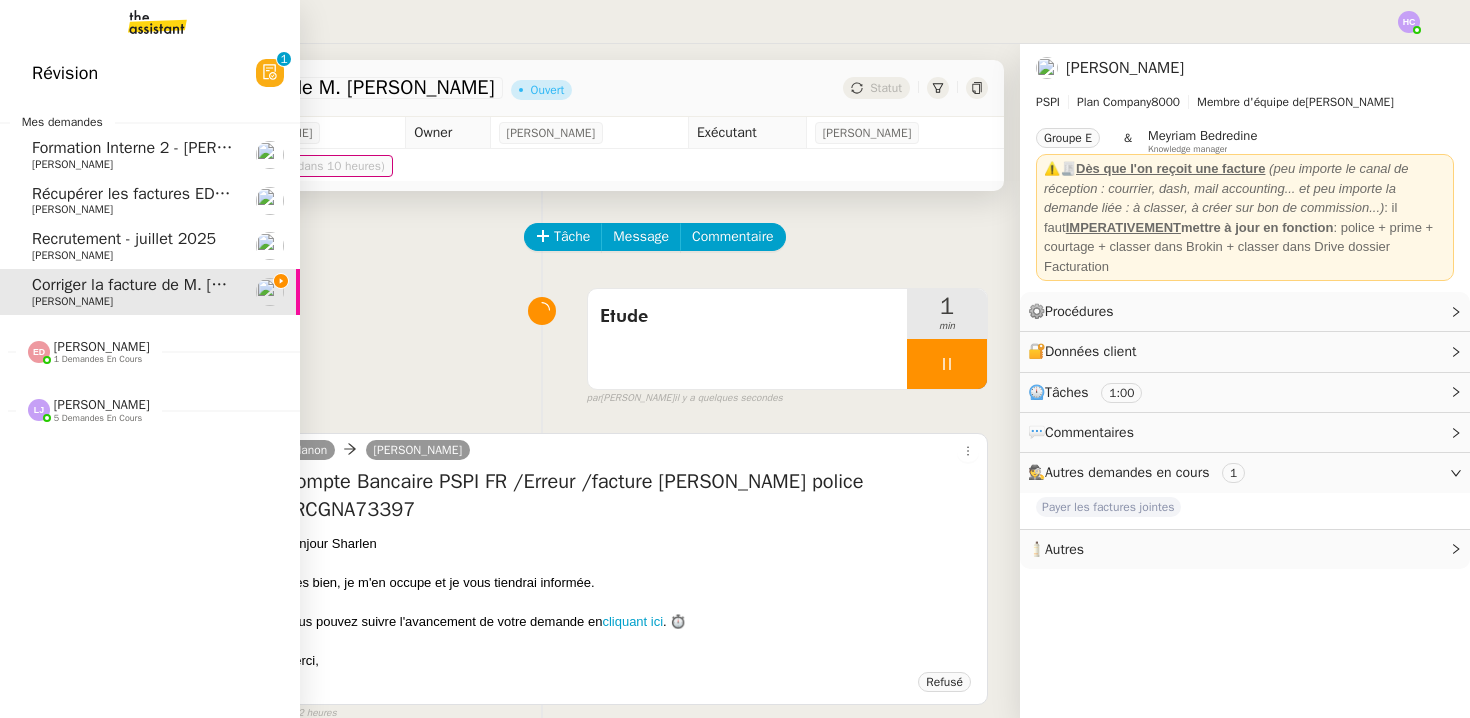 click on "1 demandes en cours" 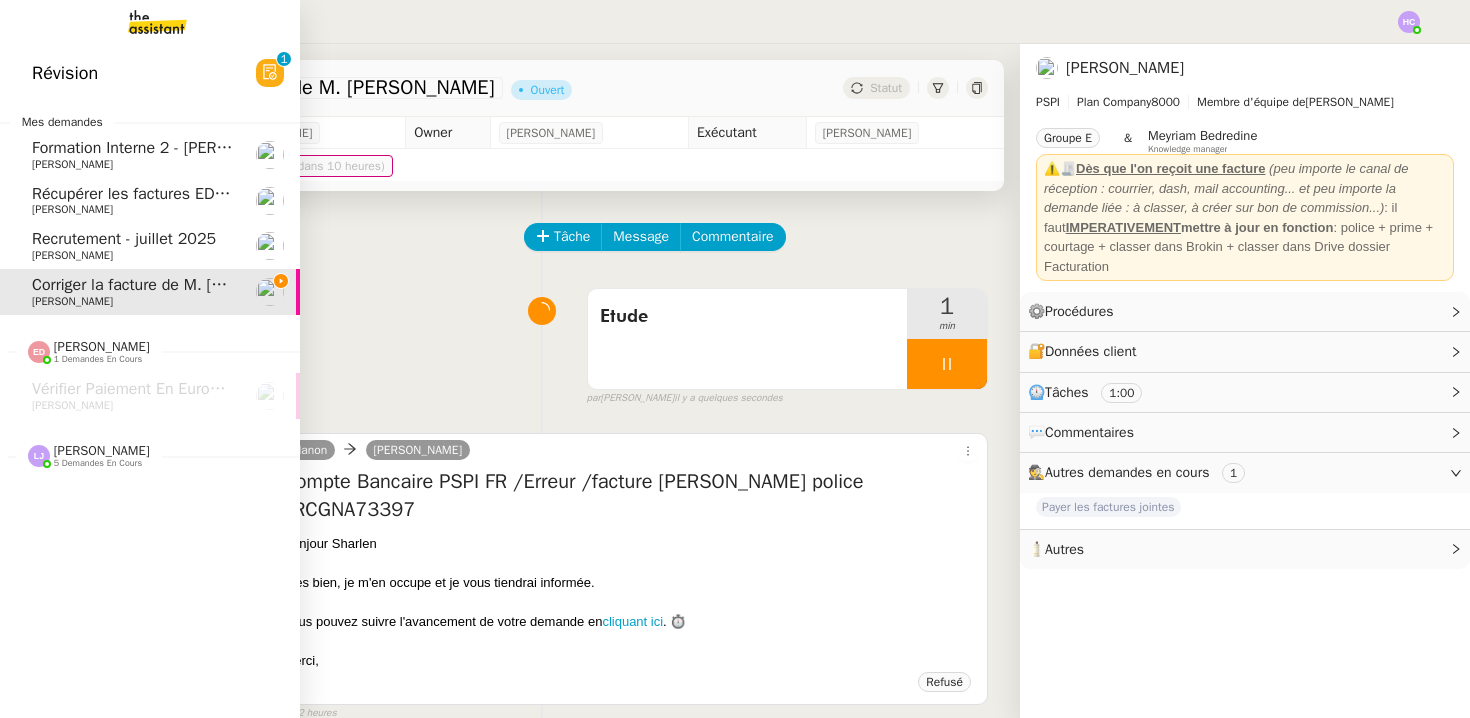 click on "[PERSON_NAME]" 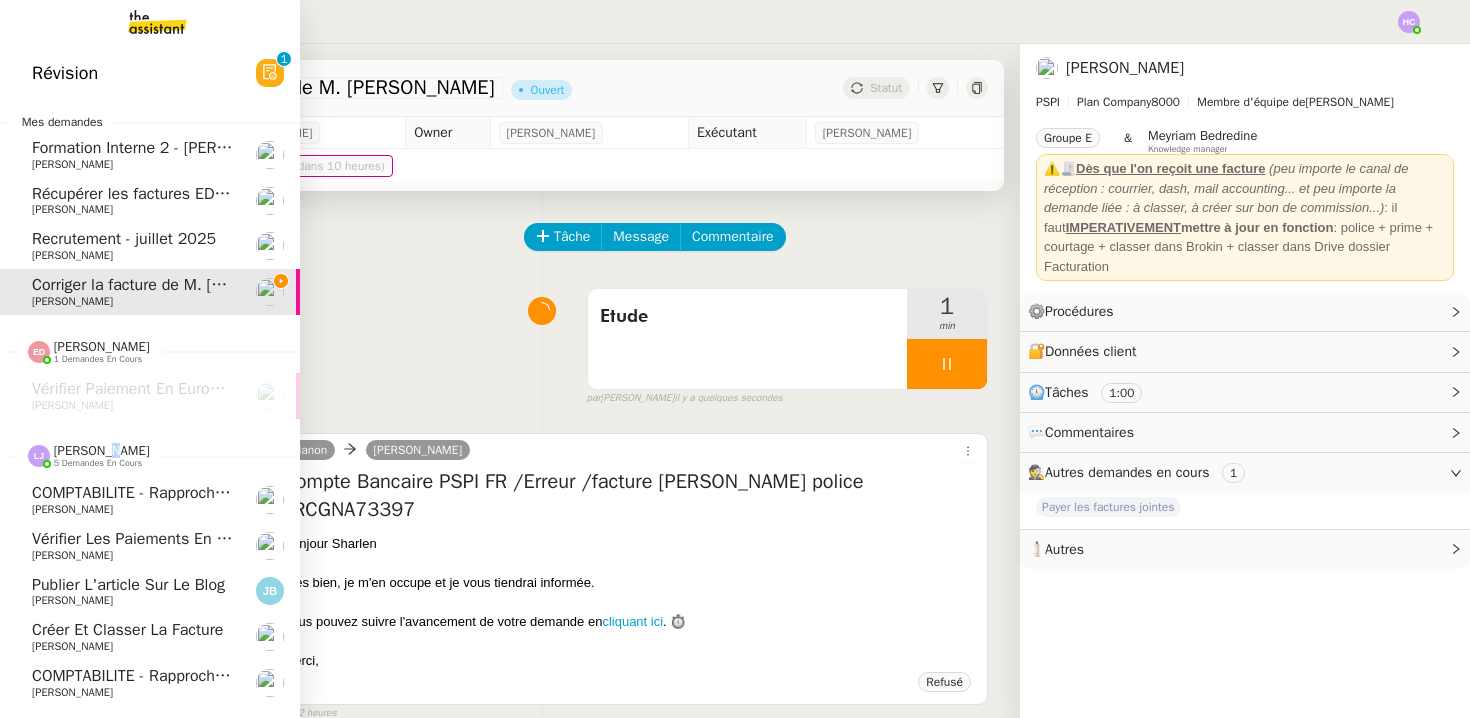 click on "[PERSON_NAME]" 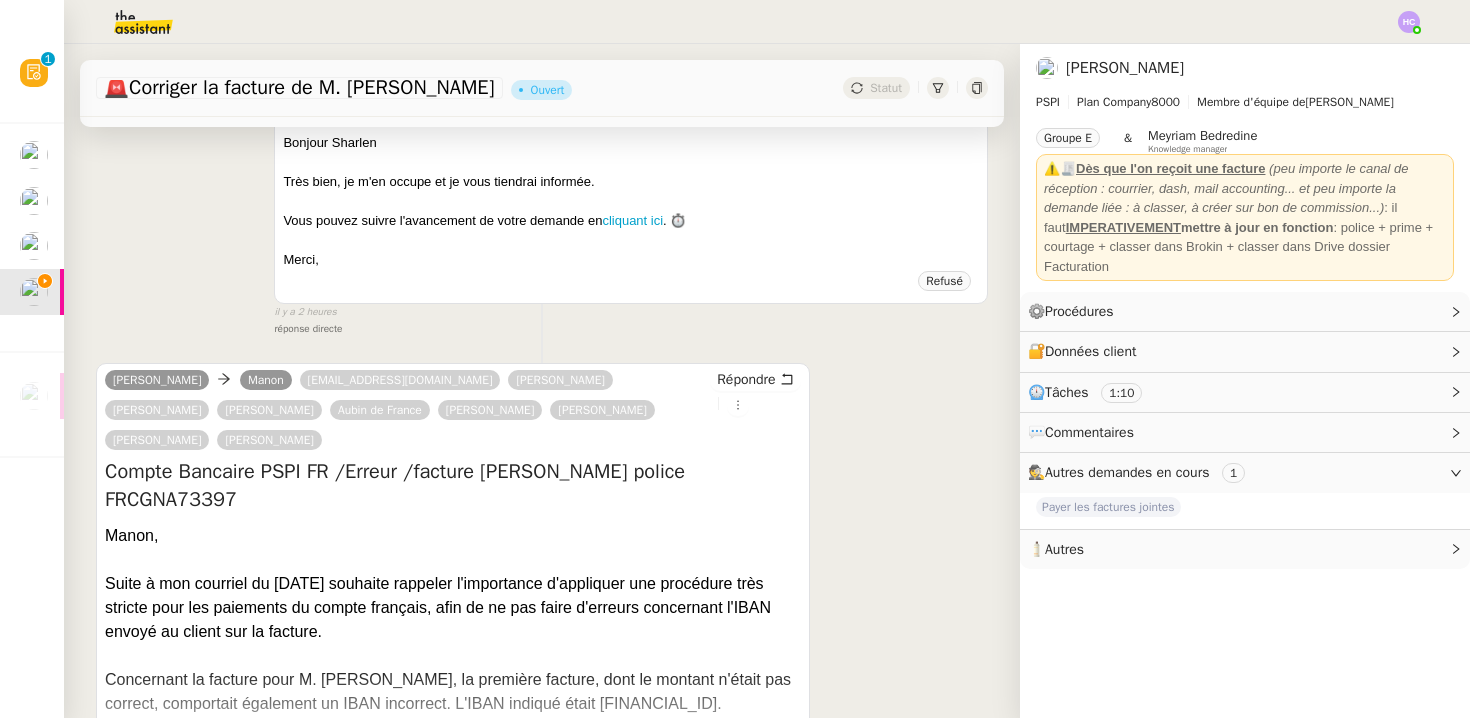 scroll, scrollTop: 559, scrollLeft: 0, axis: vertical 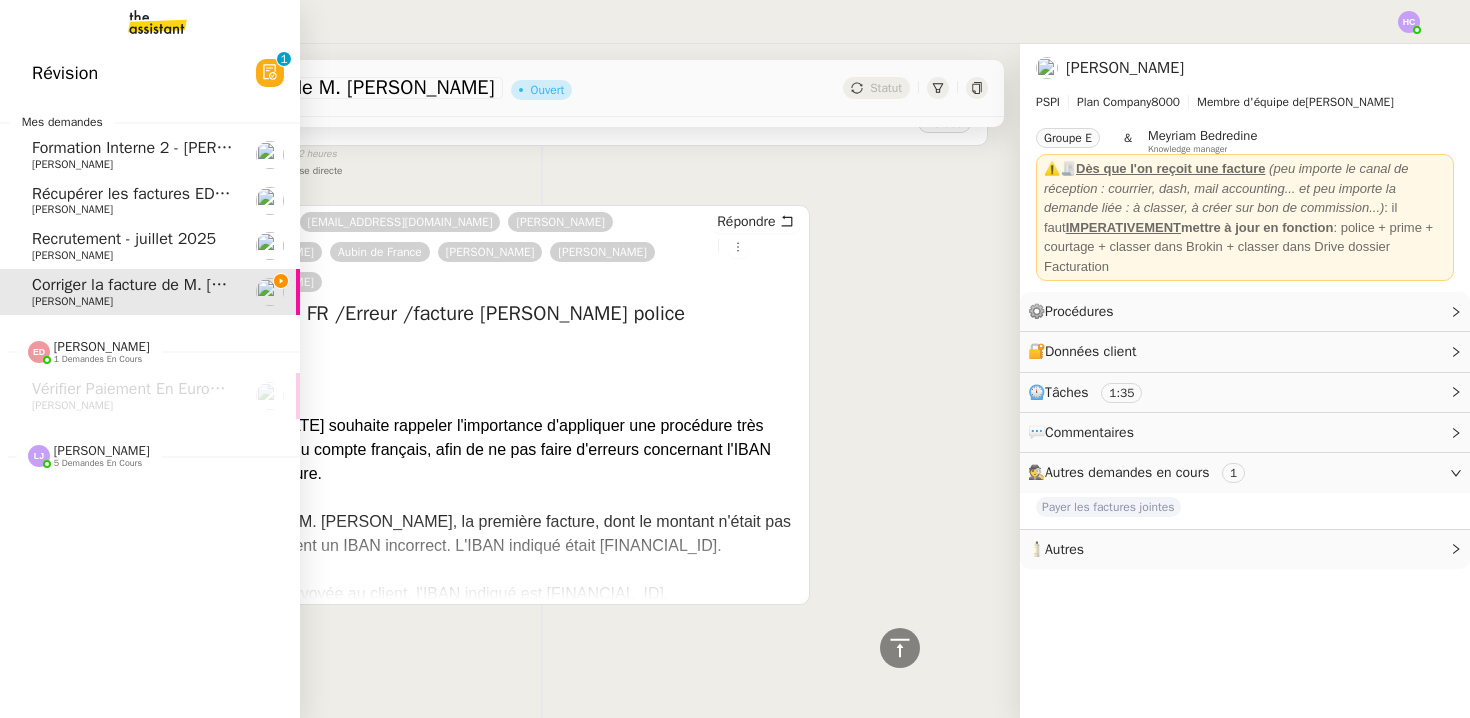 click on "[PERSON_NAME]" 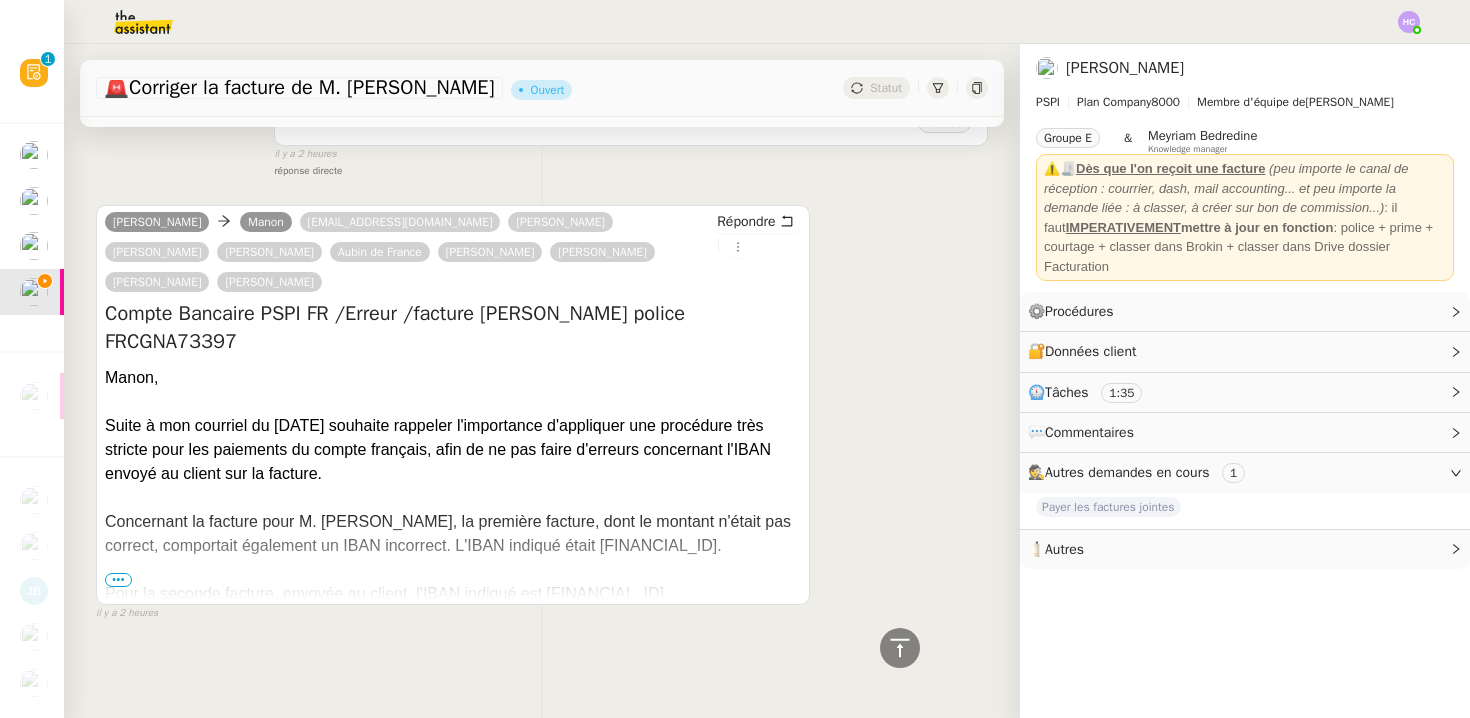 click on "Manon," at bounding box center [453, 378] 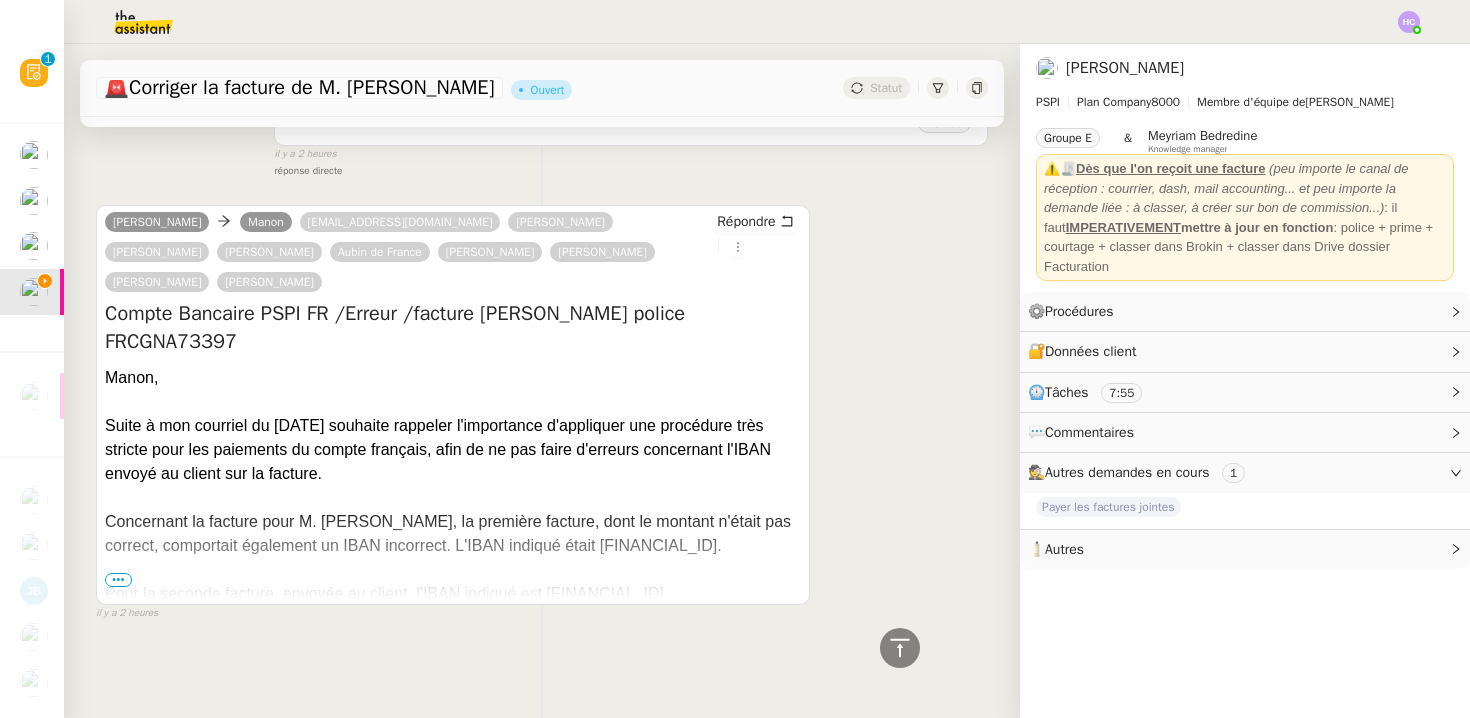 scroll, scrollTop: 0, scrollLeft: 0, axis: both 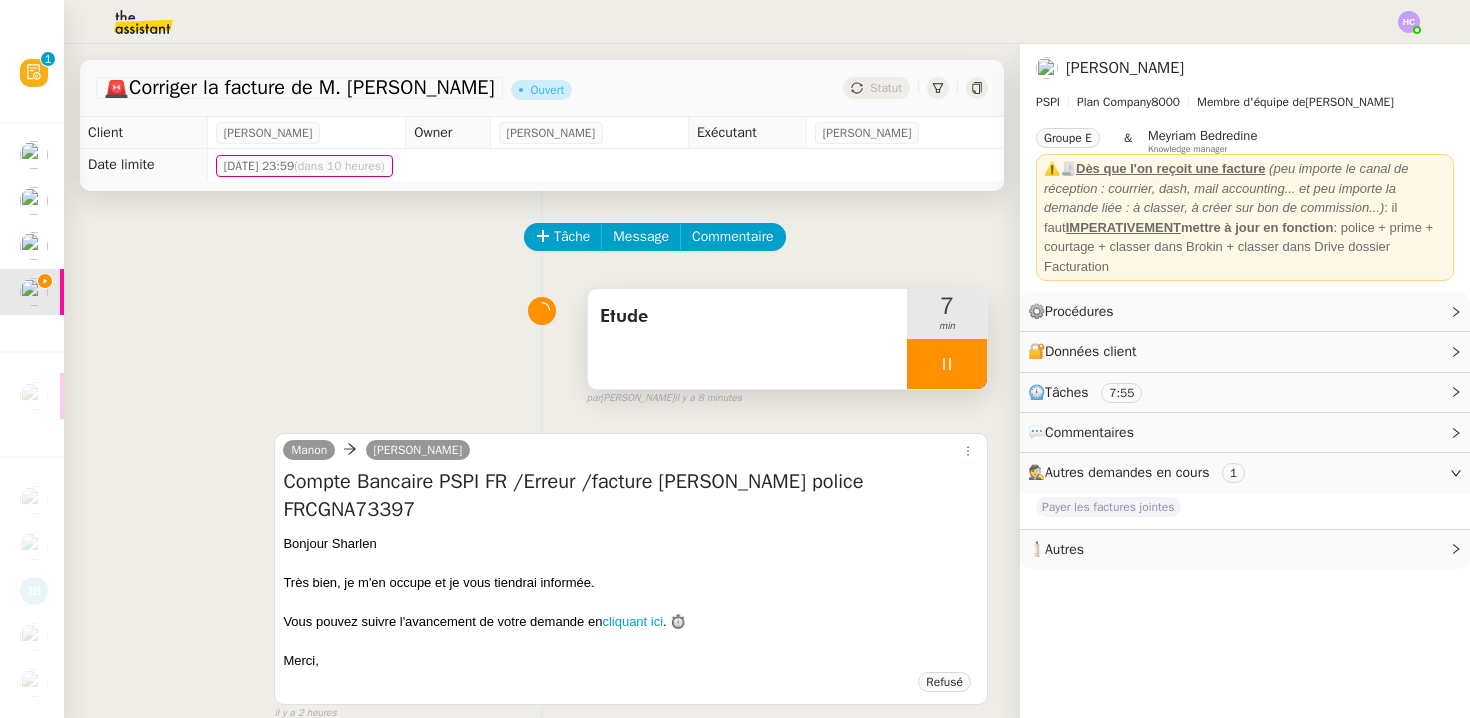 click at bounding box center [947, 364] 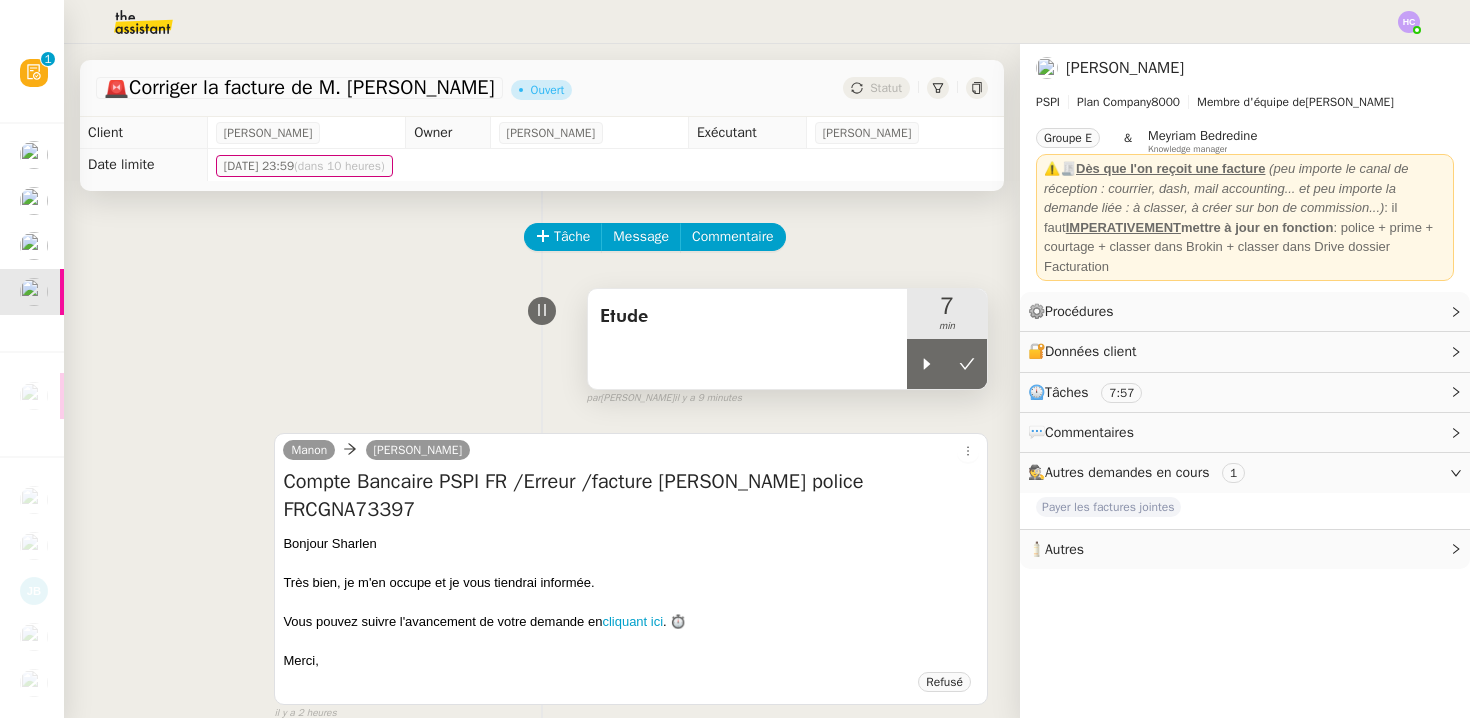 scroll, scrollTop: 559, scrollLeft: 0, axis: vertical 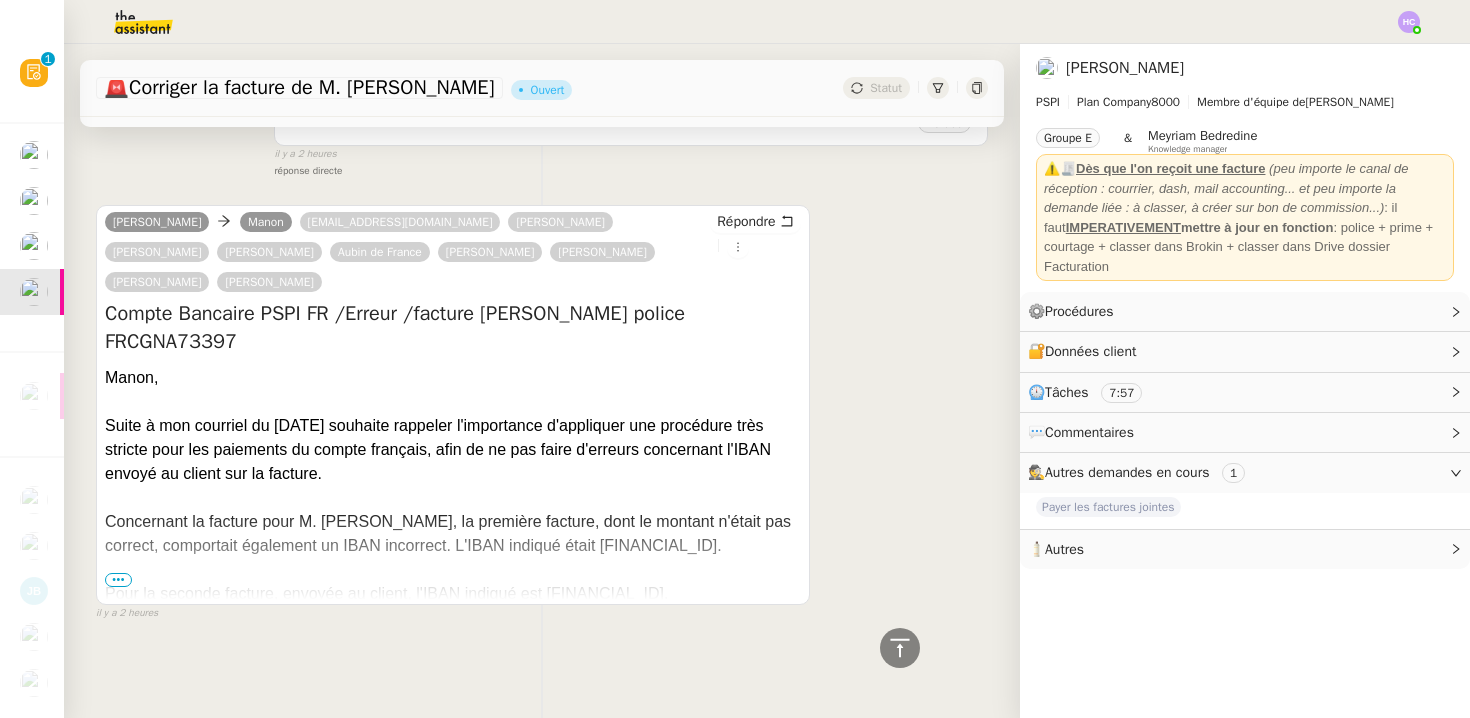click on "•••" at bounding box center [118, 580] 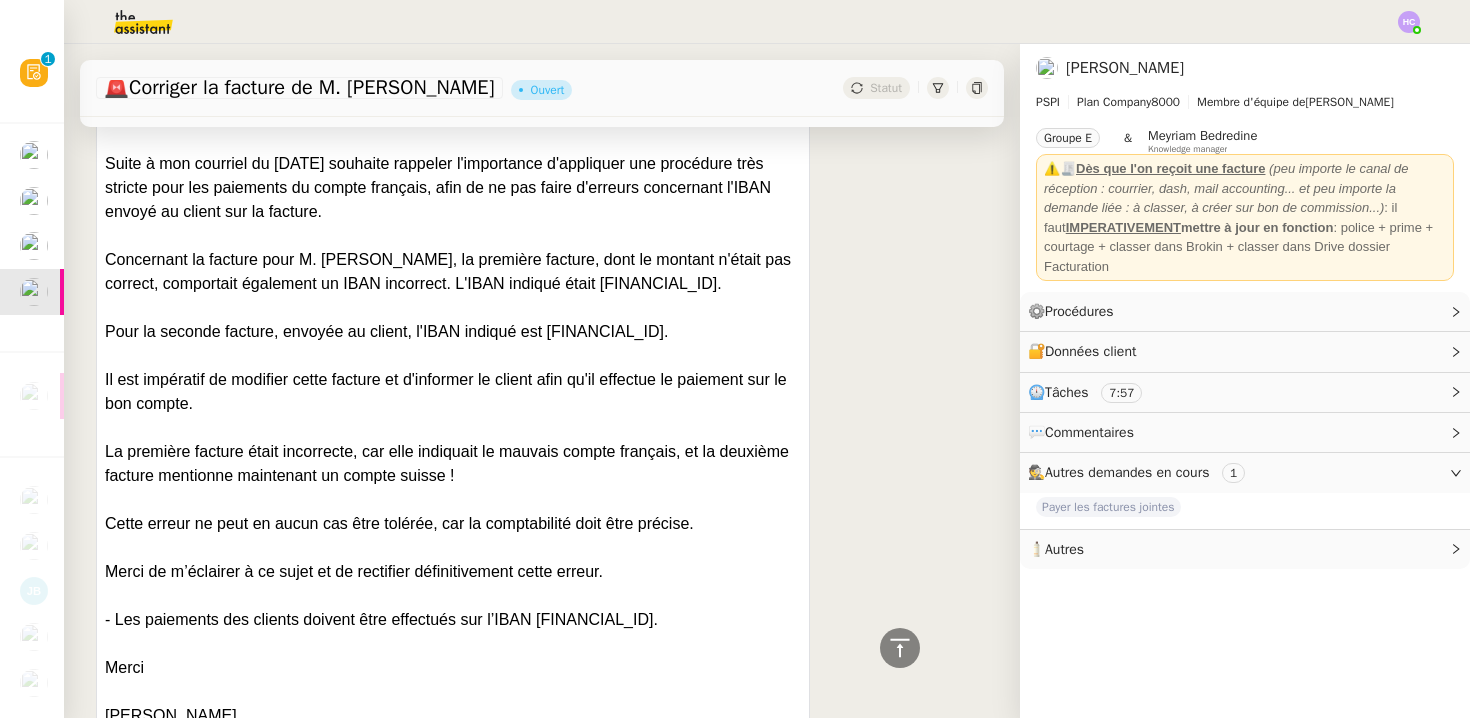 scroll, scrollTop: 859, scrollLeft: 0, axis: vertical 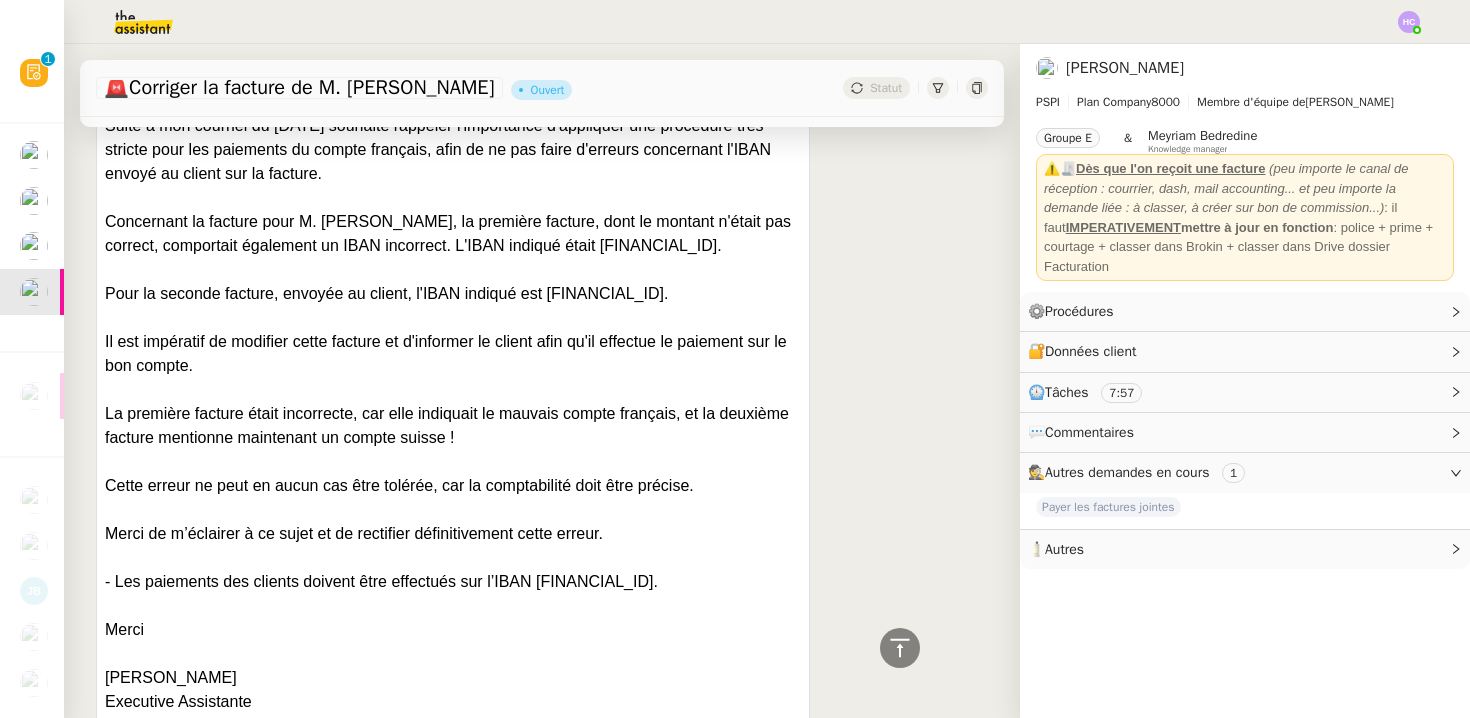 click on "Concernant la facture pour M. [PERSON_NAME], la première facture, dont le montant n'était pas correct, comportait également un IBAN incorrect. L'IBAN indiqué était [FINANCIAL_ID]." at bounding box center (453, 234) 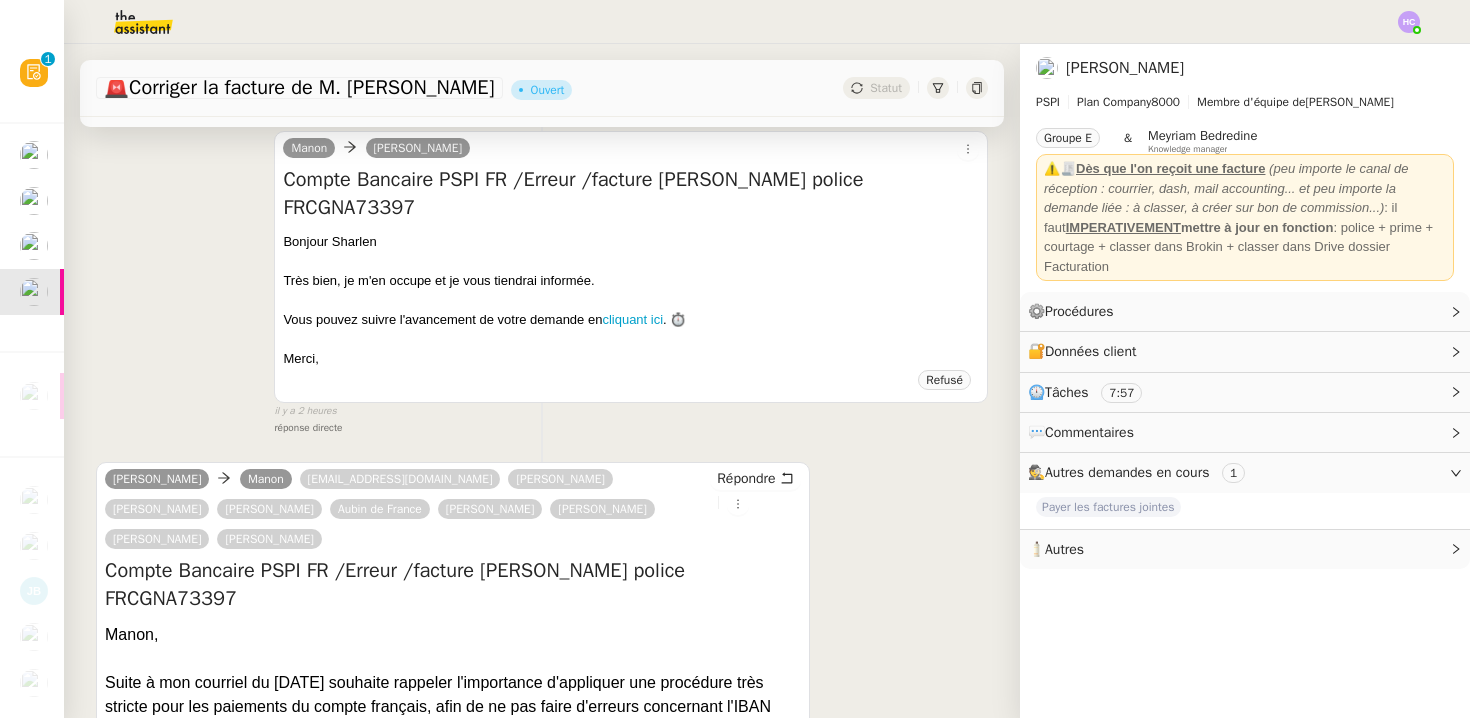 scroll, scrollTop: 0, scrollLeft: 0, axis: both 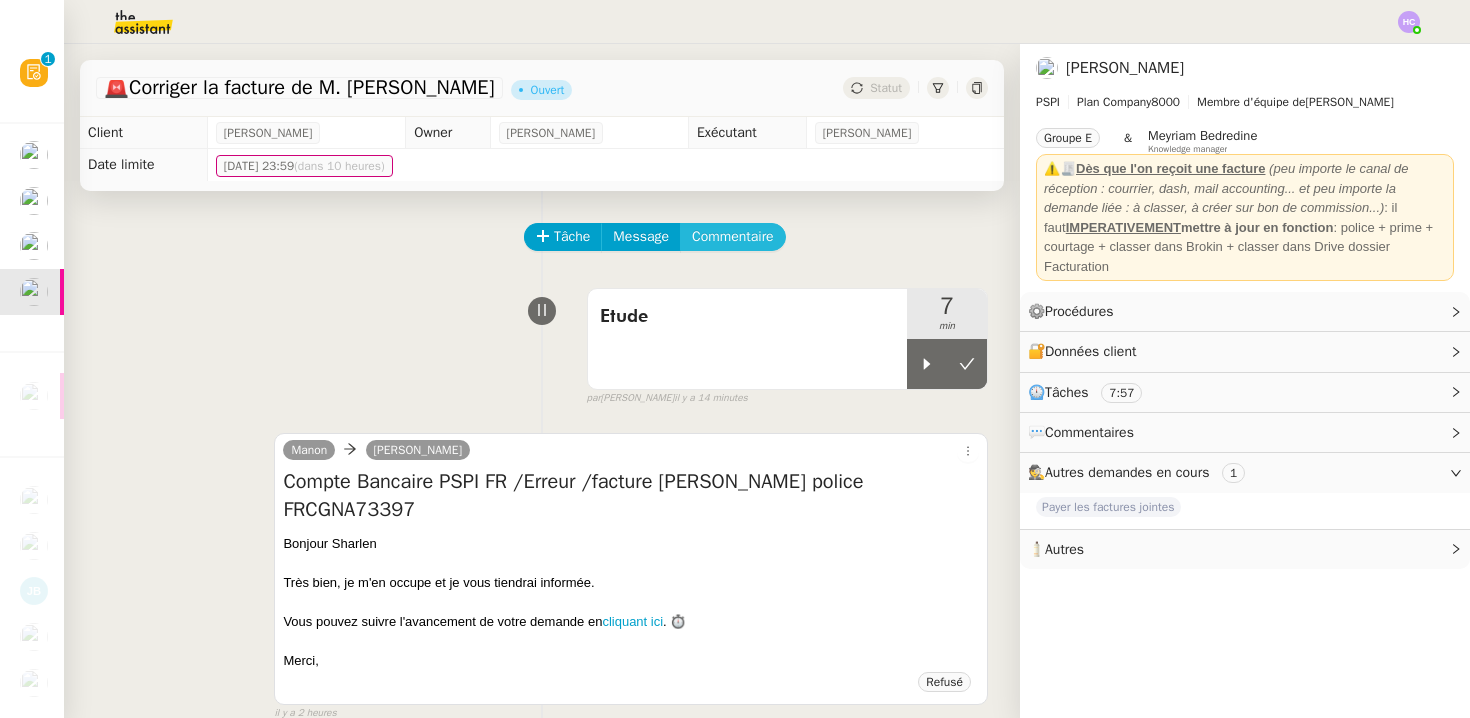click on "Commentaire" 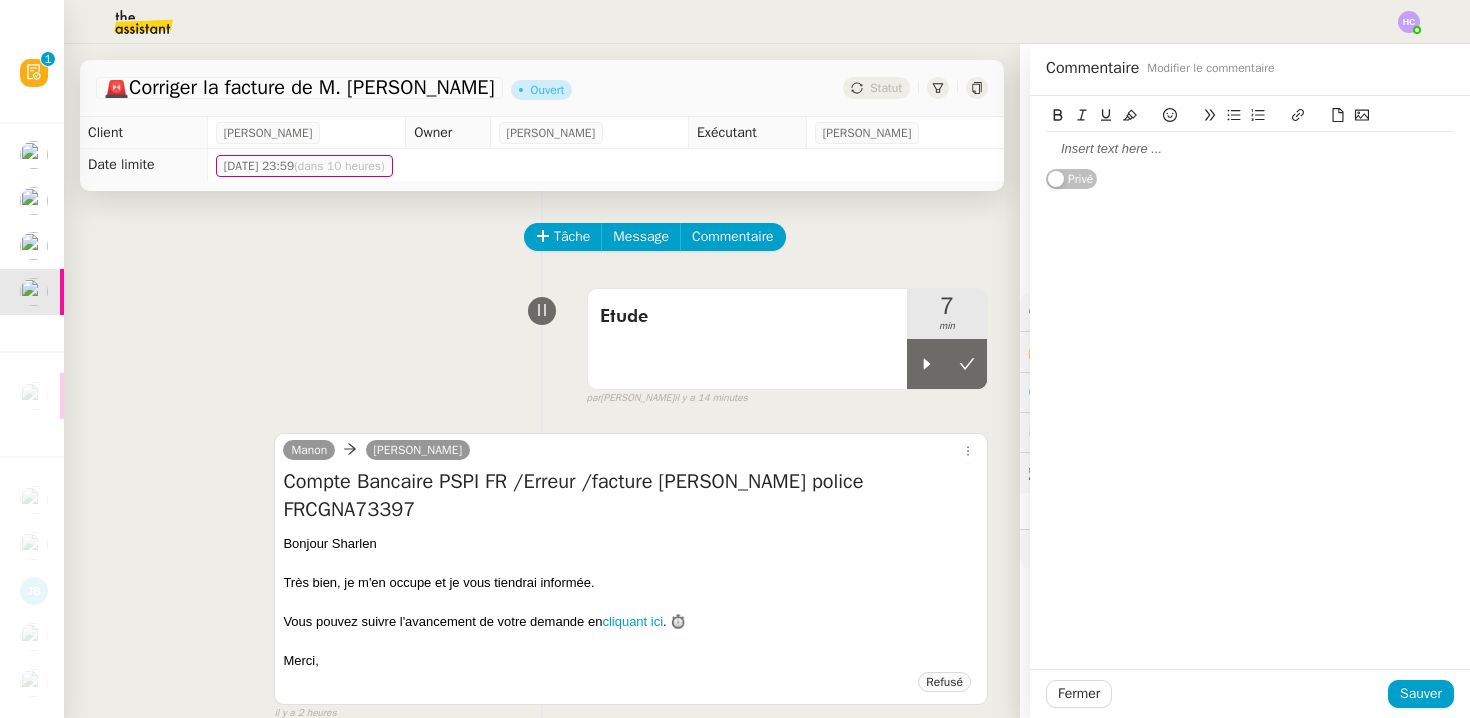 click on "Privé" 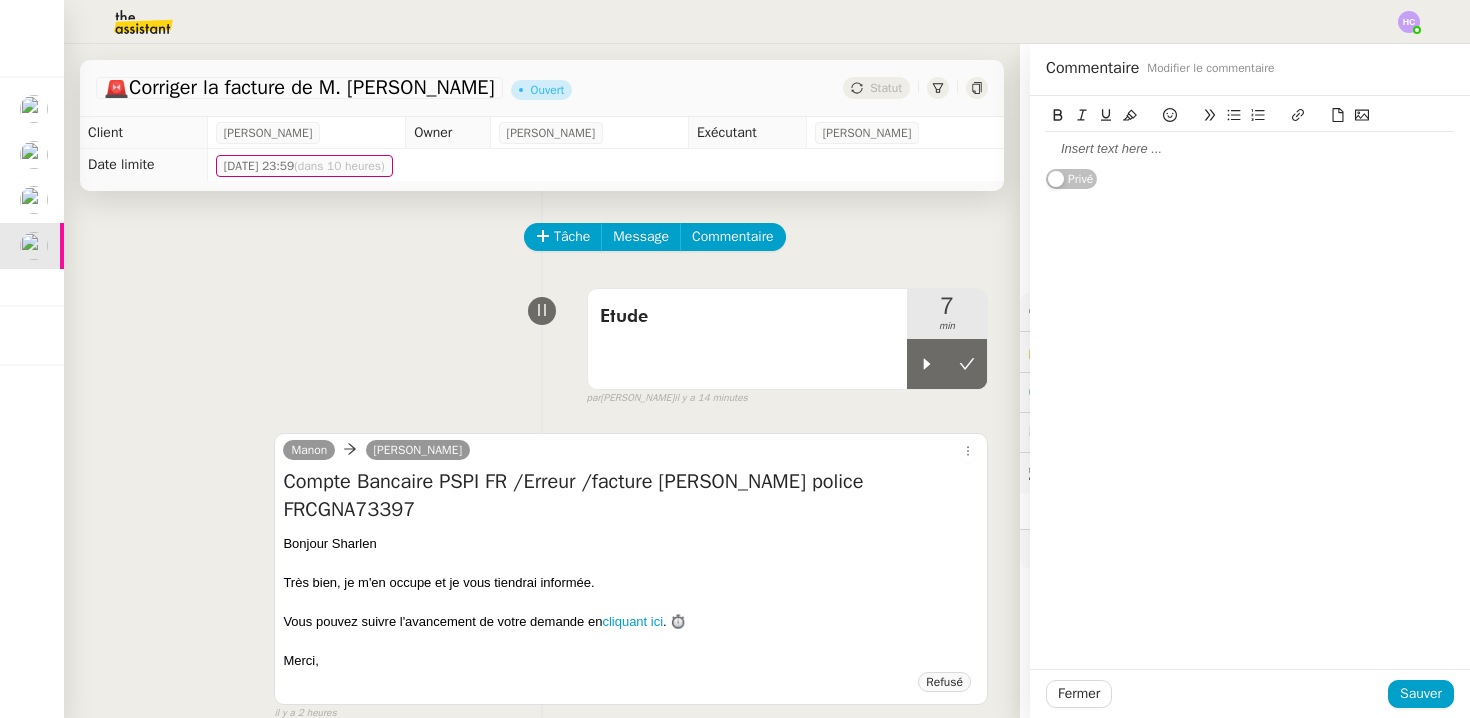 click 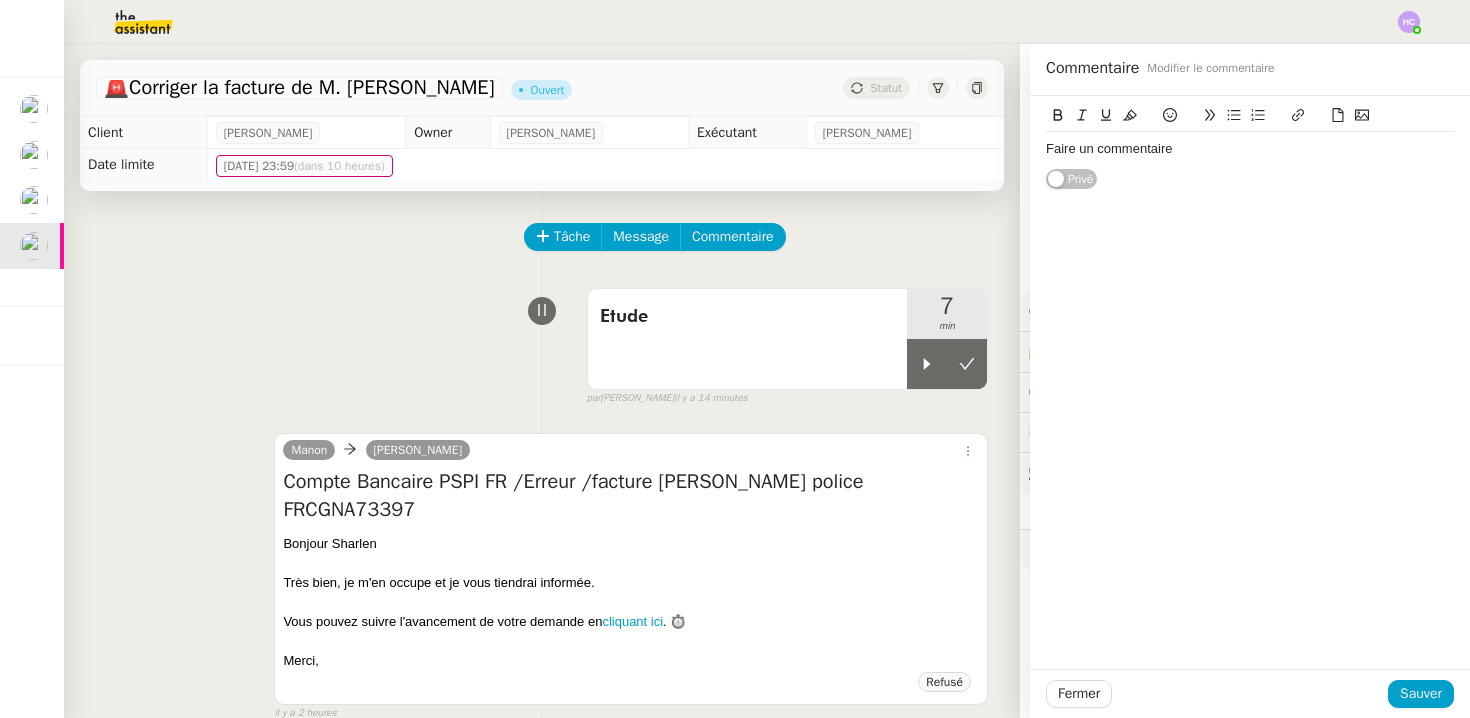 click on "Faire un commentaire" 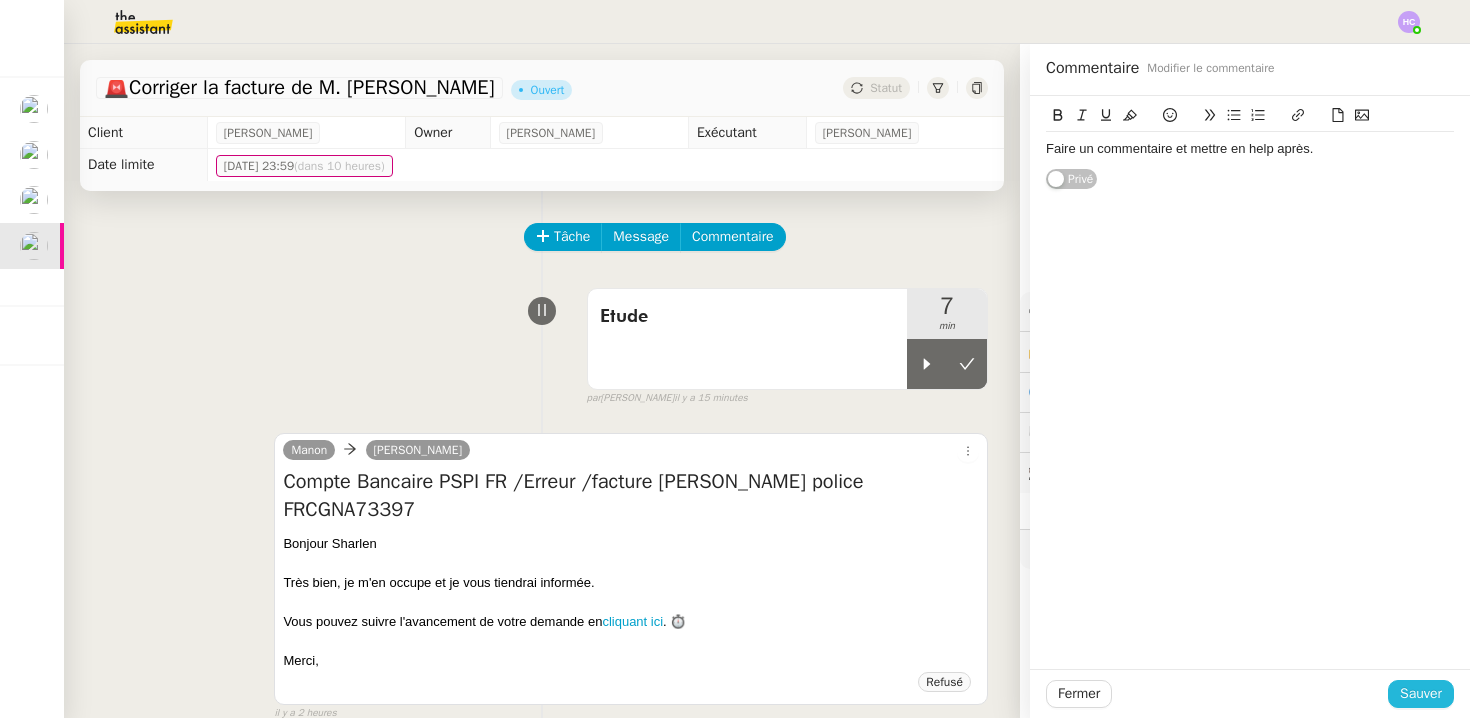 click on "Sauver" 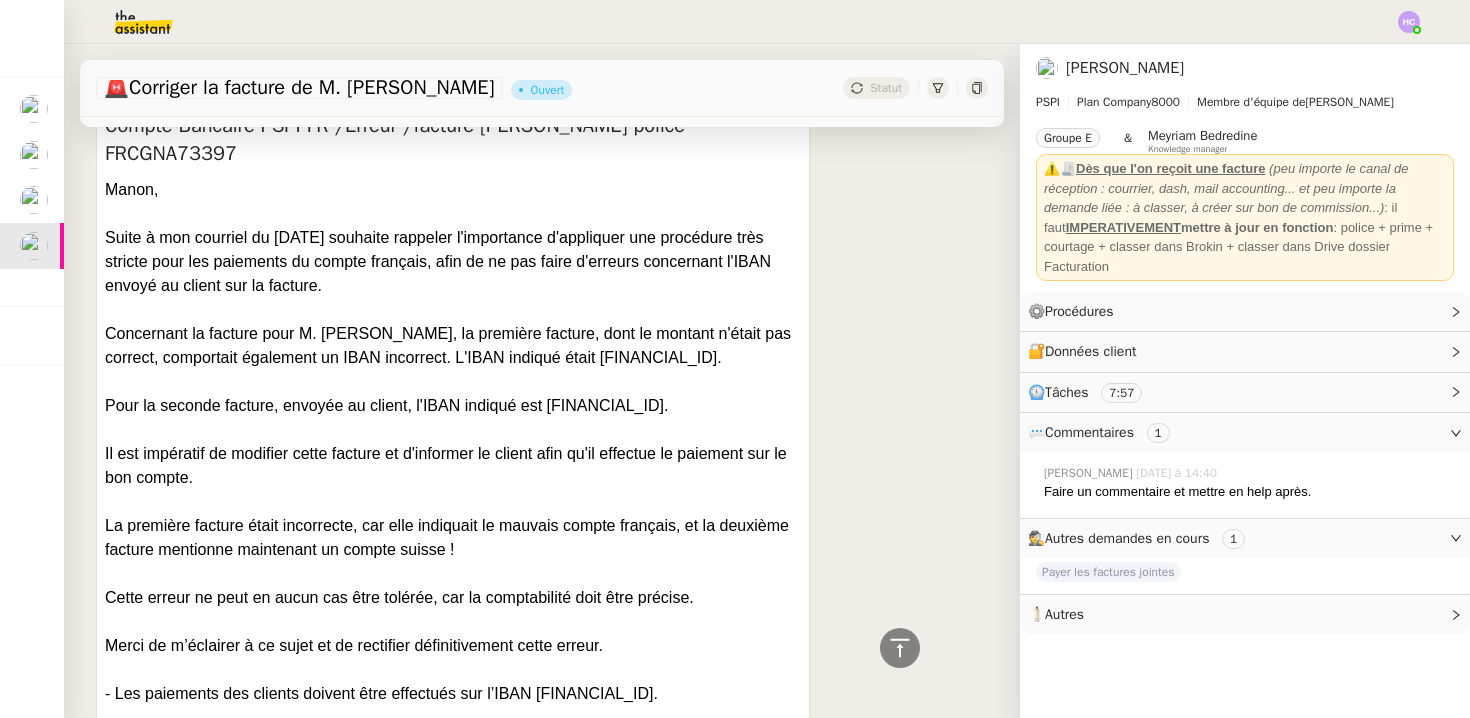 scroll, scrollTop: 876, scrollLeft: 0, axis: vertical 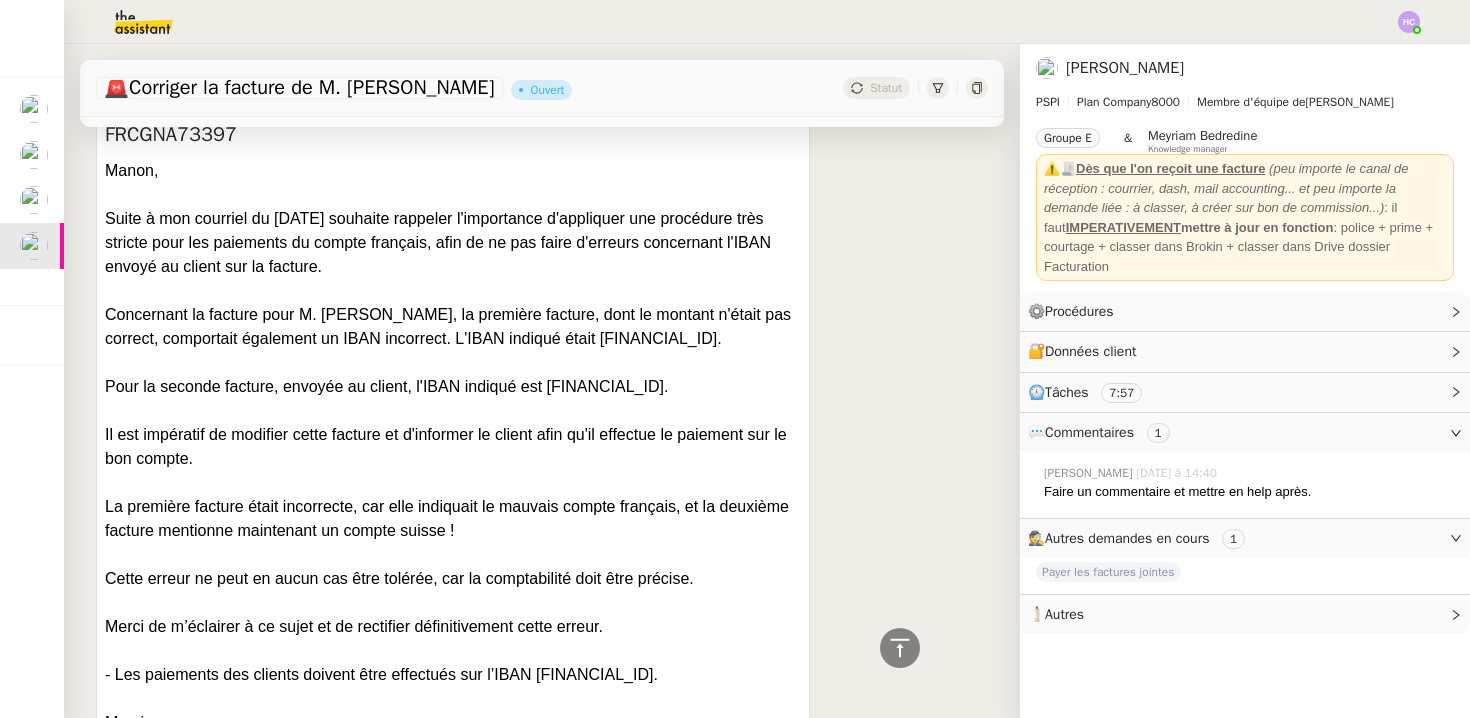 drag, startPoint x: 354, startPoint y: 360, endPoint x: 96, endPoint y: 306, distance: 263.5906 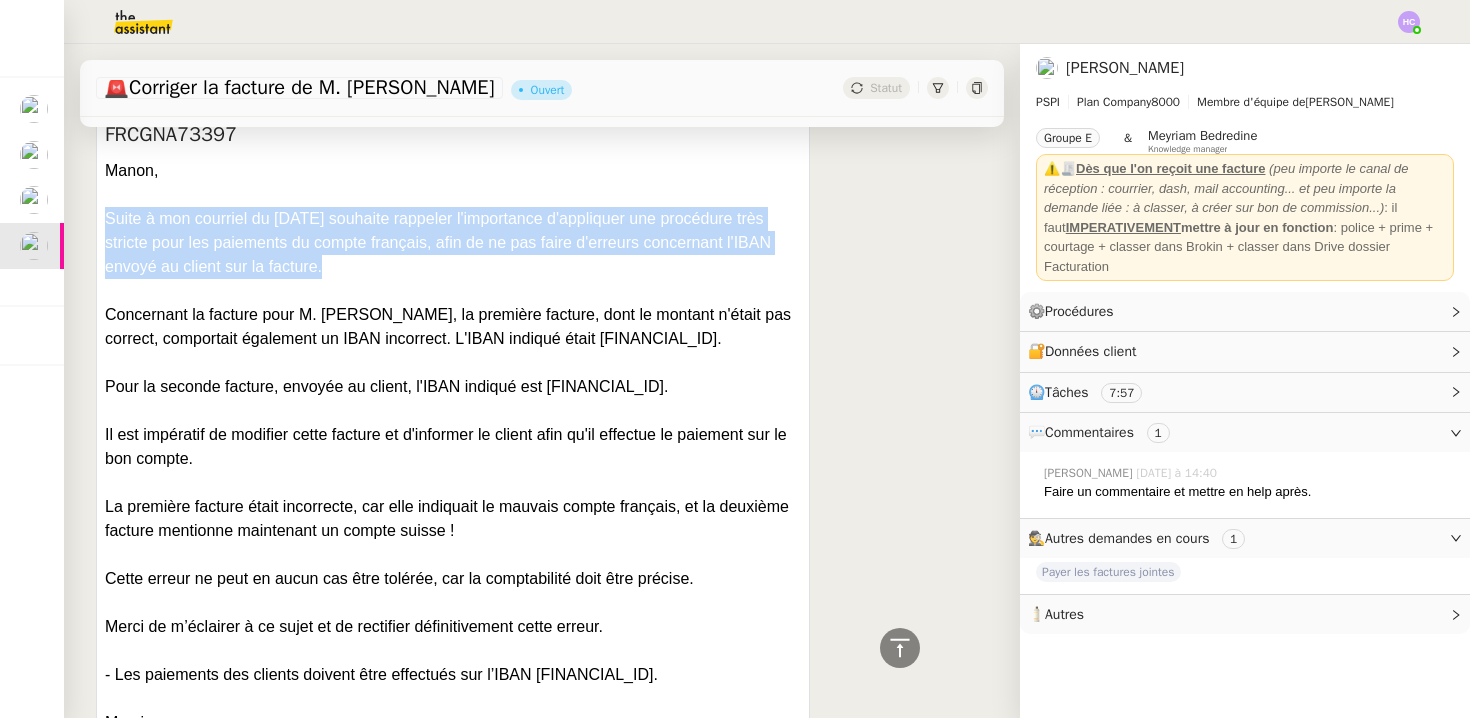 drag, startPoint x: 107, startPoint y: 217, endPoint x: 401, endPoint y: 284, distance: 301.53772 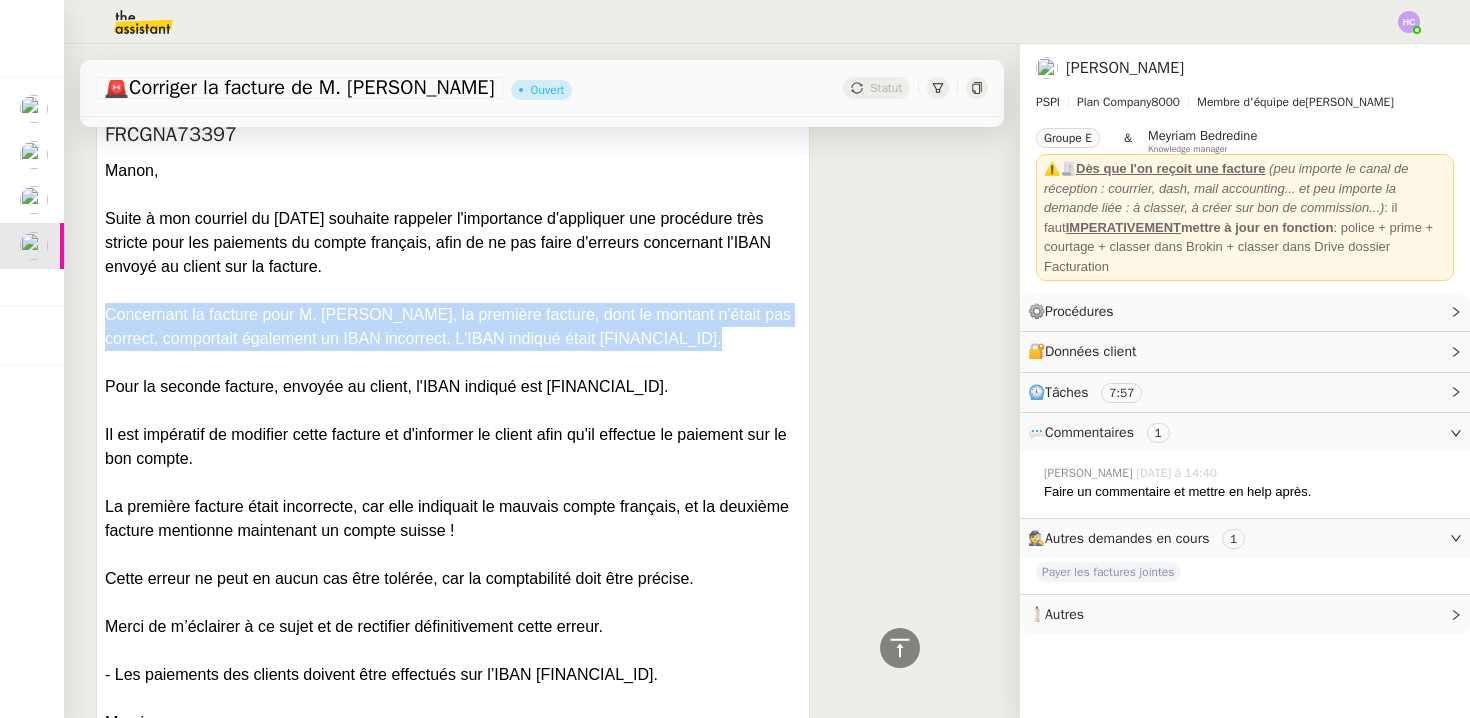 drag, startPoint x: 109, startPoint y: 315, endPoint x: 406, endPoint y: 394, distance: 307.32718 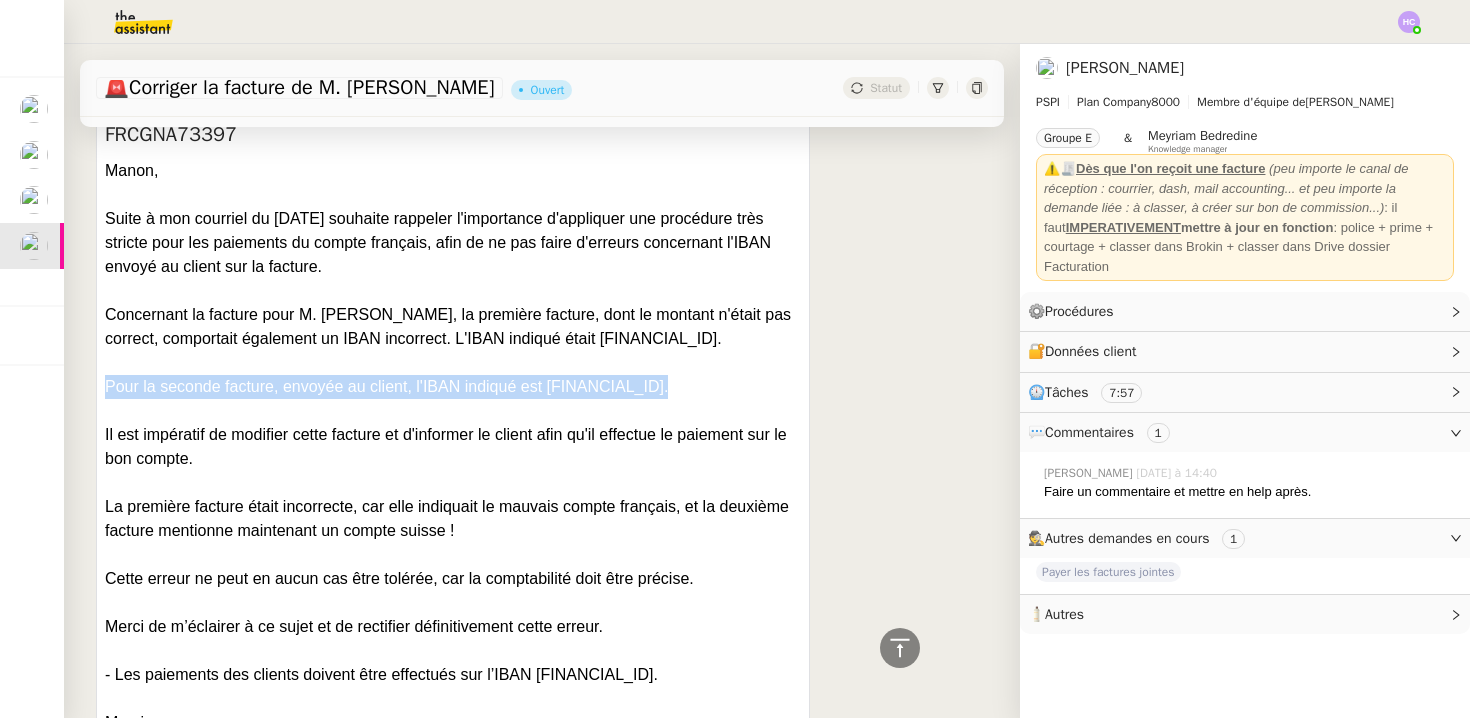 drag, startPoint x: 103, startPoint y: 413, endPoint x: 120, endPoint y: 426, distance: 21.400934 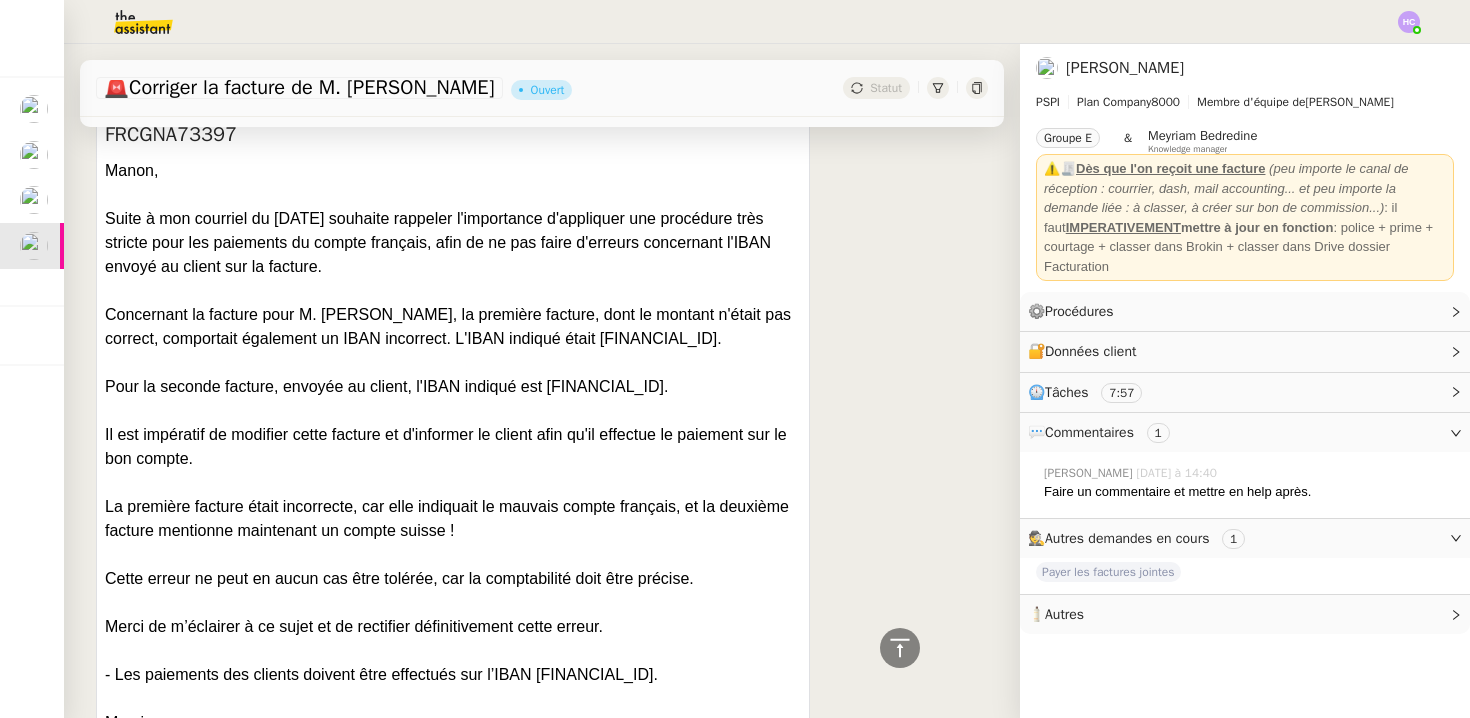 click on "Il est impératif de modifier cette facture et d'informer le client afin qu'il effectue le paiement sur le bon compte." at bounding box center (446, 446) 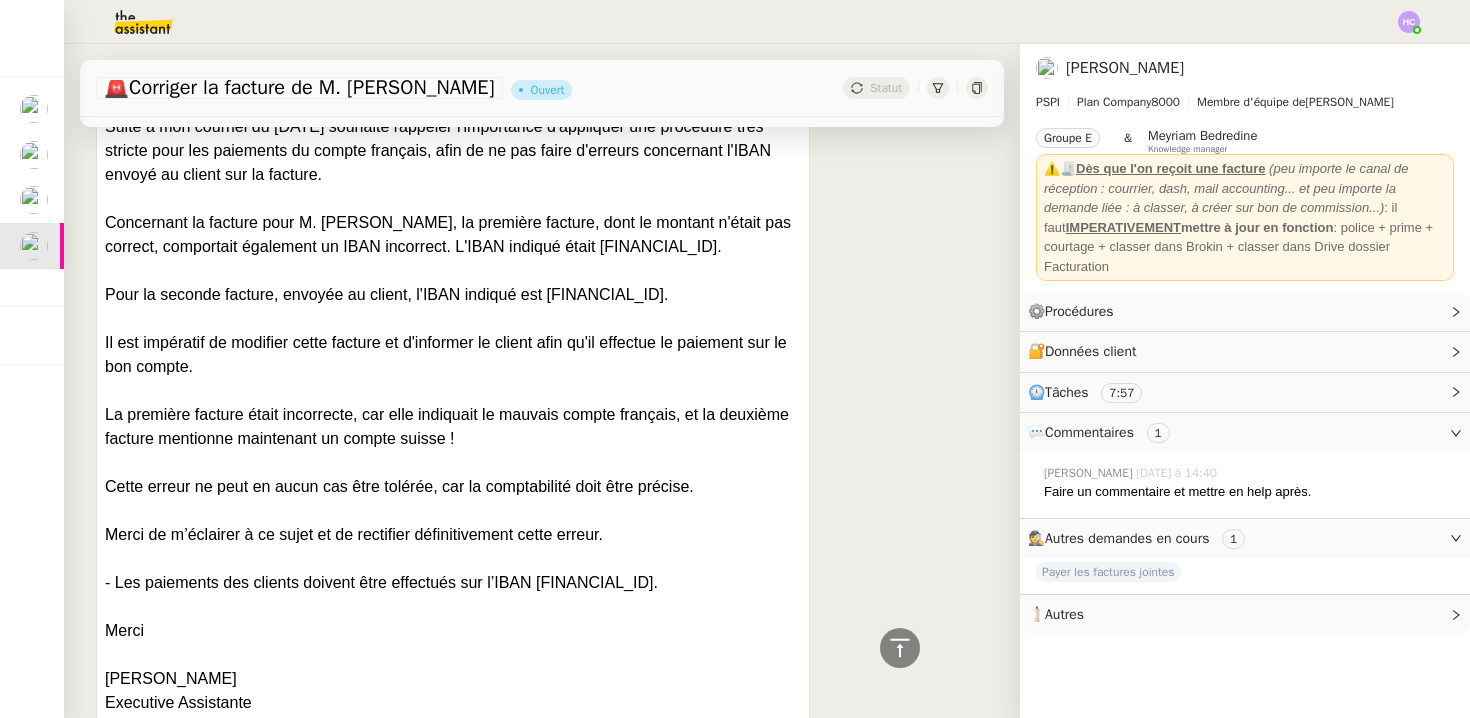 scroll, scrollTop: 915, scrollLeft: 0, axis: vertical 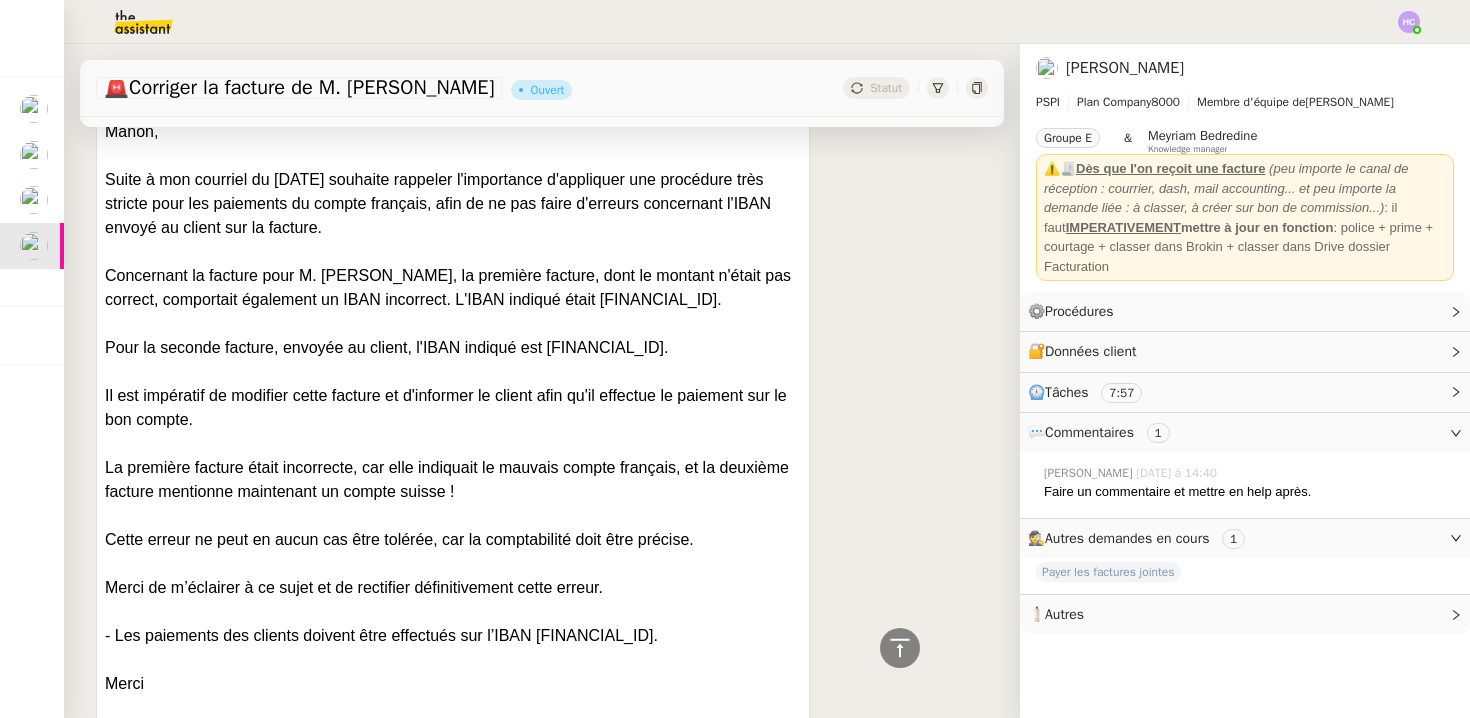 click on "Concernant la facture pour M. [PERSON_NAME], la première facture, dont le montant n'était pas correct, comportait également un IBAN incorrect. L'IBAN indiqué était [FINANCIAL_ID]." at bounding box center (448, 287) 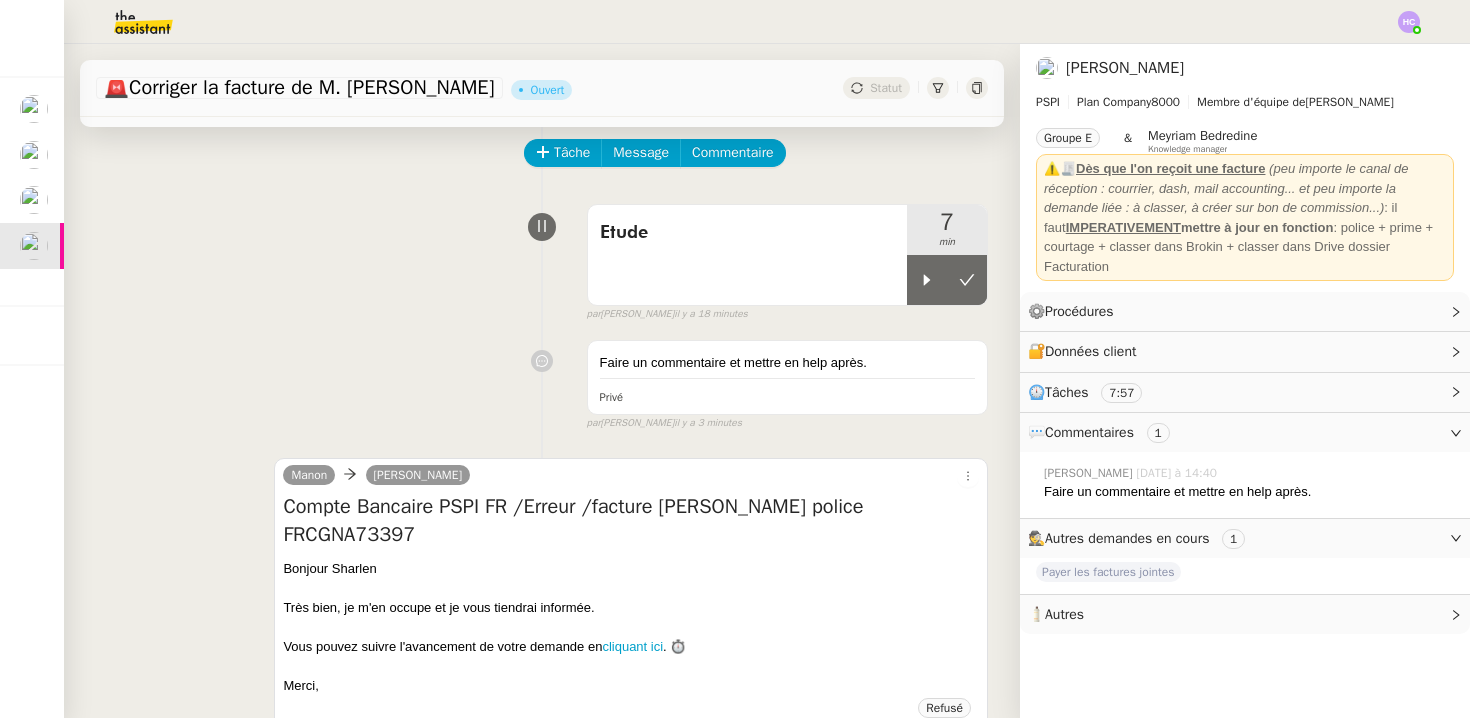 scroll, scrollTop: 0, scrollLeft: 0, axis: both 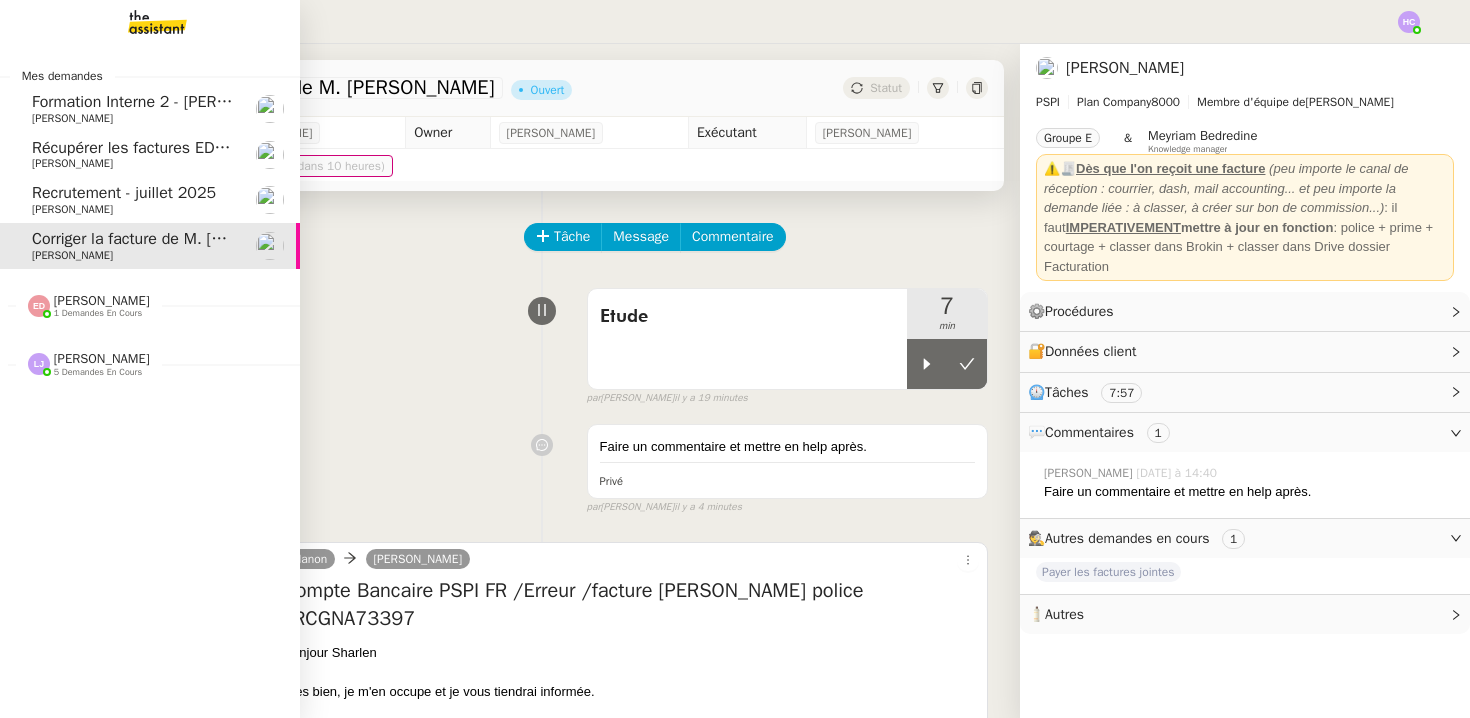 click on "Recrutement - juillet 2025" 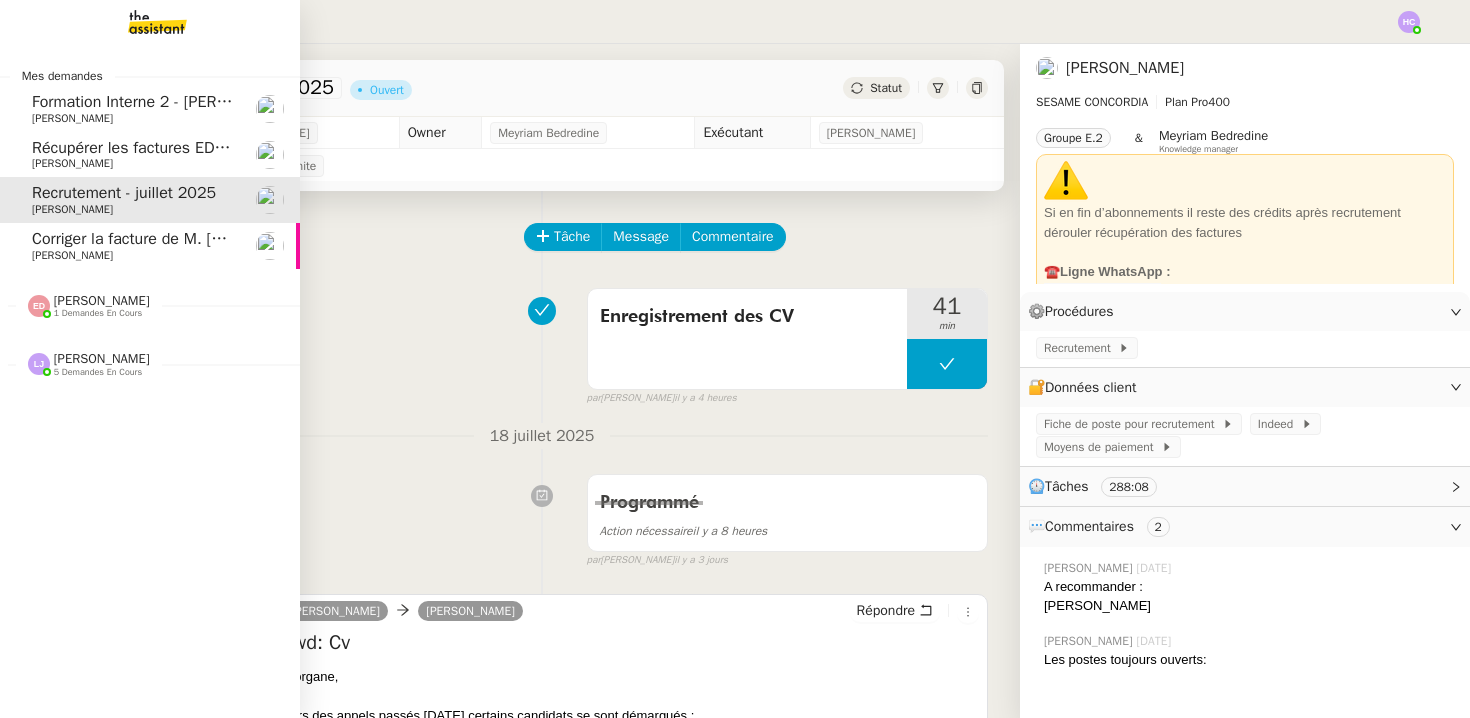 click on "Récupérer les factures EDF et Orange" 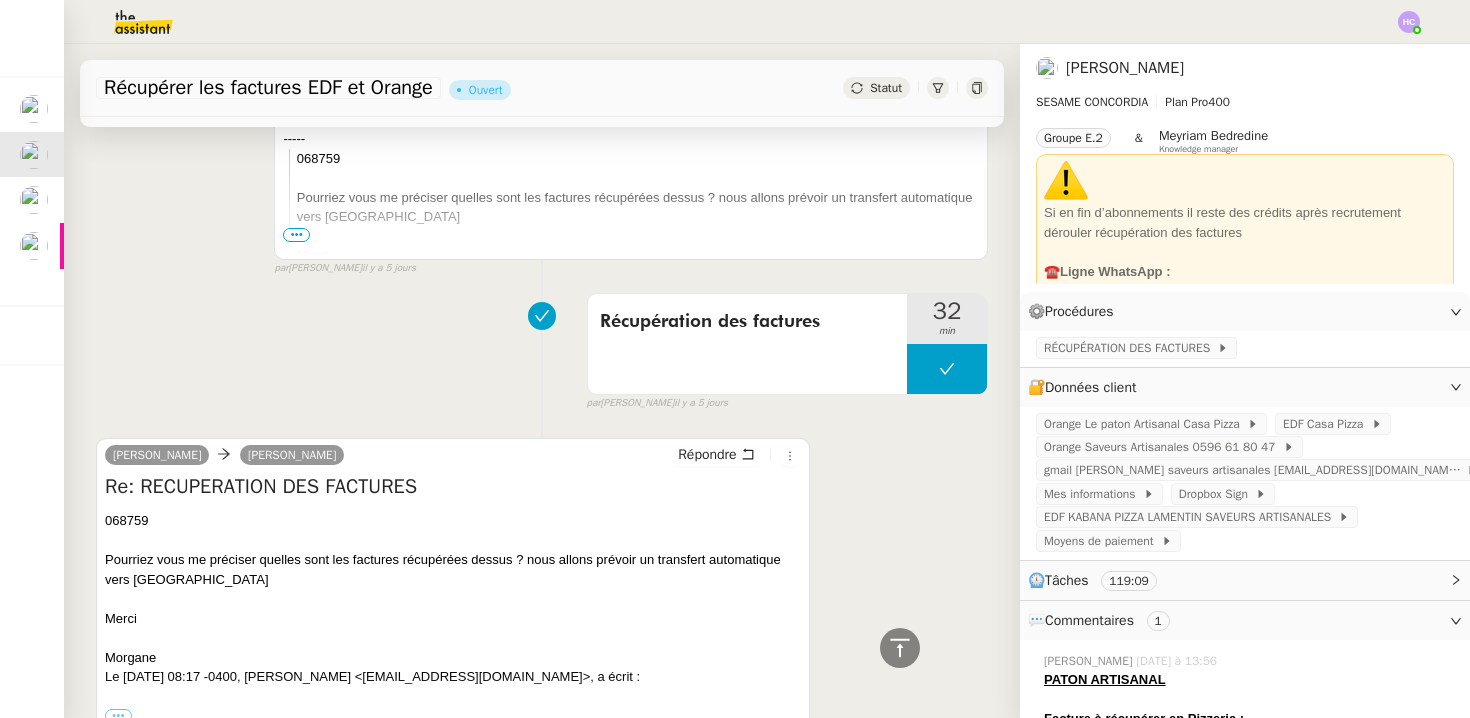 scroll, scrollTop: 0, scrollLeft: 0, axis: both 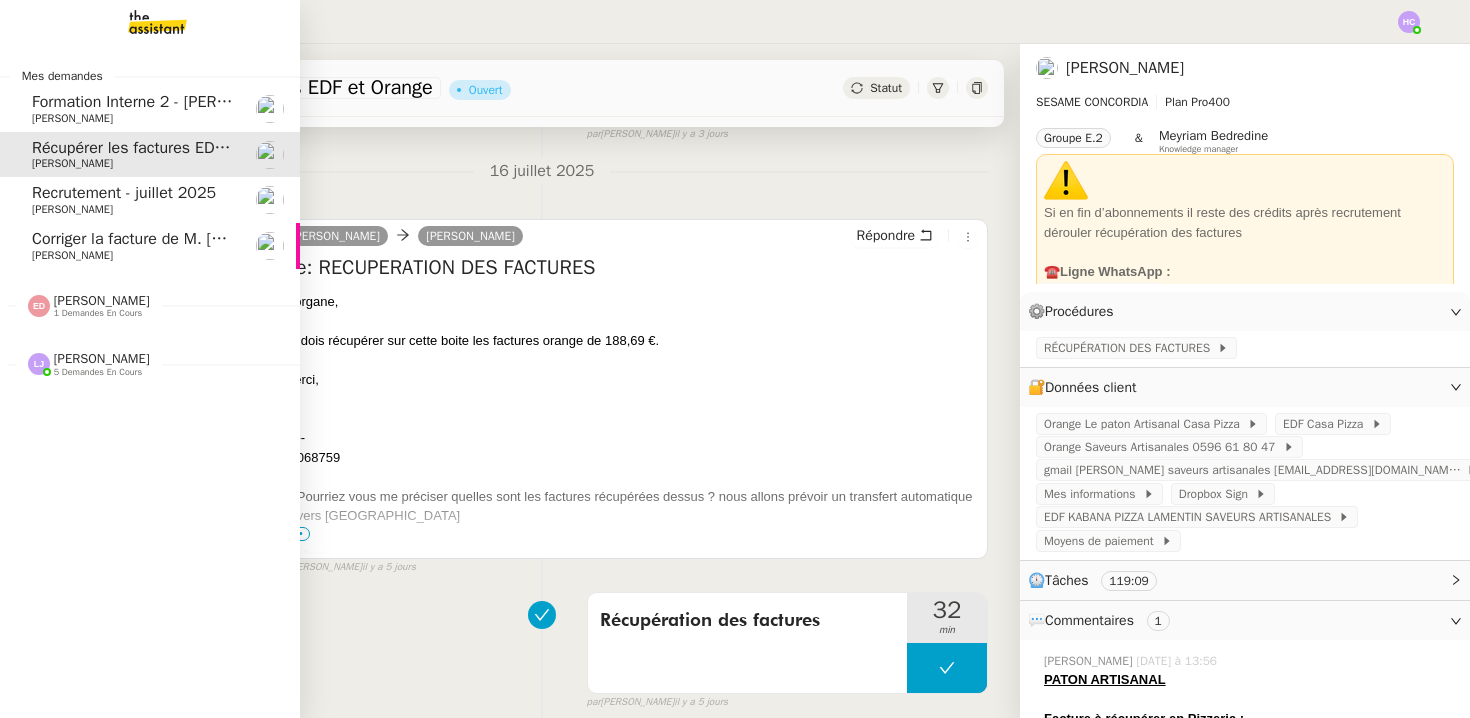 click on "Corriger la facture de M. [PERSON_NAME]" 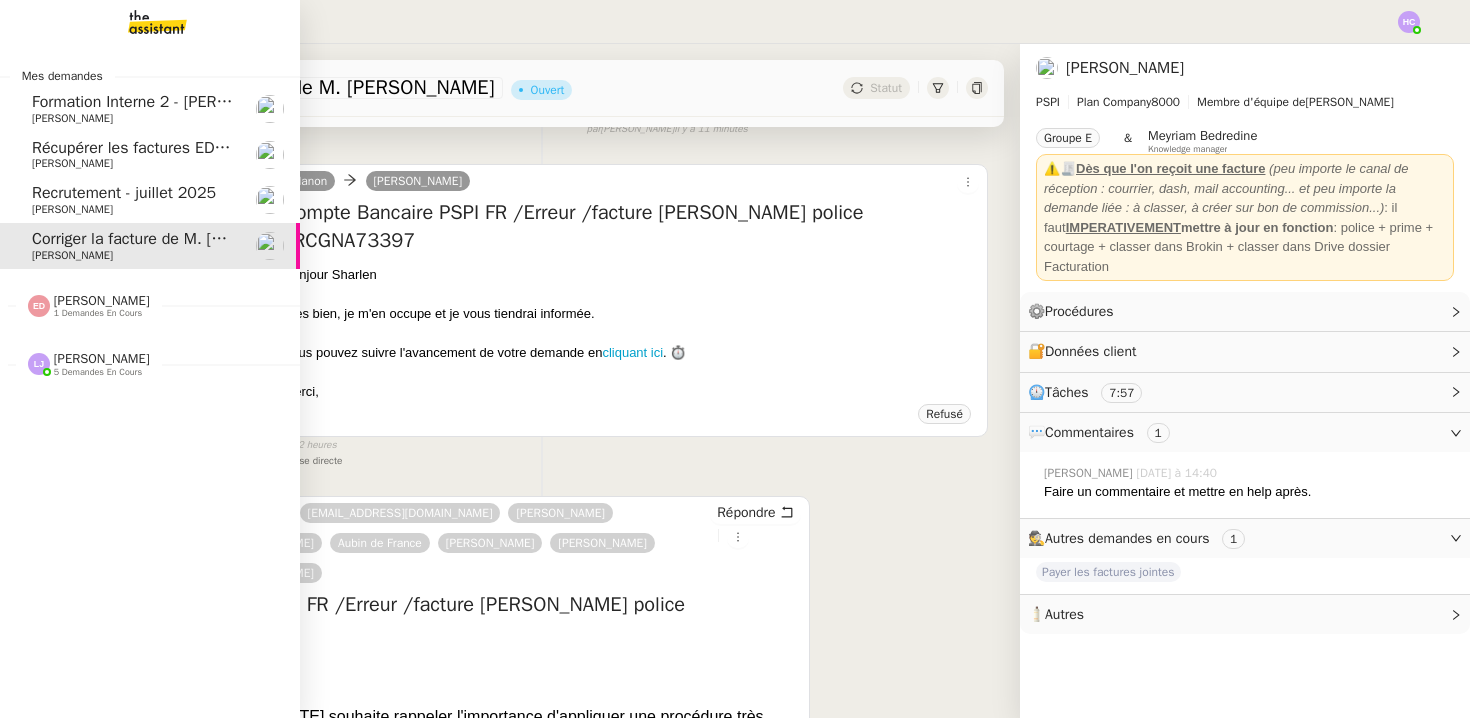 click on "Recrutement - juillet 2025" 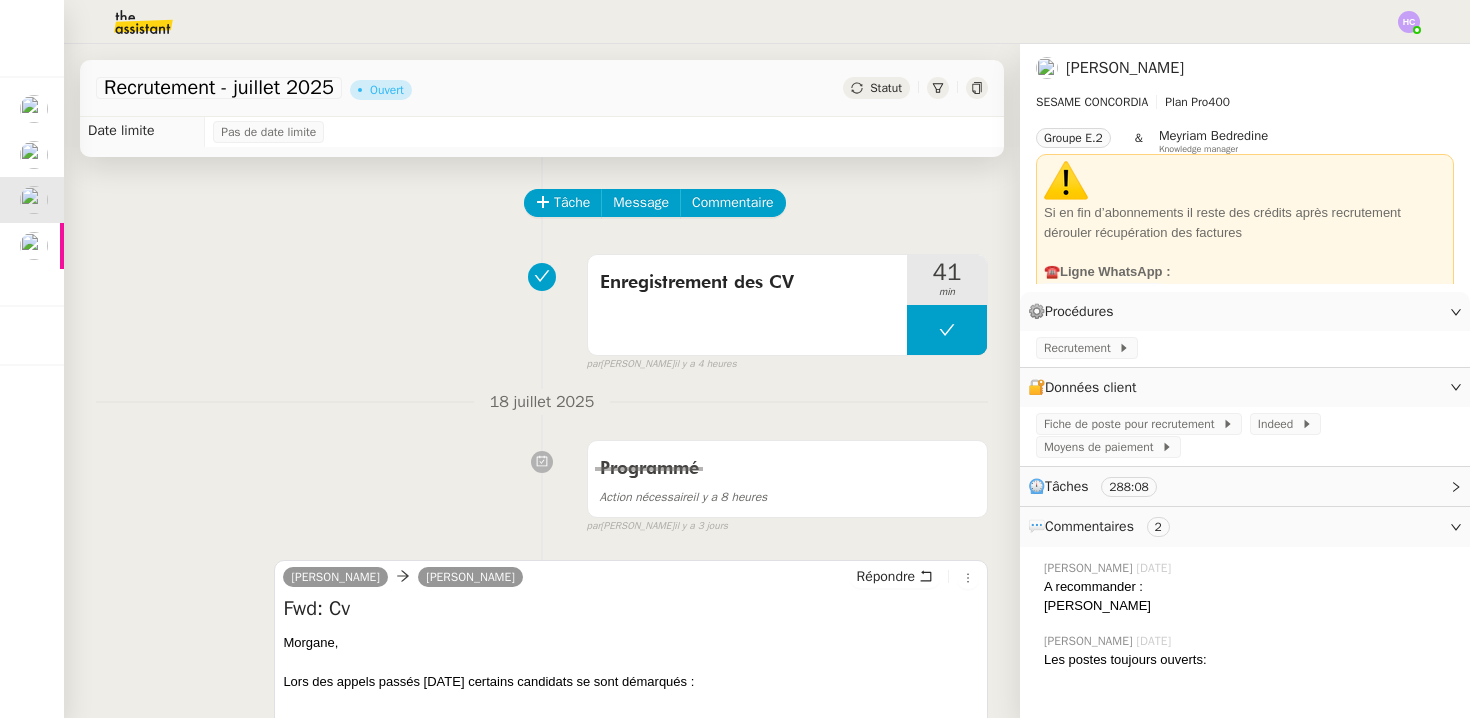 scroll, scrollTop: 0, scrollLeft: 0, axis: both 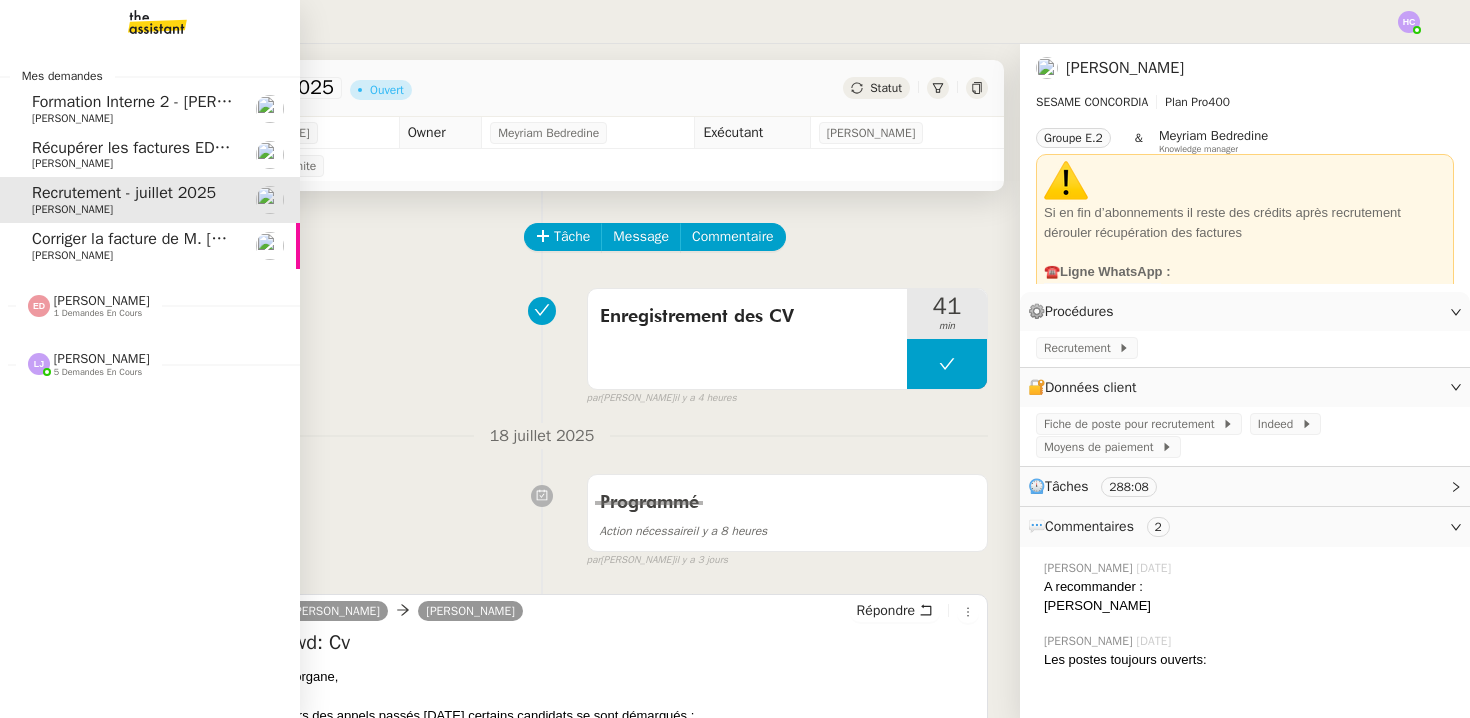 click on "[PERSON_NAME]" 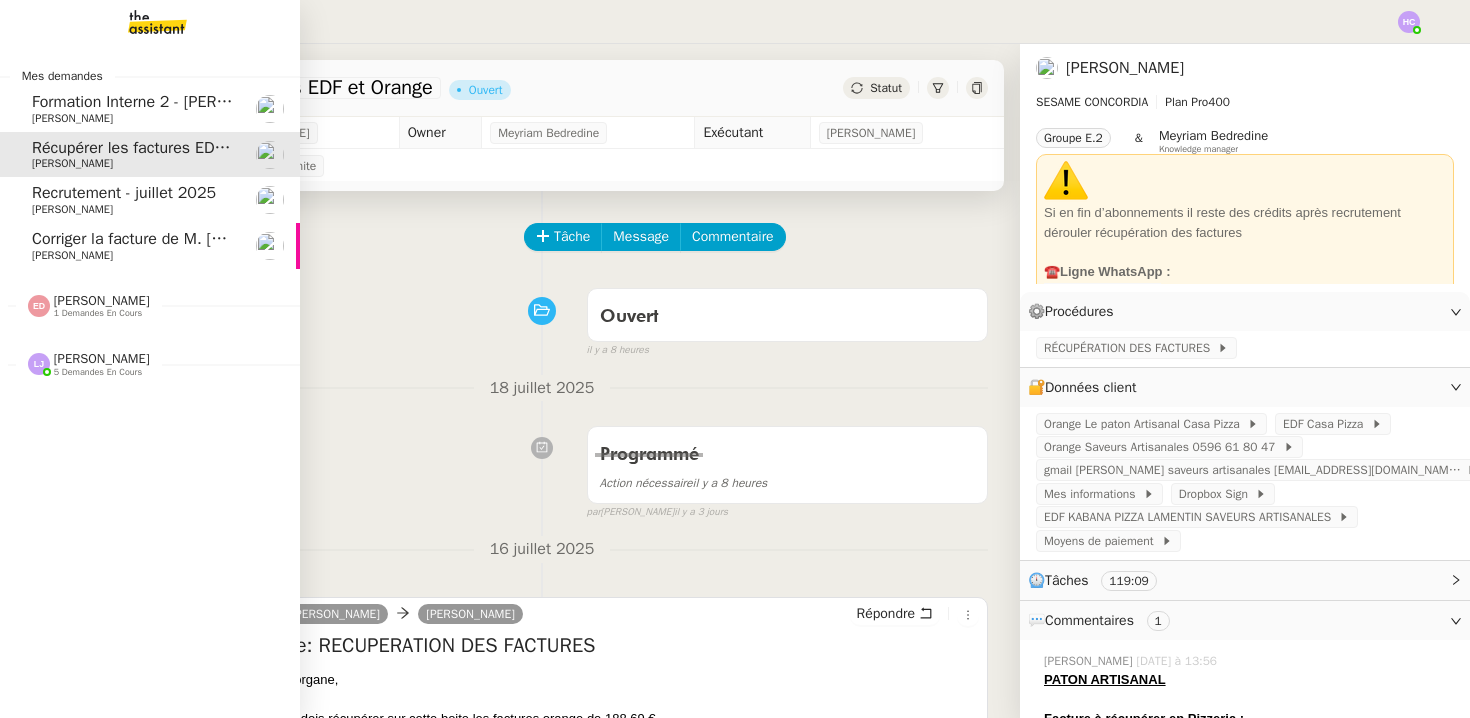click on "Recrutement - juillet 2025" 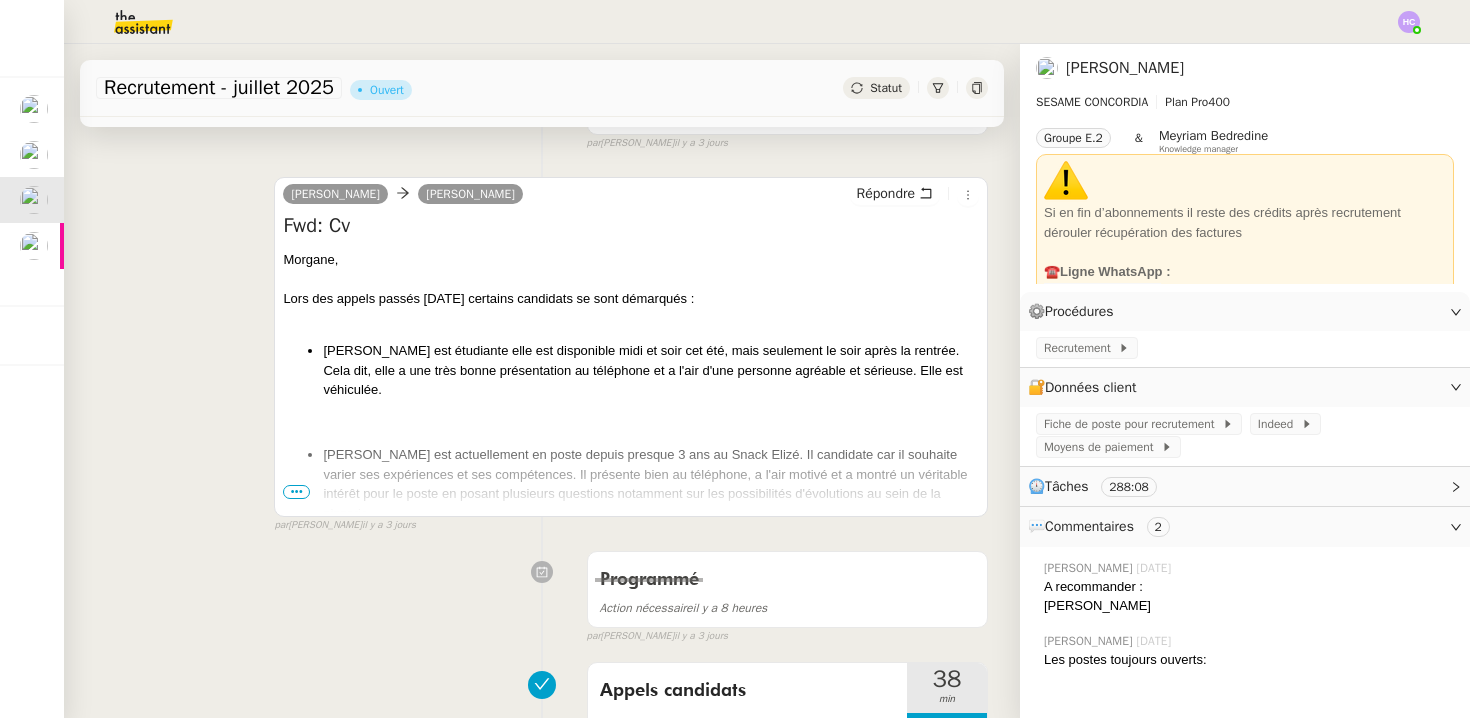 scroll, scrollTop: 434, scrollLeft: 0, axis: vertical 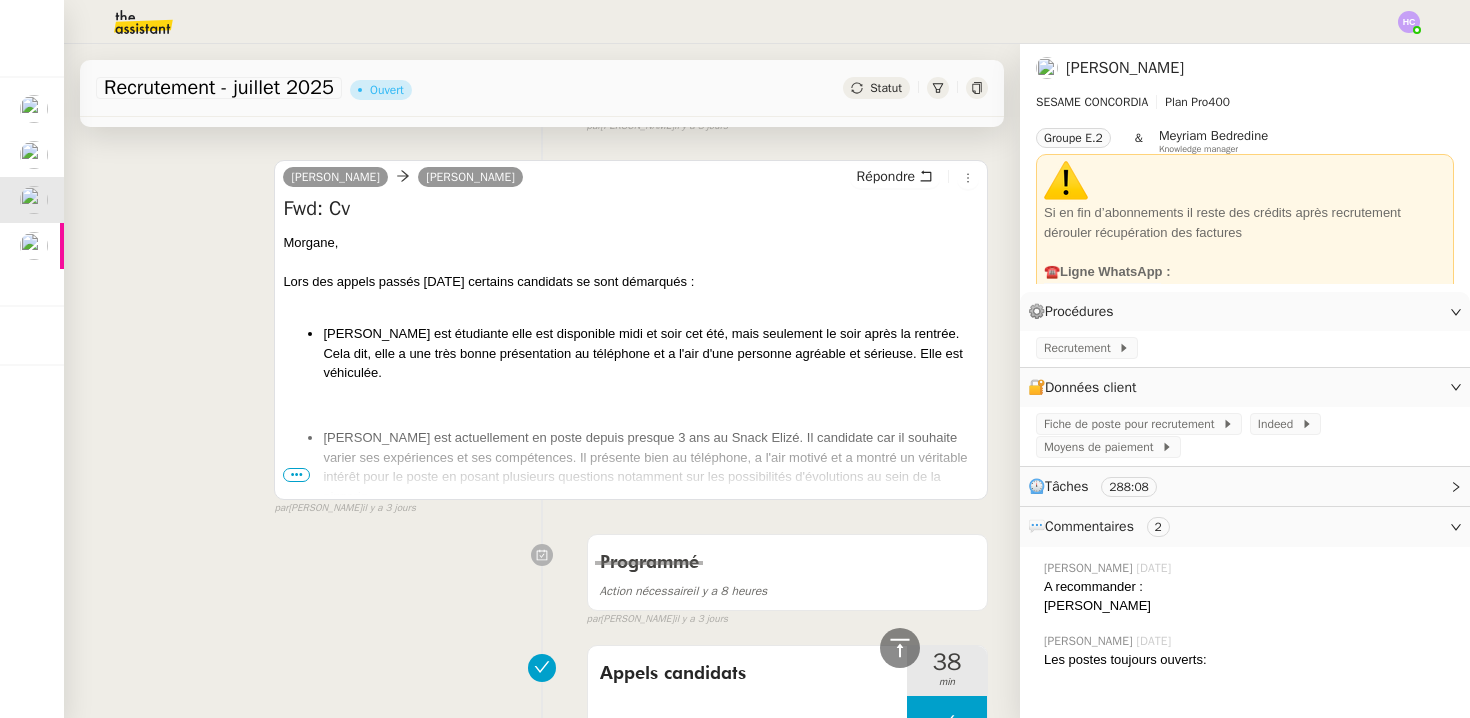 click on "•••" at bounding box center (296, 475) 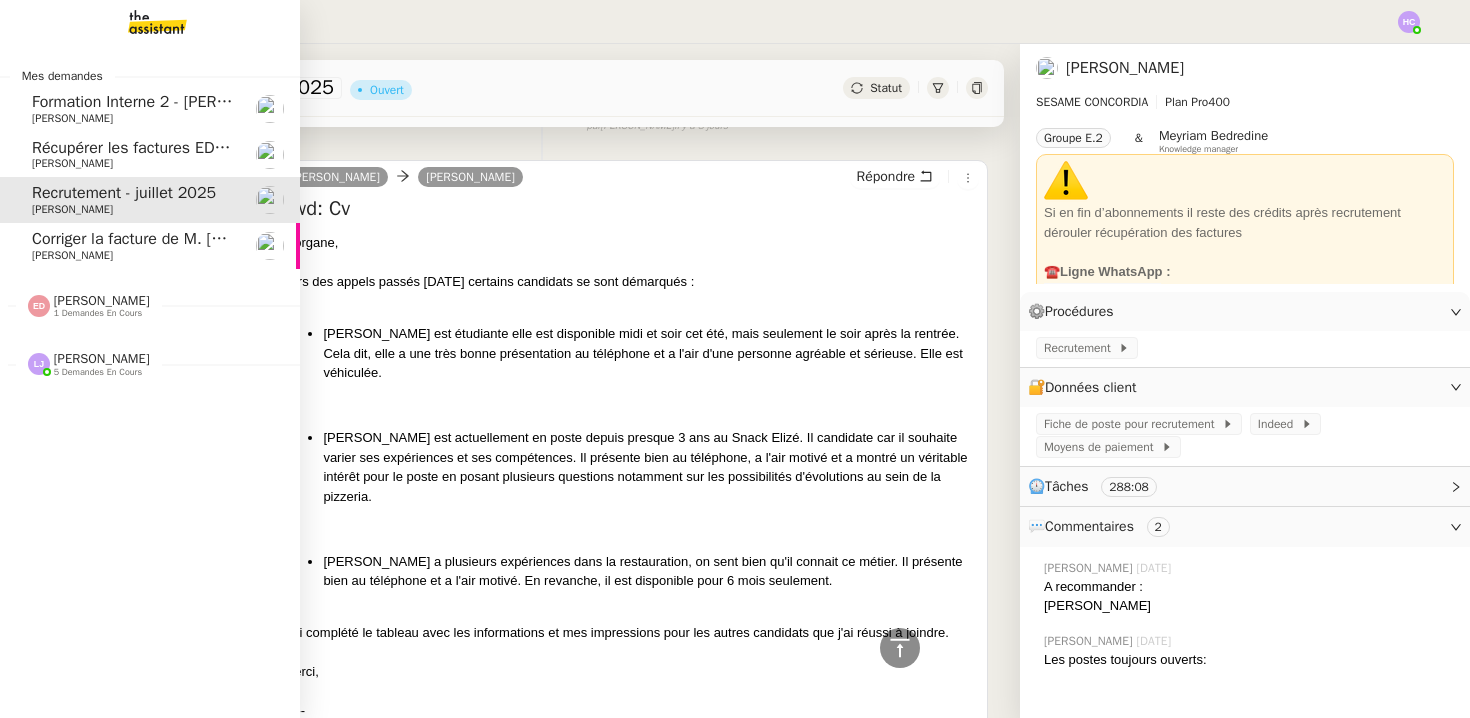 click on "1 demandes en cours" 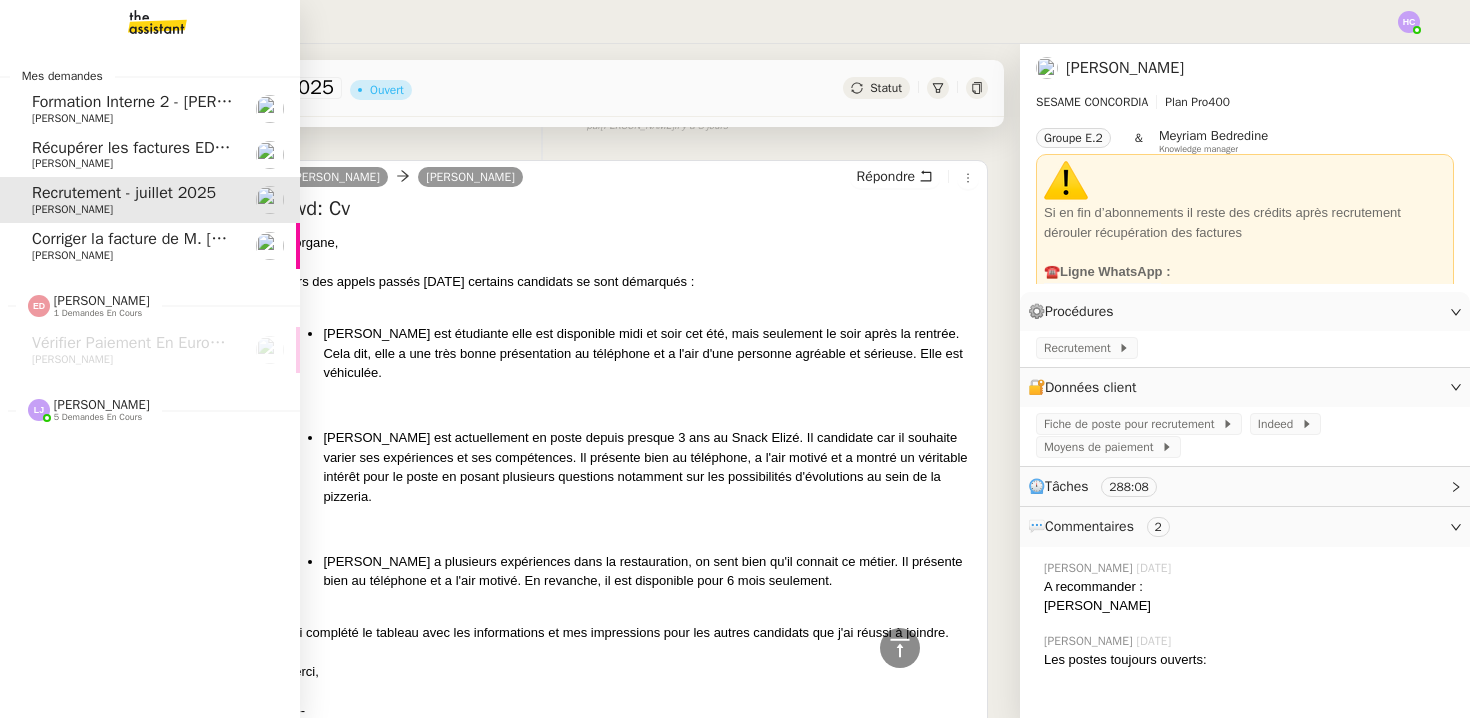 click on "[PERSON_NAME]" 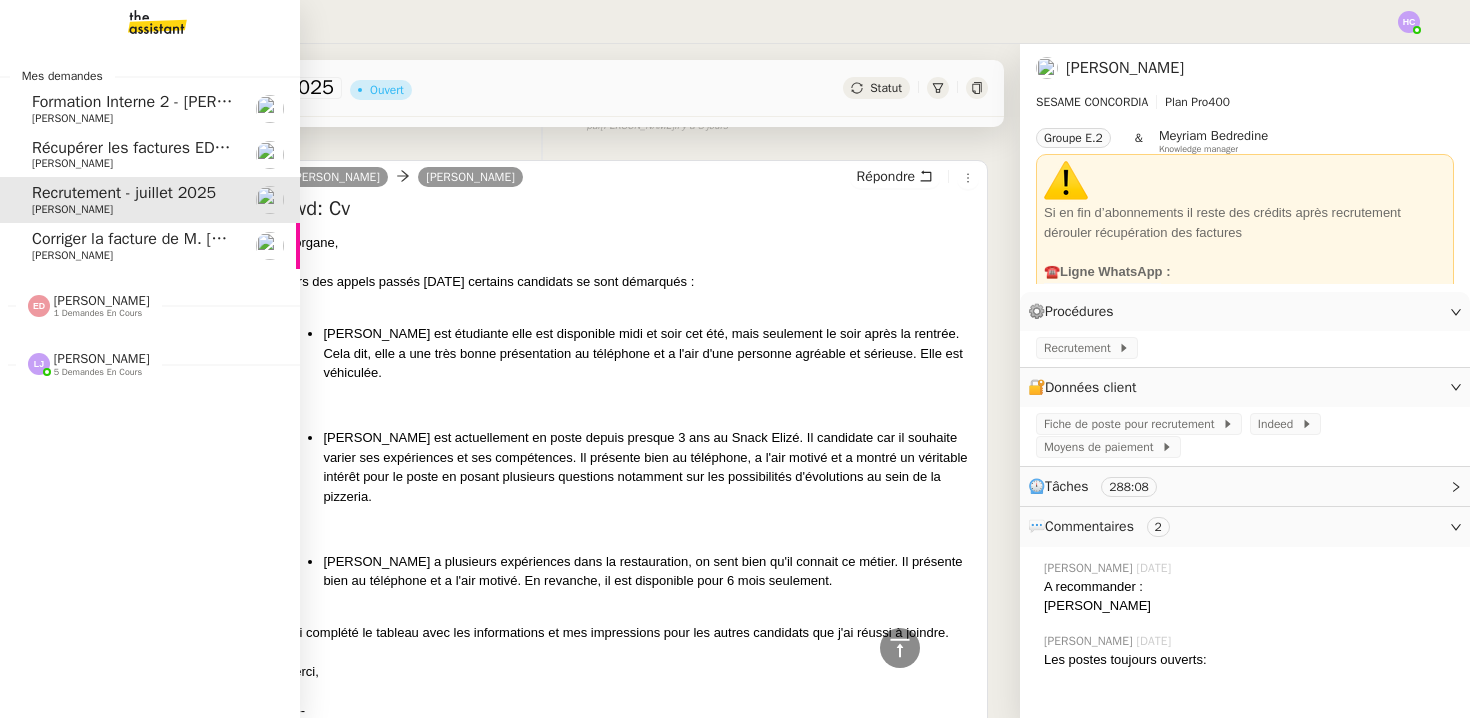 click on "Corriger la facture de M. [PERSON_NAME]" 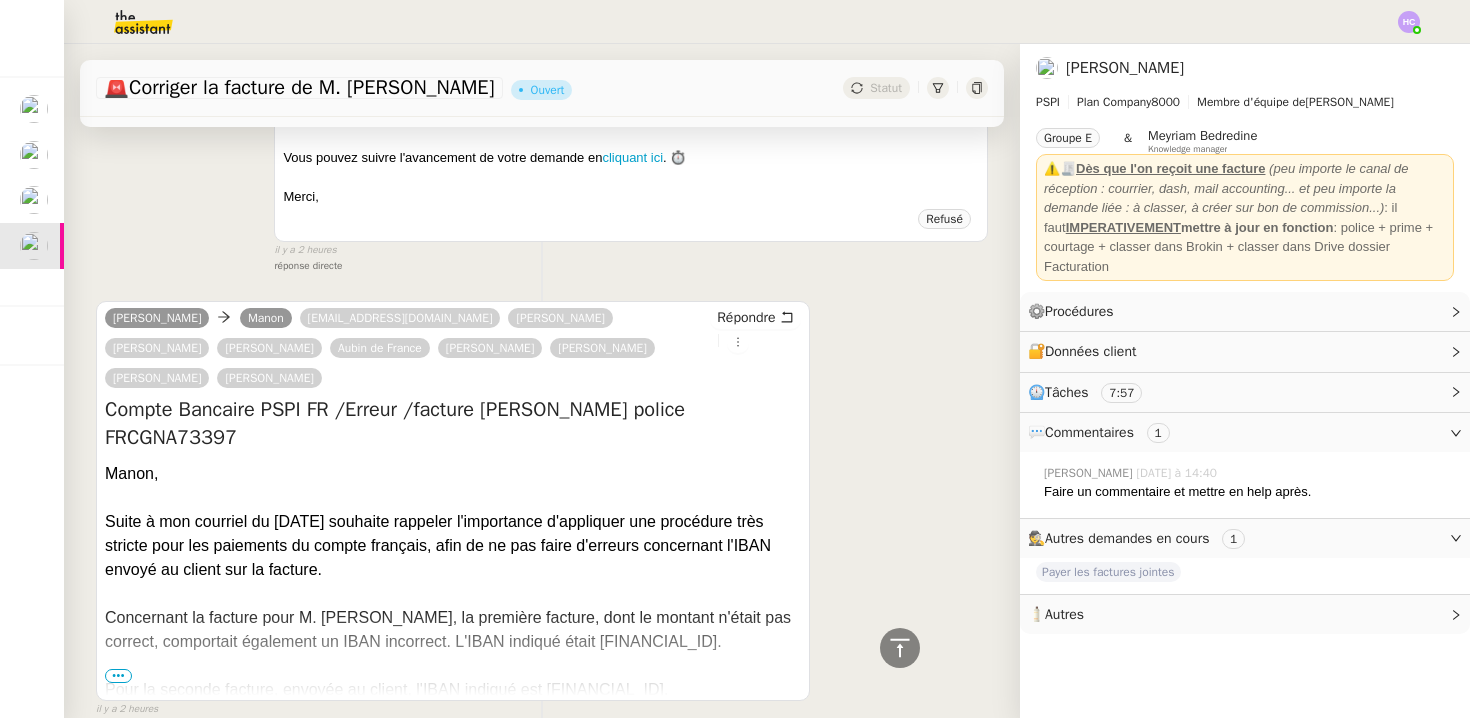 scroll, scrollTop: 668, scrollLeft: 0, axis: vertical 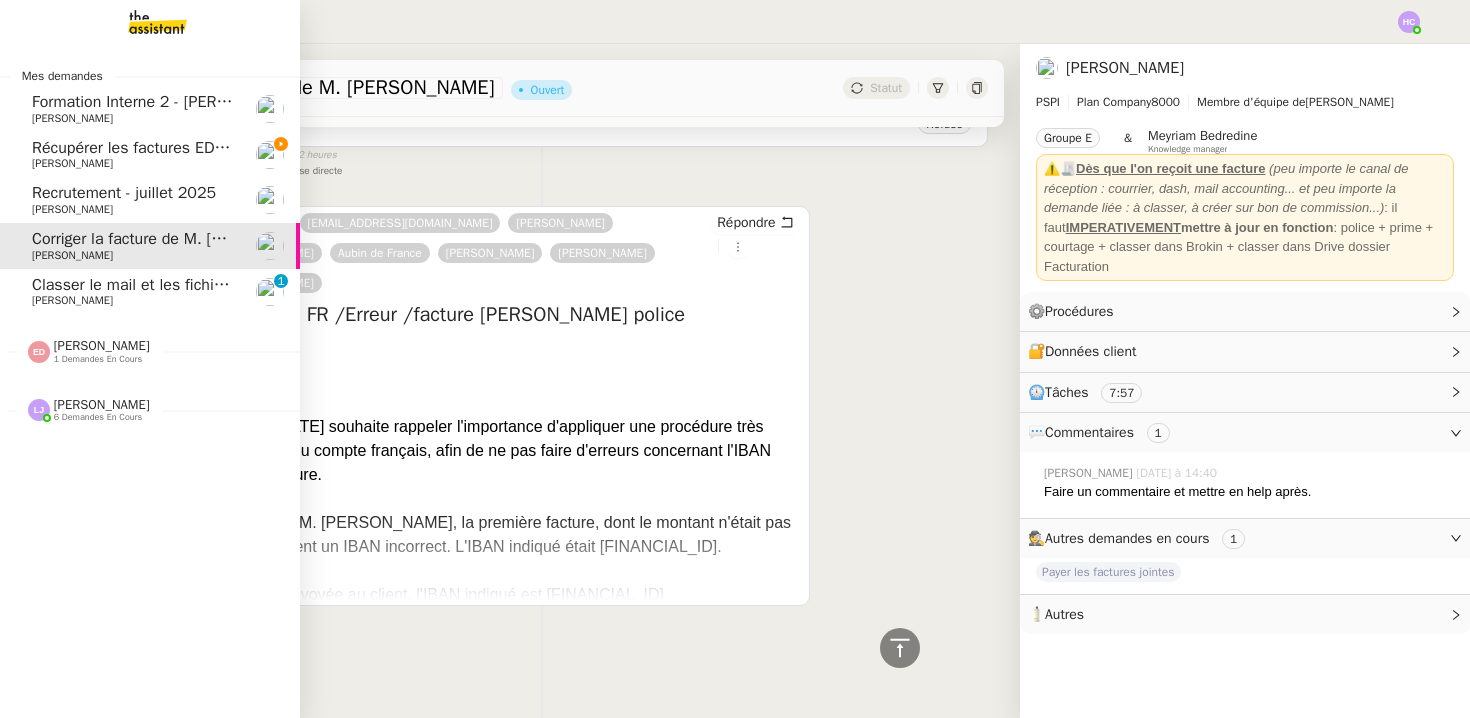 click on "Classer le mail et les fichiers du contrat" 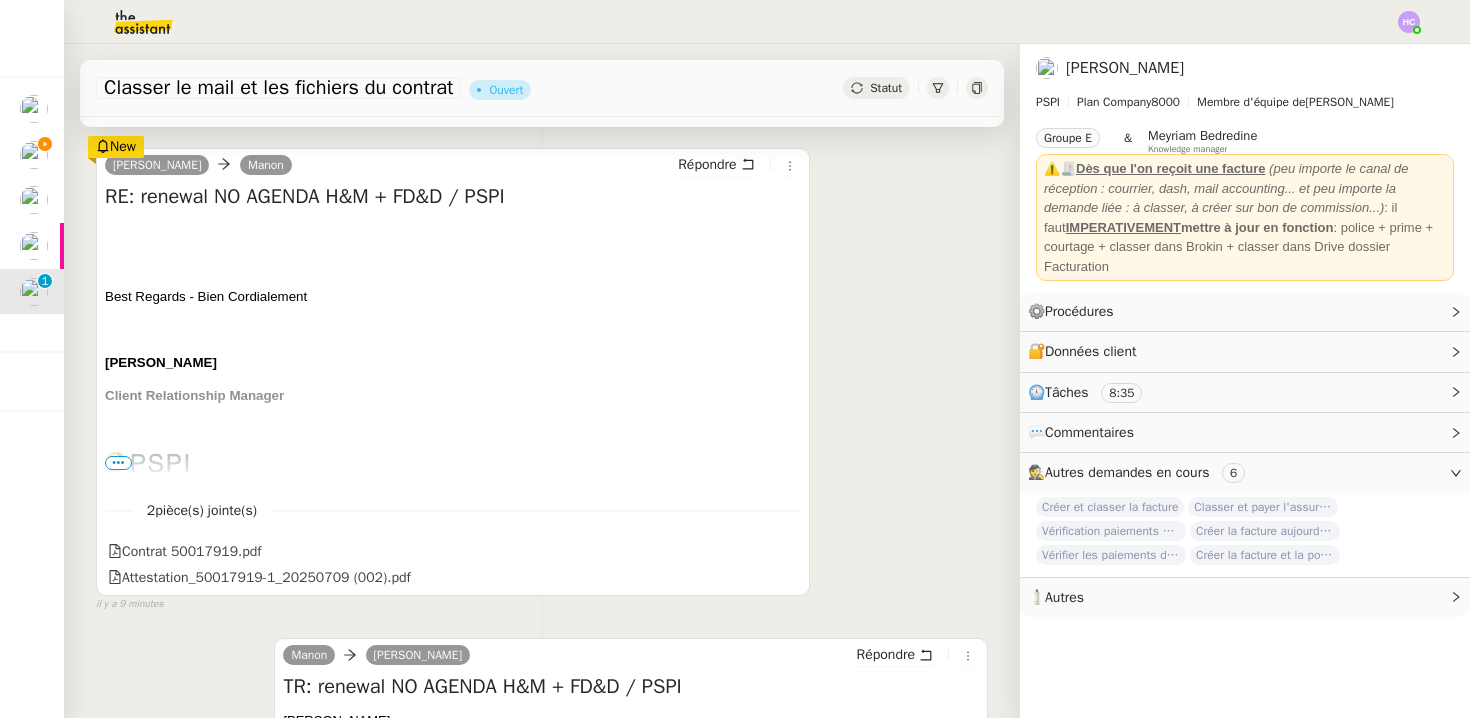 scroll, scrollTop: 575, scrollLeft: 0, axis: vertical 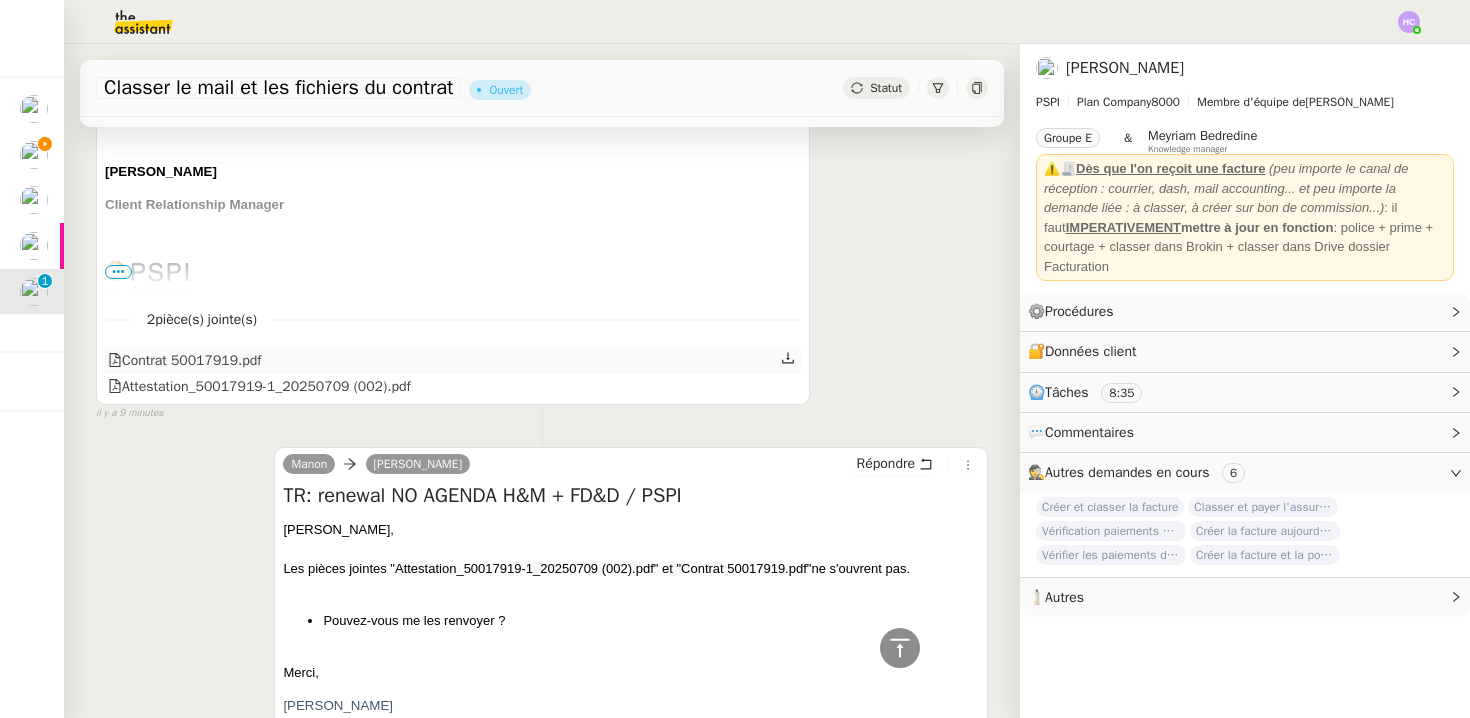 click 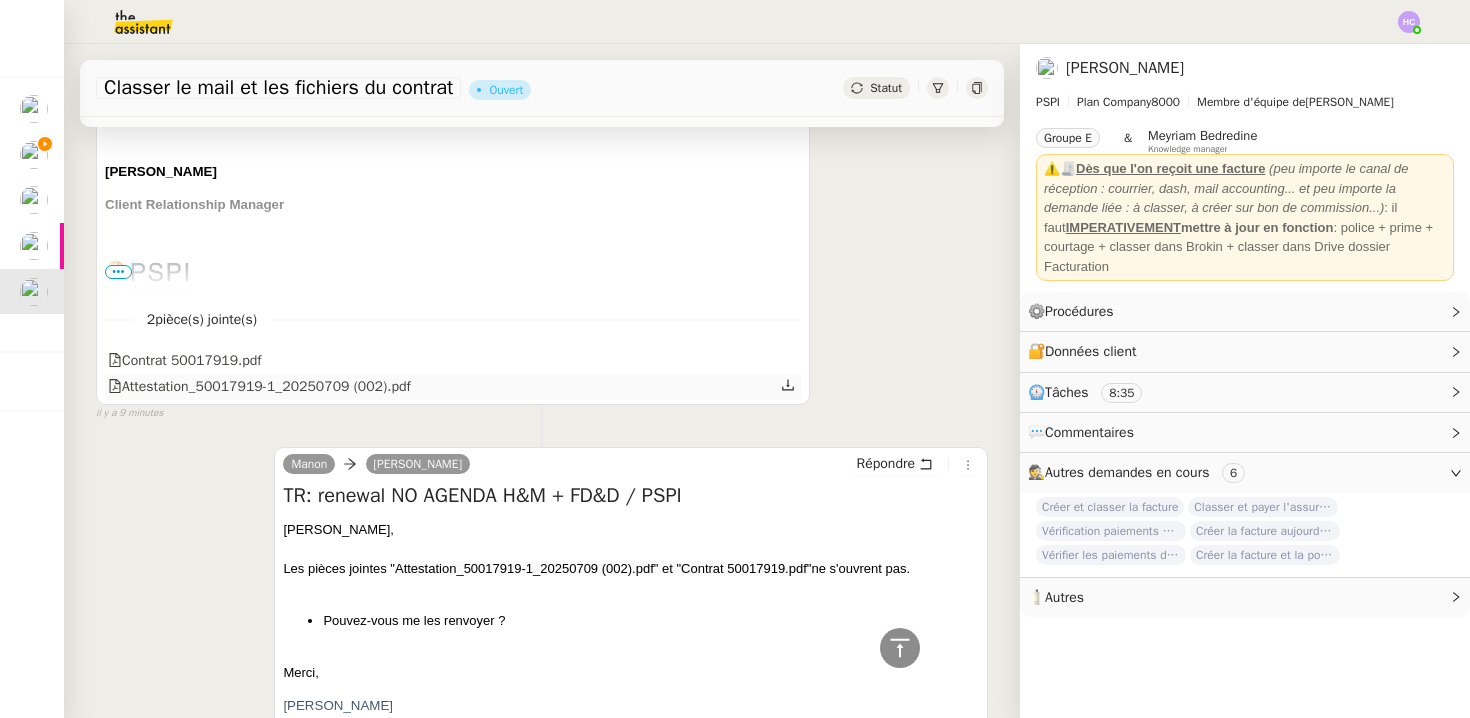 click 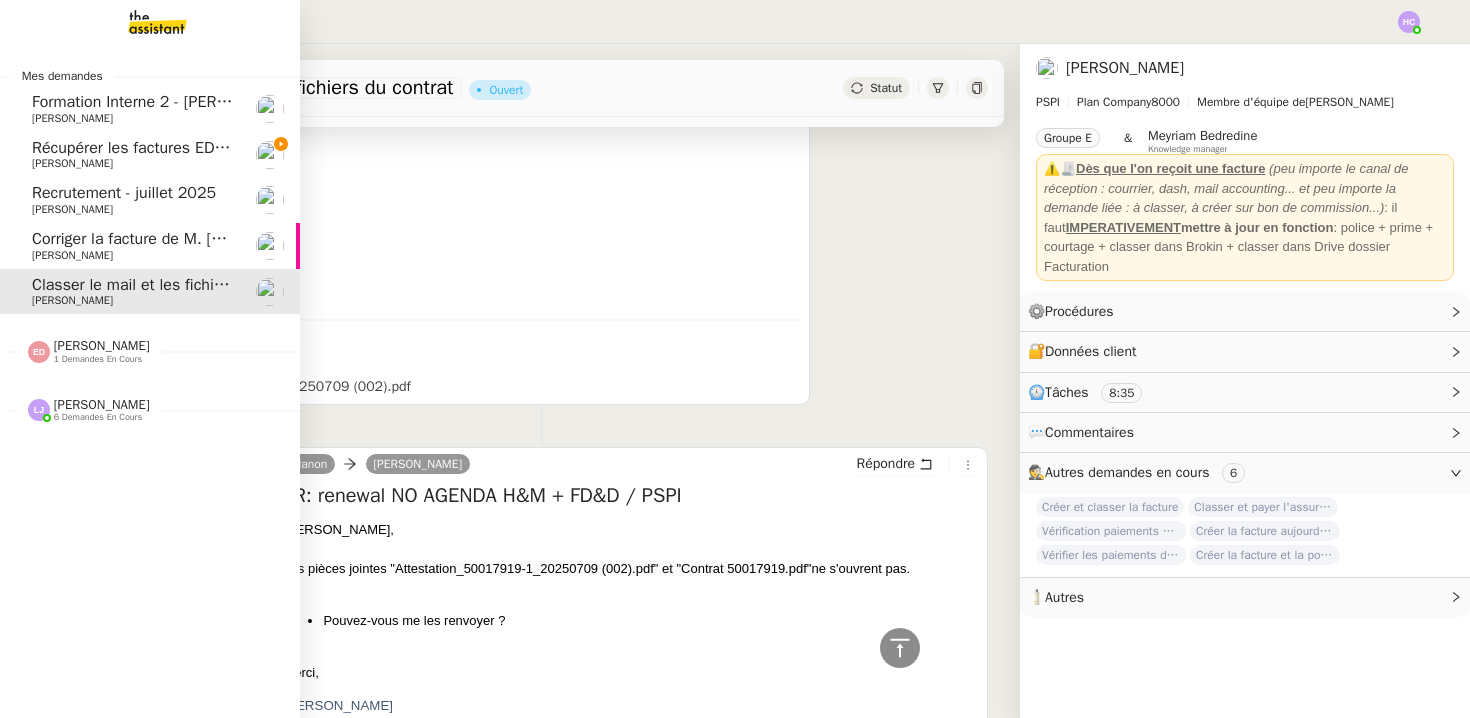 click on "Récupérer les factures EDF et Orange" 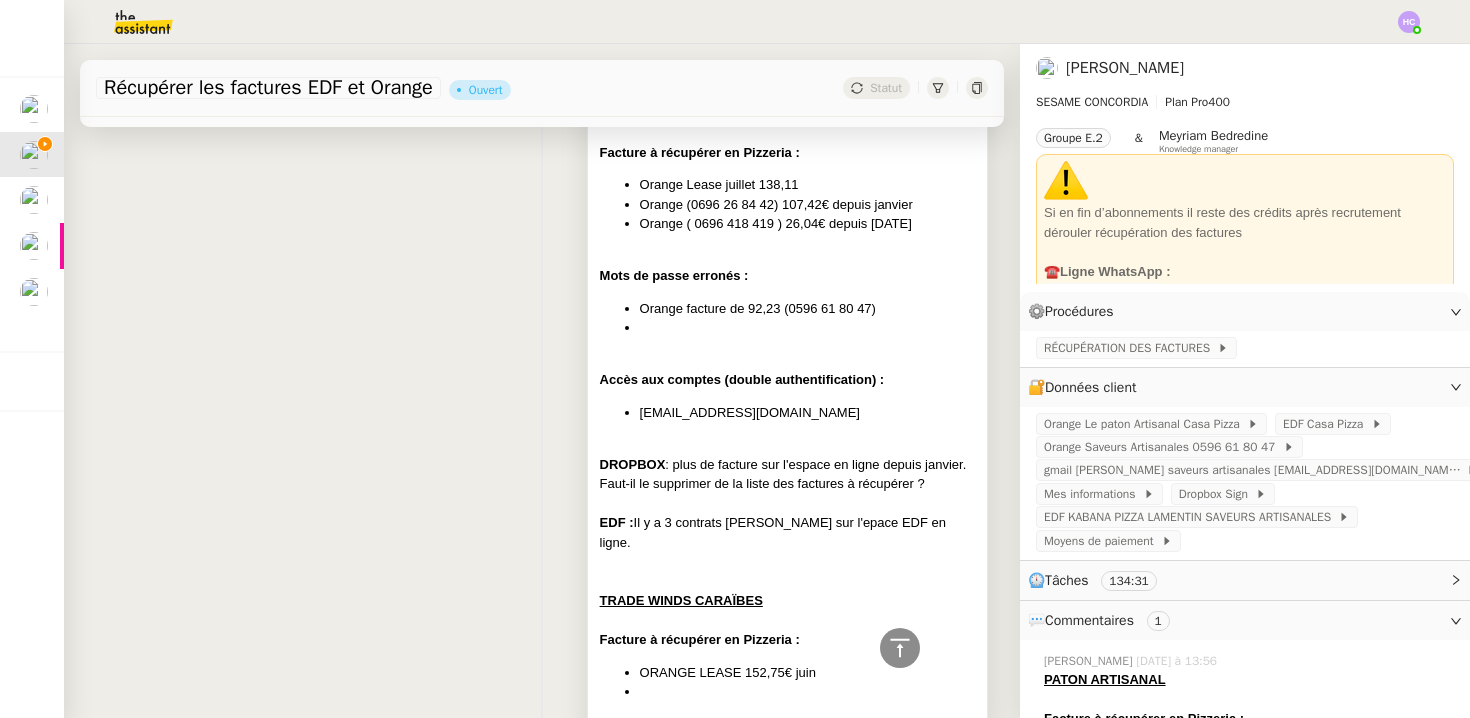 scroll, scrollTop: 2271, scrollLeft: 0, axis: vertical 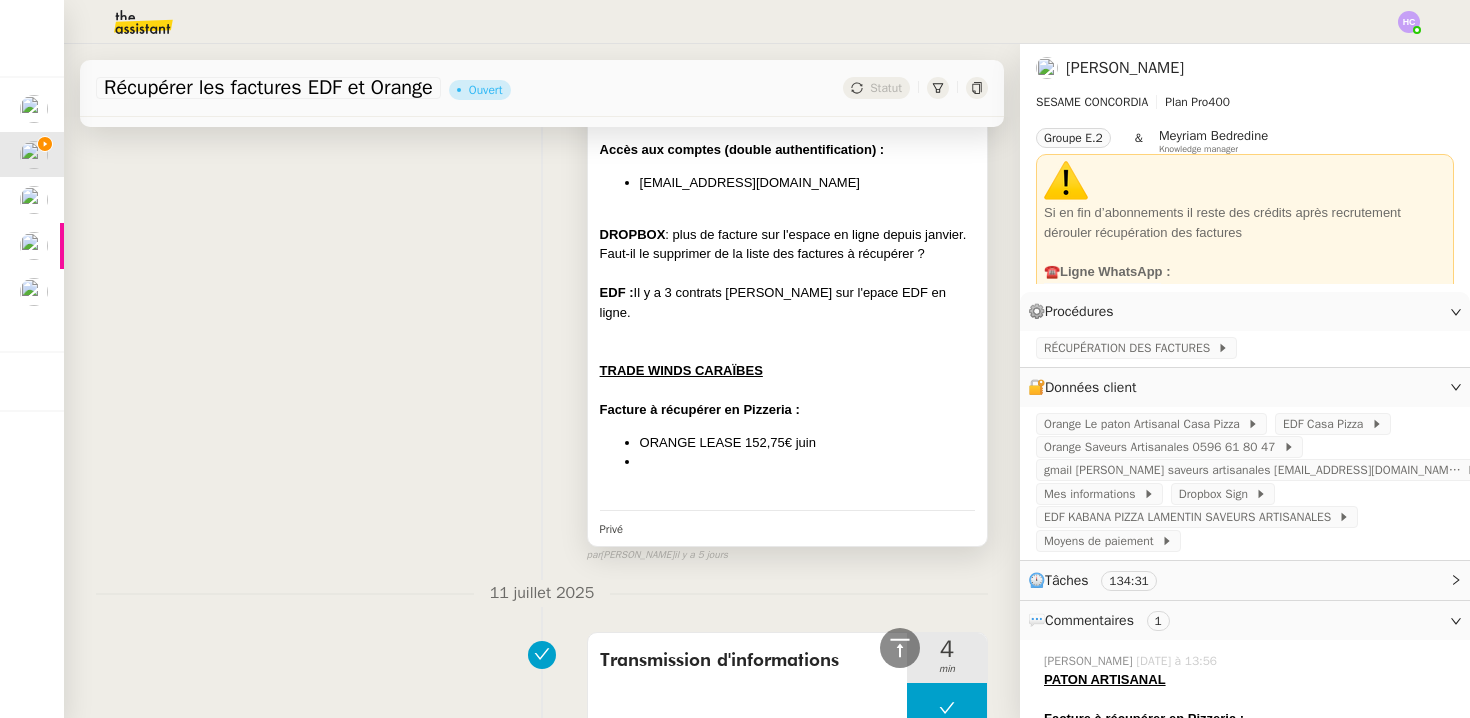 click at bounding box center (787, 495) 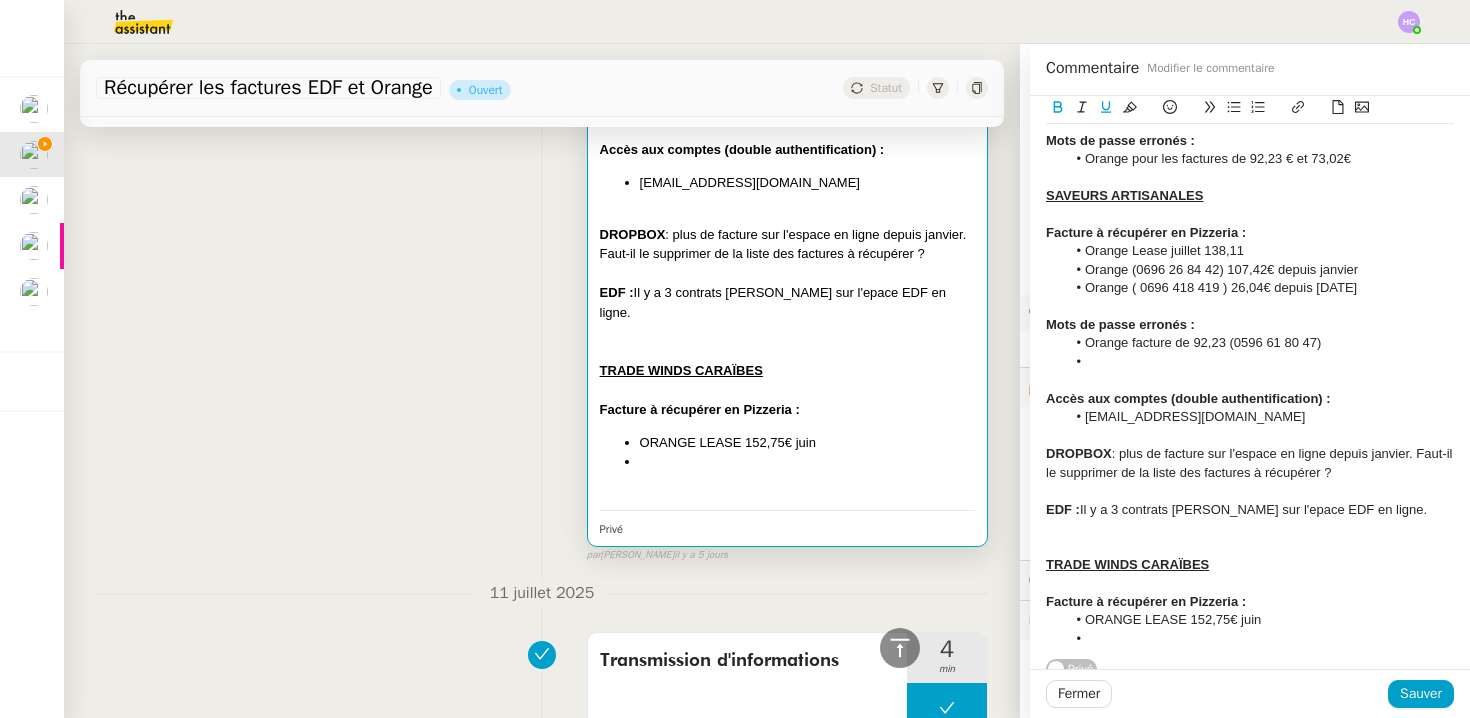 scroll, scrollTop: 148, scrollLeft: 0, axis: vertical 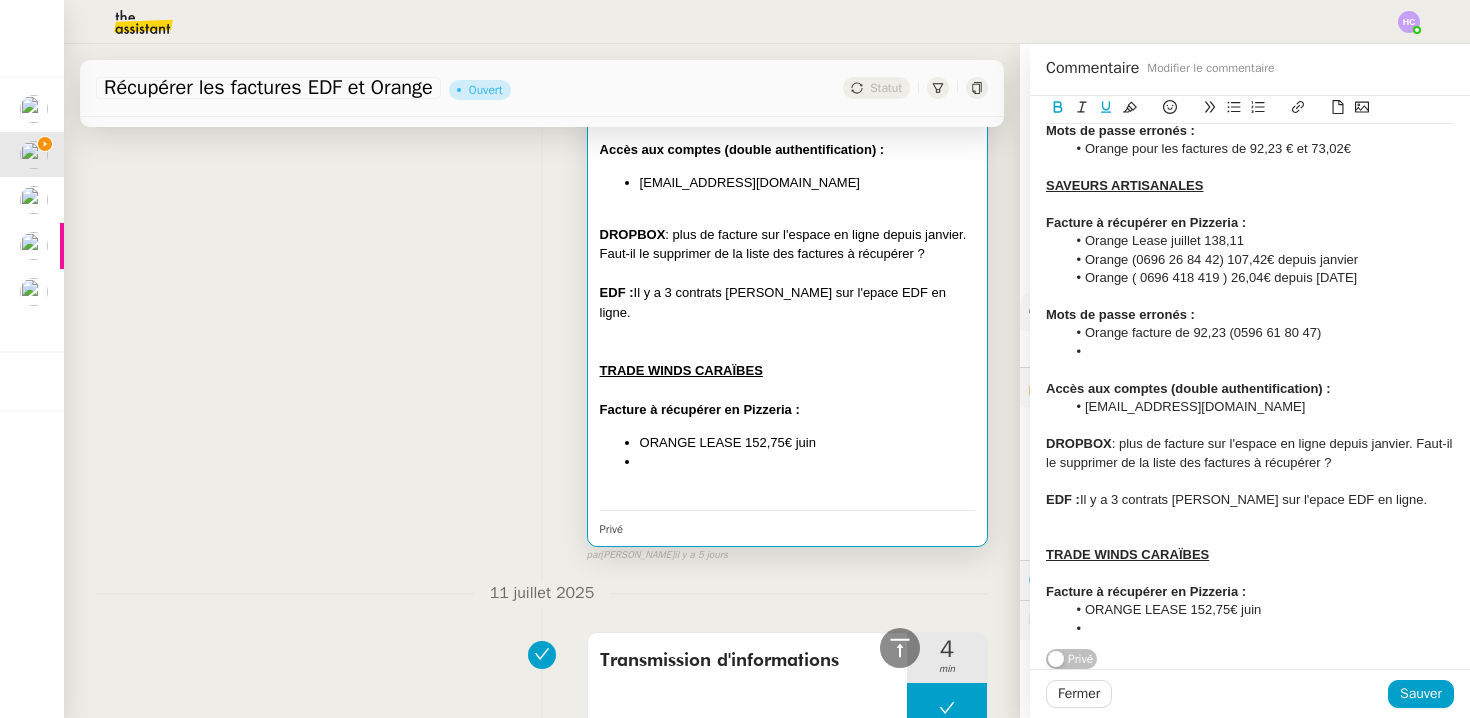 click 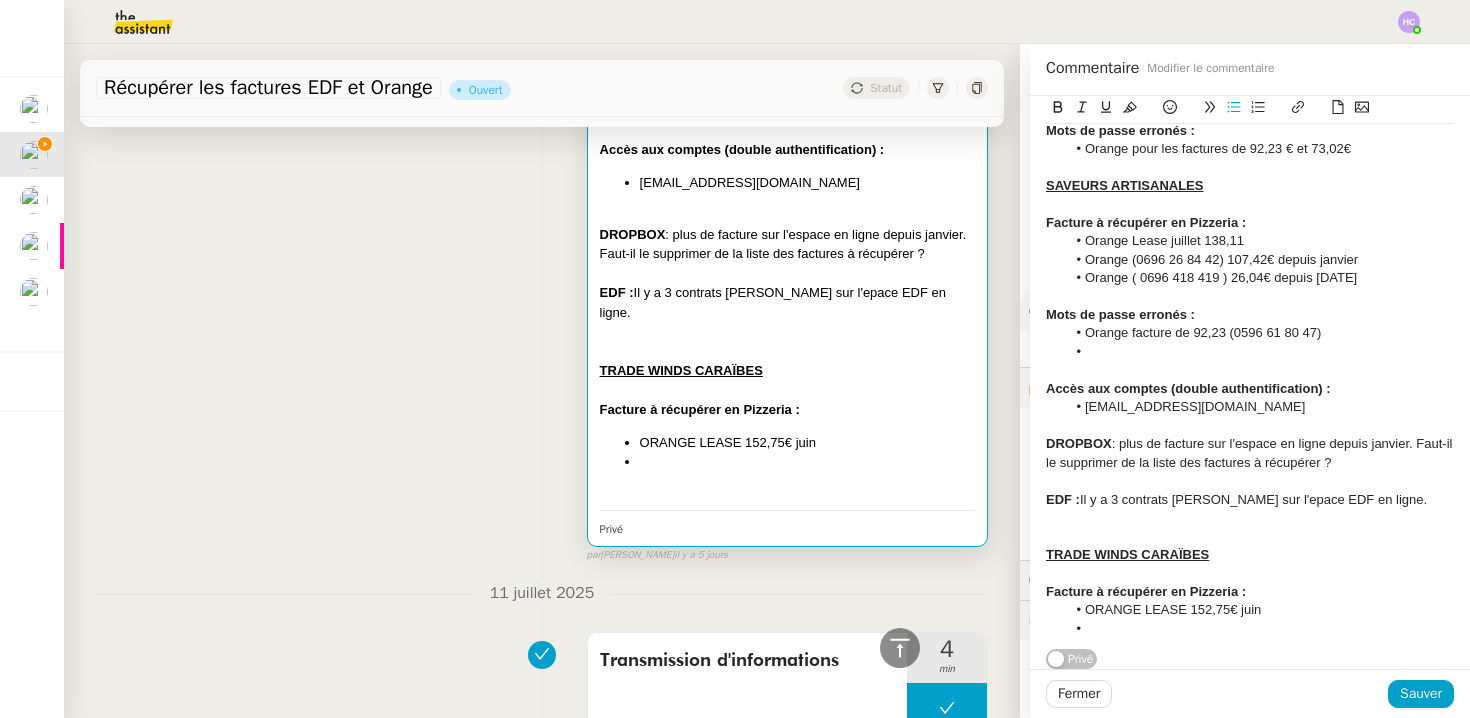 type 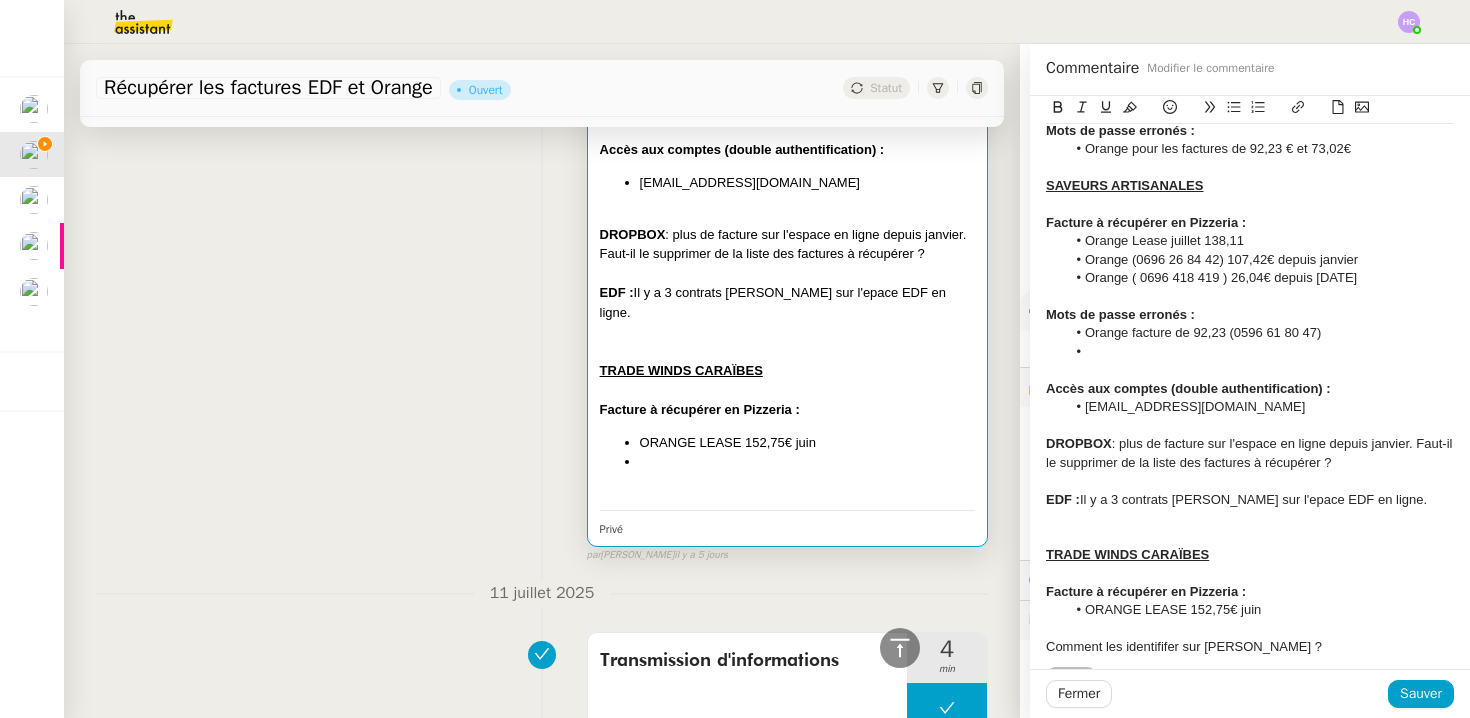 scroll, scrollTop: 167, scrollLeft: 0, axis: vertical 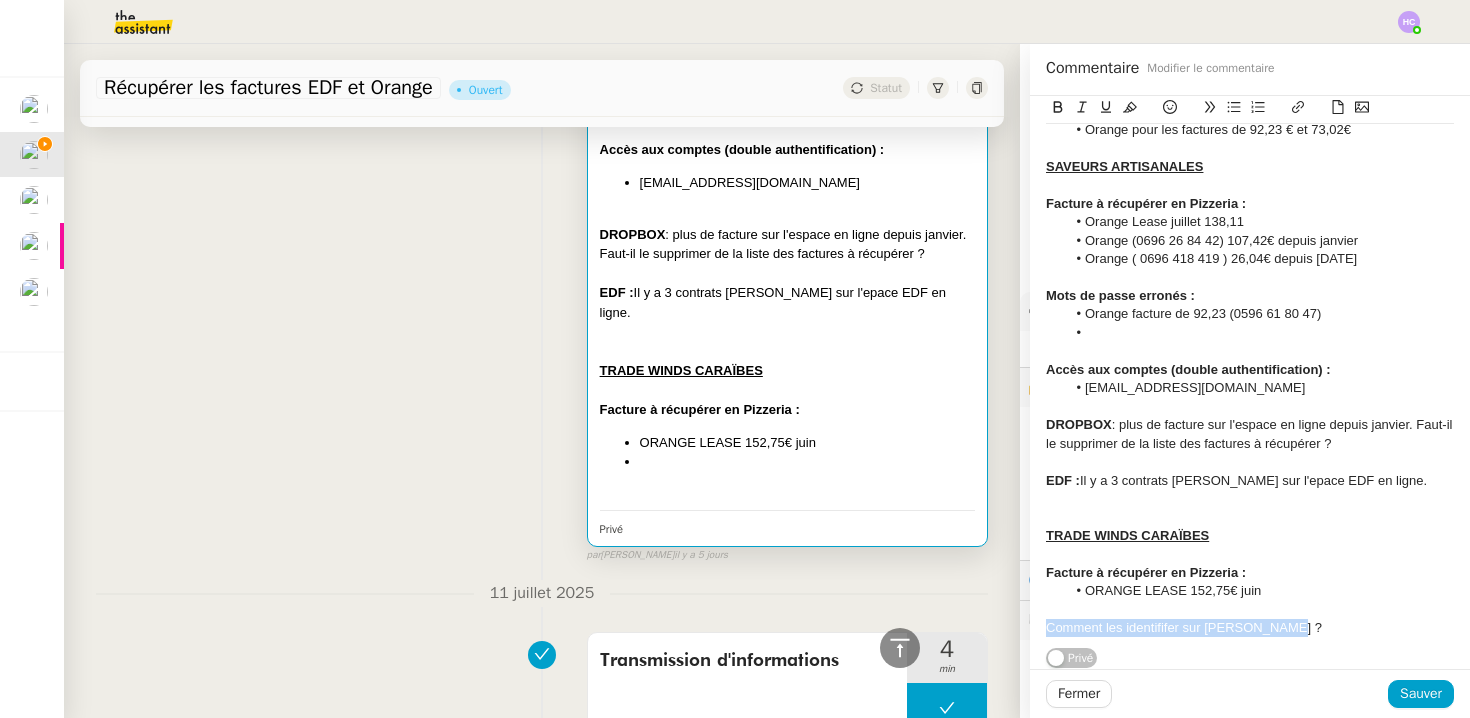 drag, startPoint x: 1297, startPoint y: 643, endPoint x: 1041, endPoint y: 633, distance: 256.19525 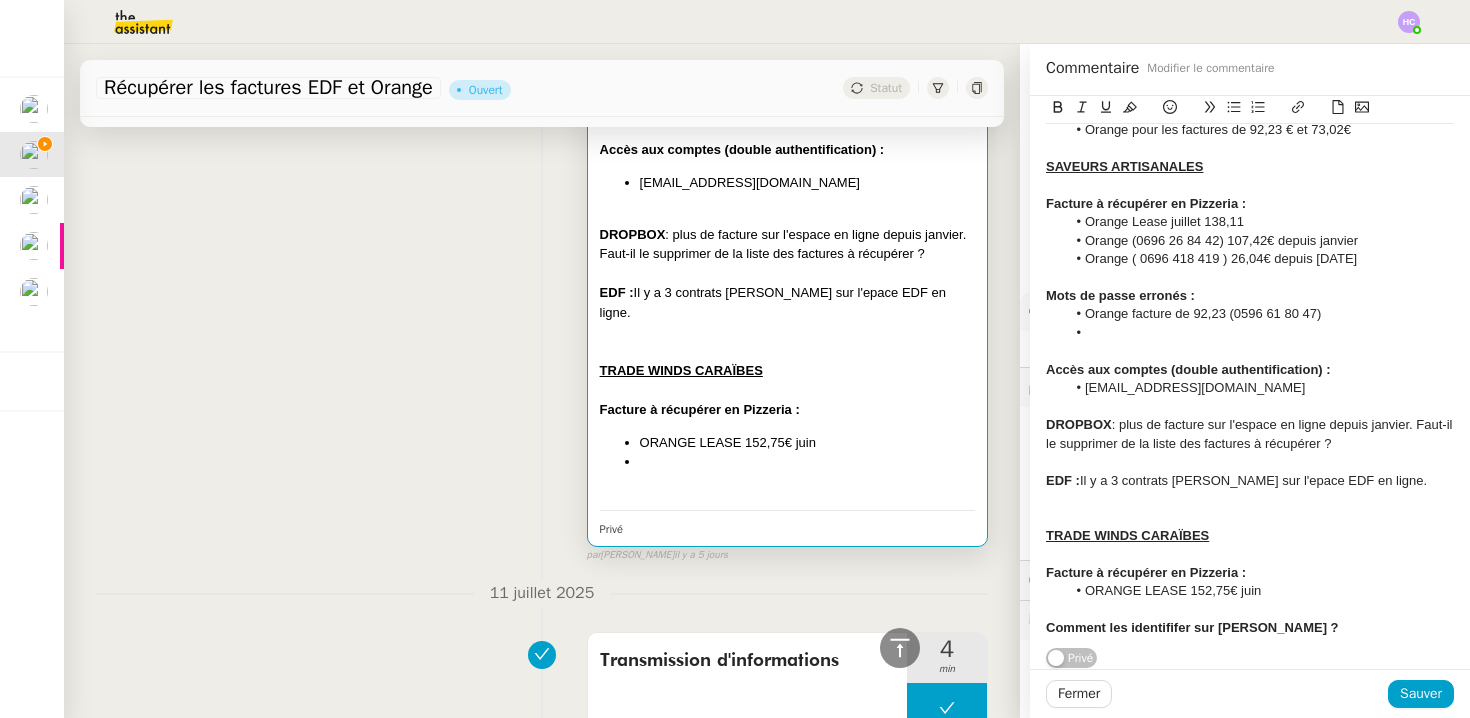 click on "PATON ARTISANAL Facture à récupérer en Pizzeria : Orange lease juillet 138,11 Orange internet facture juillet 54,25 Mots de passe erronés : Orange pour les factures de 92,23 € et 73,02€ SAVEURS ARTISANALES Facture à récupérer en Pizzeria : Orange Lease juillet 138,11 Orange (0696 26 84 42) 107,42€ depuis janvier [GEOGRAPHIC_DATA] ( 0696 418 419 ) 26,04€ depuis [DATE] Mots de passe erronés : Orange facture de 92,23 (0596 61 80 47) Accès aux comptes (double authentification) : [EMAIL_ADDRESS][DOMAIN_NAME] DROPBOX  : plus de facture sur l'espace en ligne depuis janvier. Faut-il le supprimer de la liste des factures à récupérer ? EDF :  Il y a 3 contrats [PERSON_NAME] sur l'epace EDF en ligne. TRADE WINDS CARAÏBES Facture à récupérer en Pizzeria : ORANGE LEASE 152,75€ juin Comment les identififer sur [PERSON_NAME] ?" 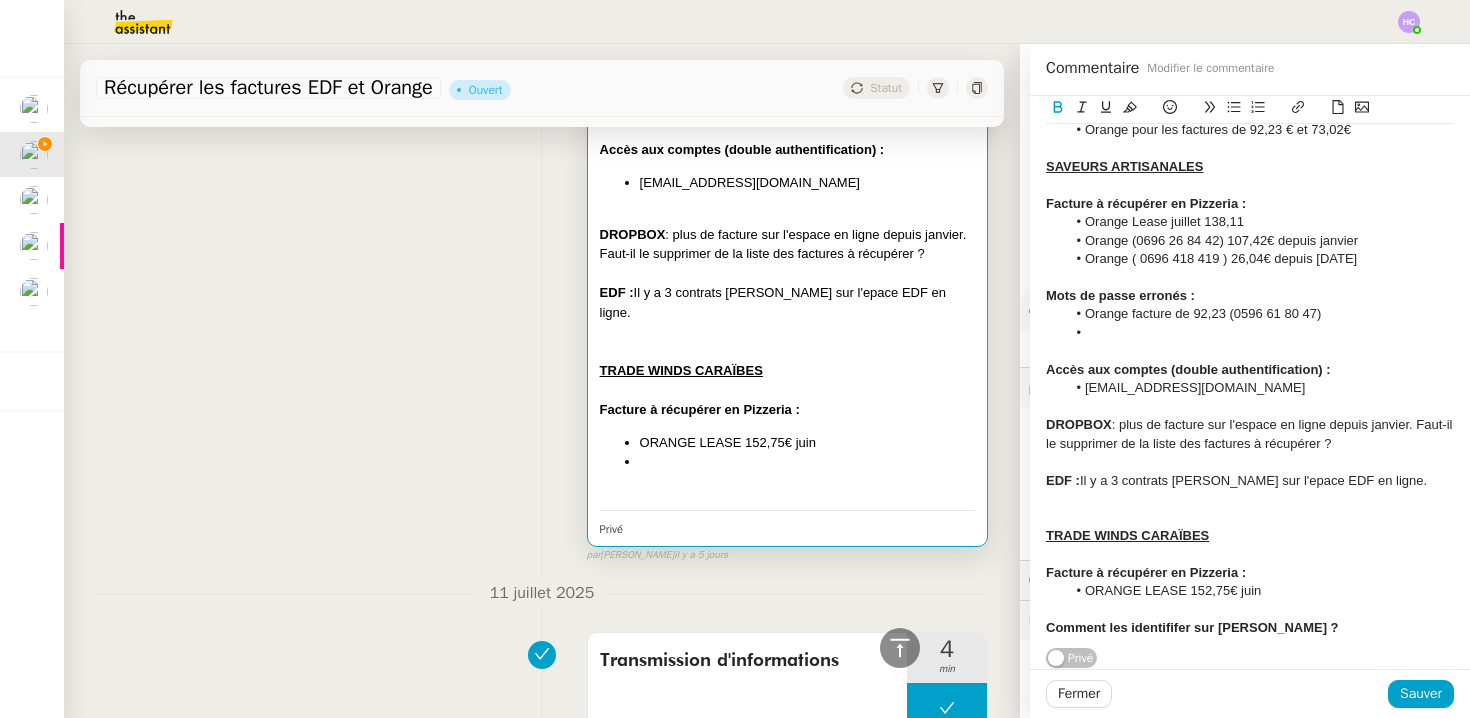 click on "Comment les identififer sur [PERSON_NAME] ?" 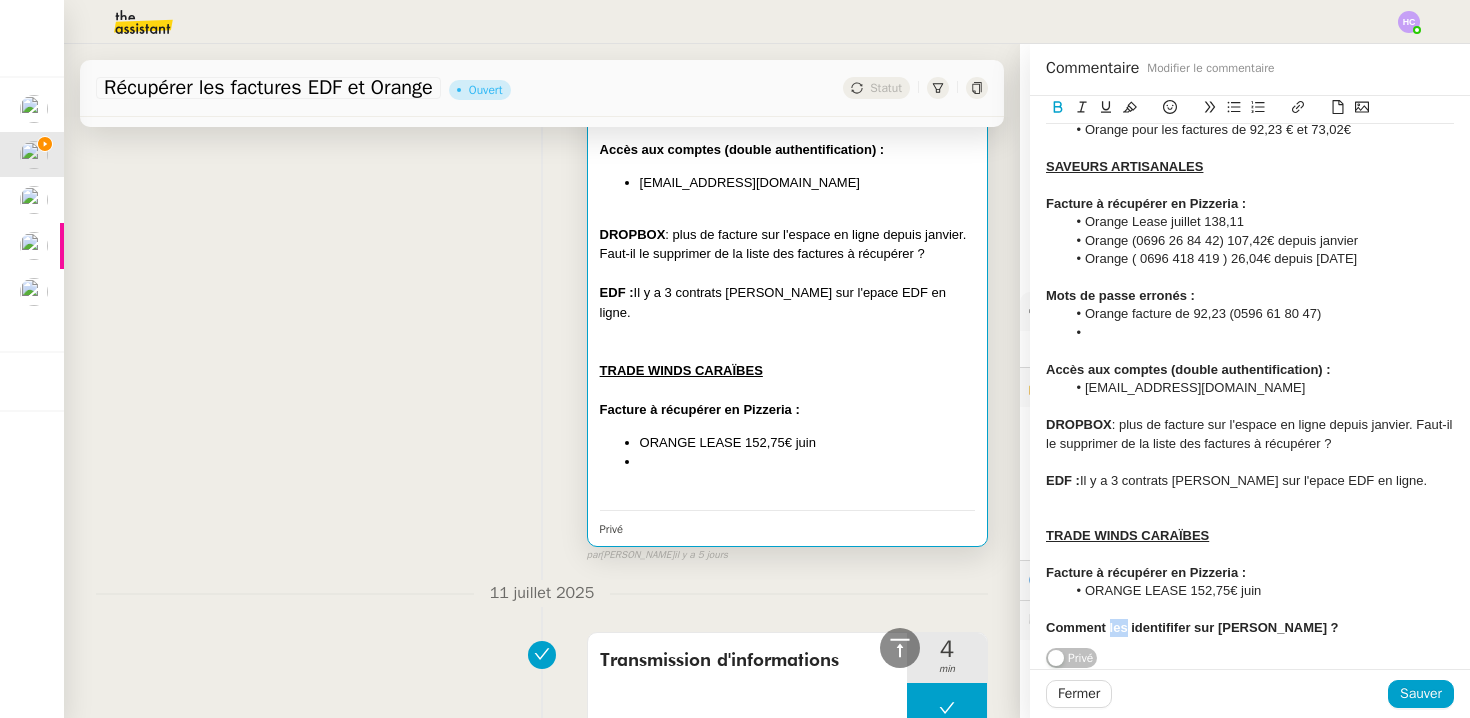 click on "Comment les identififer sur [PERSON_NAME] ?" 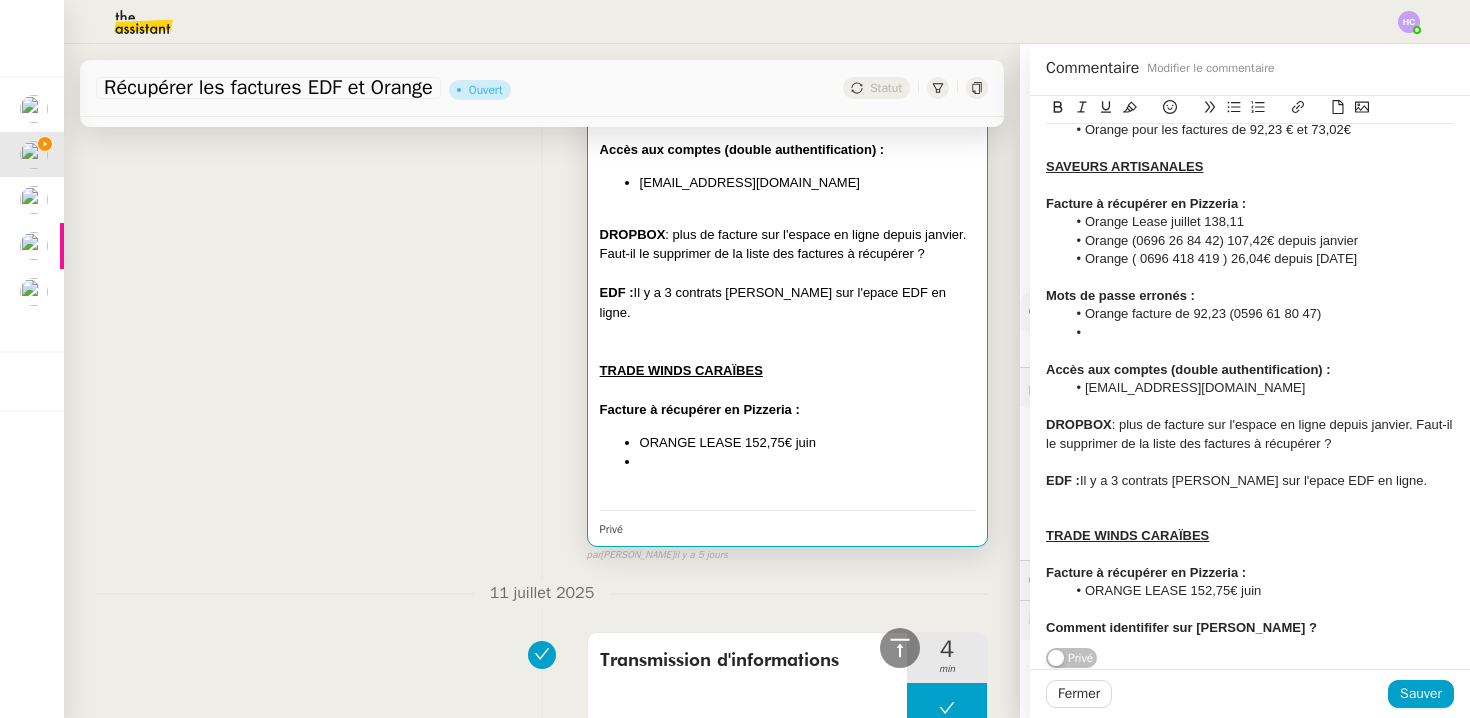 click on "Comment identififer sur [PERSON_NAME] ?" 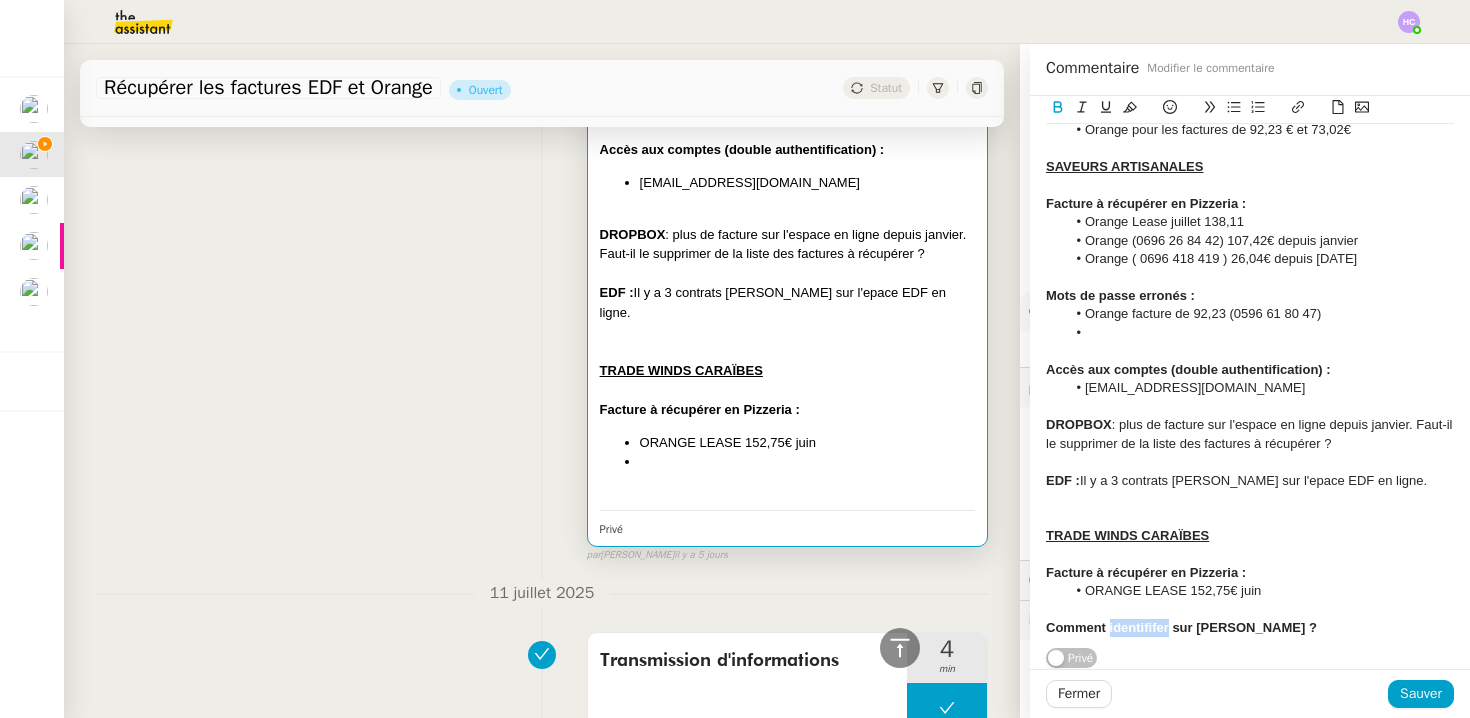 click on "Comment identififer sur [PERSON_NAME] ?" 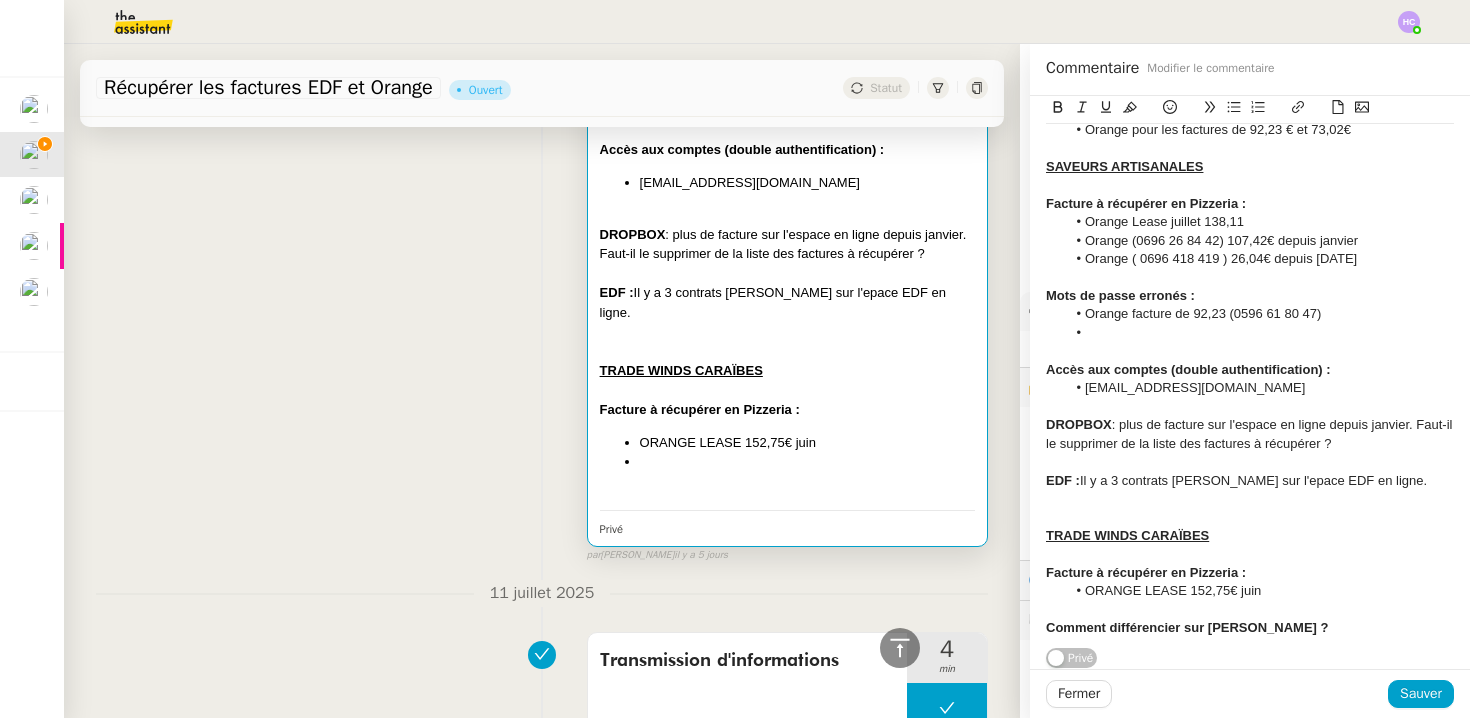 click on "ORANGE LEASE 152,75€ juin" 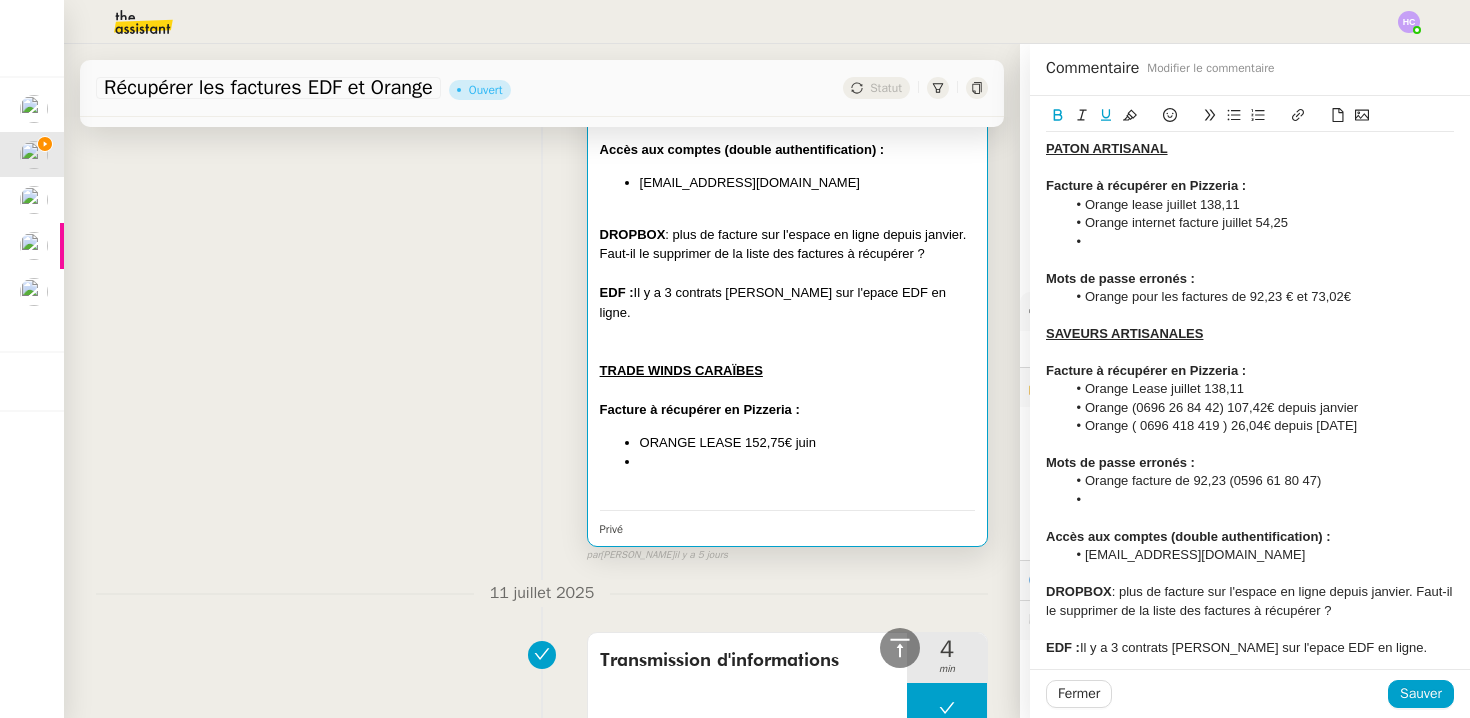 scroll, scrollTop: 148, scrollLeft: 0, axis: vertical 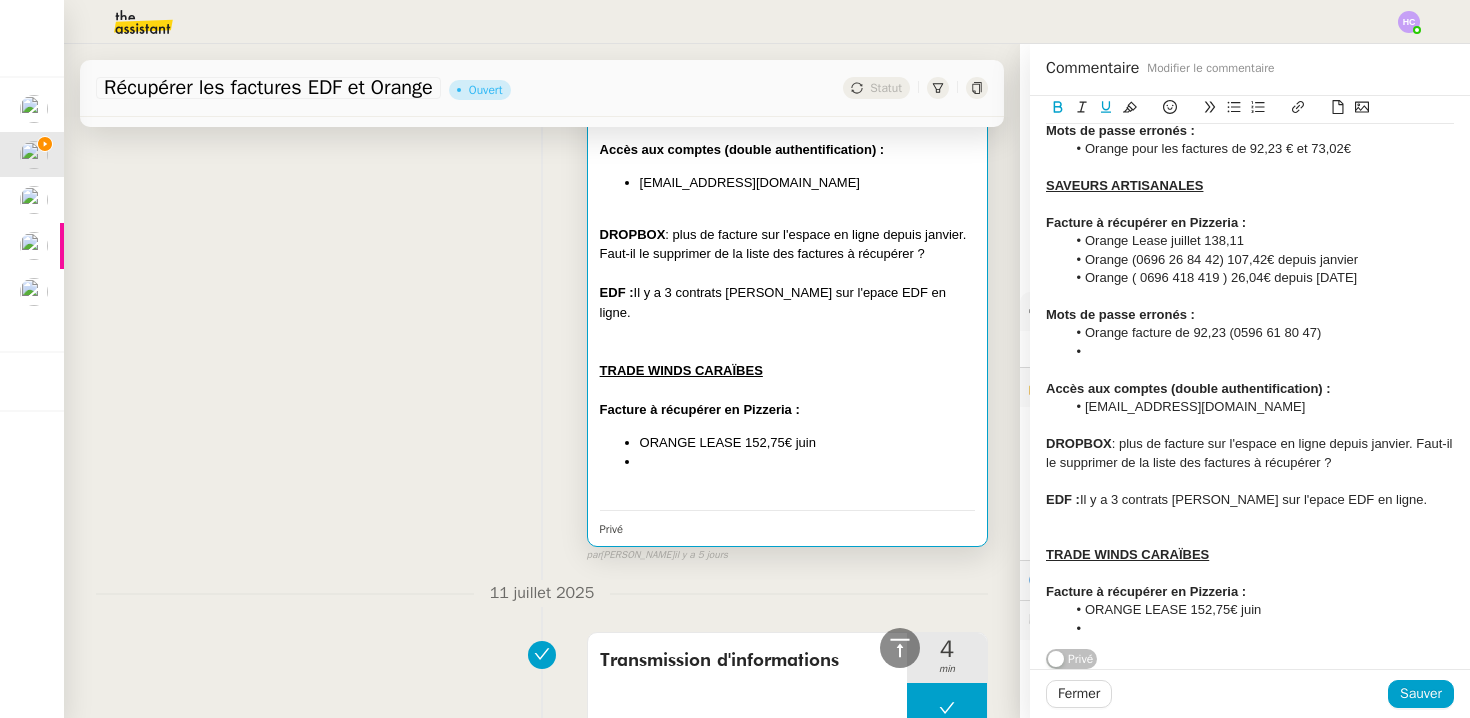 click 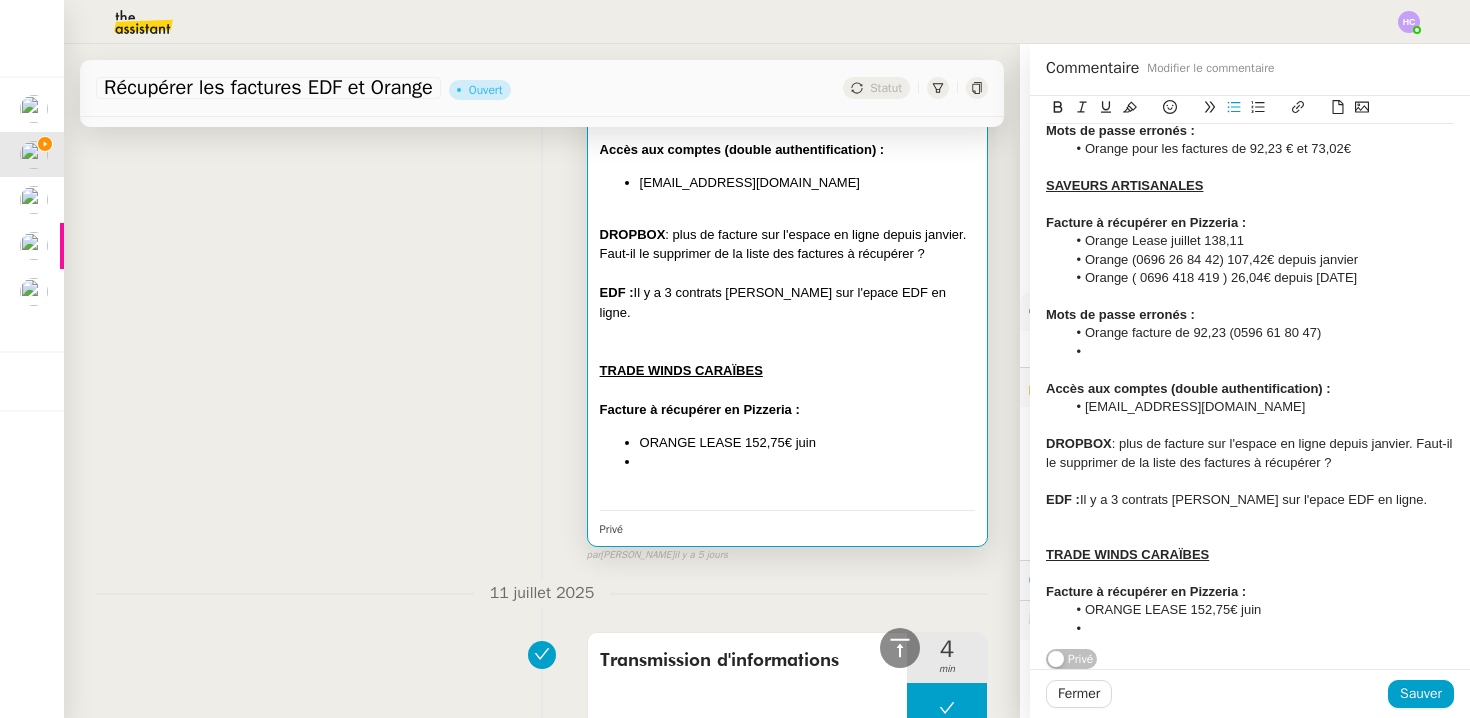 type 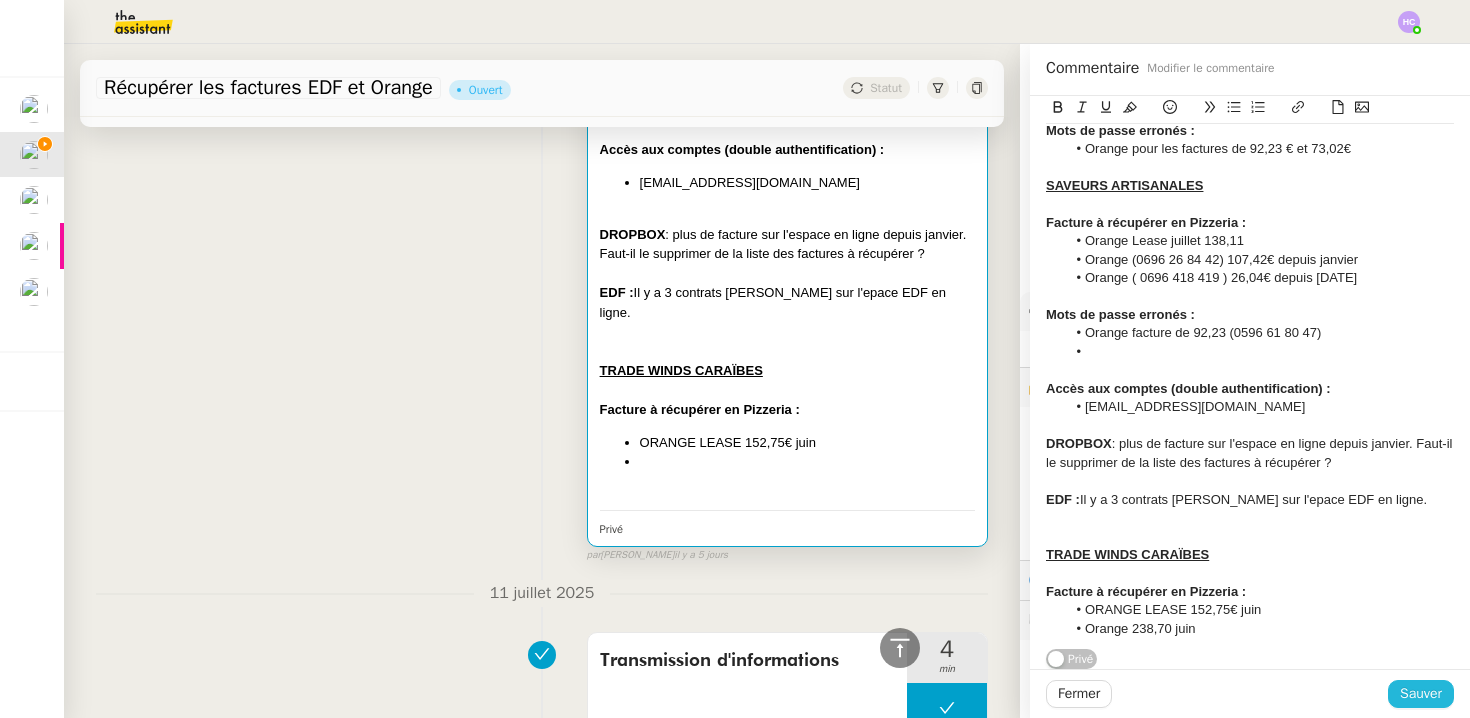 click on "Sauver" 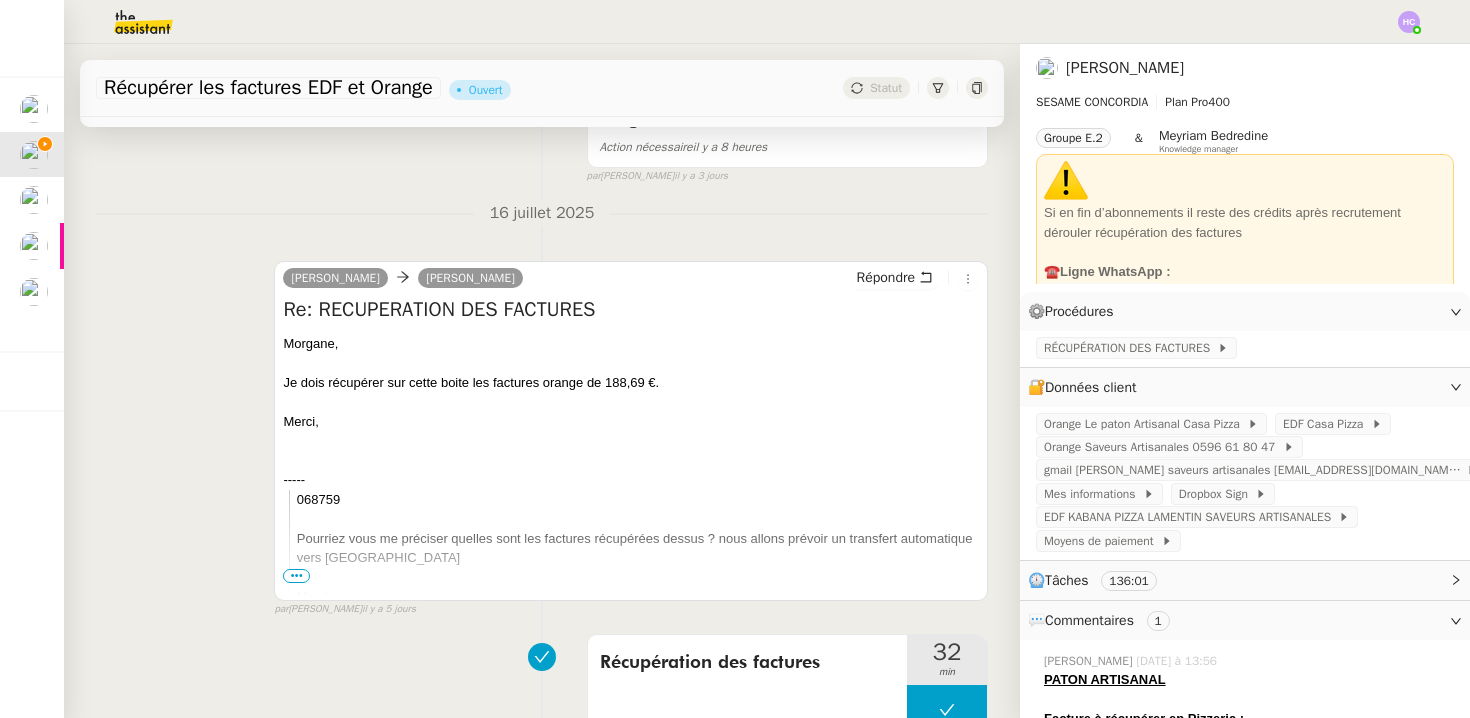 scroll, scrollTop: 71, scrollLeft: 0, axis: vertical 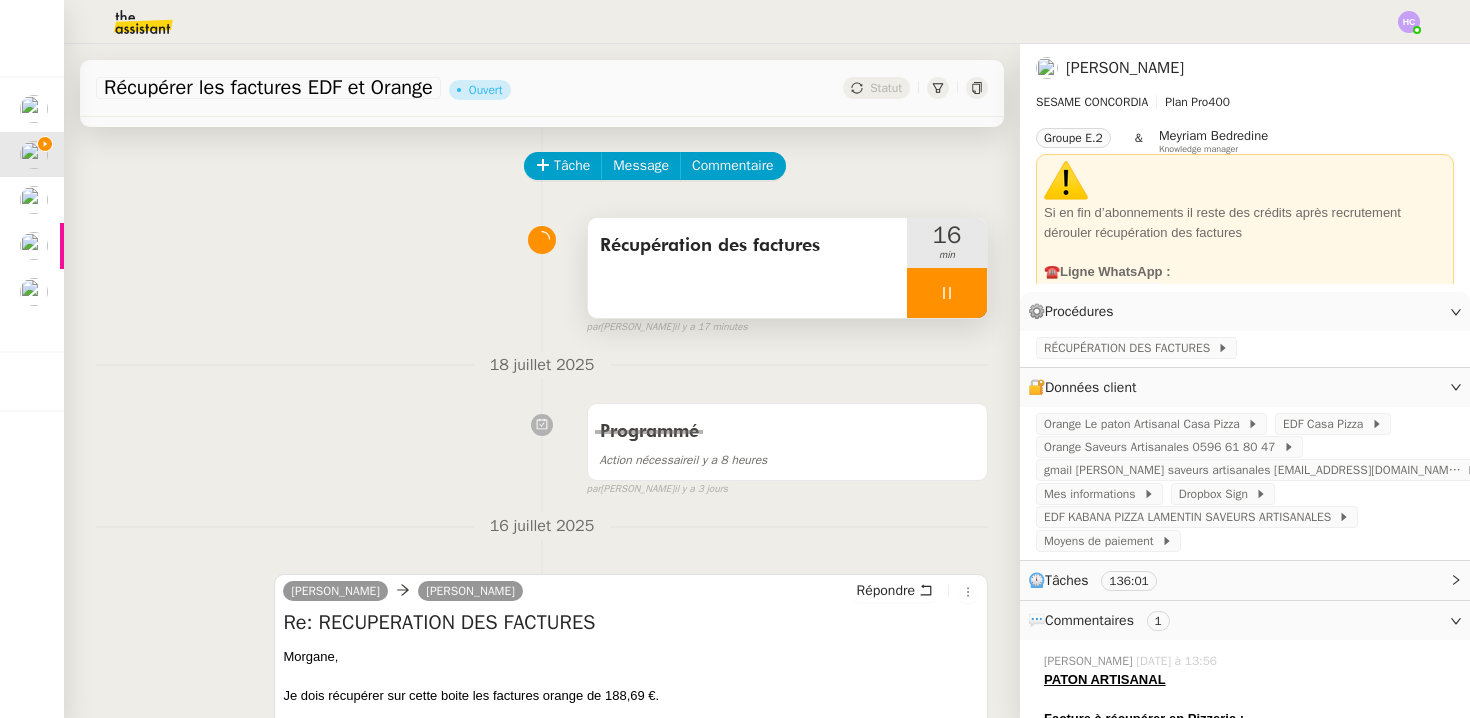 click at bounding box center (947, 293) 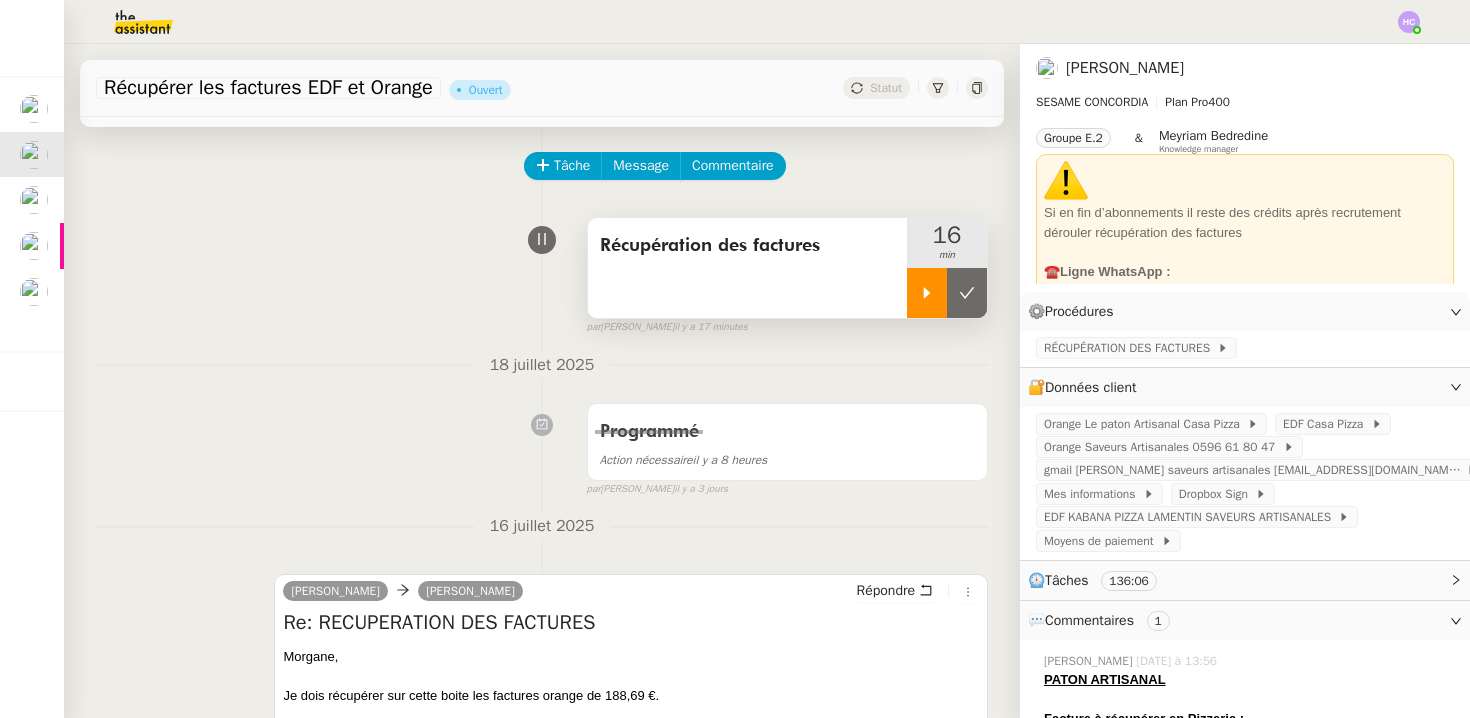 click 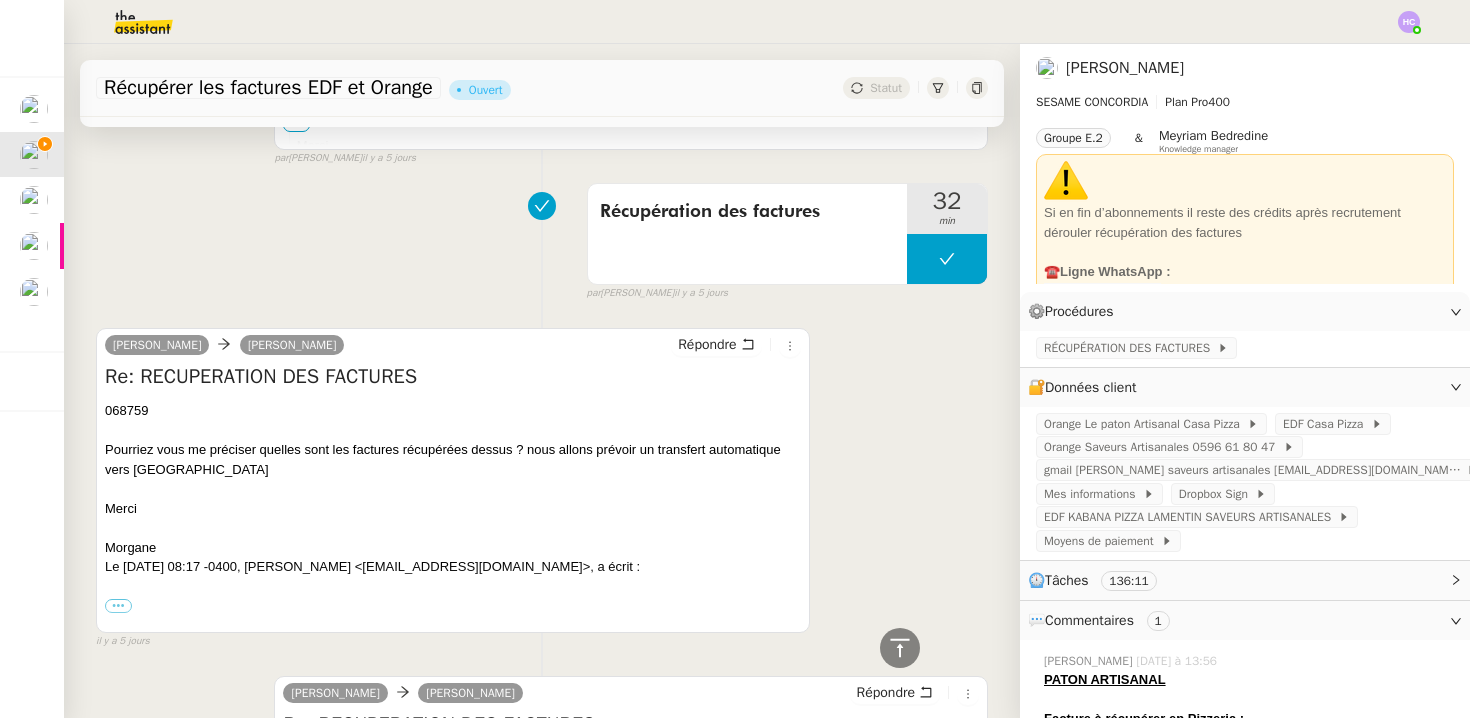 scroll, scrollTop: 838, scrollLeft: 0, axis: vertical 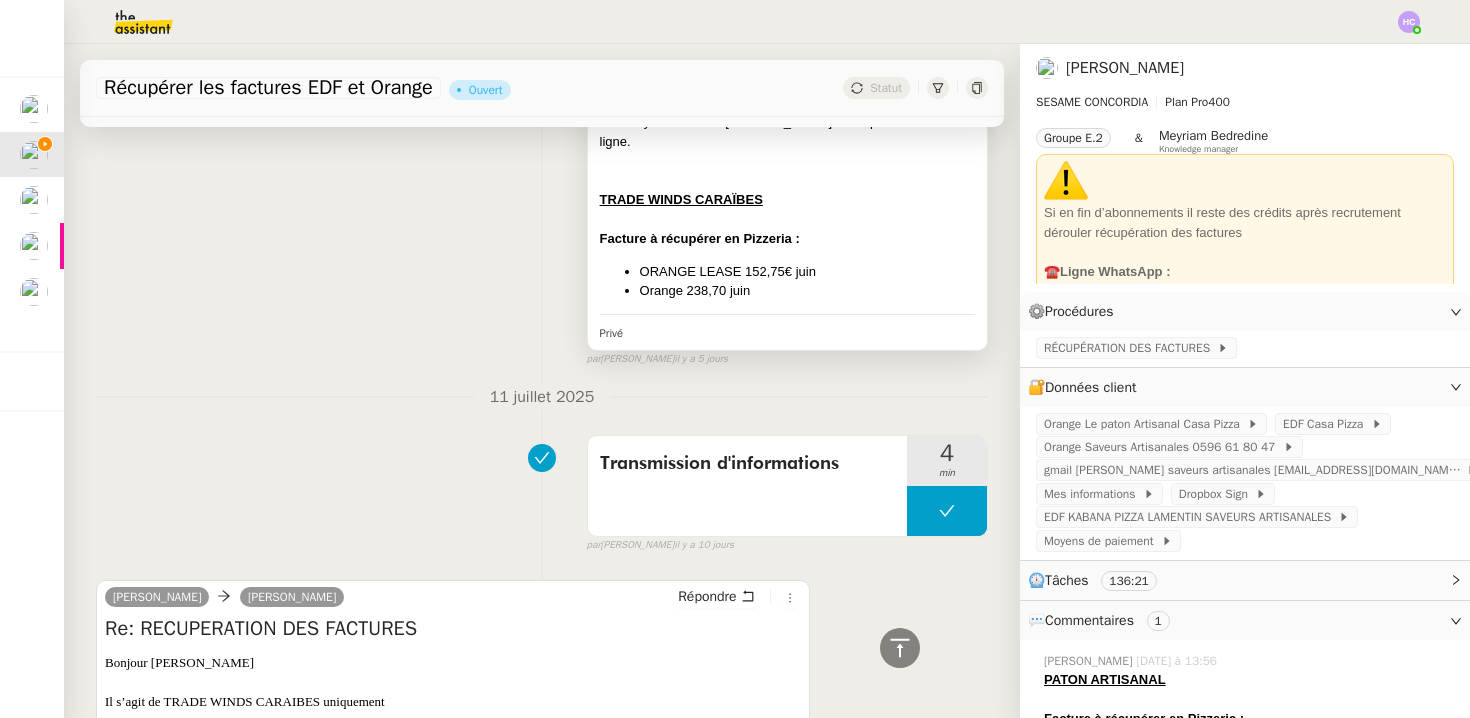 click on "Orange 238,70 juin" at bounding box center [807, 291] 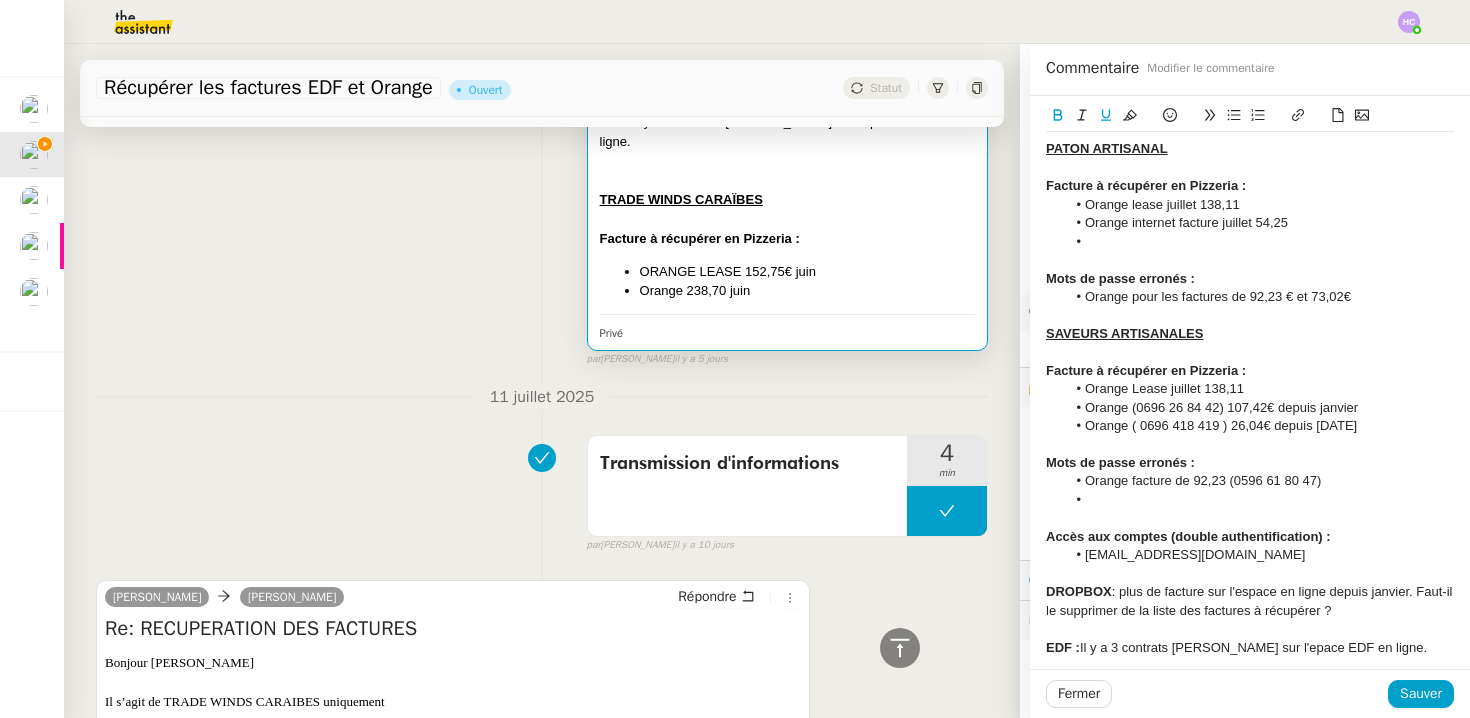 scroll, scrollTop: 148, scrollLeft: 0, axis: vertical 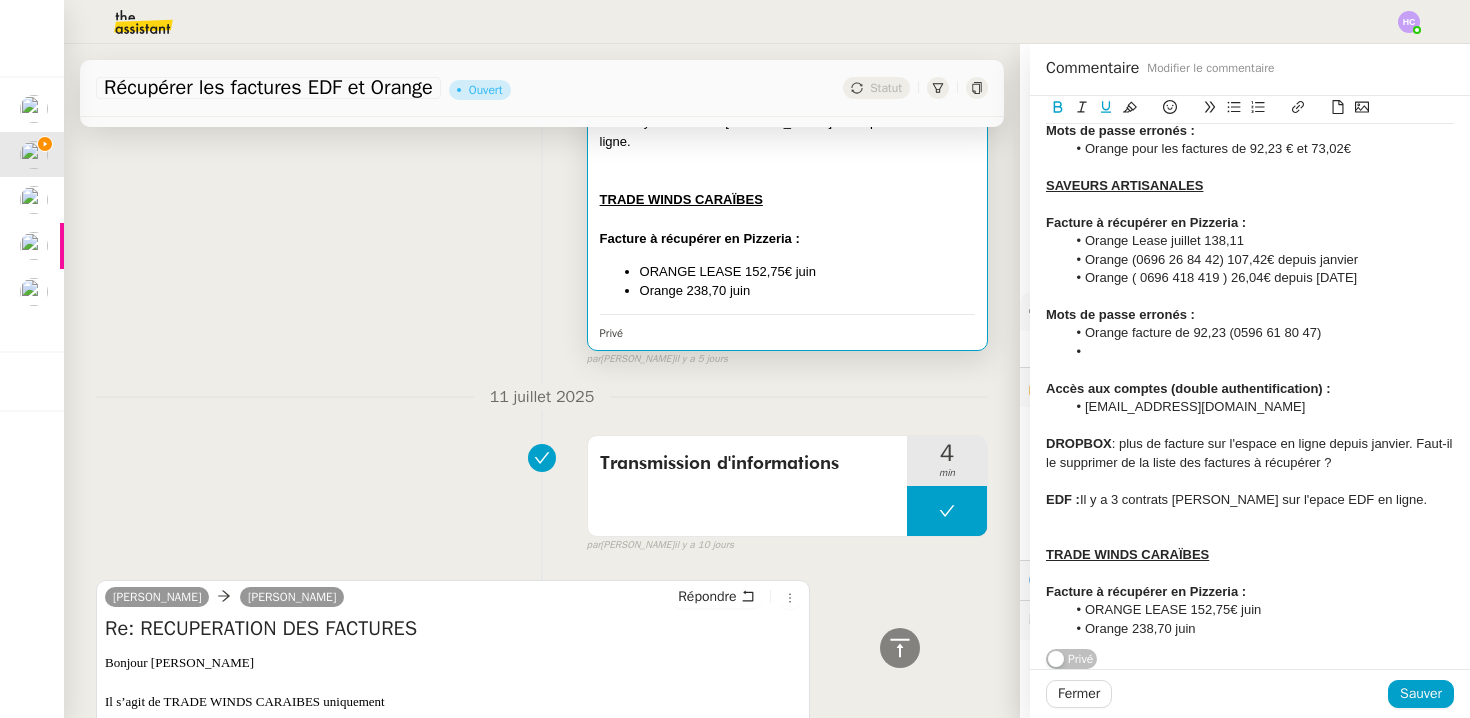 click on "Orange 238,70 juin" 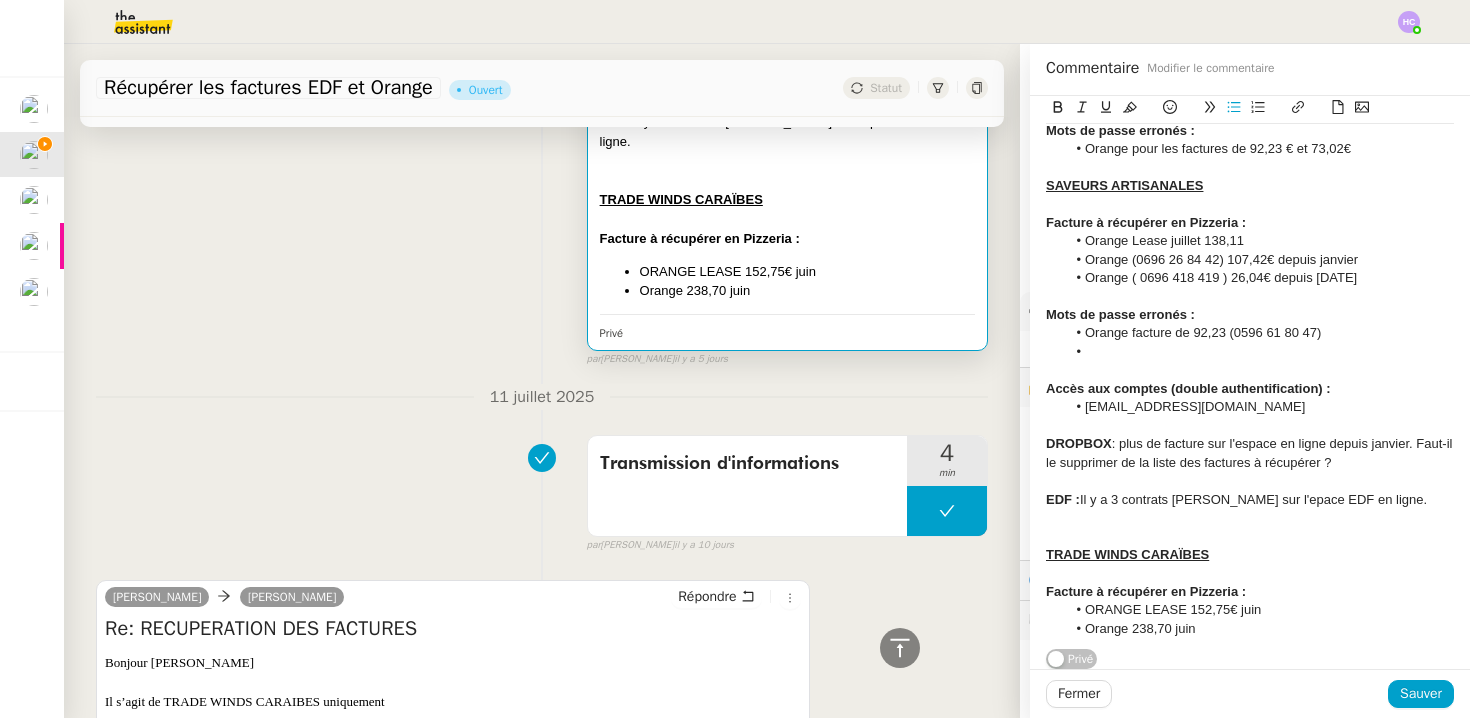 type 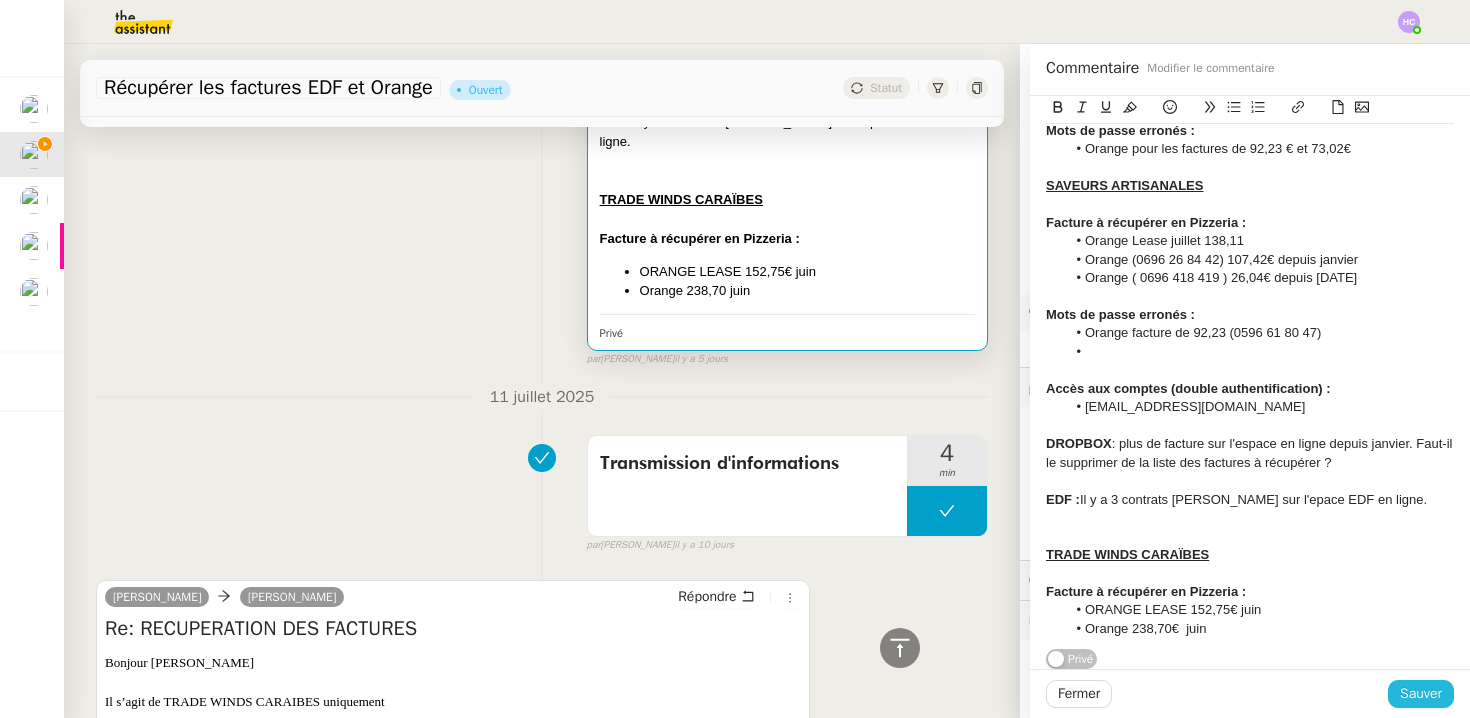 click on "Sauver" 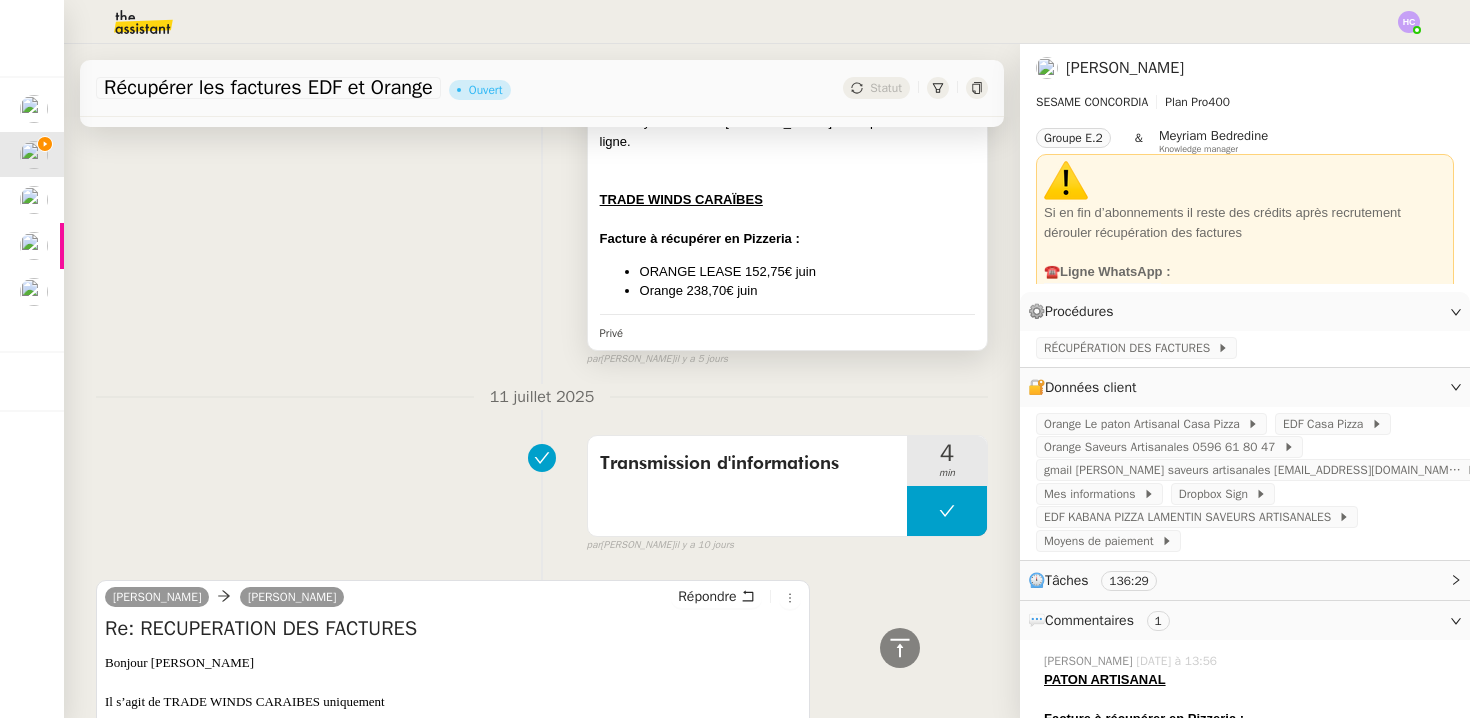 click on "PATON ARTISANAL Facture à récupérer en Pizzeria : Orange lease juillet 138,11 Orange internet facture juillet 54,25 Mots de passe erronés : Orange pour les factures de 92,23 € et 73,02€ SAVEURS ARTISANALES Facture à récupérer en Pizzeria : Orange Lease juillet 138,11 Orange (0696 26 84 42) 107,42€ depuis janvier [GEOGRAPHIC_DATA] ( 0696 418 419 ) 26,04€ depuis [DATE] Mots de passe erronés : Orange facture de 92,23 (0596 61 80 47) Accès aux comptes (double authentification) : [EMAIL_ADDRESS][DOMAIN_NAME] DROPBOX  : plus de facture sur l'espace en ligne depuis janvier. Faut-il le supprimer de la liste des factures à récupérer ? EDF :  Il y a 3 contrats [PERSON_NAME] sur l'epace EDF en ligne. TRADE WINDS CARAÏBES Facture à récupérer en Pizzeria : ORANGE LEASE 152,75€ juin Orange 238,70€  juin" at bounding box center [787, -122] 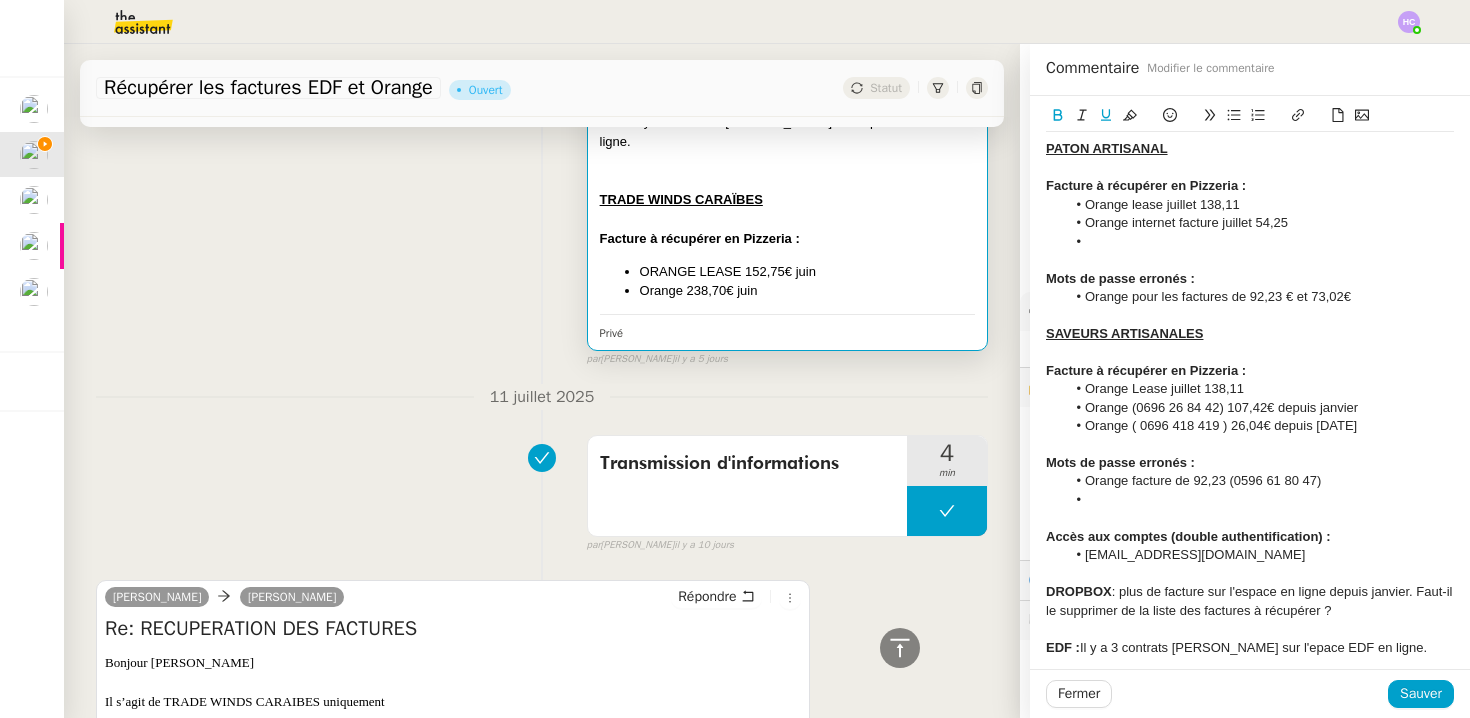 scroll, scrollTop: 148, scrollLeft: 0, axis: vertical 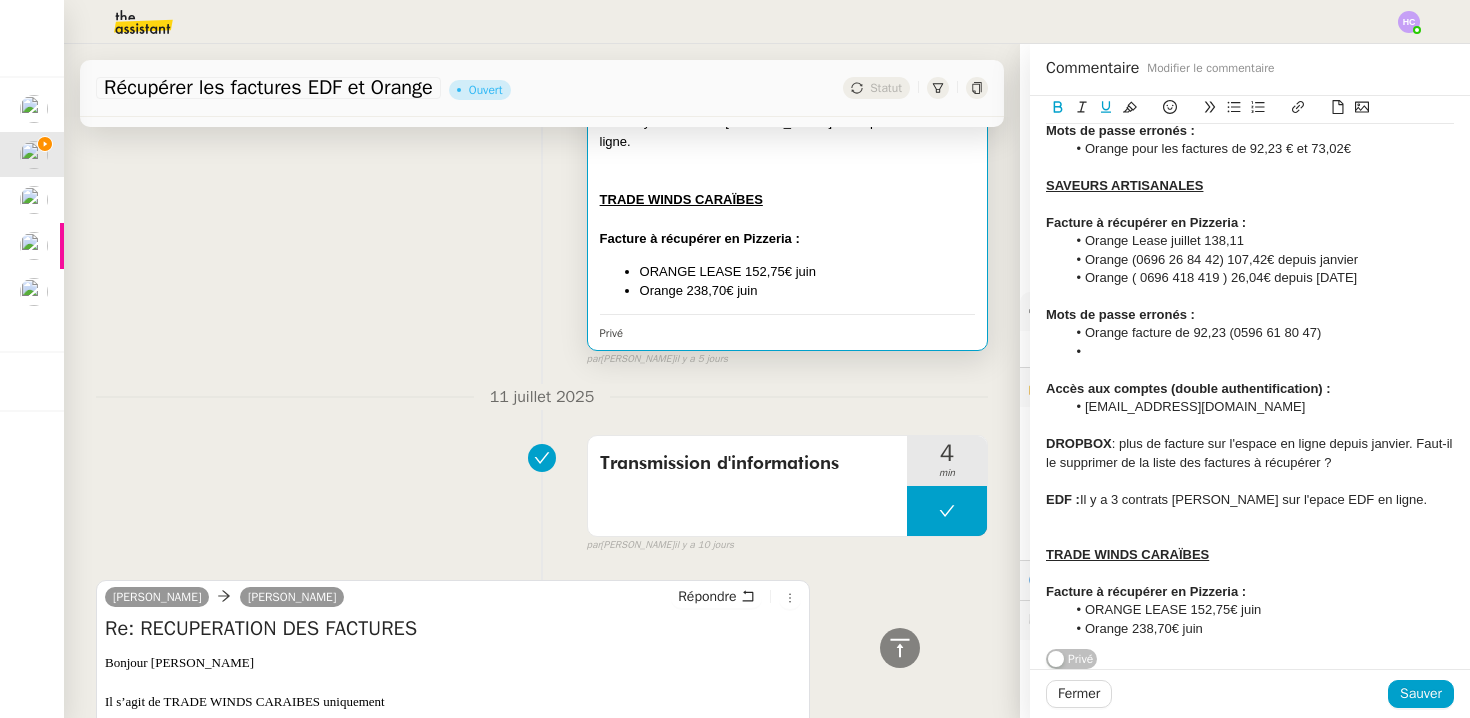click on "Orange 238,70€ juin" 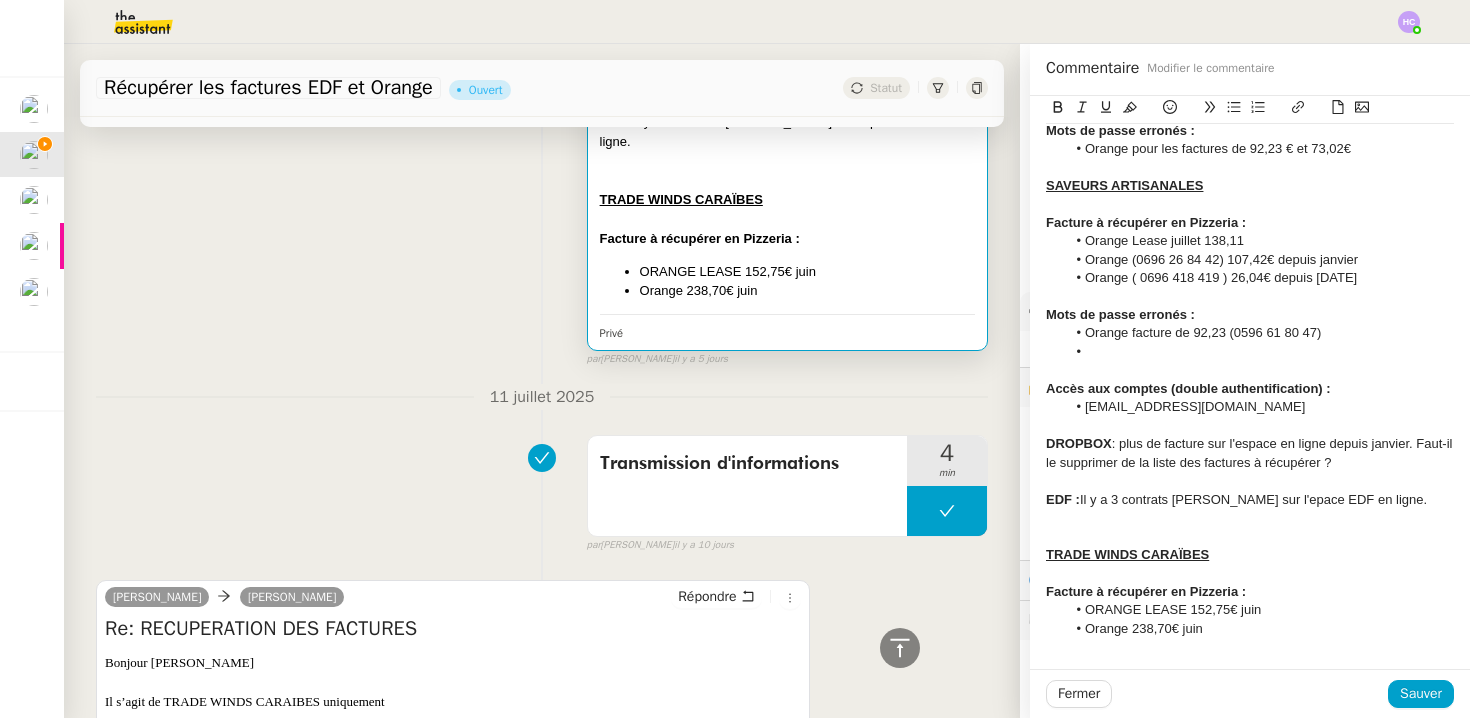 type 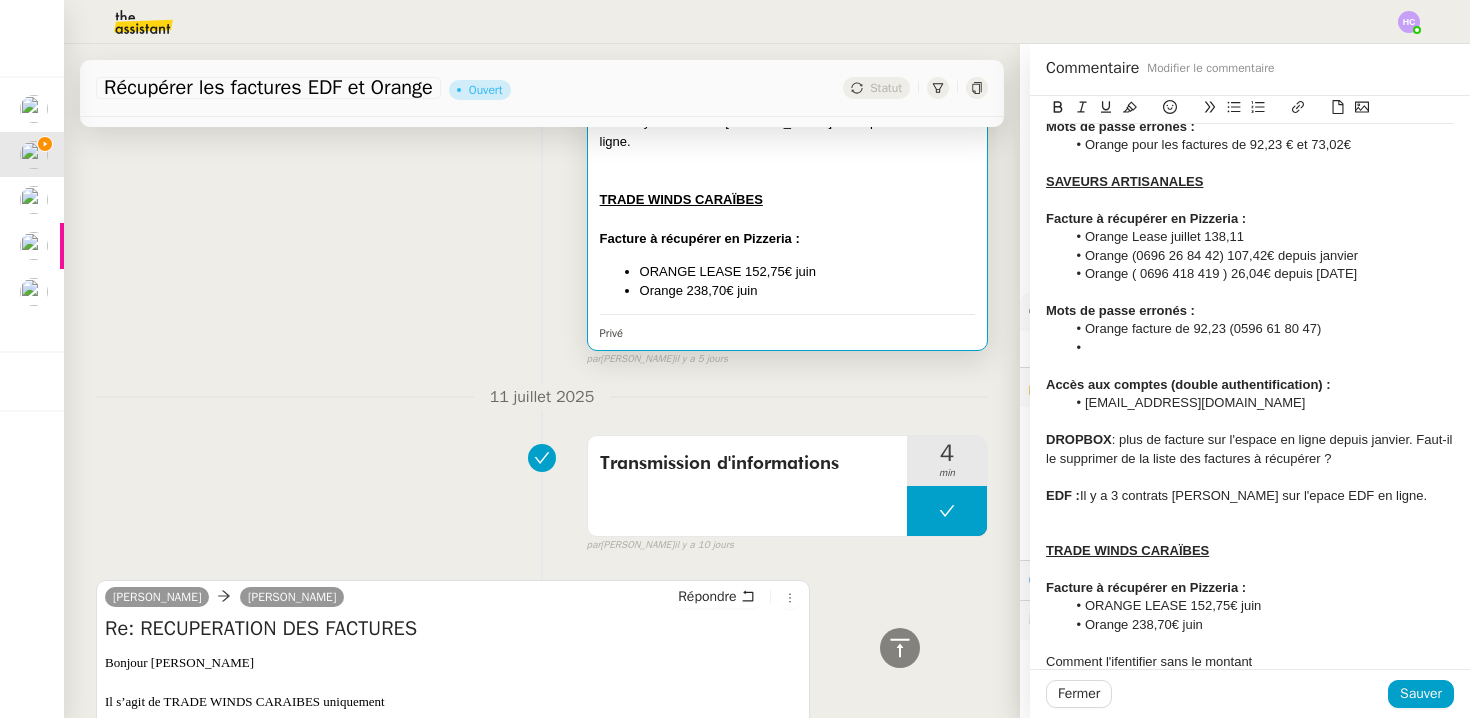scroll, scrollTop: 185, scrollLeft: 0, axis: vertical 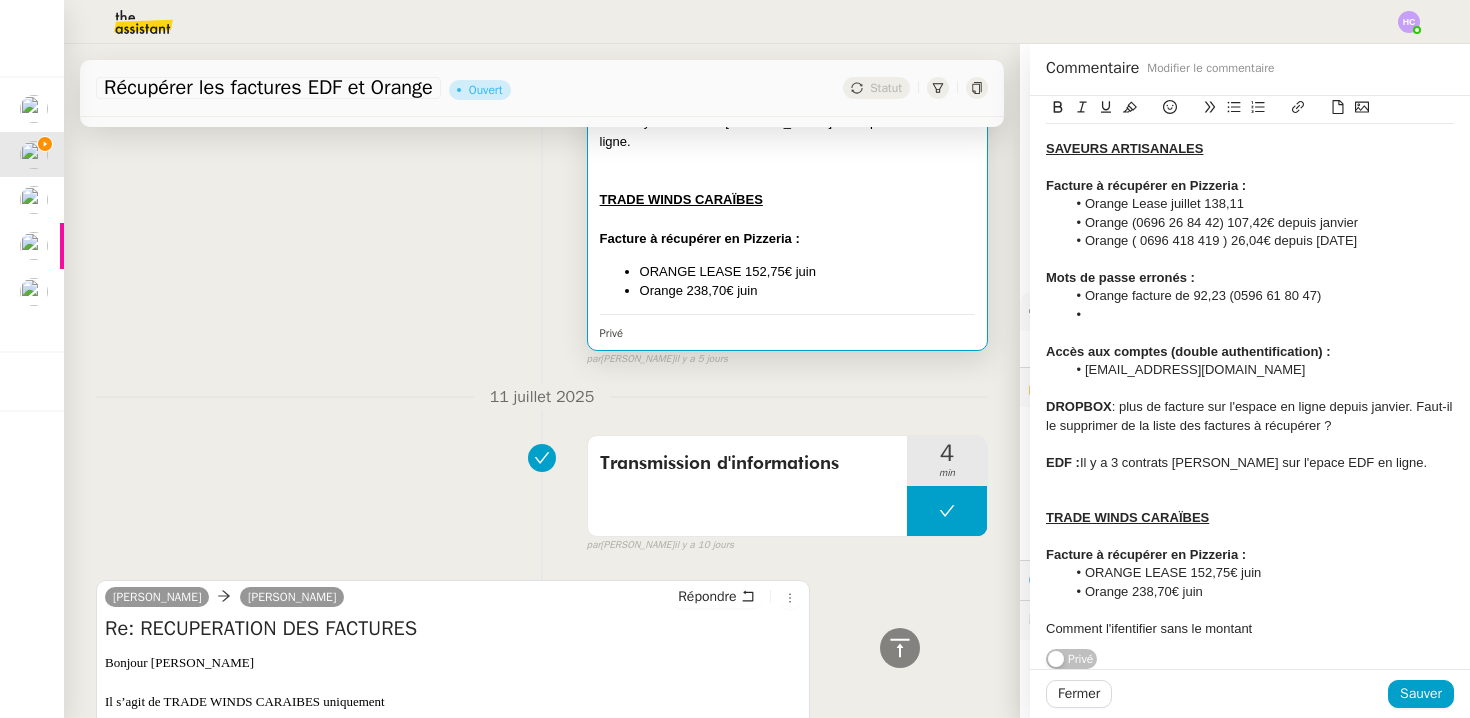 drag, startPoint x: 1258, startPoint y: 628, endPoint x: 1045, endPoint y: 629, distance: 213.00235 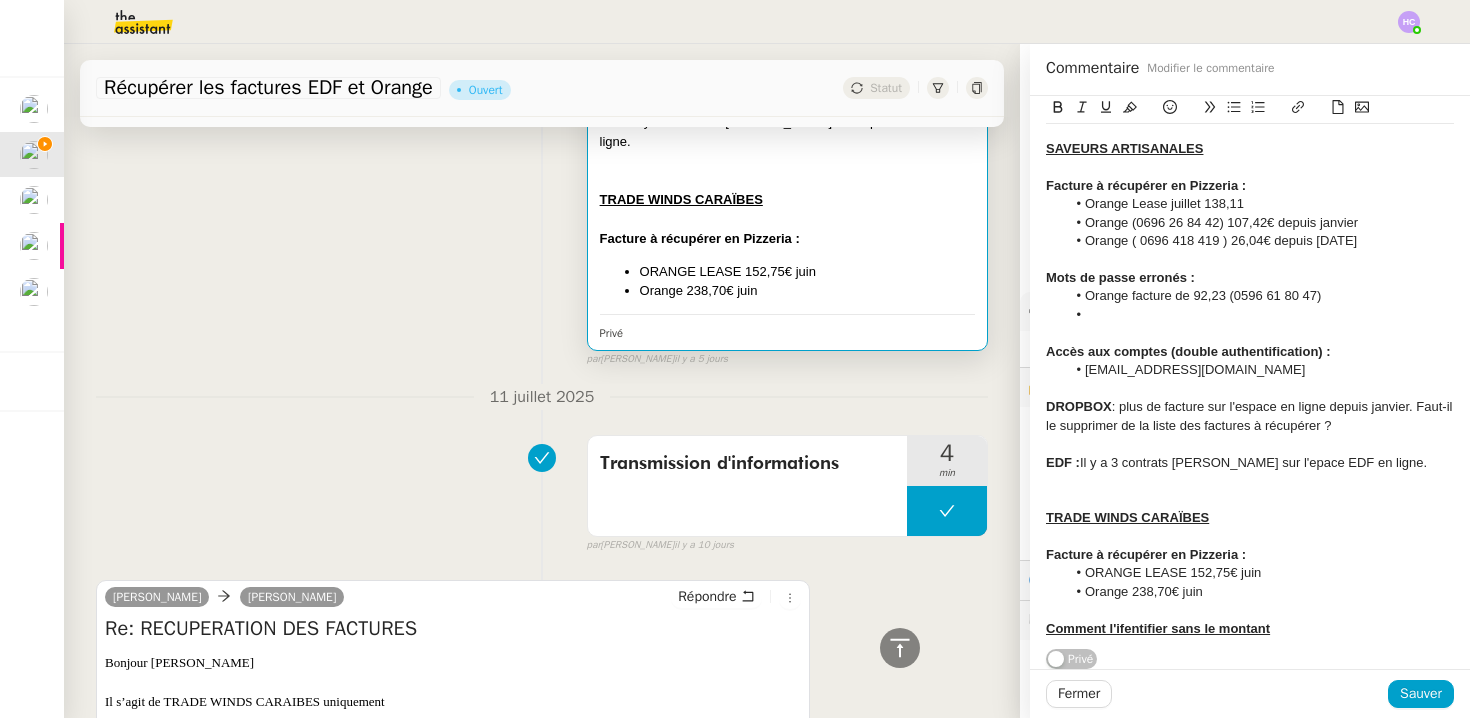 click on "Comment l'ifentifier sans le montant" 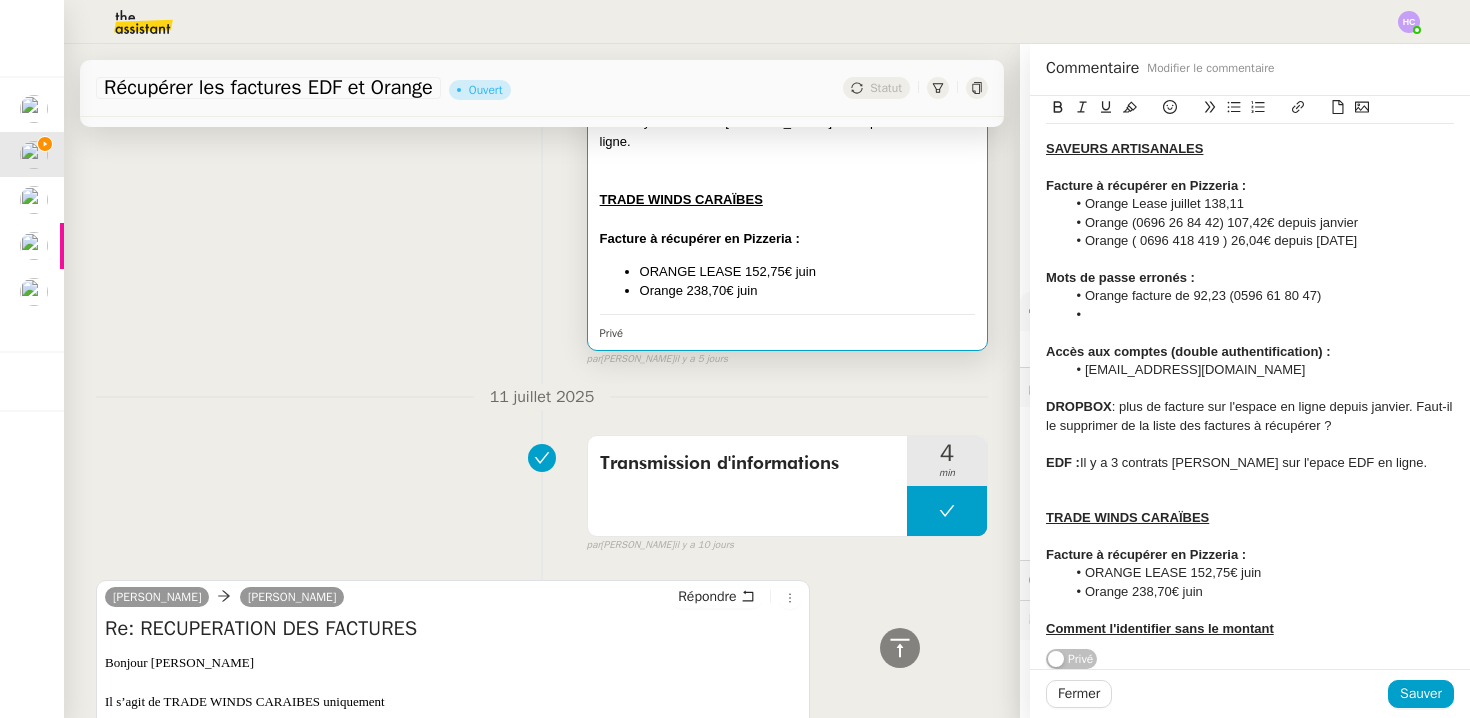 click on "Comment l'identifier sans le montant" 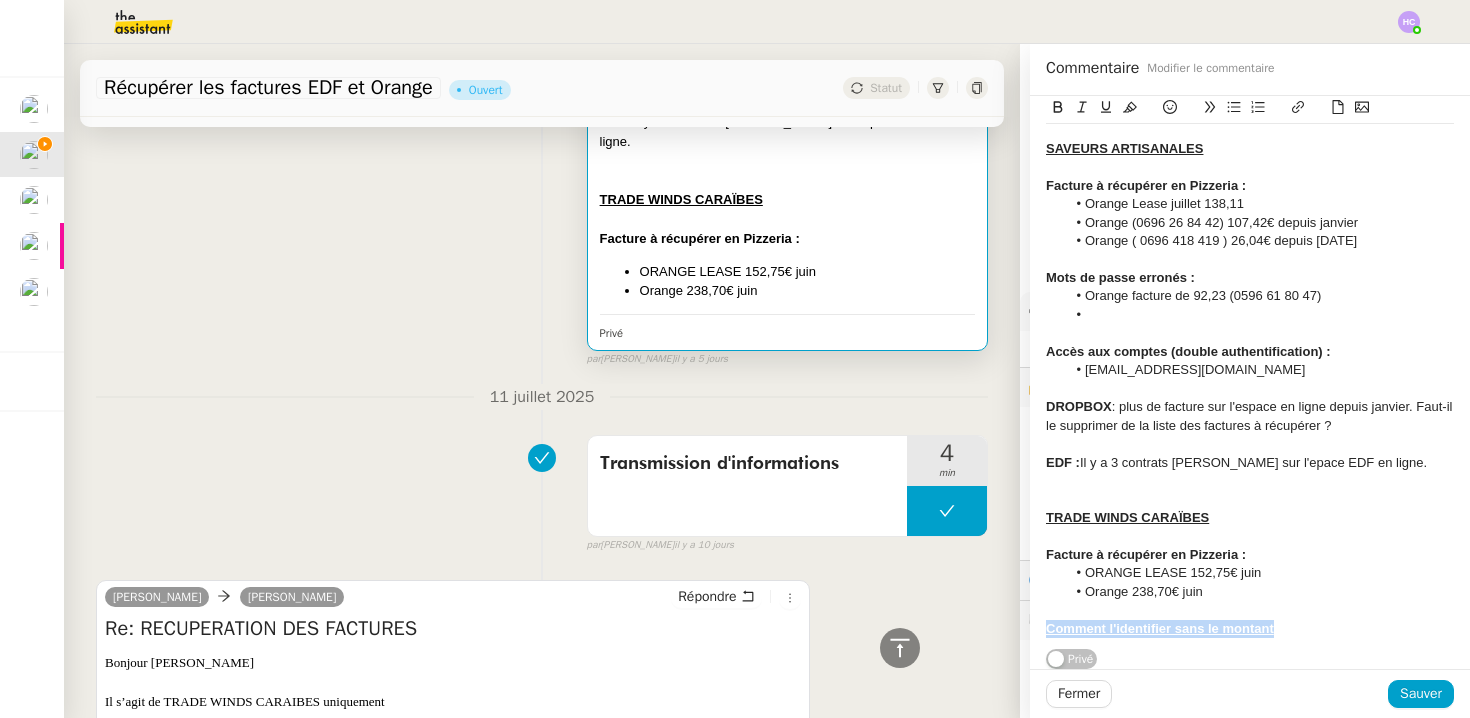 drag, startPoint x: 1282, startPoint y: 630, endPoint x: 1012, endPoint y: 629, distance: 270.00186 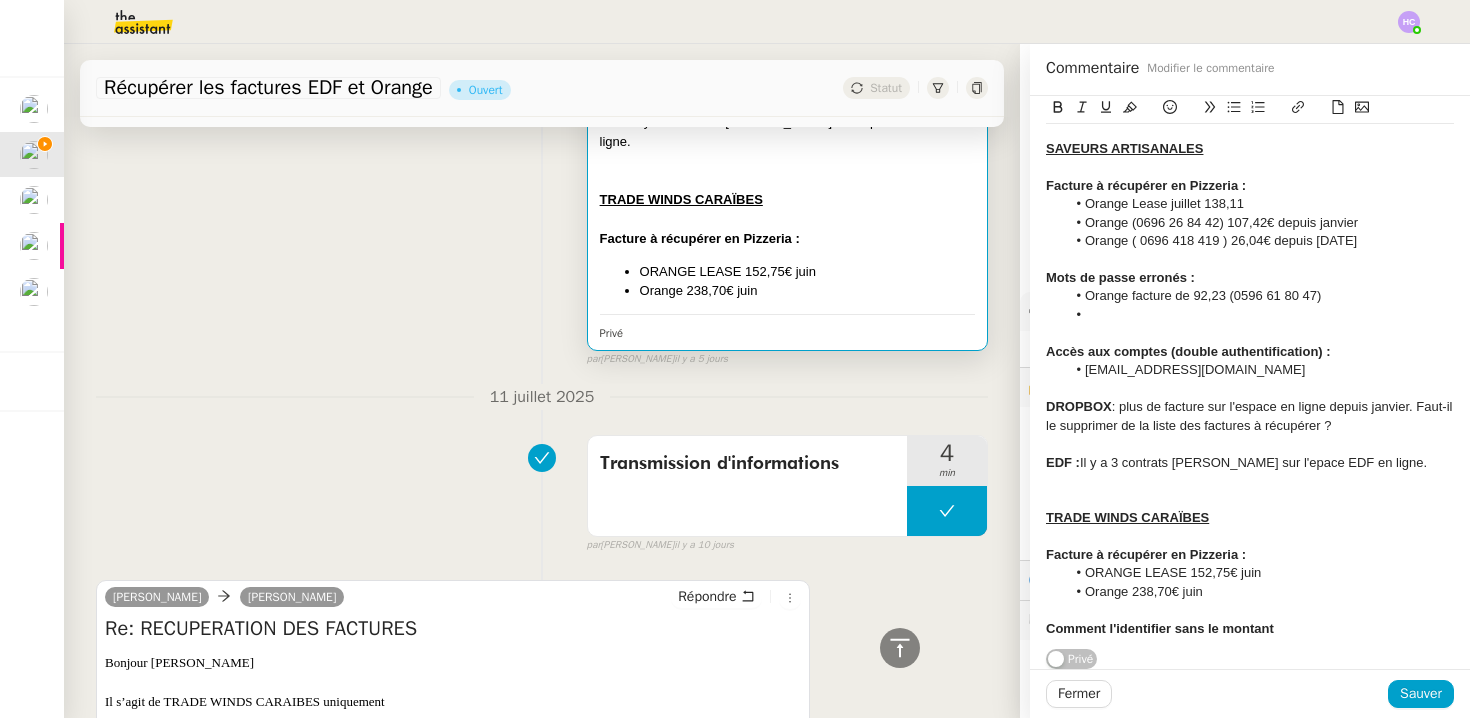 click on "Comment l'identifier sans le montant" 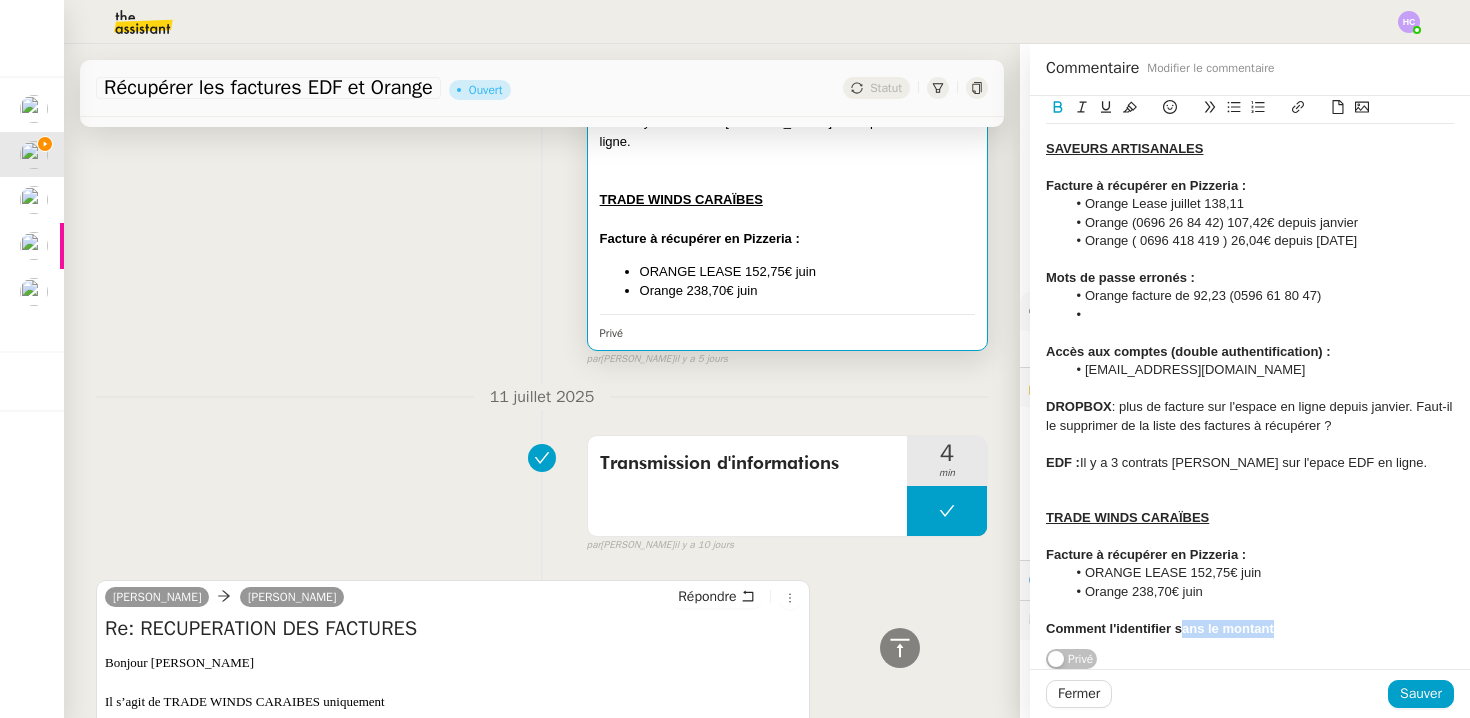 drag, startPoint x: 1182, startPoint y: 630, endPoint x: 1276, endPoint y: 625, distance: 94.13288 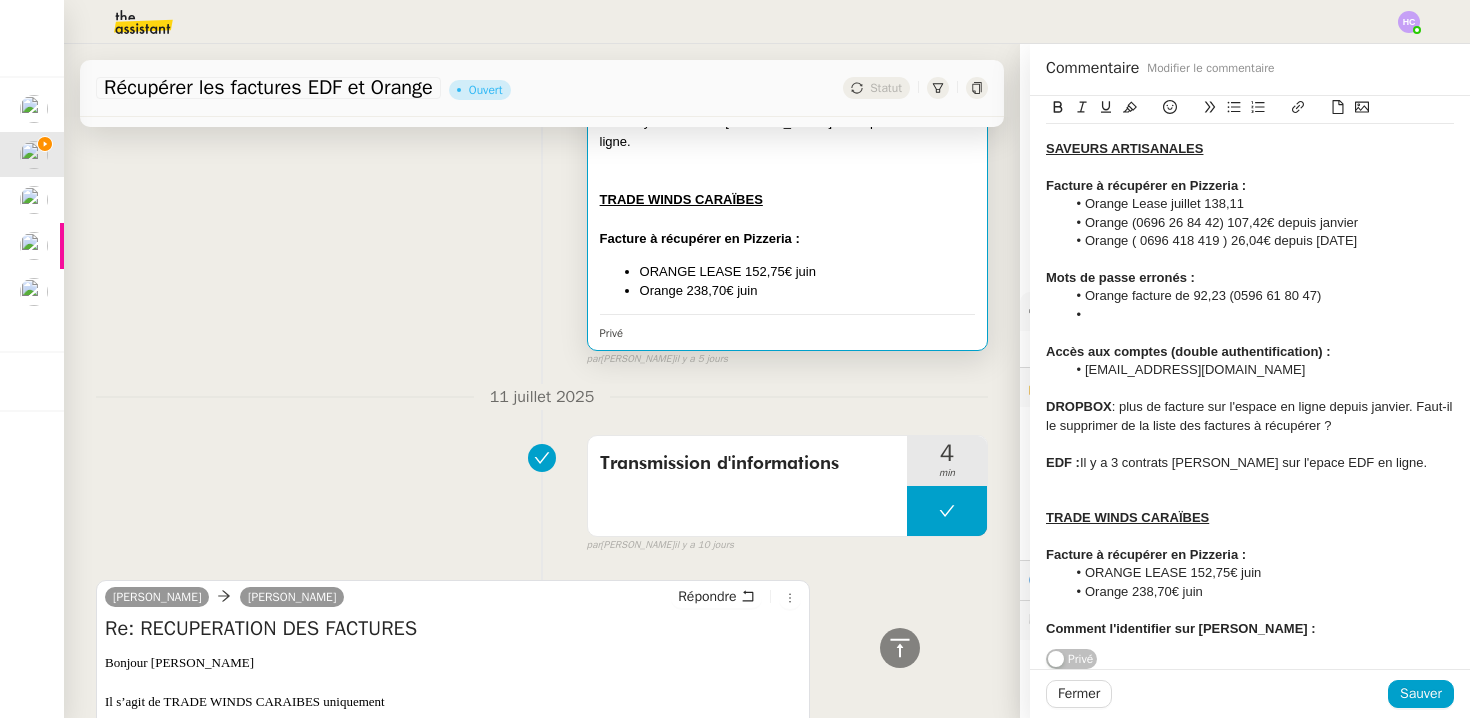 click on "Orange 238,70€ juin" 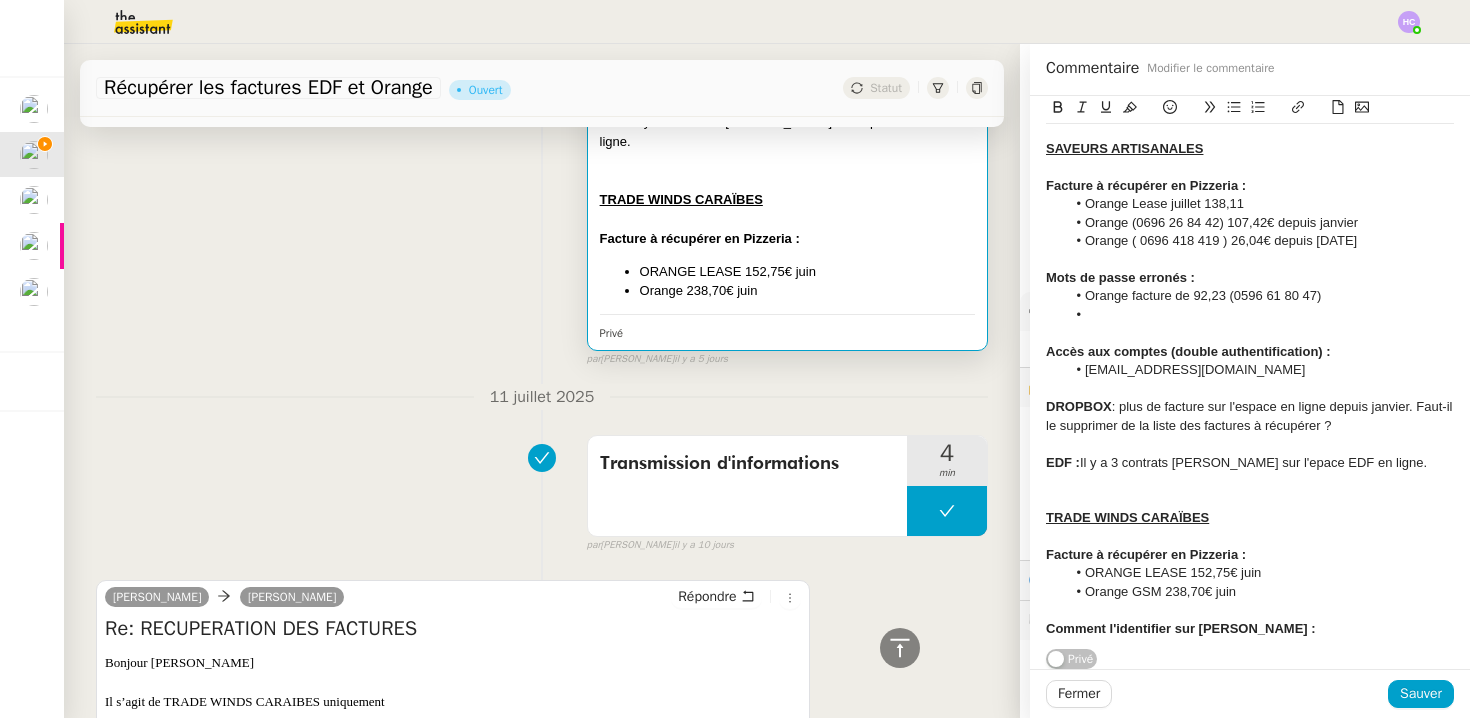 click on "Comment l'identifier sur [PERSON_NAME] :" 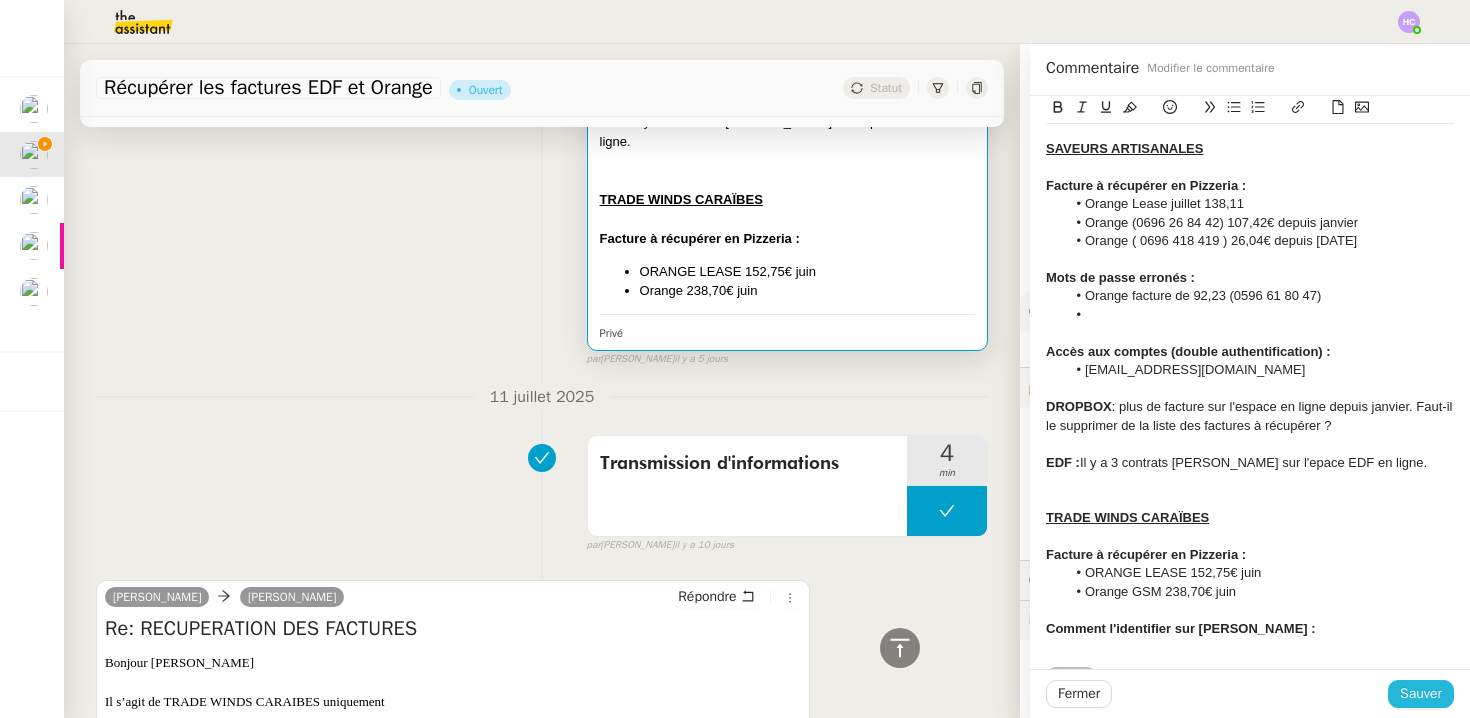 click on "Sauver" 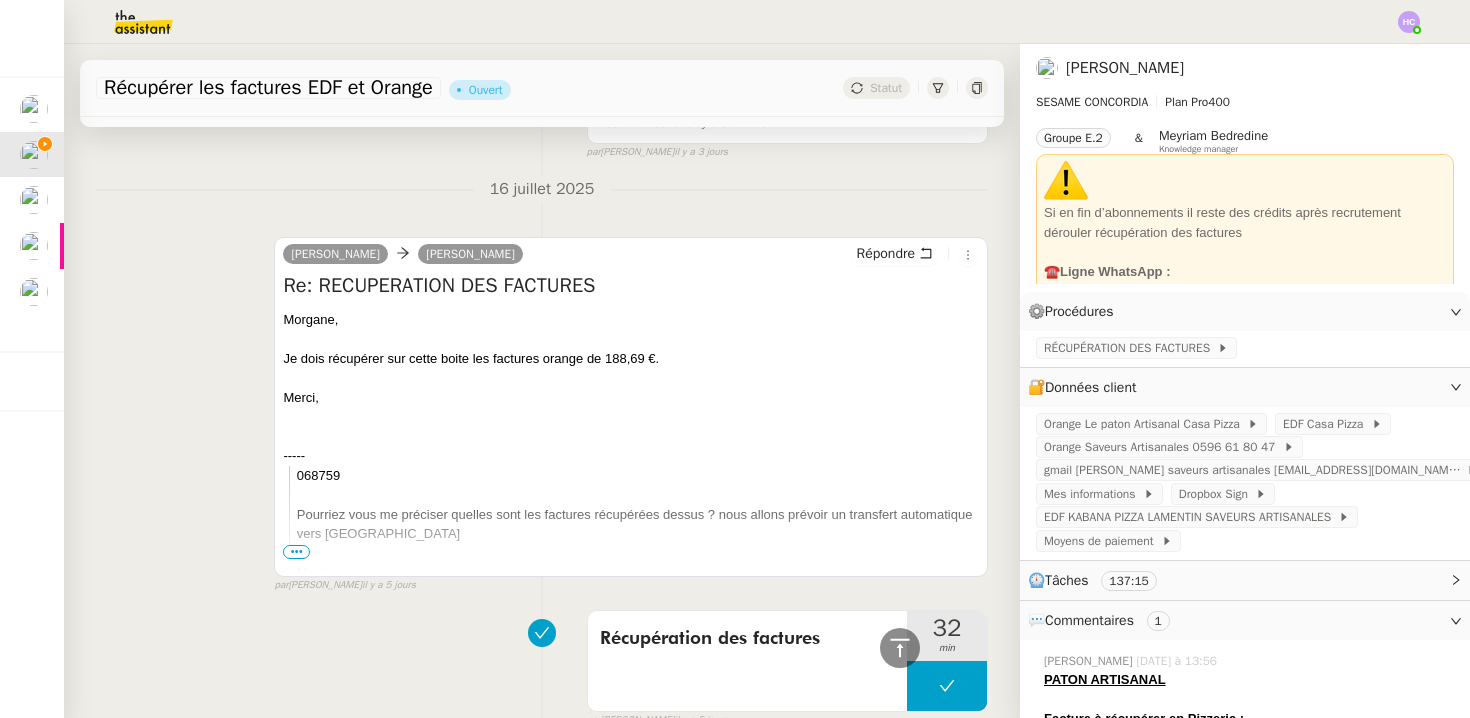 scroll, scrollTop: 0, scrollLeft: 0, axis: both 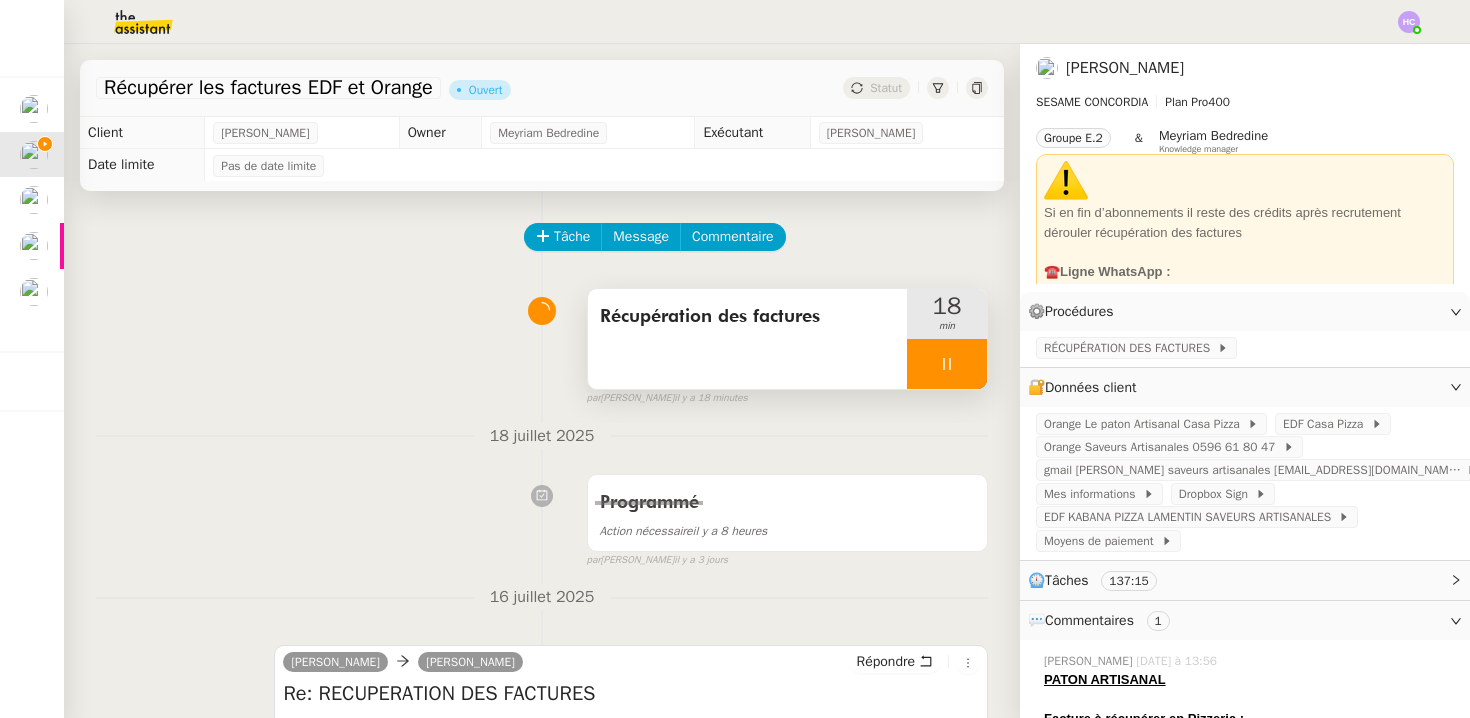 click at bounding box center [947, 364] 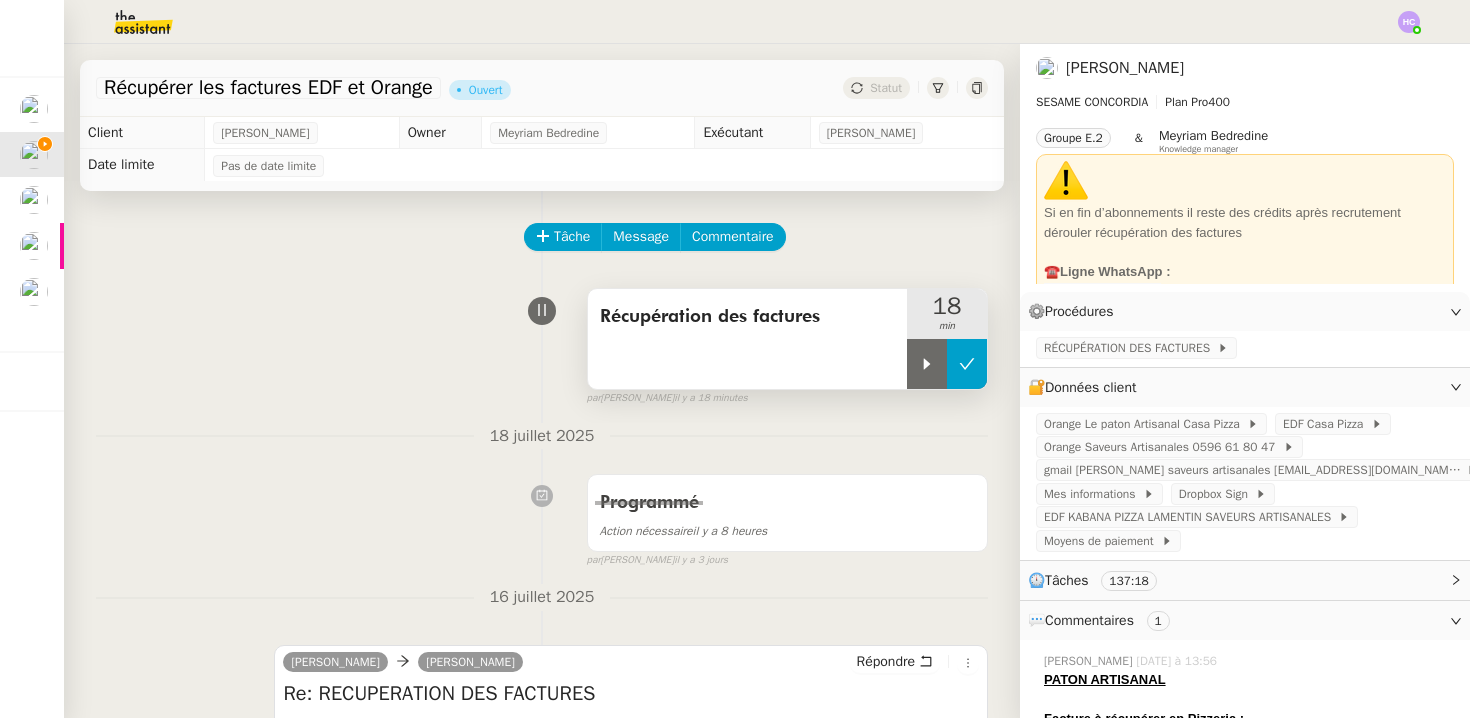click 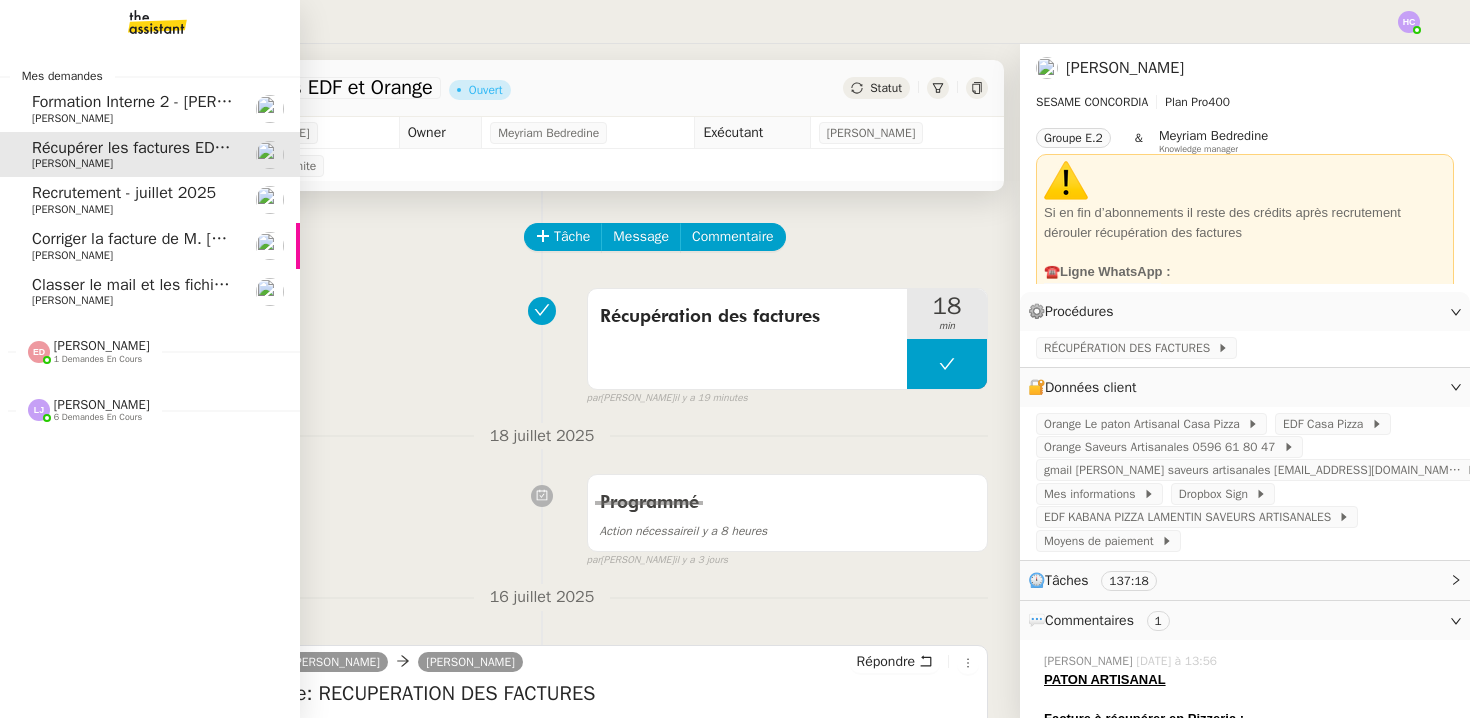 click on "Corriger la facture de M. [PERSON_NAME]" 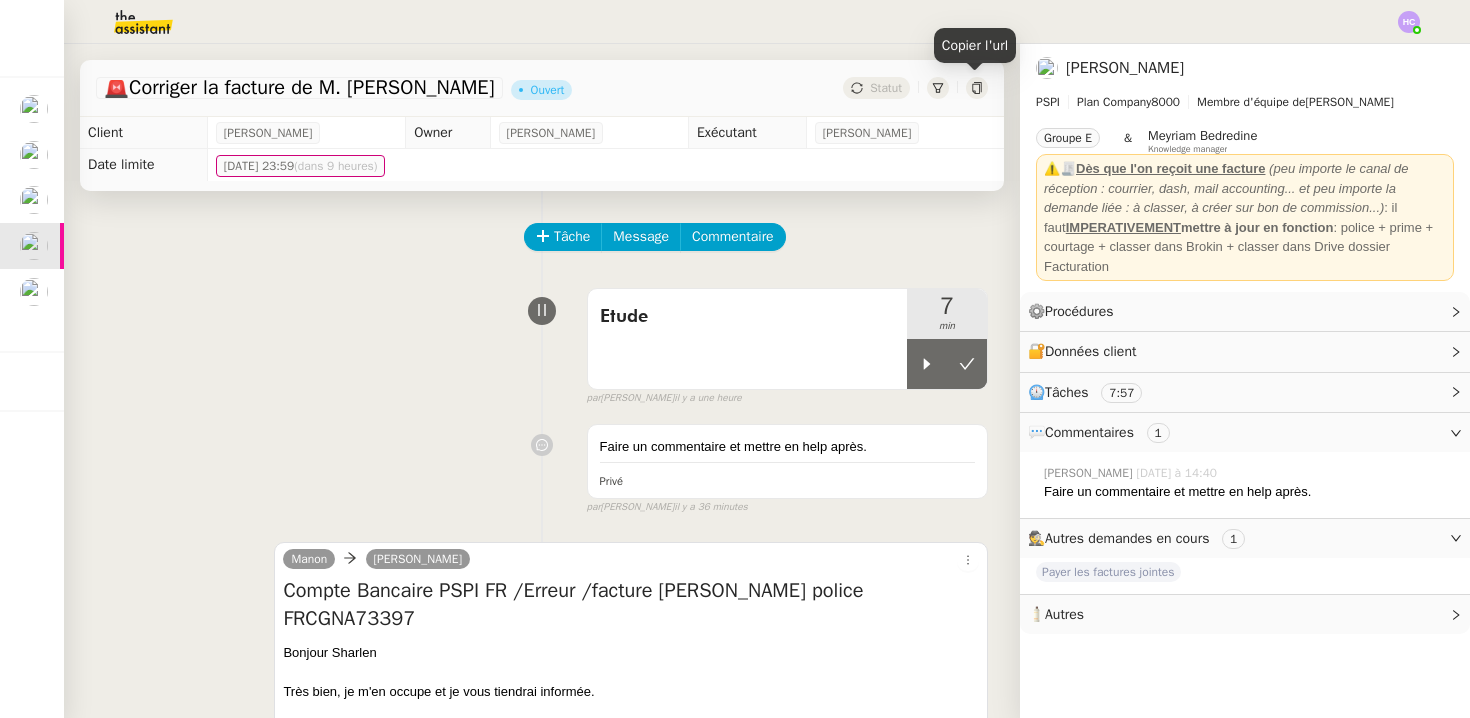 click 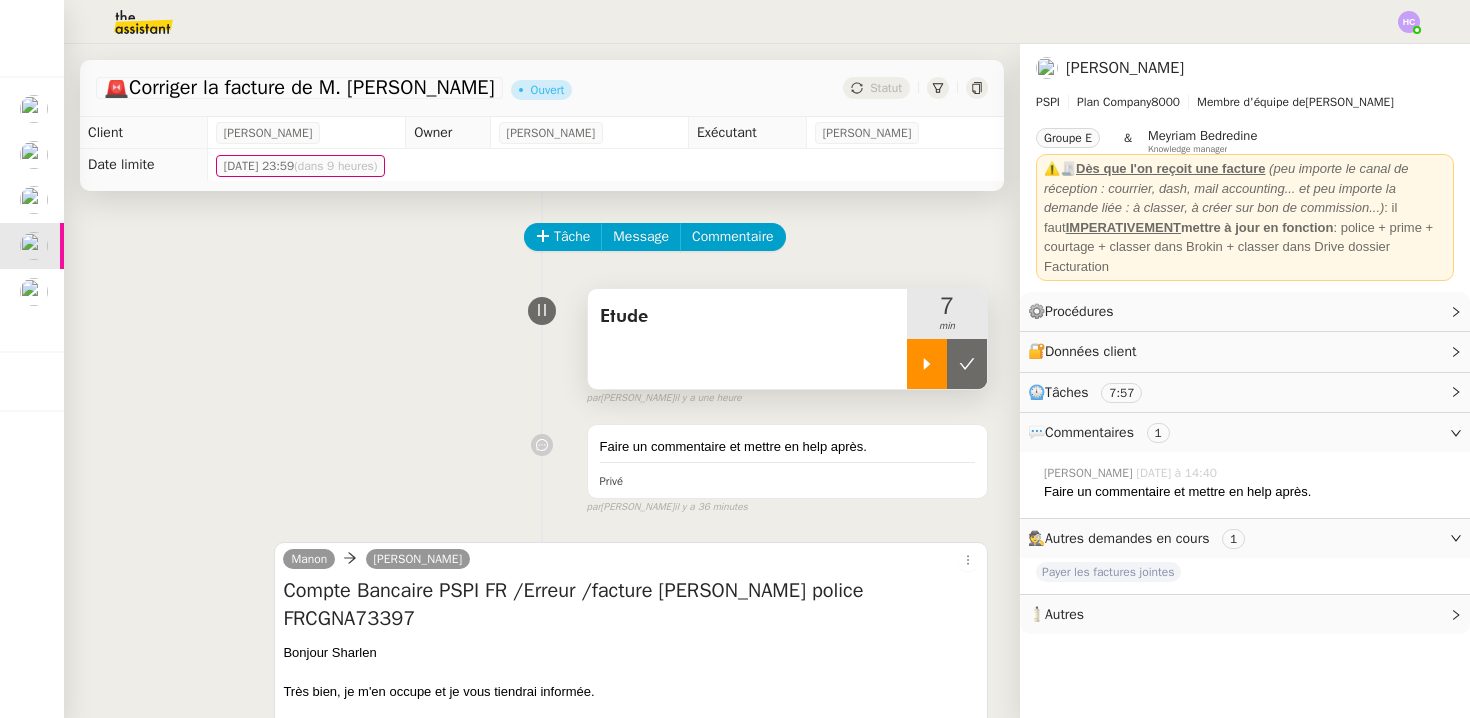 click at bounding box center (927, 364) 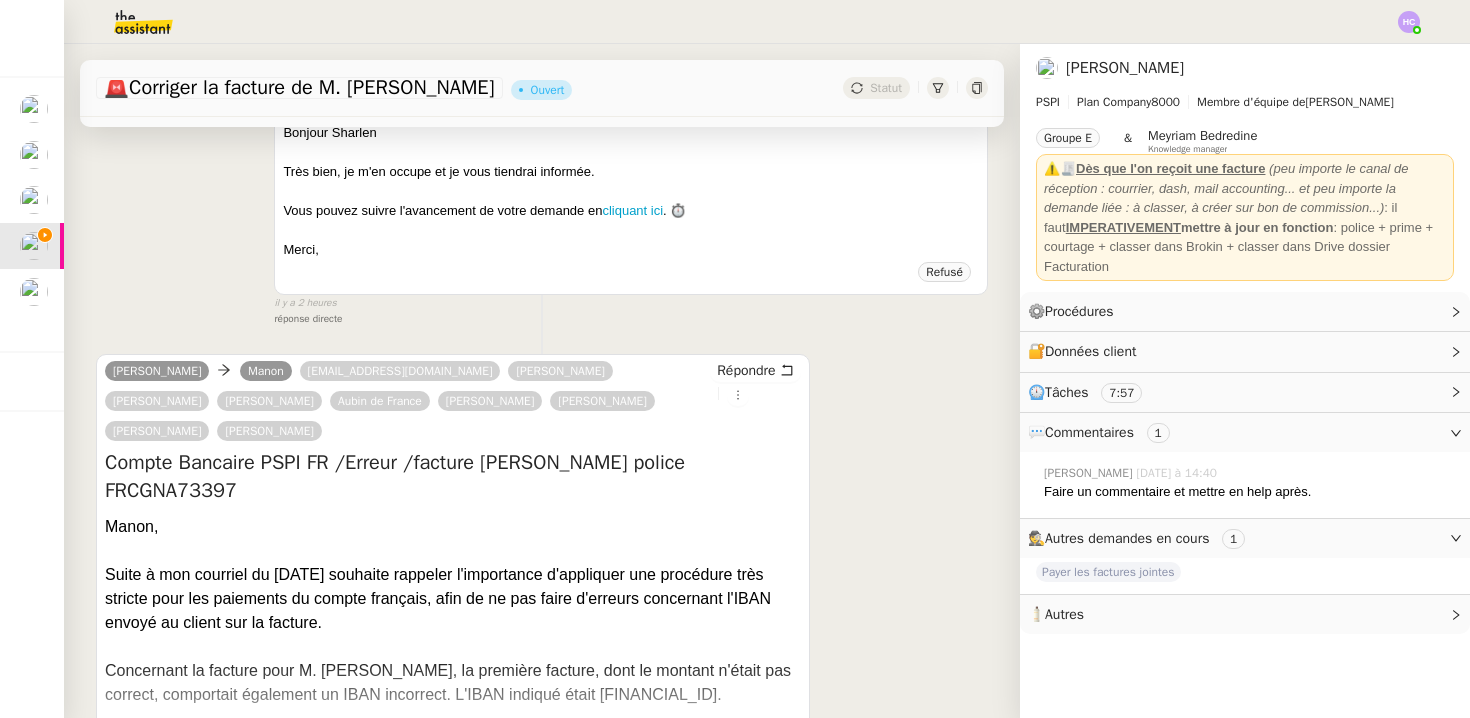 scroll, scrollTop: 804, scrollLeft: 0, axis: vertical 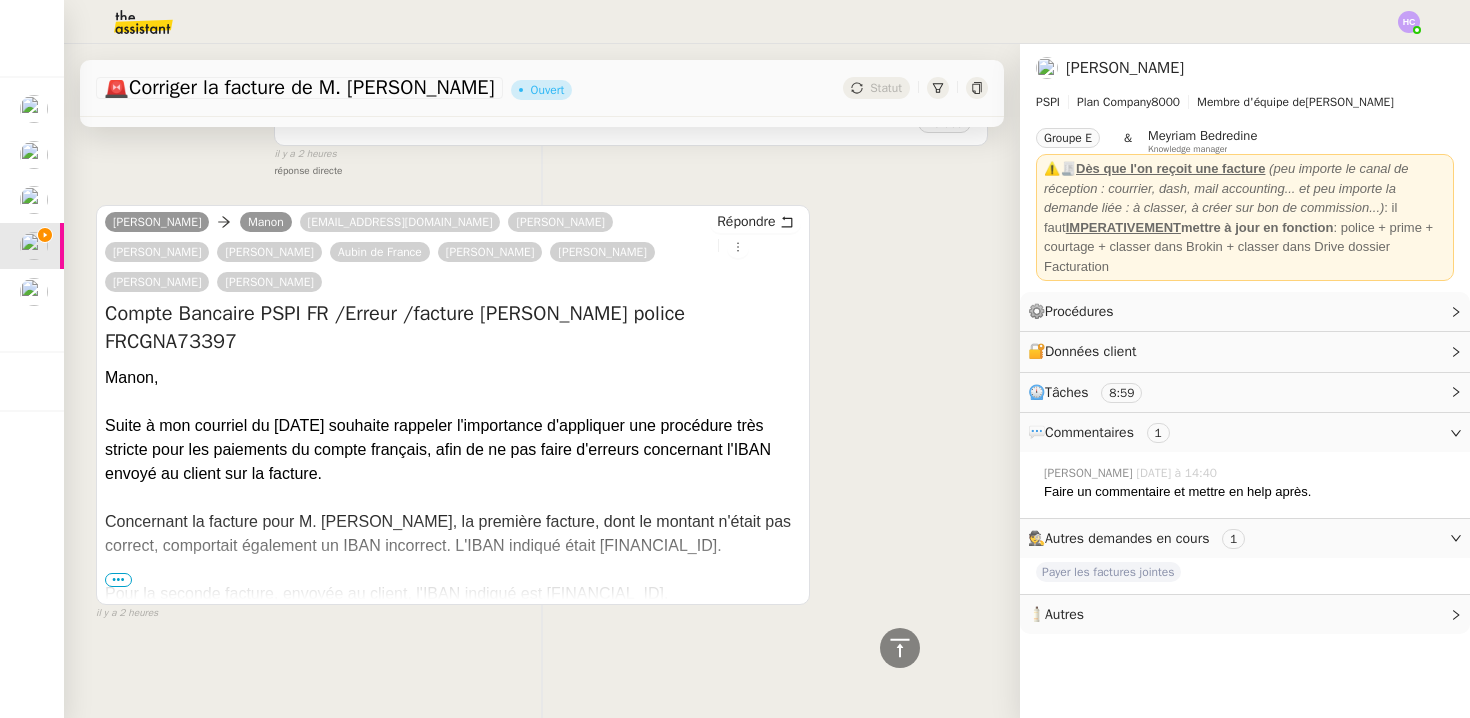 click on "•••" at bounding box center [118, 580] 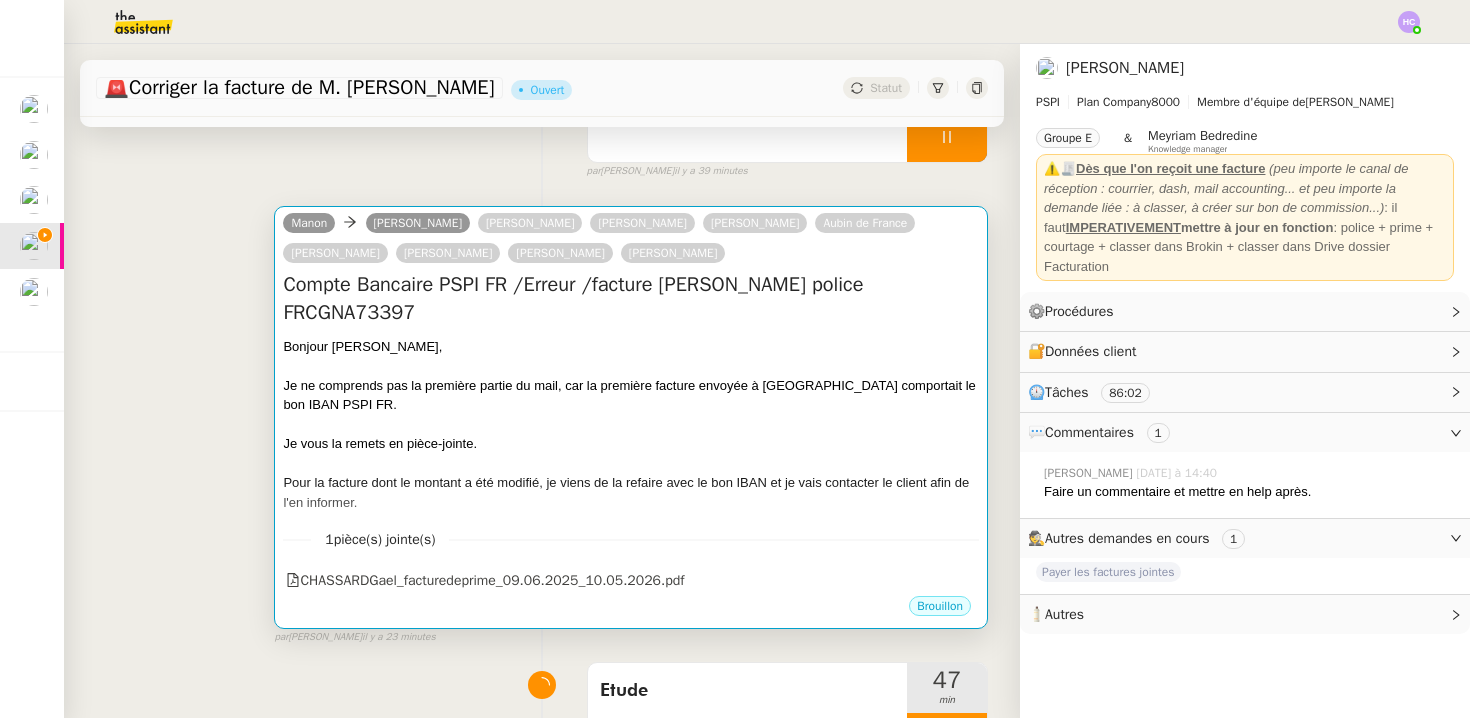 scroll, scrollTop: 233, scrollLeft: 0, axis: vertical 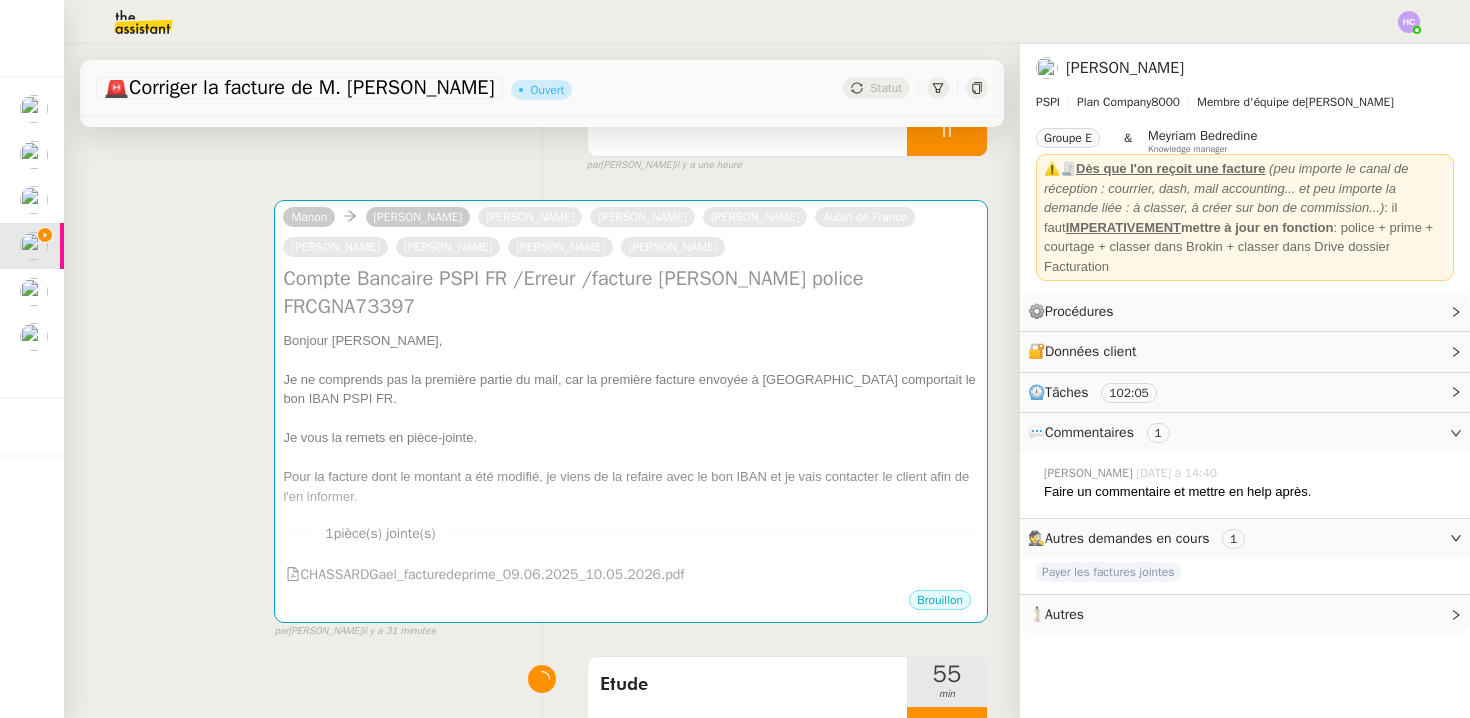 click on "[PERSON_NAME]   [PERSON_NAME]   [PERSON_NAME]    [PERSON_NAME]   Aubin de France   [PERSON_NAME]   [PERSON_NAME]   [PERSON_NAME]  Compte Bancaire PSPI FR /Erreur /facture [PERSON_NAME] police FRCGNA73397
Bonjour Sharlen, Je ne comprends pas la première partie du mail, car la première facture envoyée à Aubin comportait le bon IBAN PSPI FR.  Je vous la remets en pièce-jointe.  Pour la facture dont le montant a été modifié, je viens de la refaire avec le bon IBAN et je vais contacter le client afin de l'en informer.  •••  1  pièce(s) jointe(s)  CHASSARDGael_facturedeprime_09.06.2025_10.05.2026.pdf  Brouillon false par   [PERSON_NAME]   il y a 31 minutes" at bounding box center (542, 411) 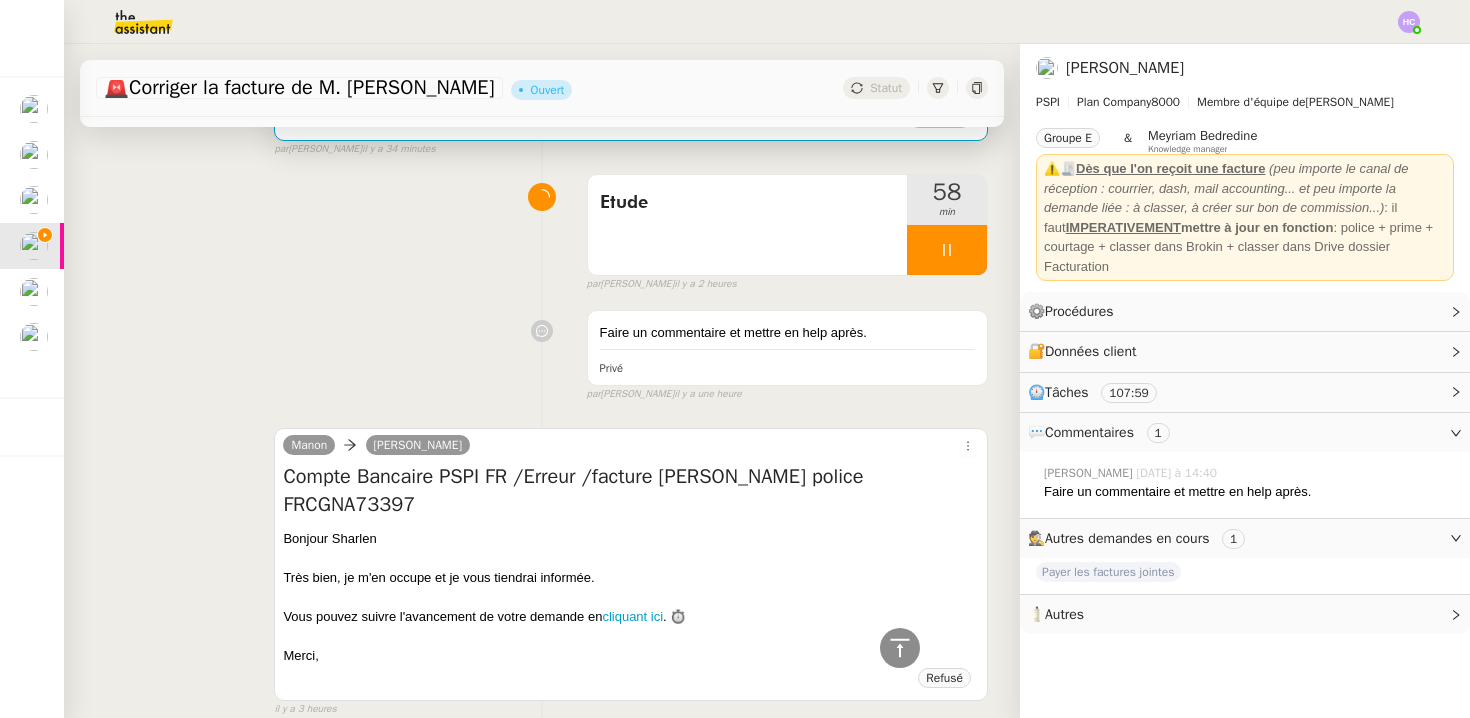 scroll, scrollTop: 711, scrollLeft: 0, axis: vertical 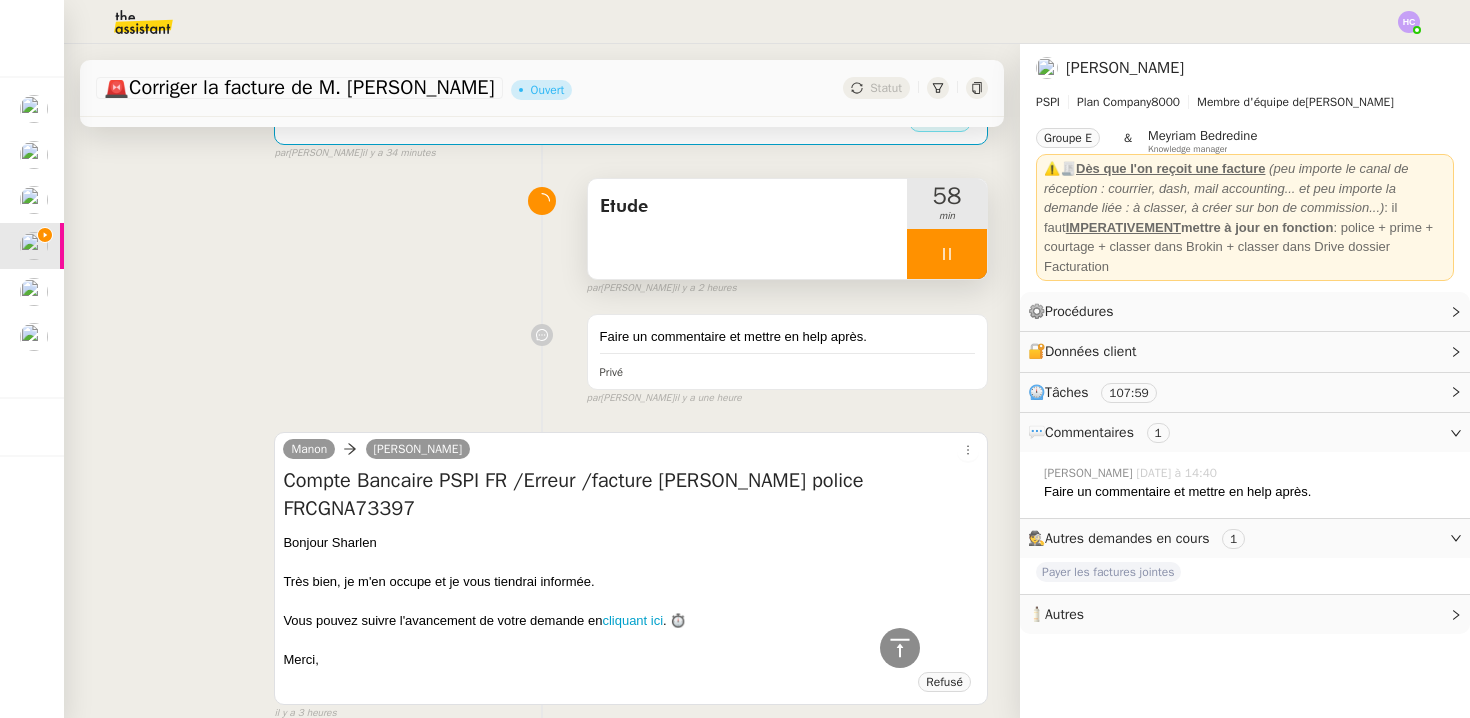 click at bounding box center [947, 254] 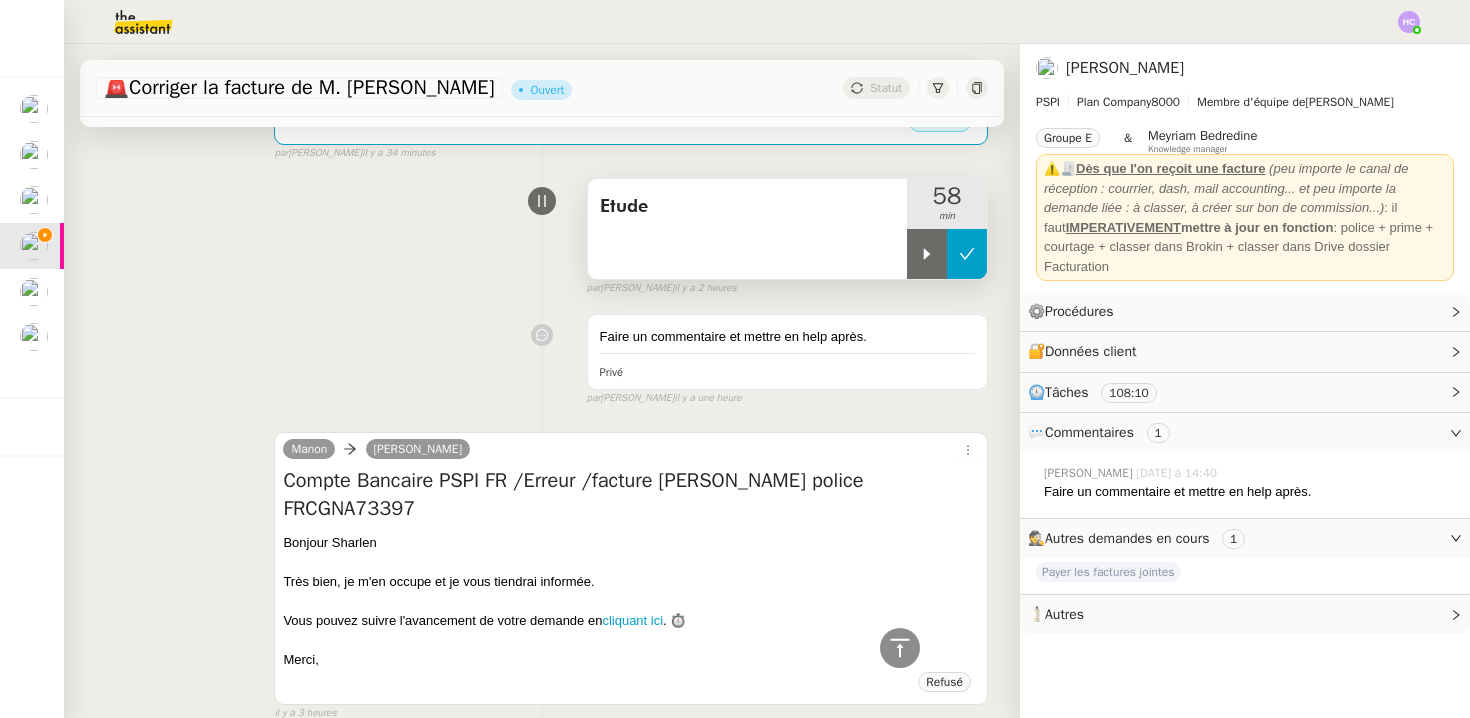 click 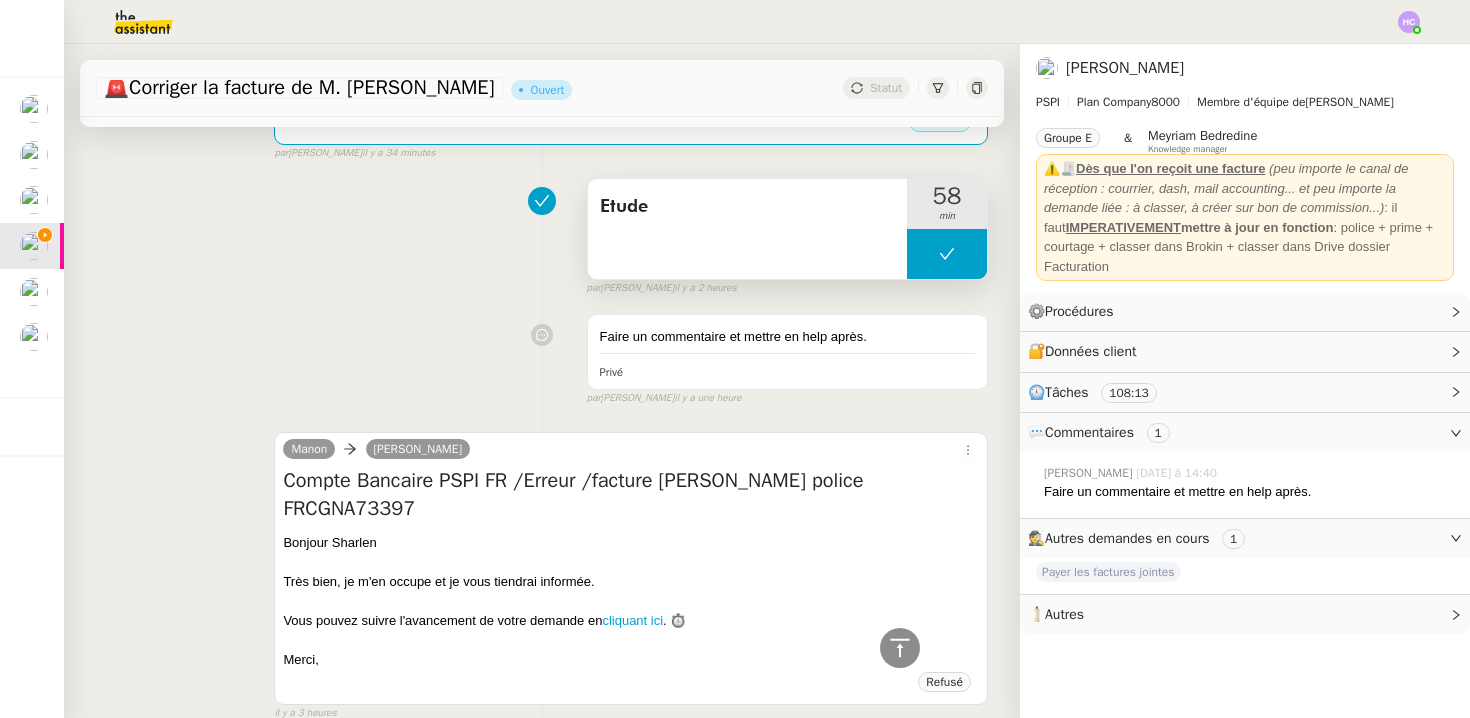 click 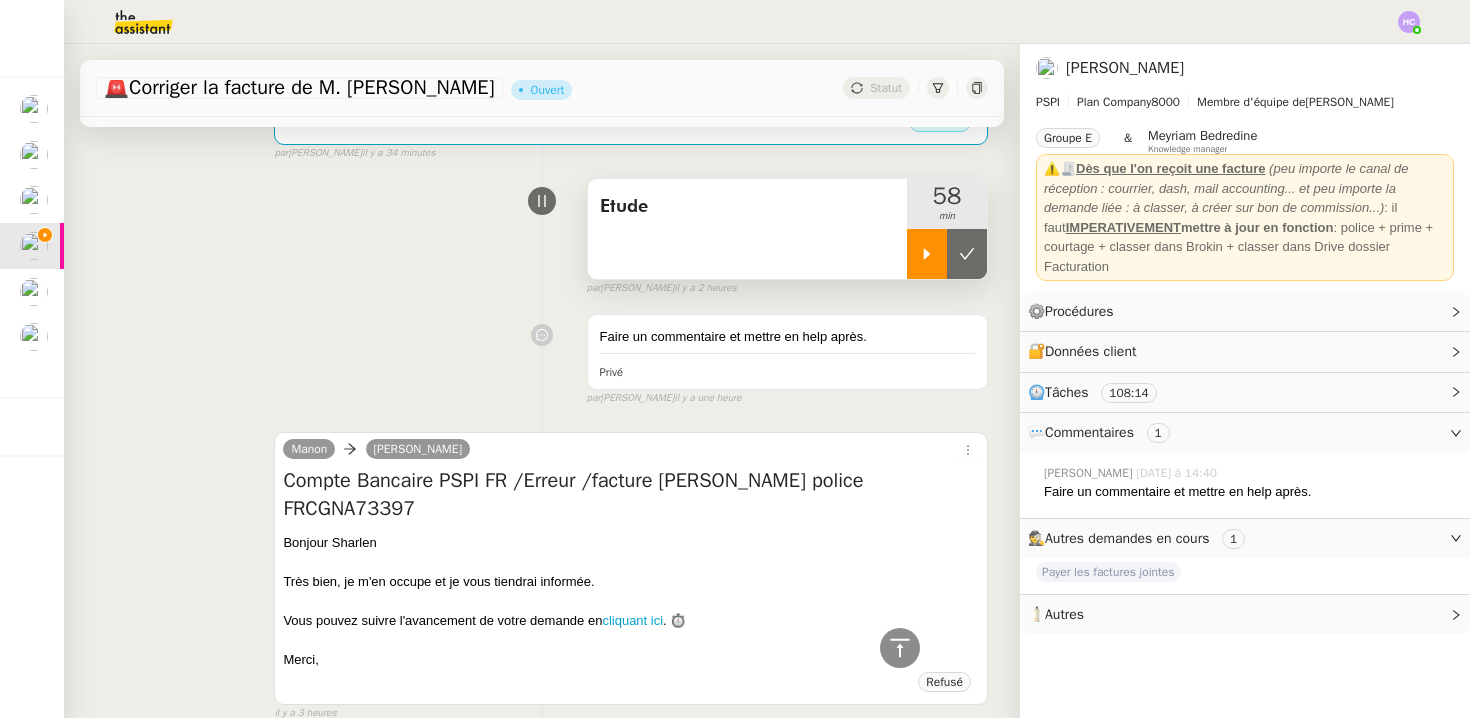 click 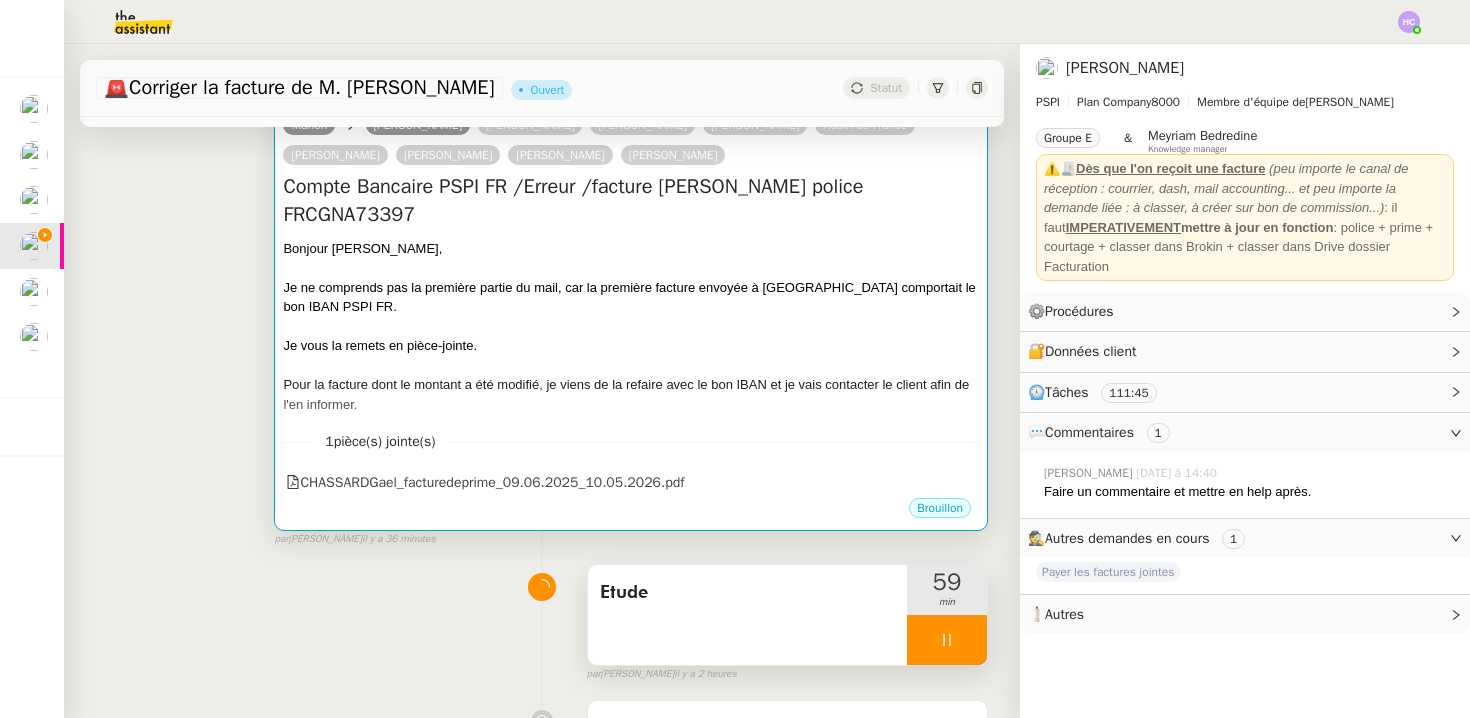 scroll, scrollTop: 427, scrollLeft: 0, axis: vertical 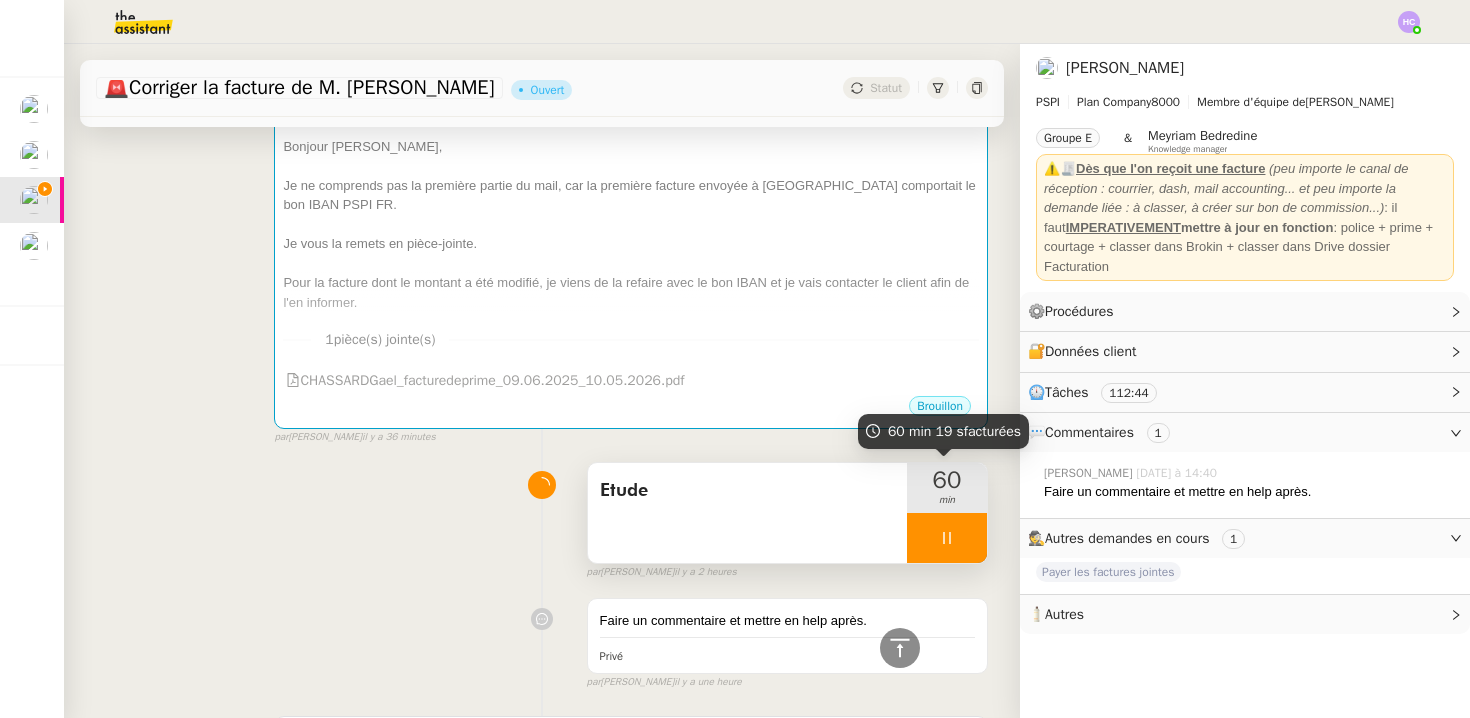 click at bounding box center (947, 538) 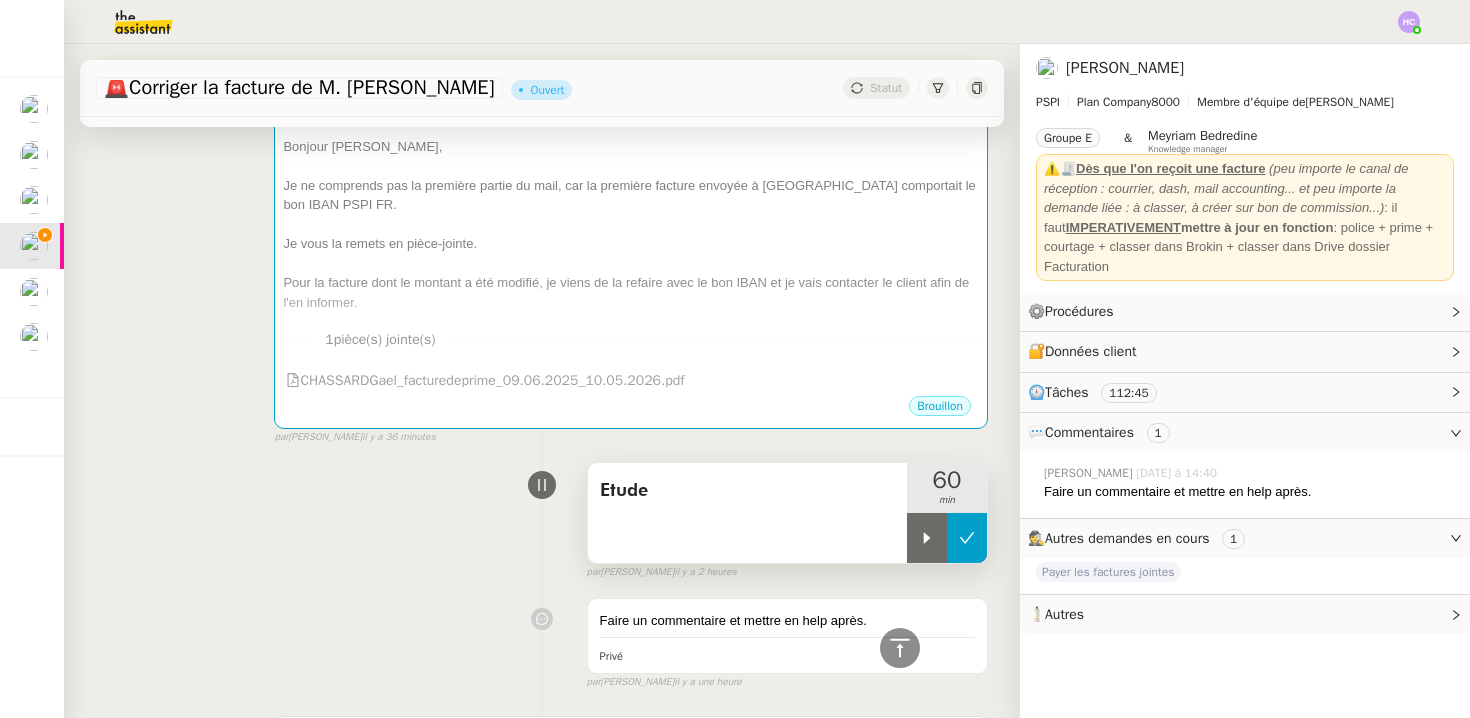 click 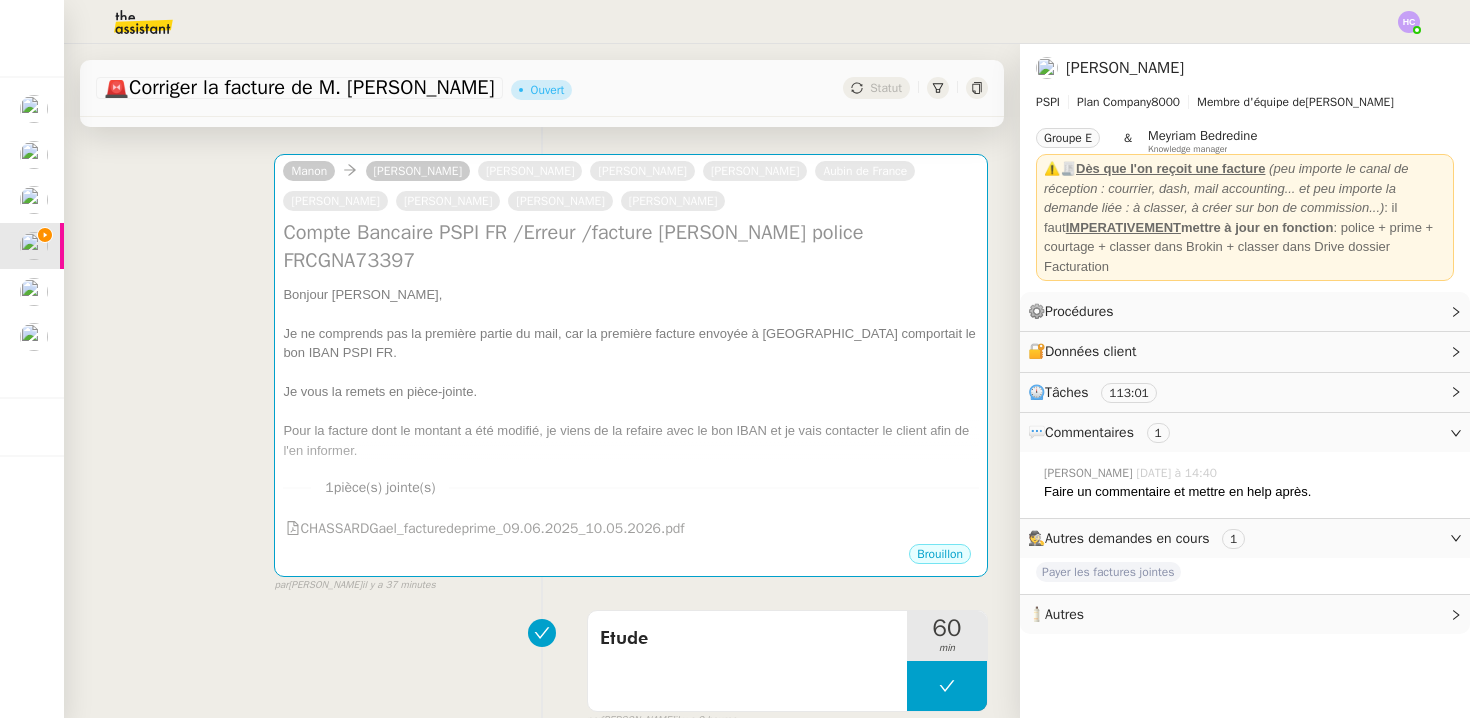 scroll, scrollTop: 274, scrollLeft: 0, axis: vertical 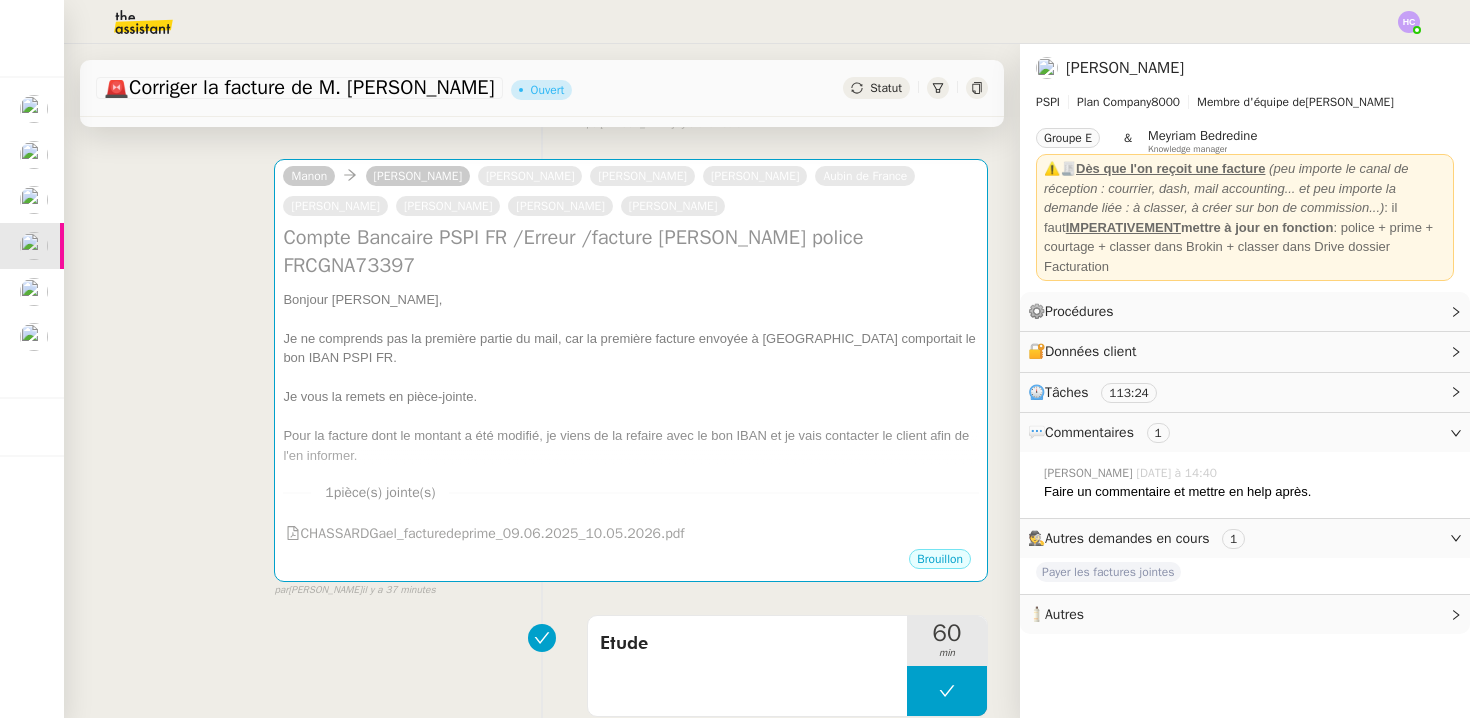 click 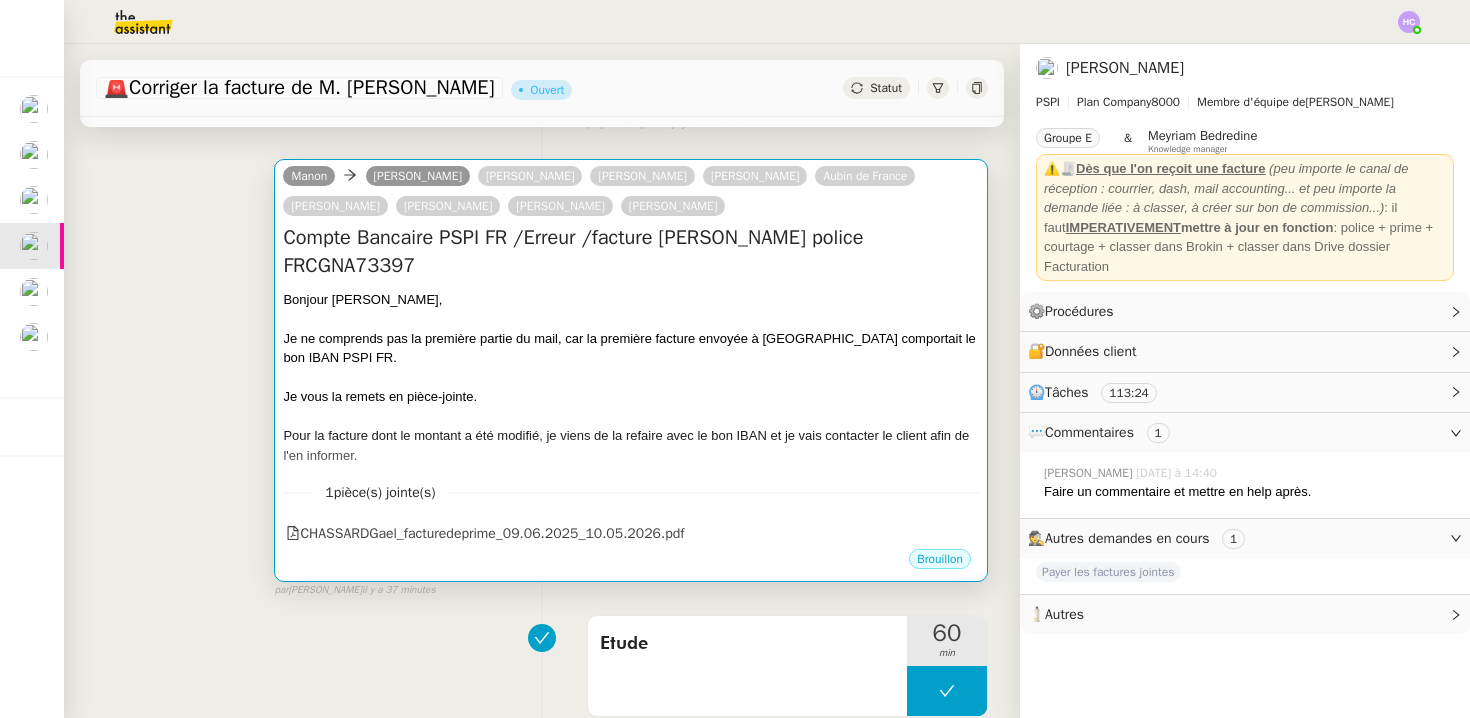 click on "Je ne comprends pas la première partie du mail, car la première facture envoyée à [GEOGRAPHIC_DATA] comportait le bon IBAN PSPI FR." at bounding box center (631, 348) 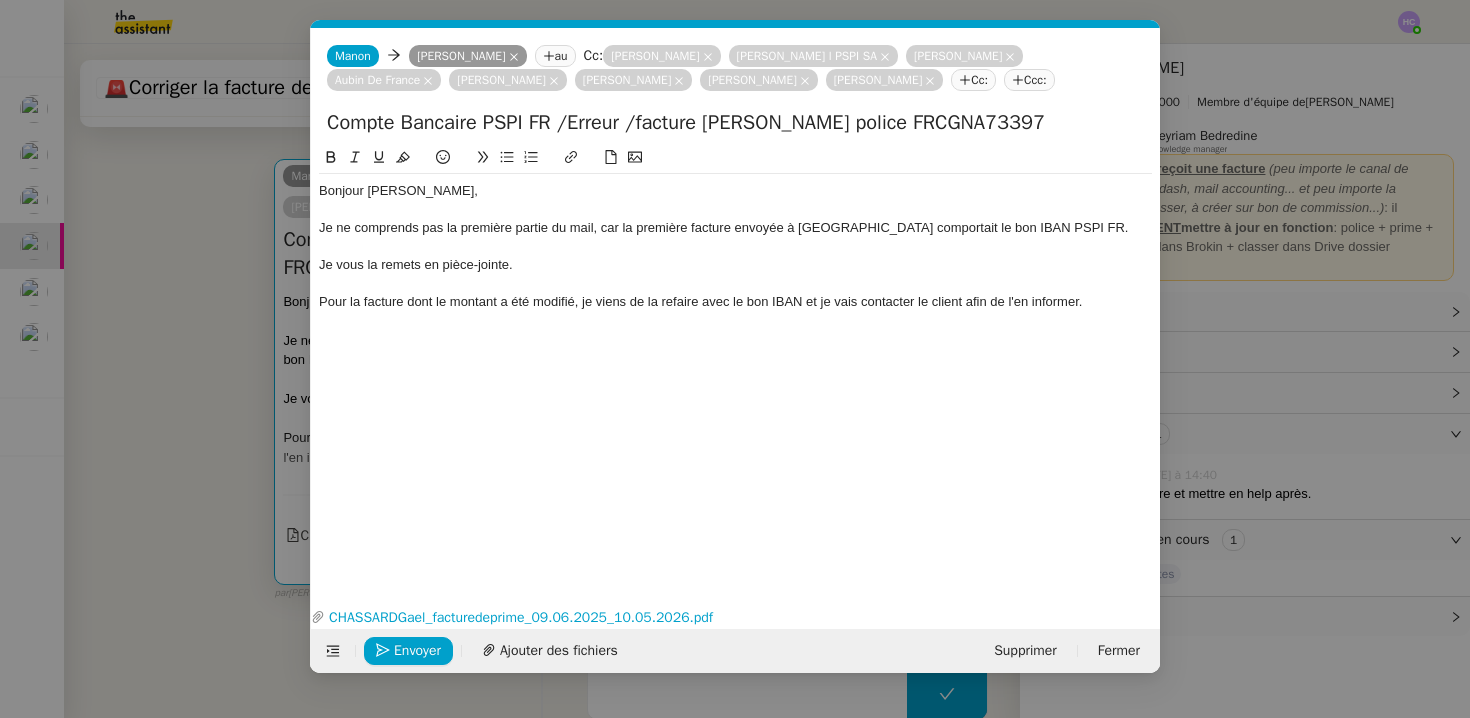 scroll, scrollTop: 0, scrollLeft: 42, axis: horizontal 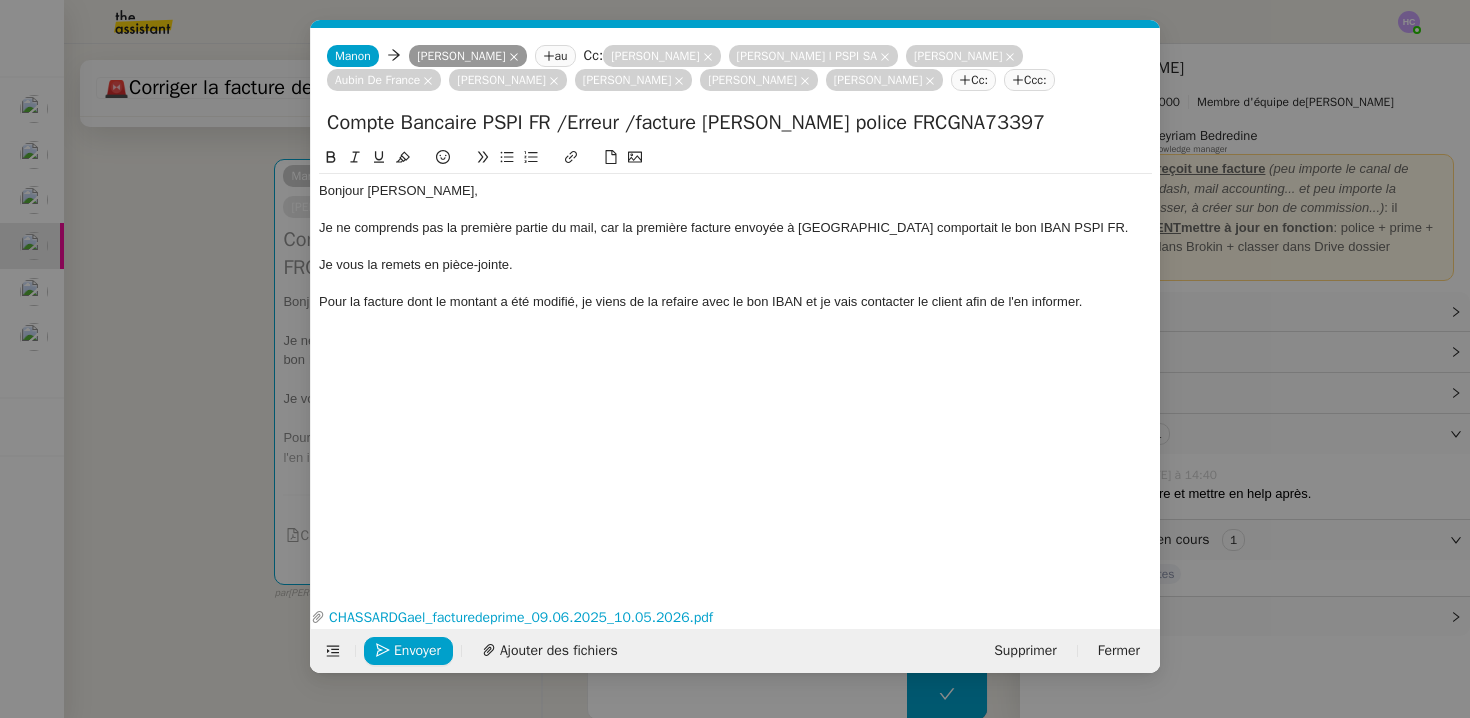 click on "Pour la facture dont le montant a été modifié, je viens de la refaire avec le bon IBAN et je vais contacter le client afin de l'en informer." 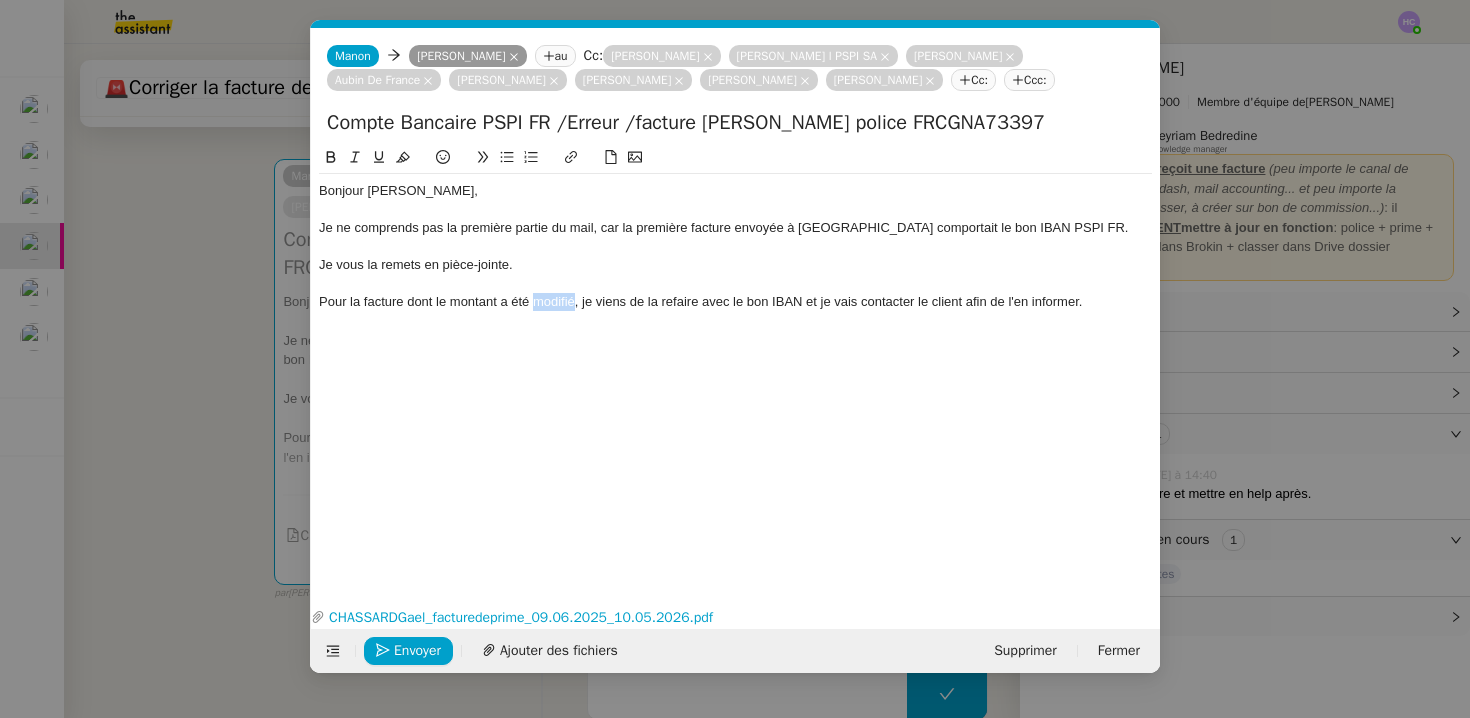 click on "Pour la facture dont le montant a été modifié, je viens de la refaire avec le bon IBAN et je vais contacter le client afin de l'en informer." 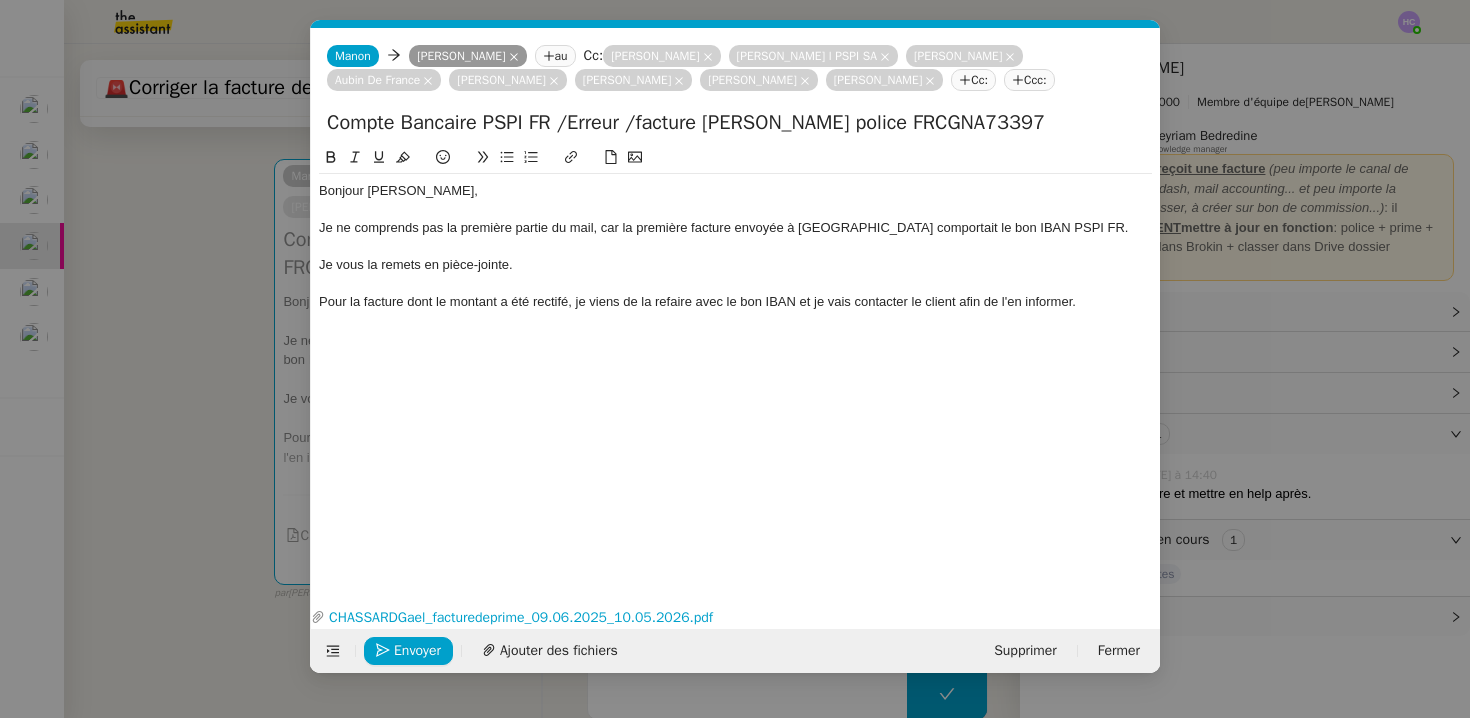 click on "Pour la facture dont le montant a été rectifé, je viens de la refaire avec le bon IBAN et je vais contacter le client afin de l'en informer." 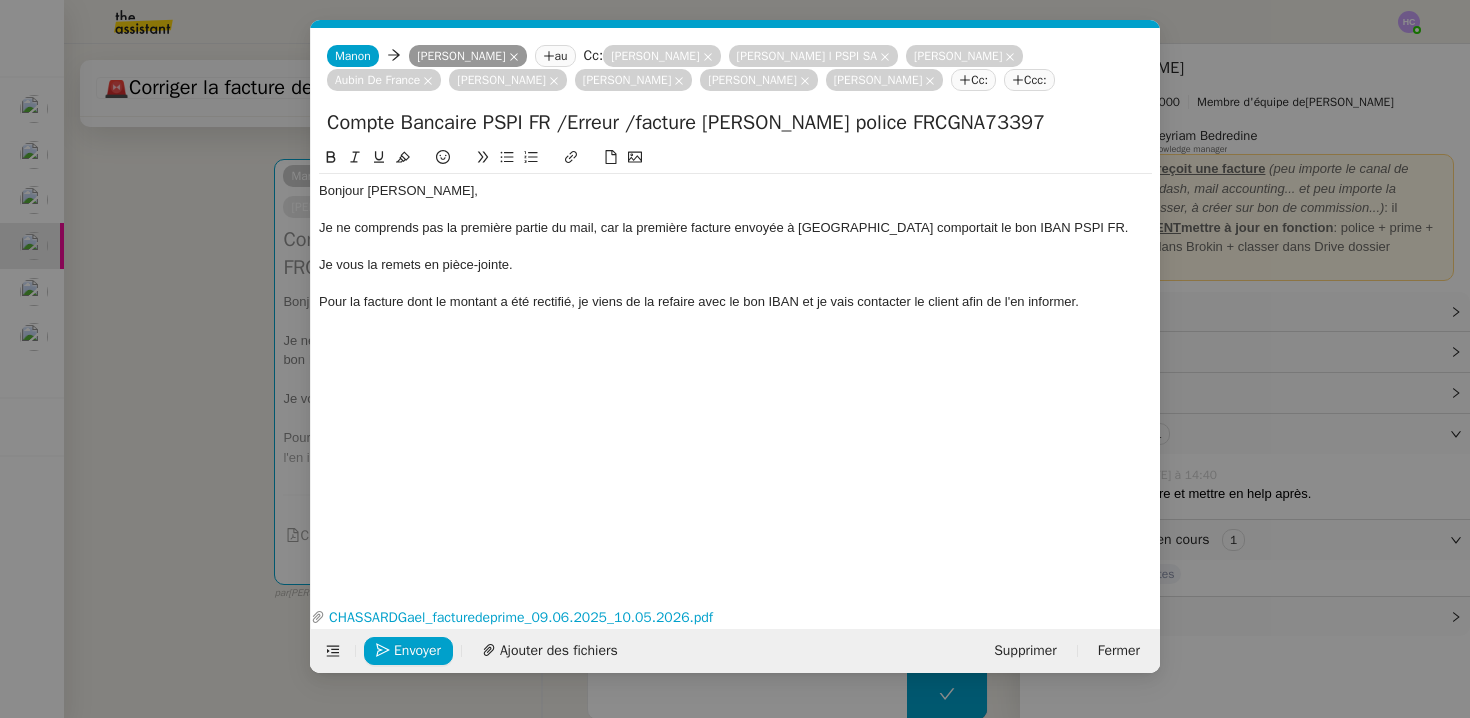 click on "Service TA - VOYAGE - PROPOSITION GLOBALE    A utiliser dans le cadre de proposition de déplacement TA - RELANCE CLIENT (EN)    Relancer un client lorsqu'il n'a pas répondu à un précédent message BAFERTY - MAIL AUDITION    A utiliser dans le cadre de la procédure d'envoi des mails d'audition TA - PUBLICATION OFFRE D'EMPLOI     Organisation du recrutement Discours de présentation du paiement sécurisé    TA - VOYAGES - PROPOSITION ITINERAIRE    Soumettre les résultats d'une recherche TA - CONFIRMATION PAIEMENT (EN)    Confirmer avec le client de modèle de transaction - Attention Plan Pro nécessaire. TA - COURRIER EXPEDIE (recommandé)    A utiliser dans le cadre de l'envoi d'un courrier recommandé TA - PARTAGE DE CALENDRIER (EN)    A utiliser pour demander au client de partager son calendrier afin de faciliter l'accès et la gestion PSPI - Appel de fonds MJL    A utiliser dans le cadre de la procédure d'appel de fonds MJL TA - RELANCE CLIENT    TA - AR PROCEDURES        21 YIELD" at bounding box center (735, 359) 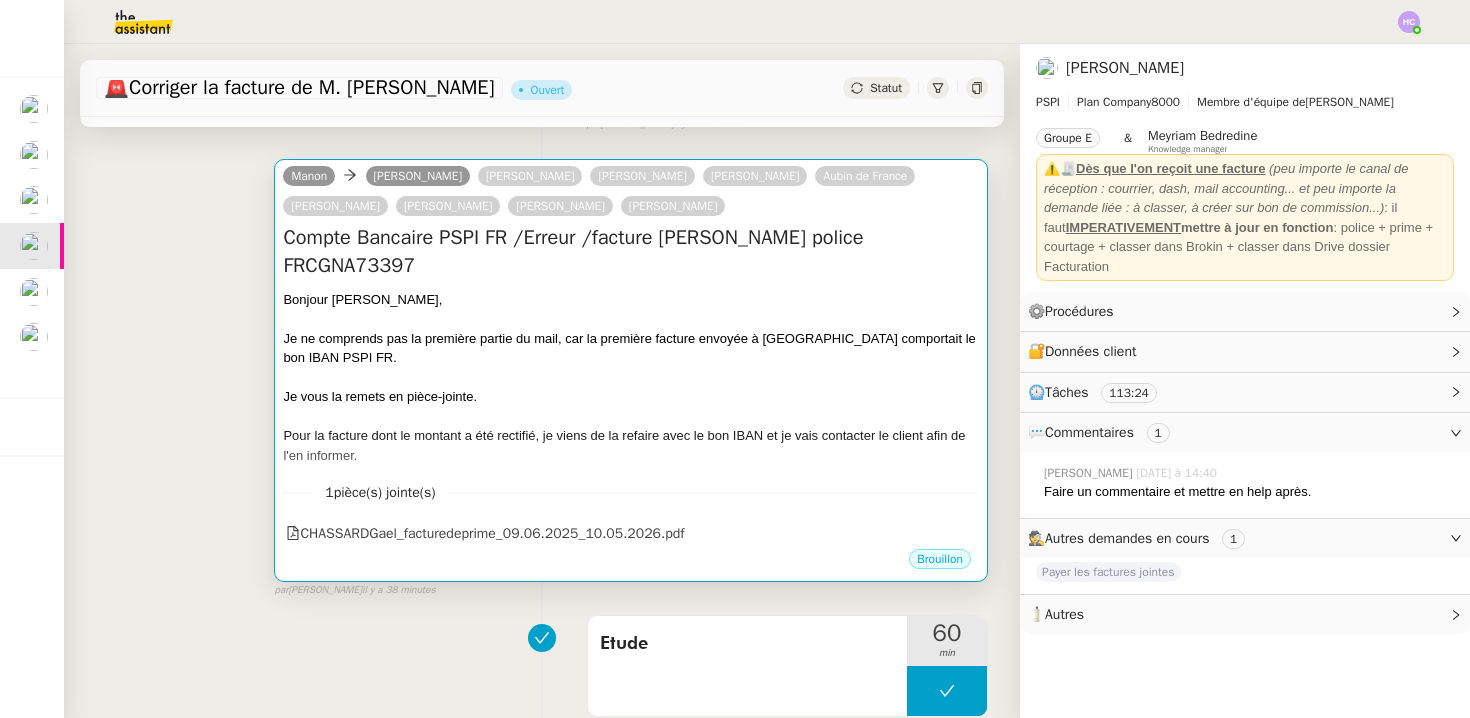 scroll, scrollTop: 0, scrollLeft: 0, axis: both 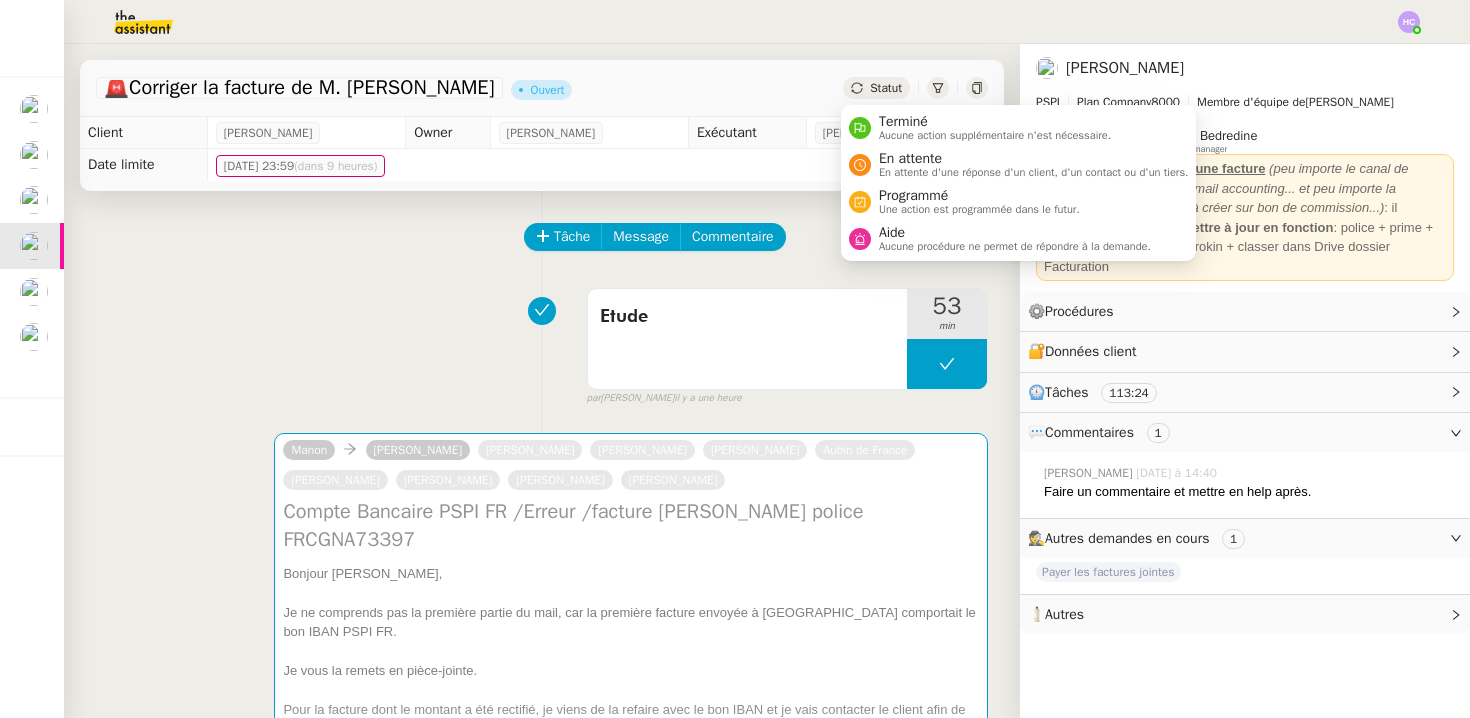 click on "Etude     53 min false par   [PERSON_NAME]   il y a une heure" at bounding box center [542, 343] 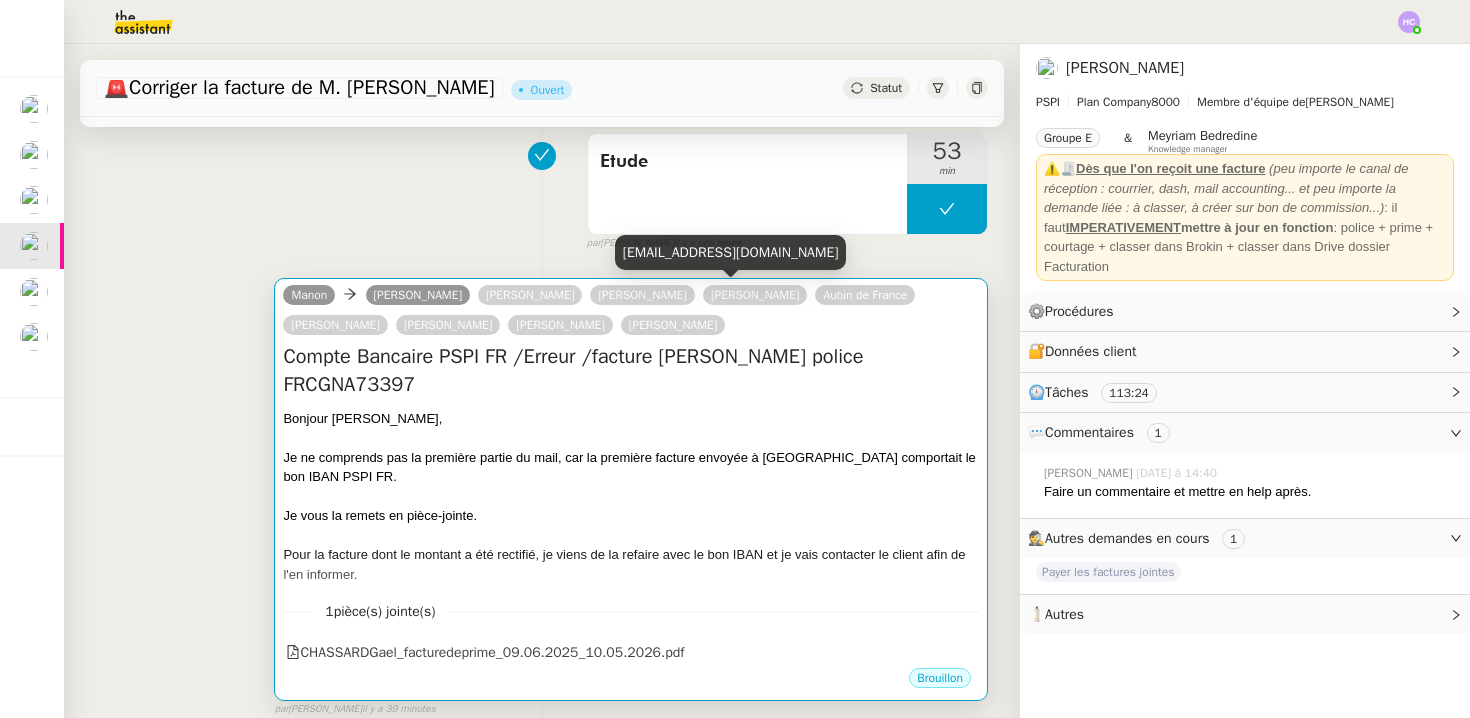 scroll, scrollTop: 0, scrollLeft: 0, axis: both 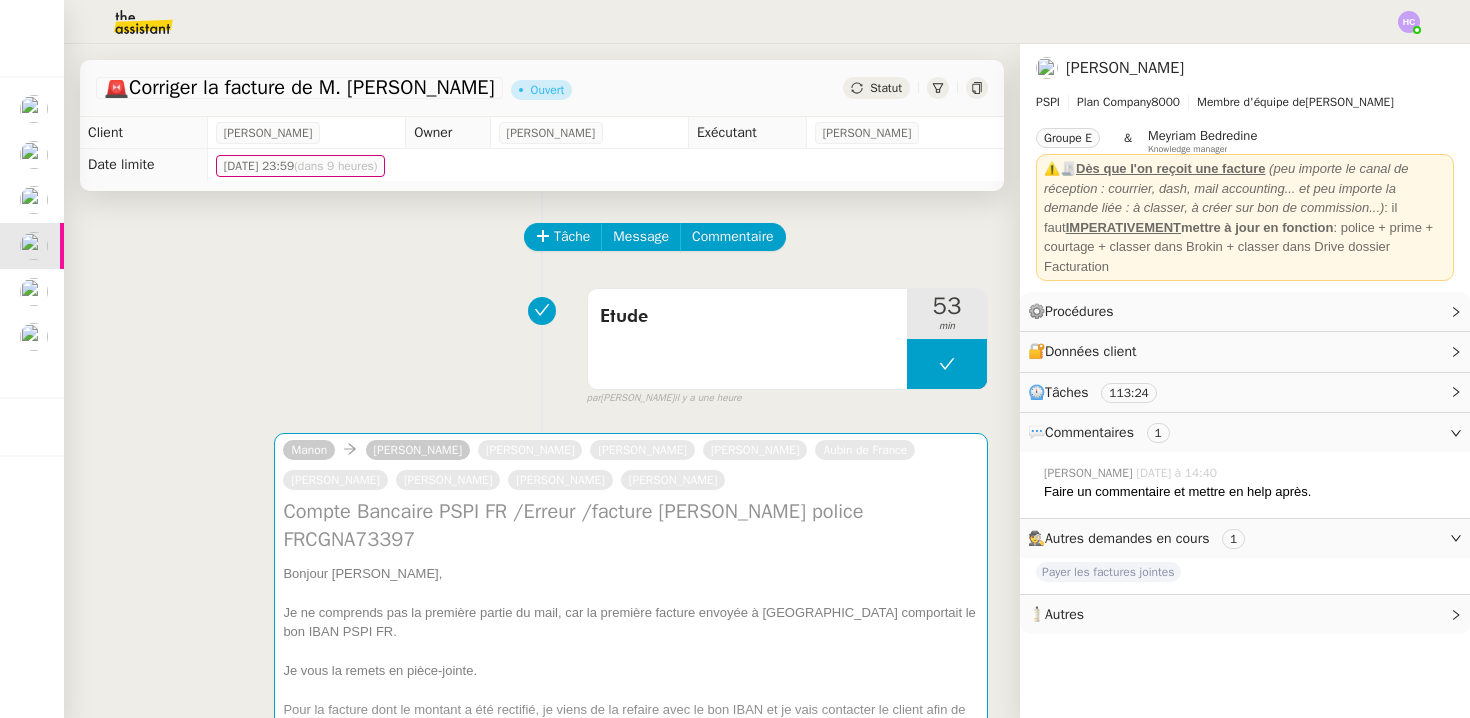 click on "Statut" 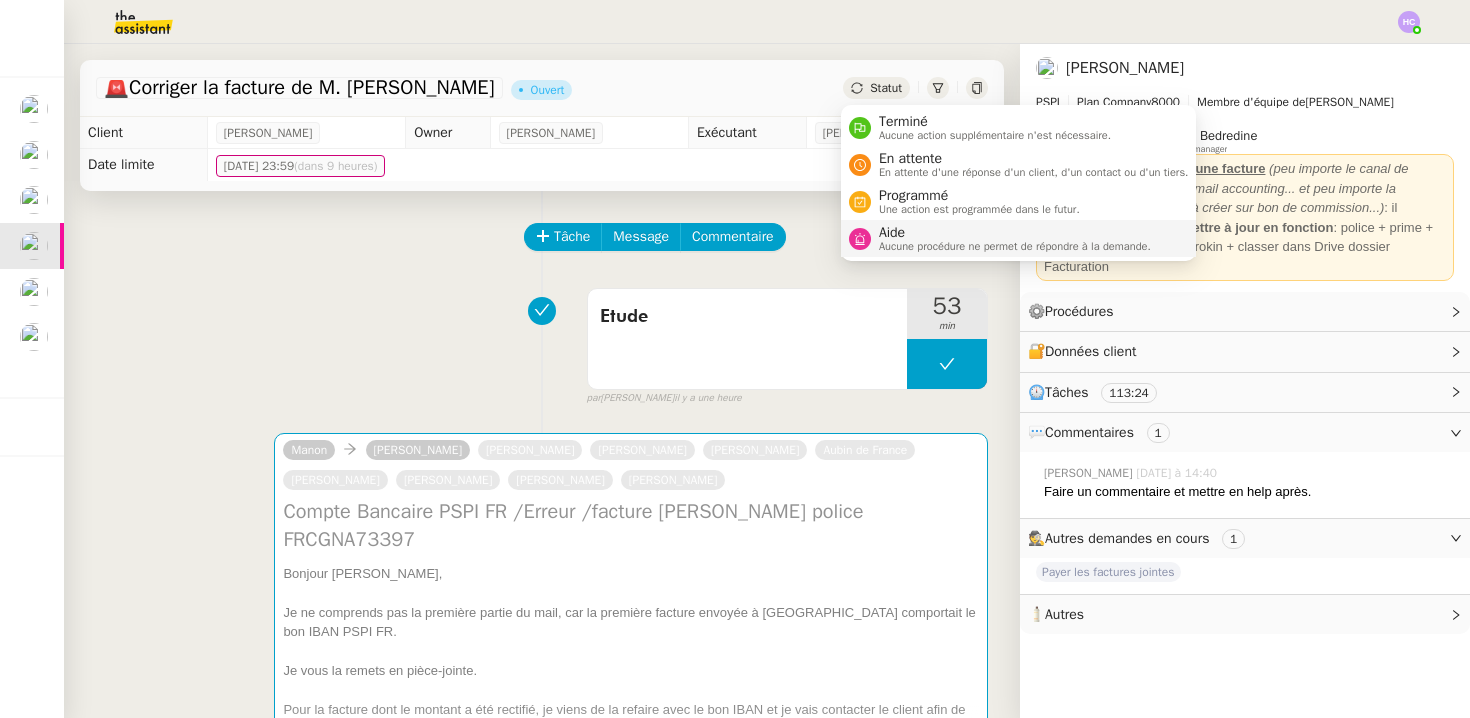 click on "Aide" at bounding box center (1015, 233) 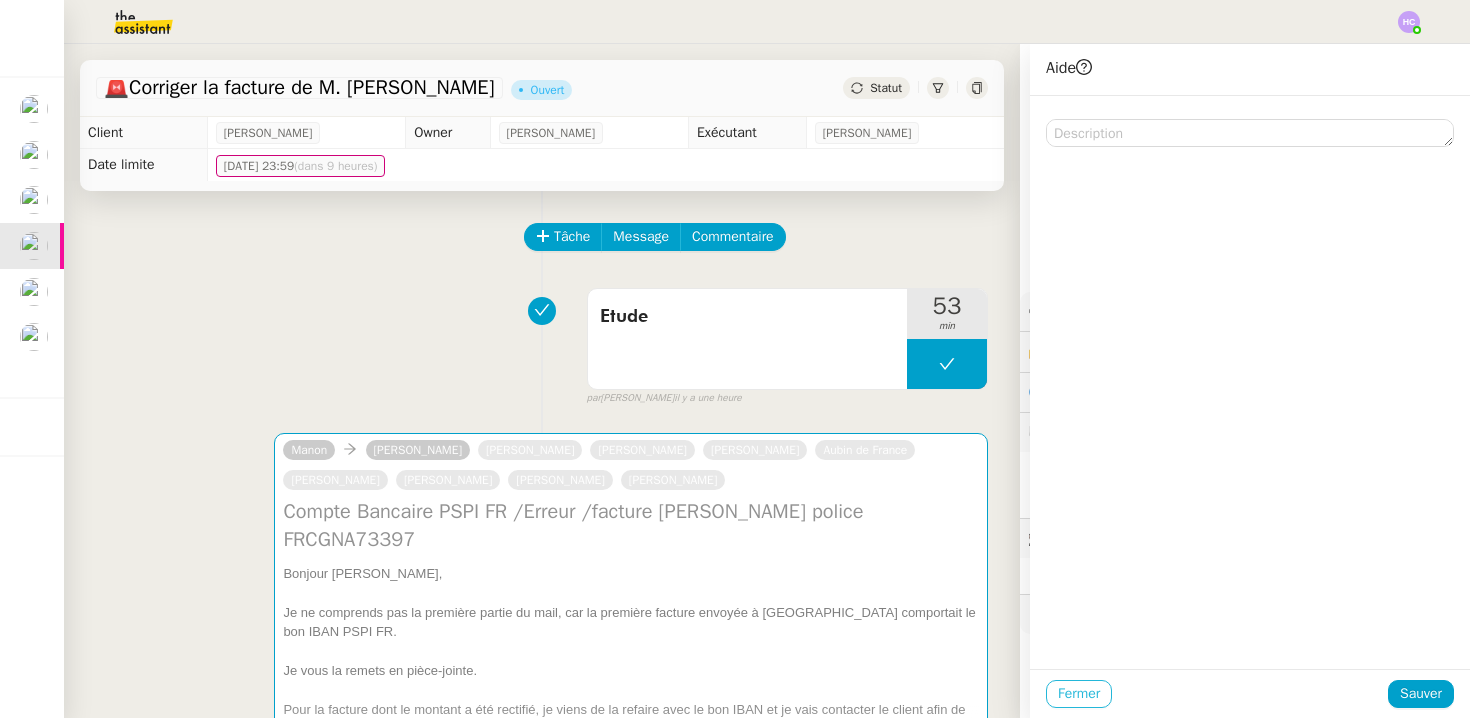click on "Fermer" 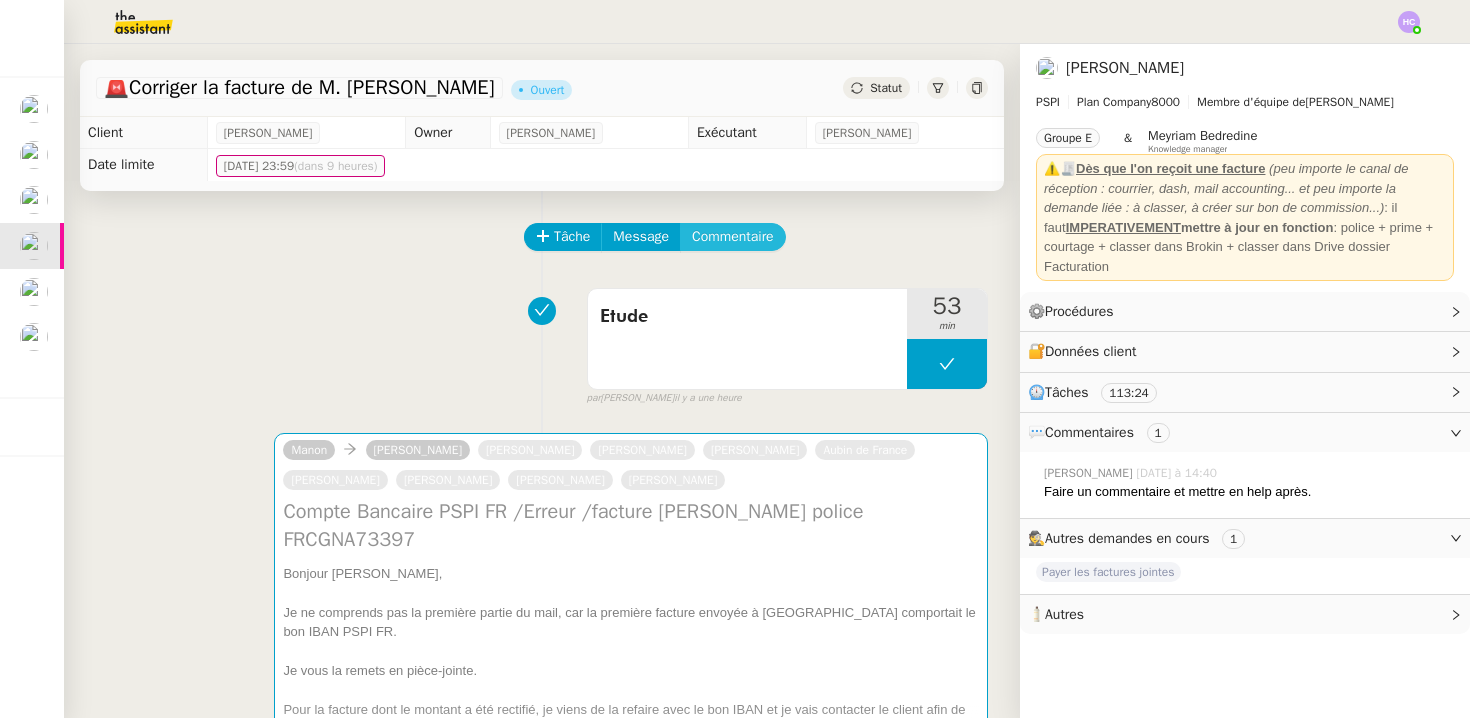 click on "Commentaire" 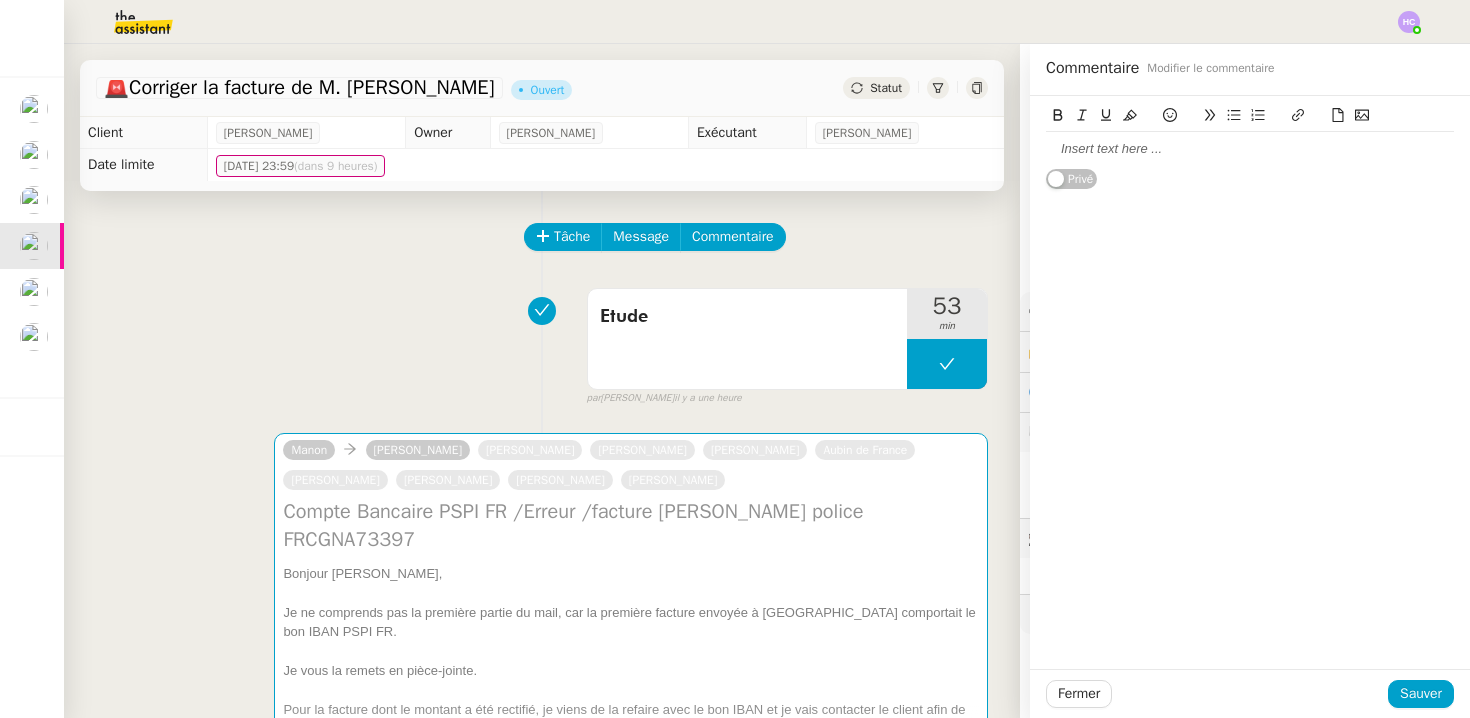 type 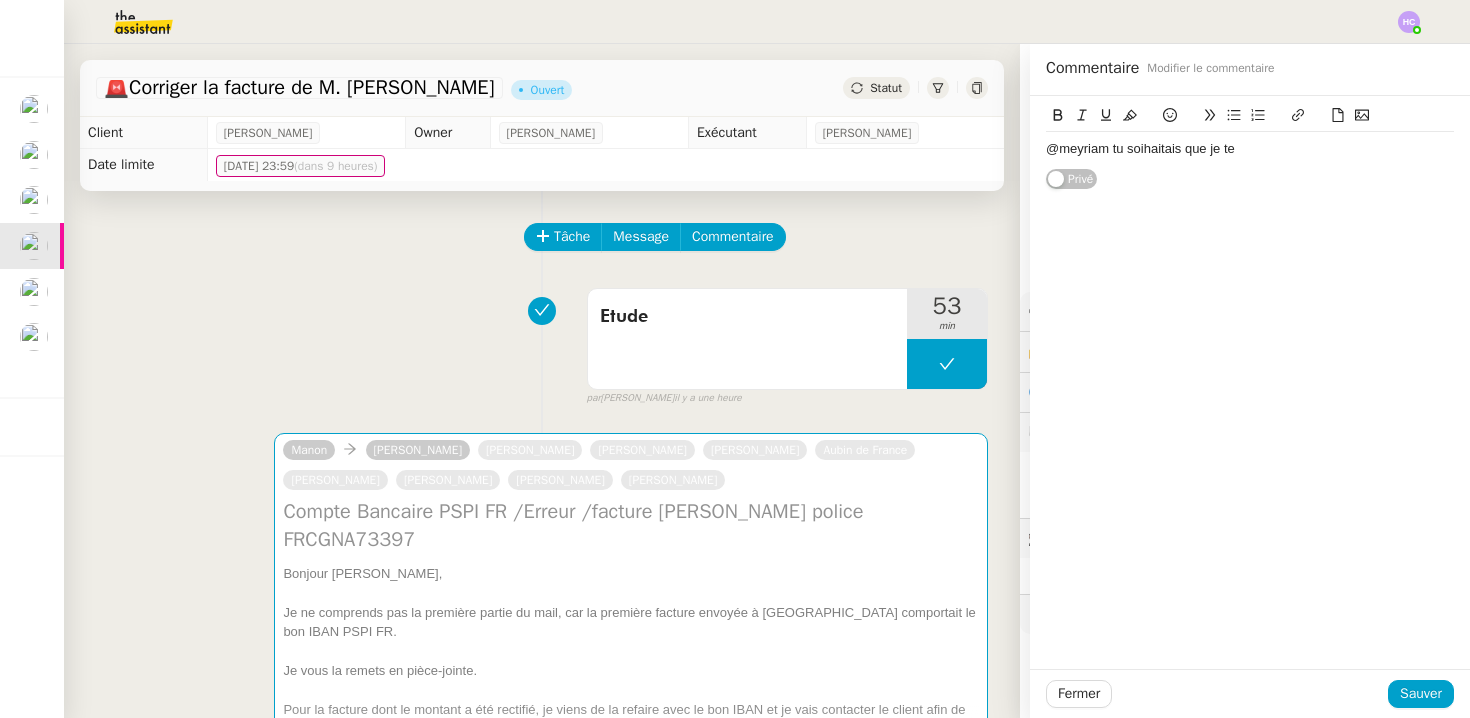 click on "@meyriam tu soihaitais que je te" 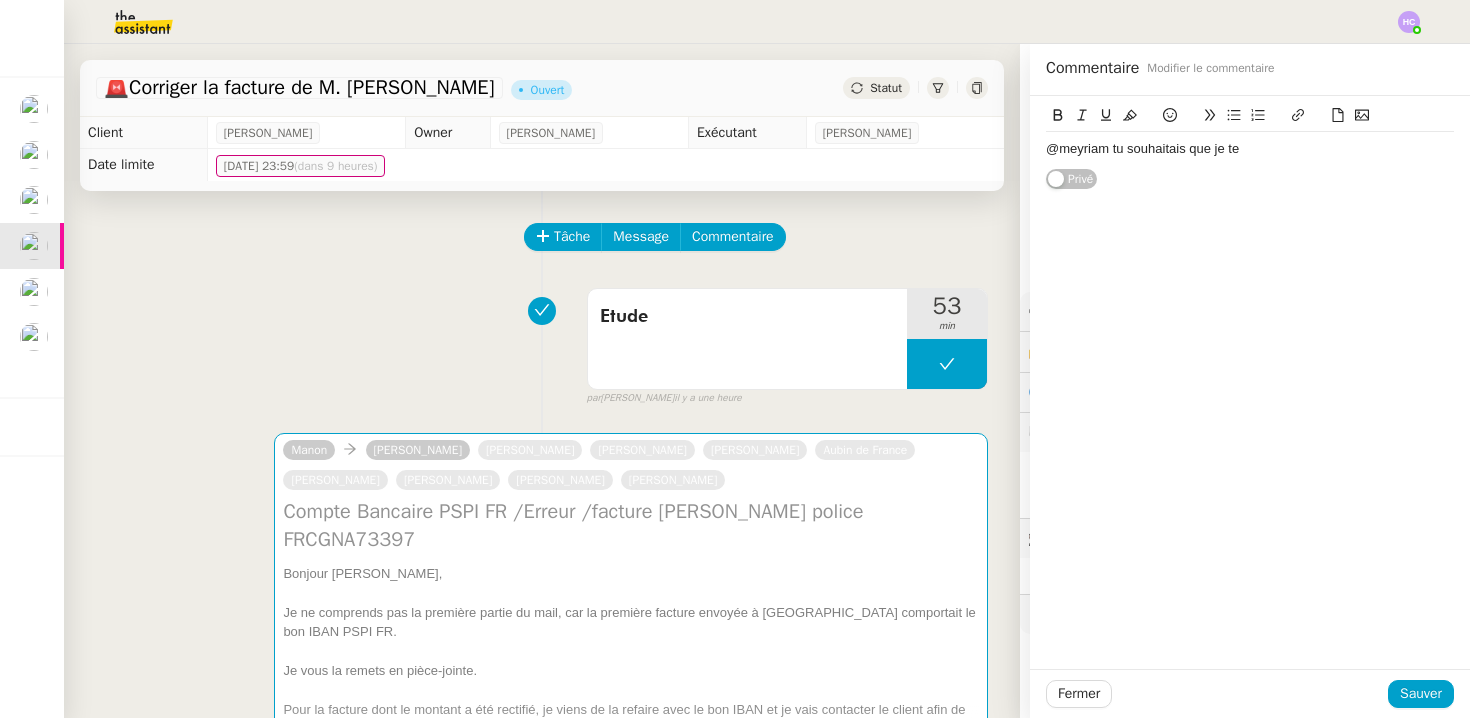 drag, startPoint x: 1244, startPoint y: 148, endPoint x: 1110, endPoint y: 148, distance: 134 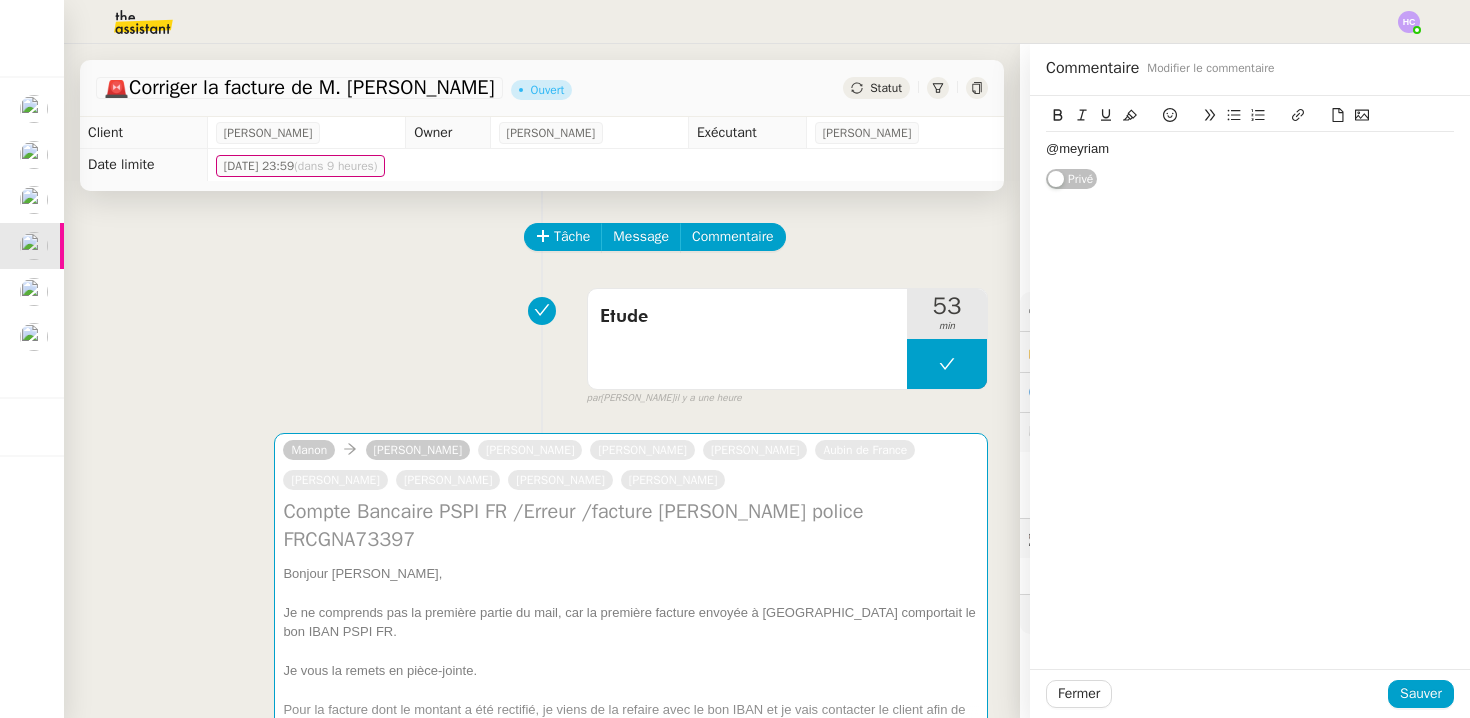 click on "@meyriam" 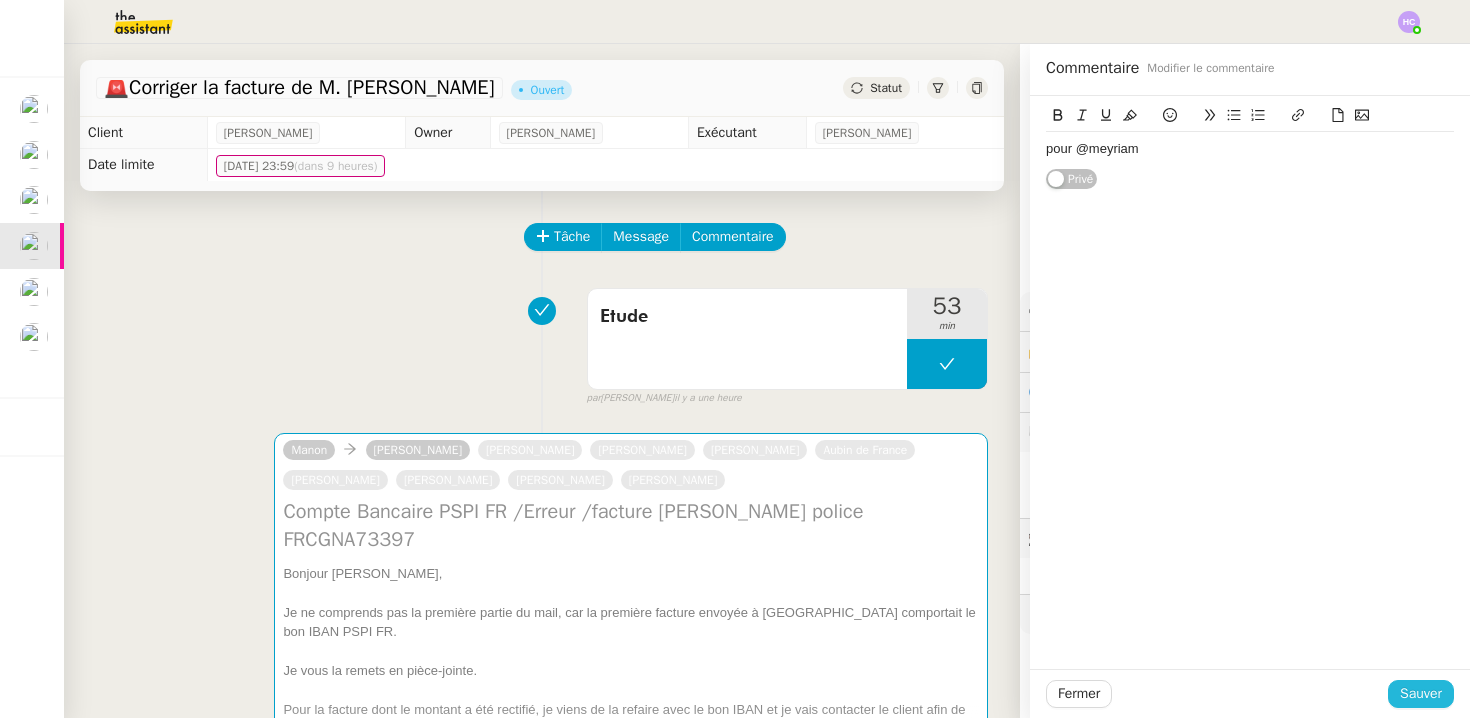 click on "Sauver" 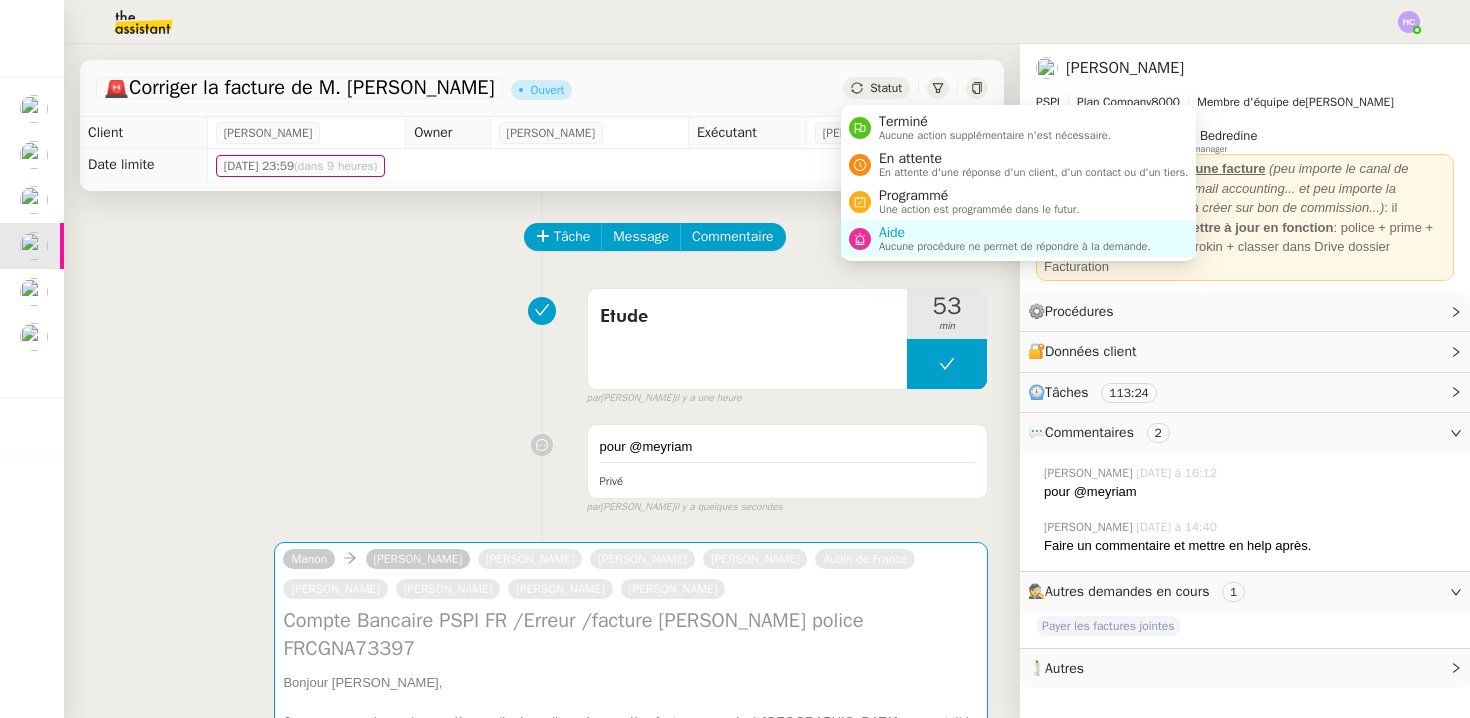 click on "Statut" 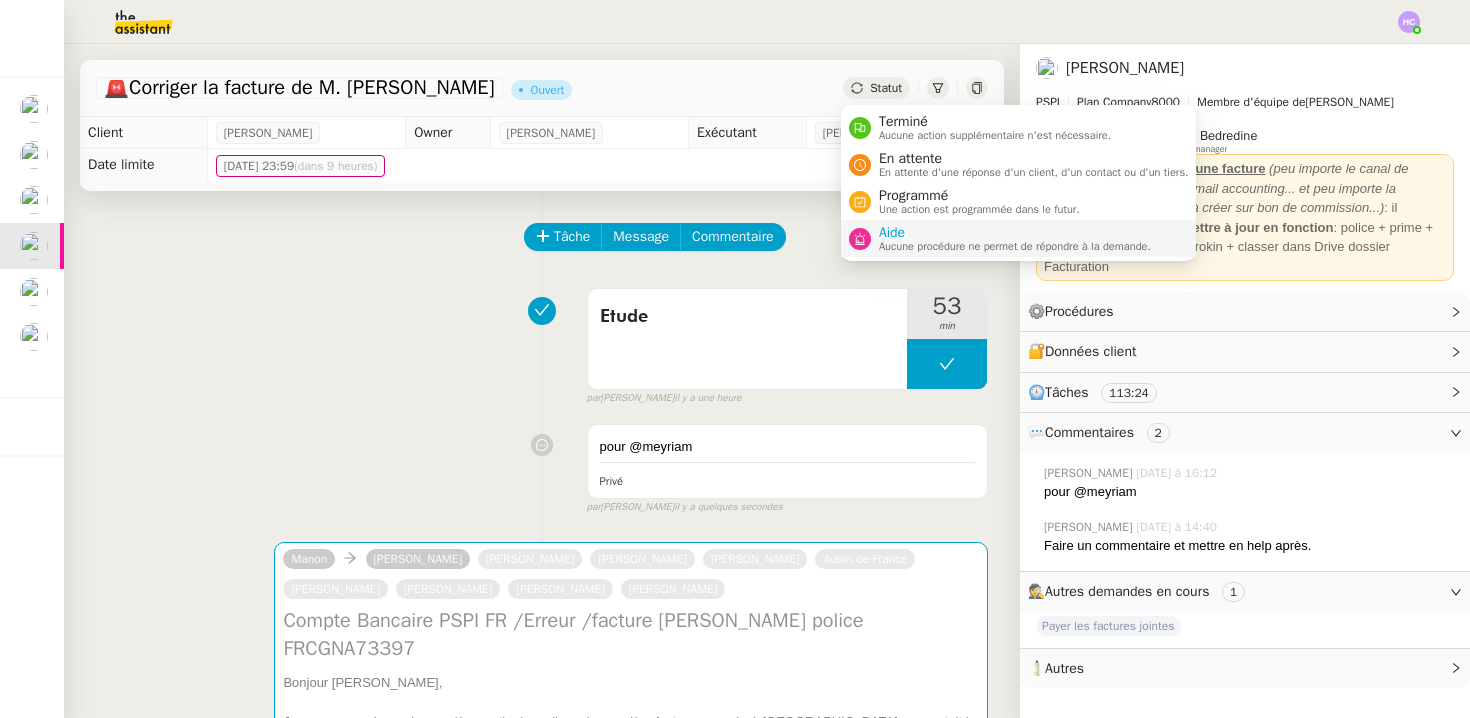 click on "Aide" at bounding box center (1015, 233) 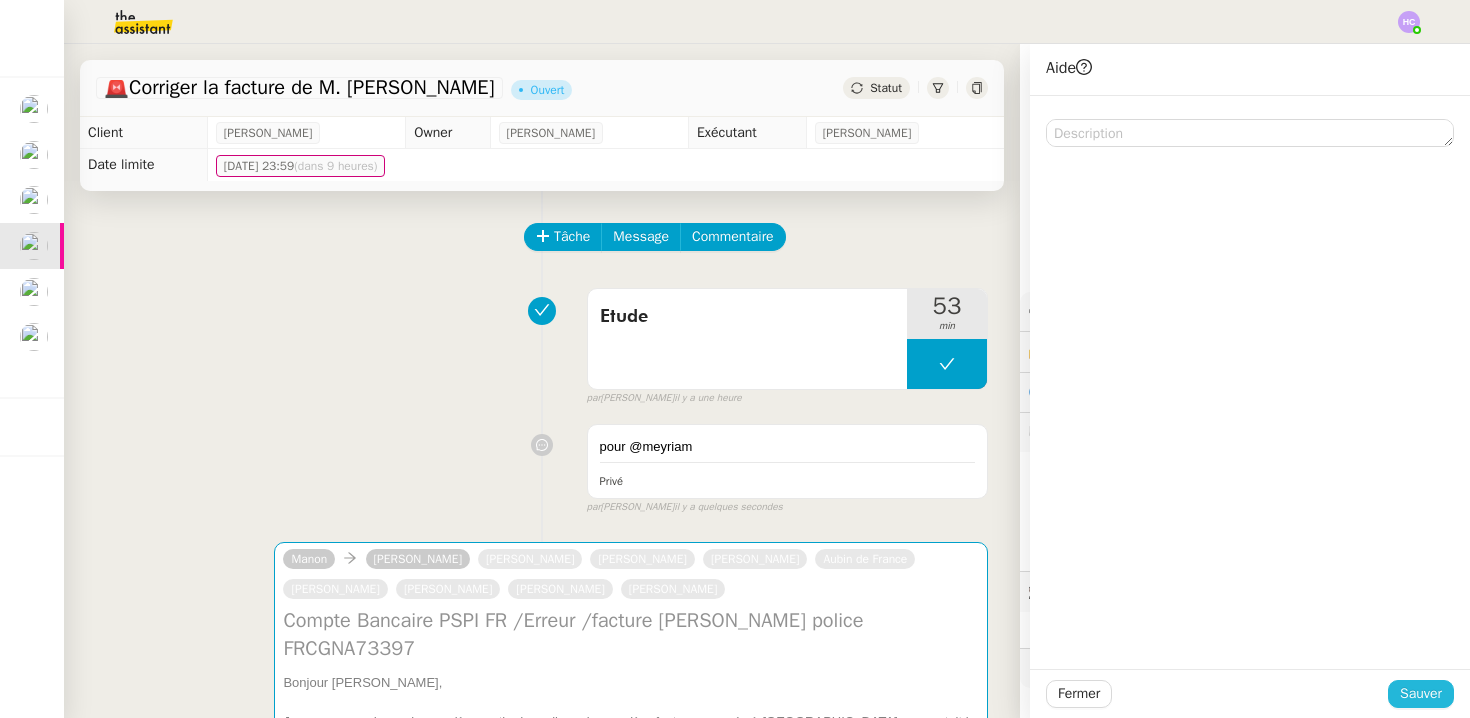 click on "Sauver" 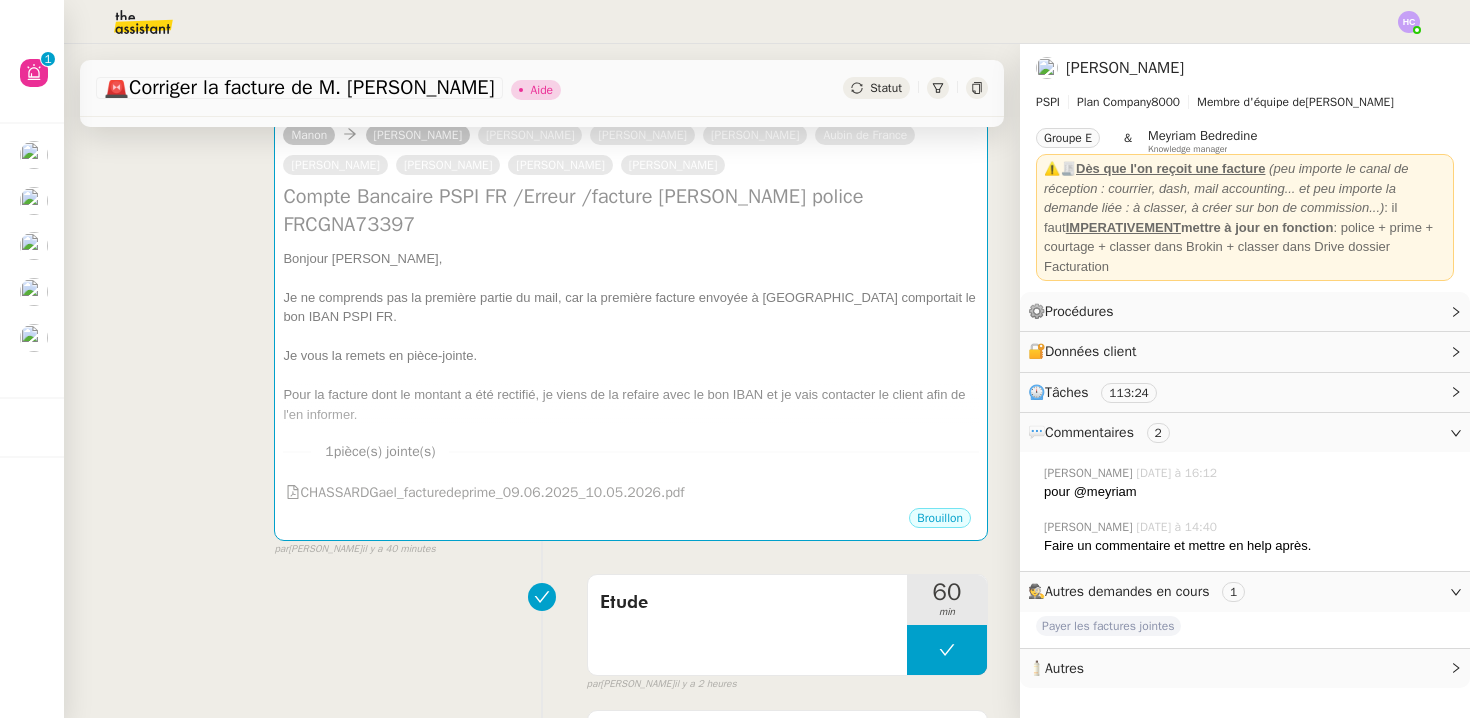 scroll, scrollTop: 526, scrollLeft: 0, axis: vertical 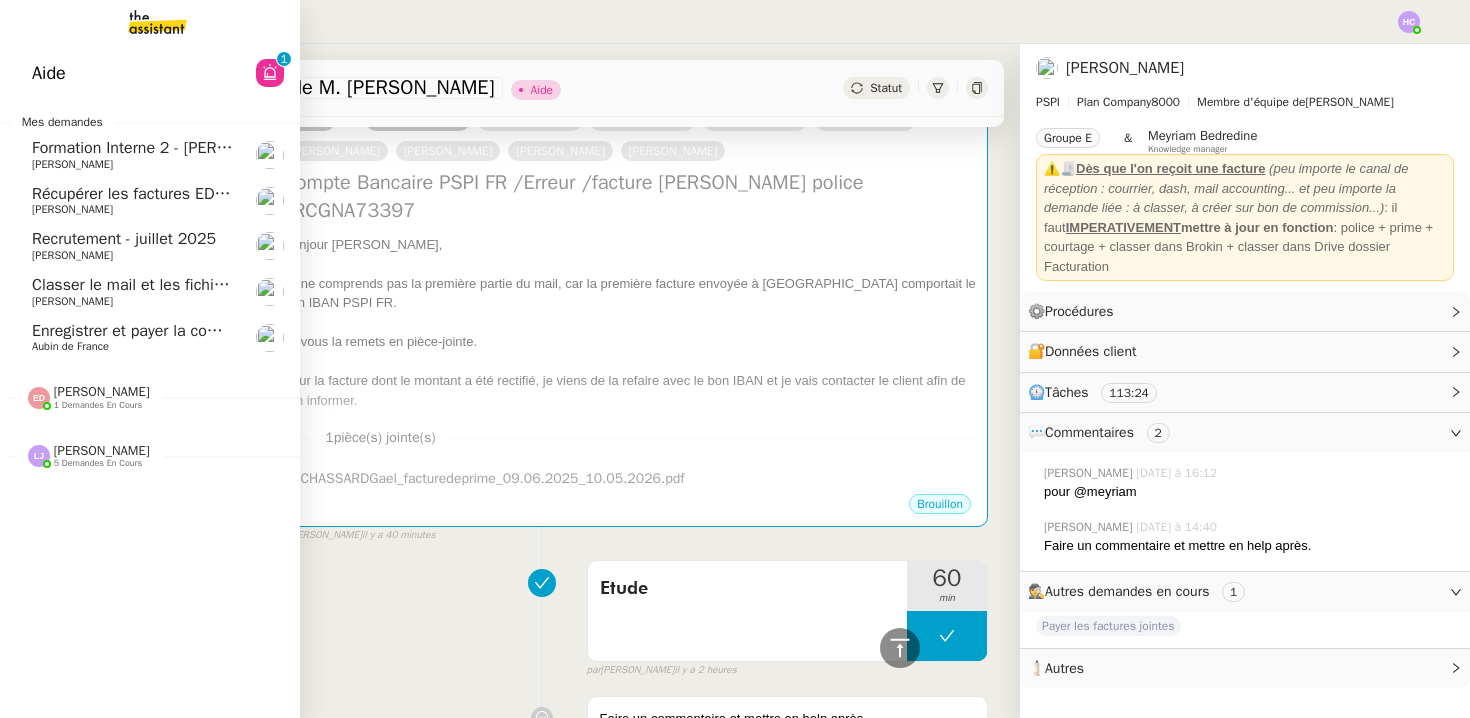 click on "Enregistrer et payer la compagnie" 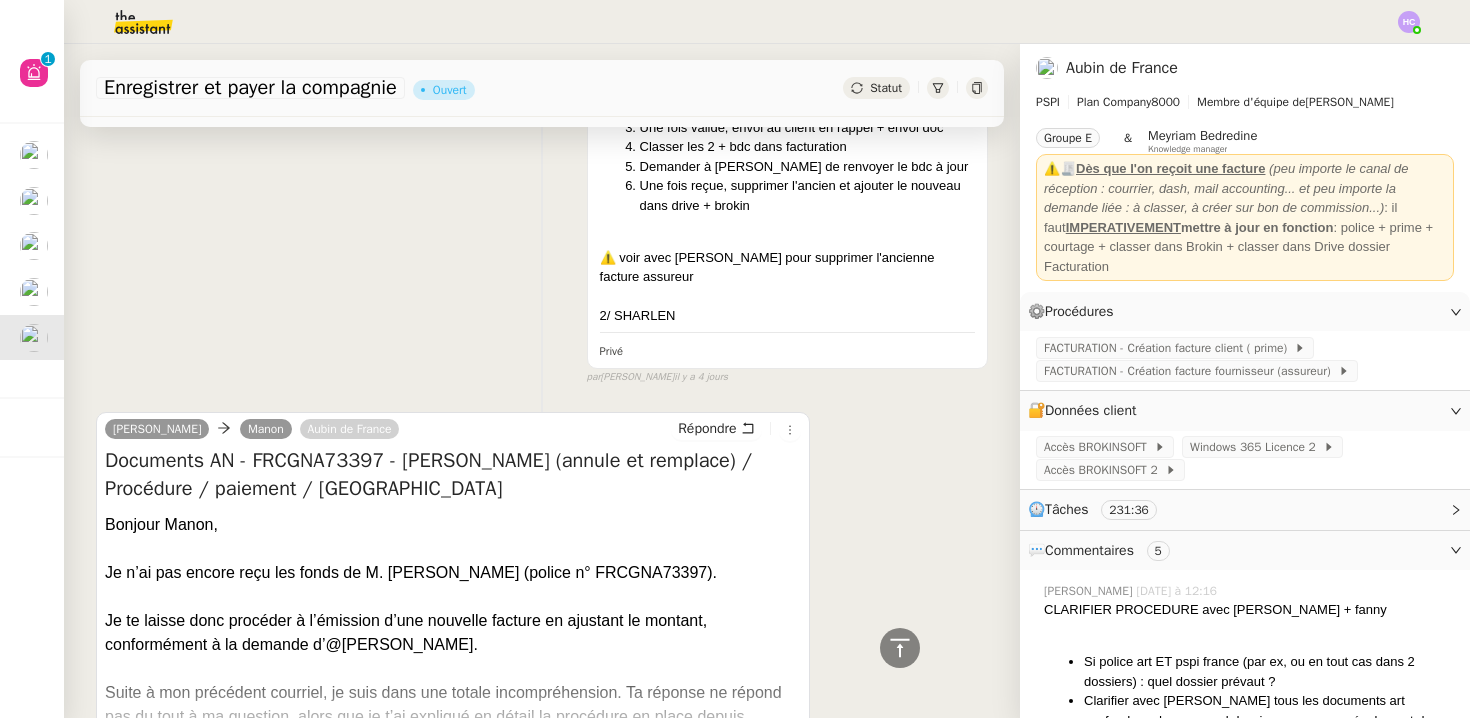 scroll, scrollTop: 2259, scrollLeft: 0, axis: vertical 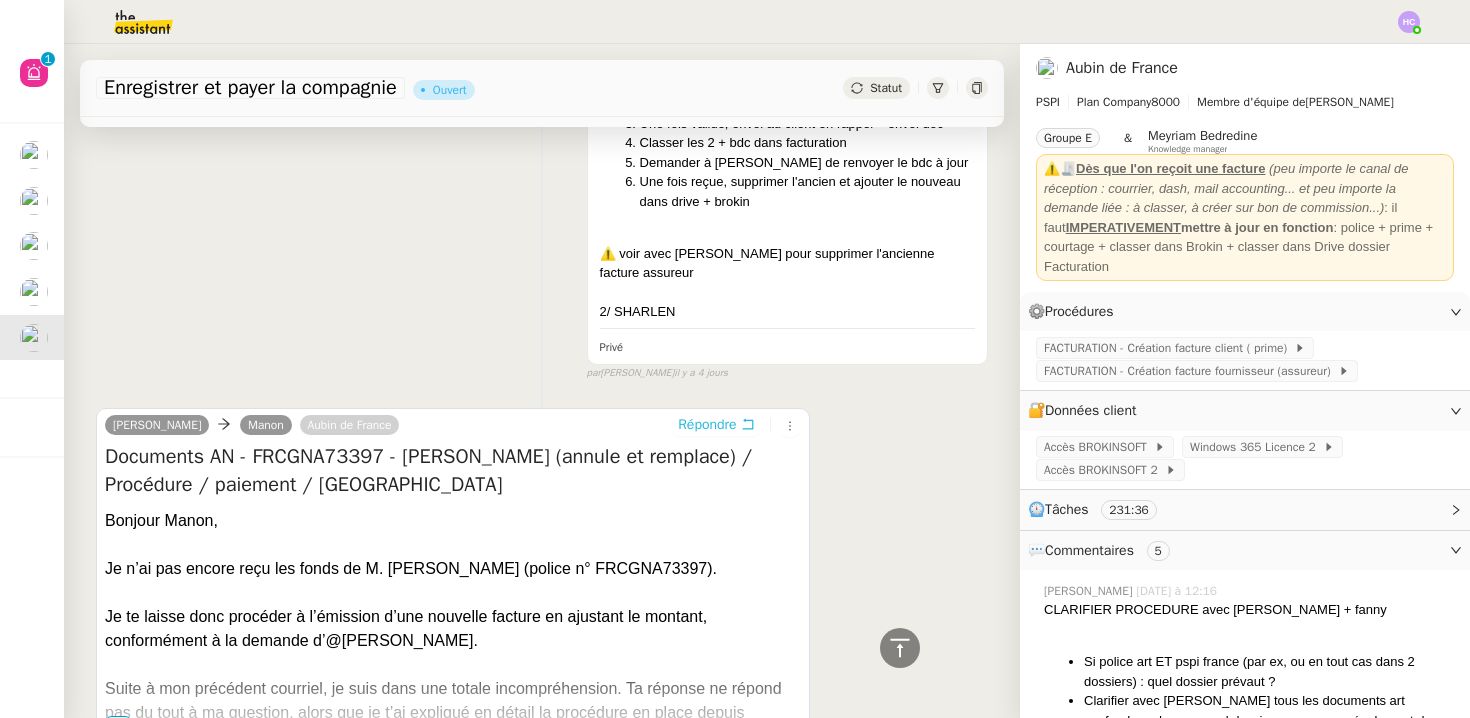 click on "Répondre" at bounding box center (707, 425) 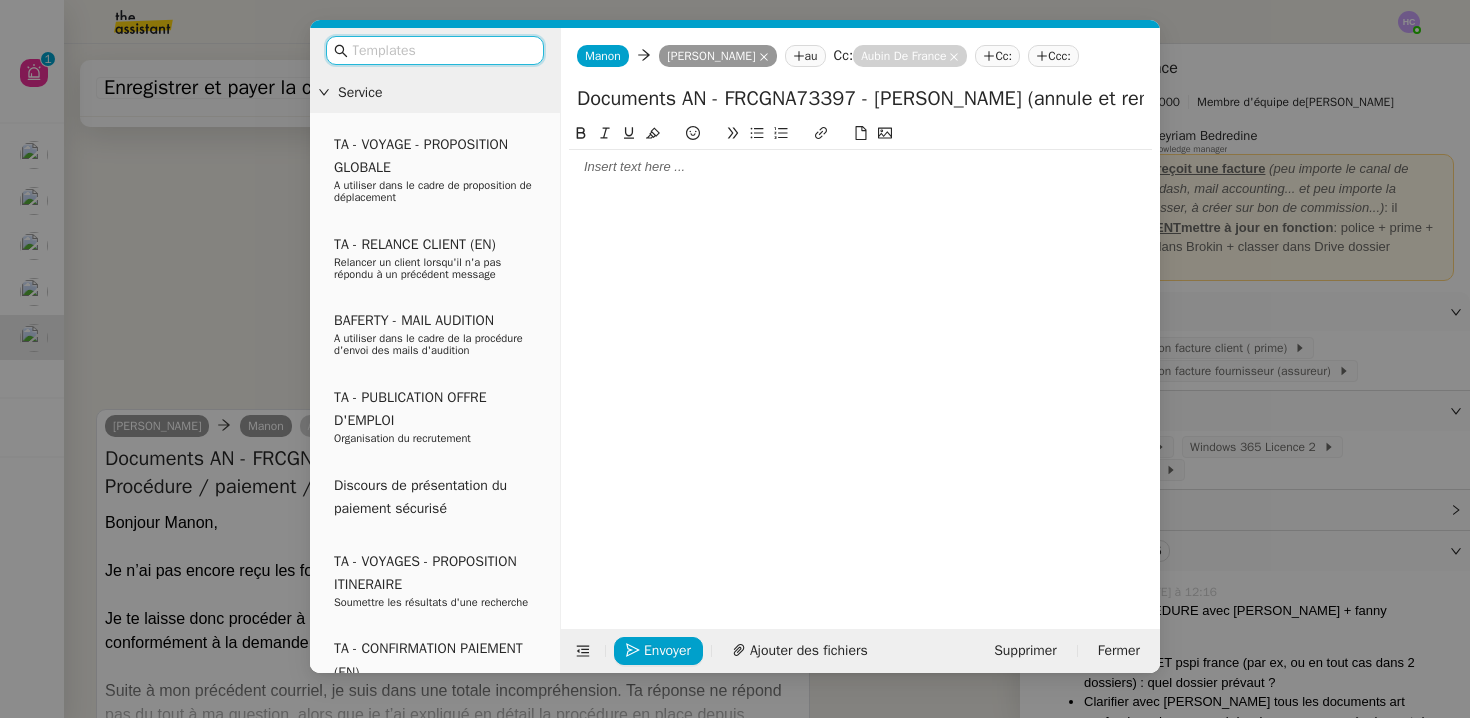 scroll, scrollTop: 2441, scrollLeft: 0, axis: vertical 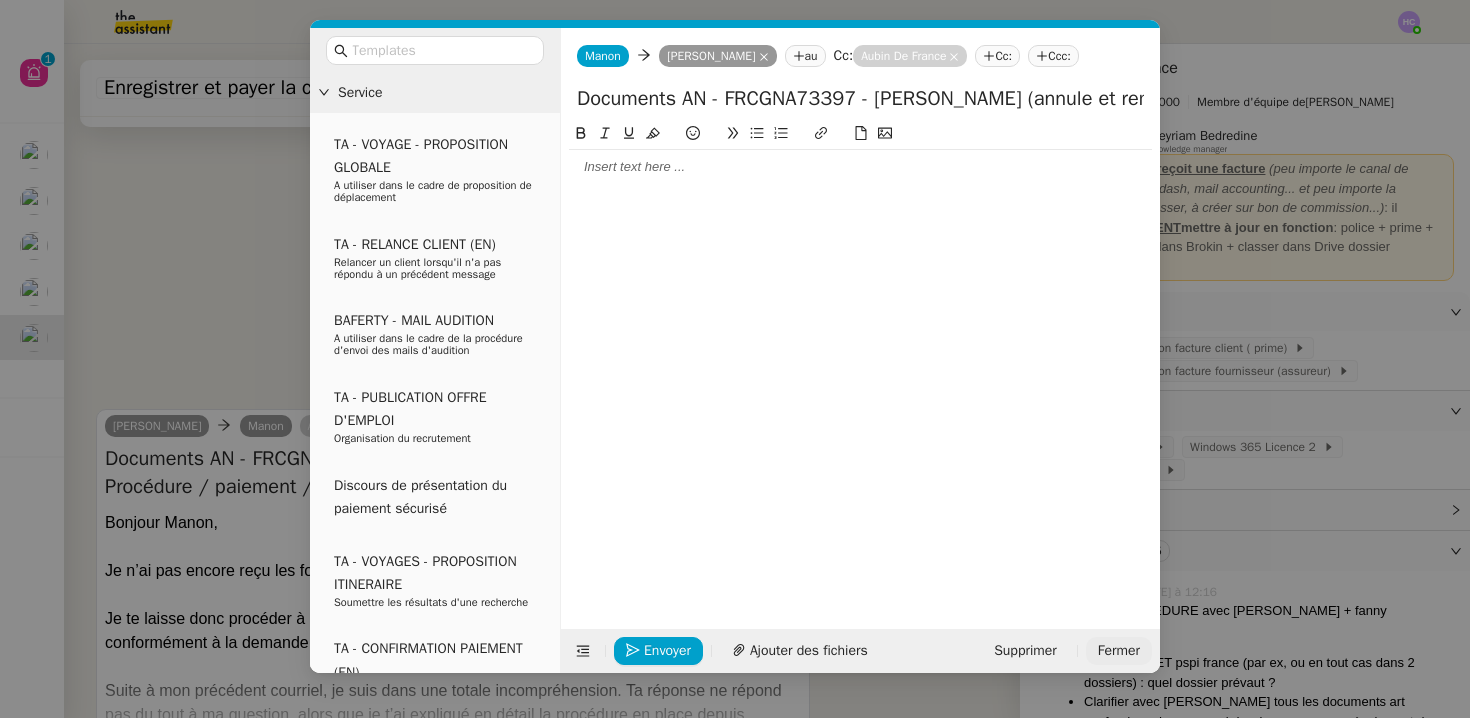 click on "Fermer" 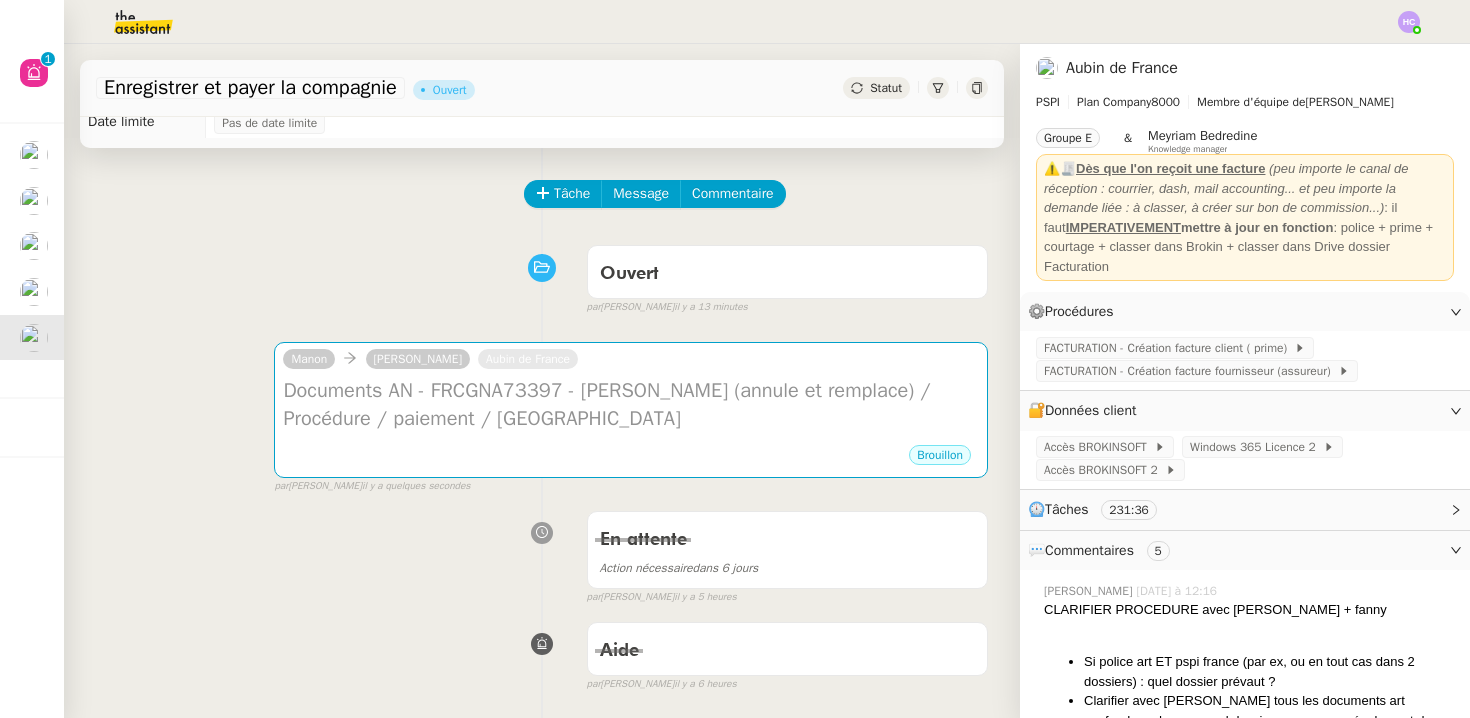 scroll, scrollTop: 0, scrollLeft: 0, axis: both 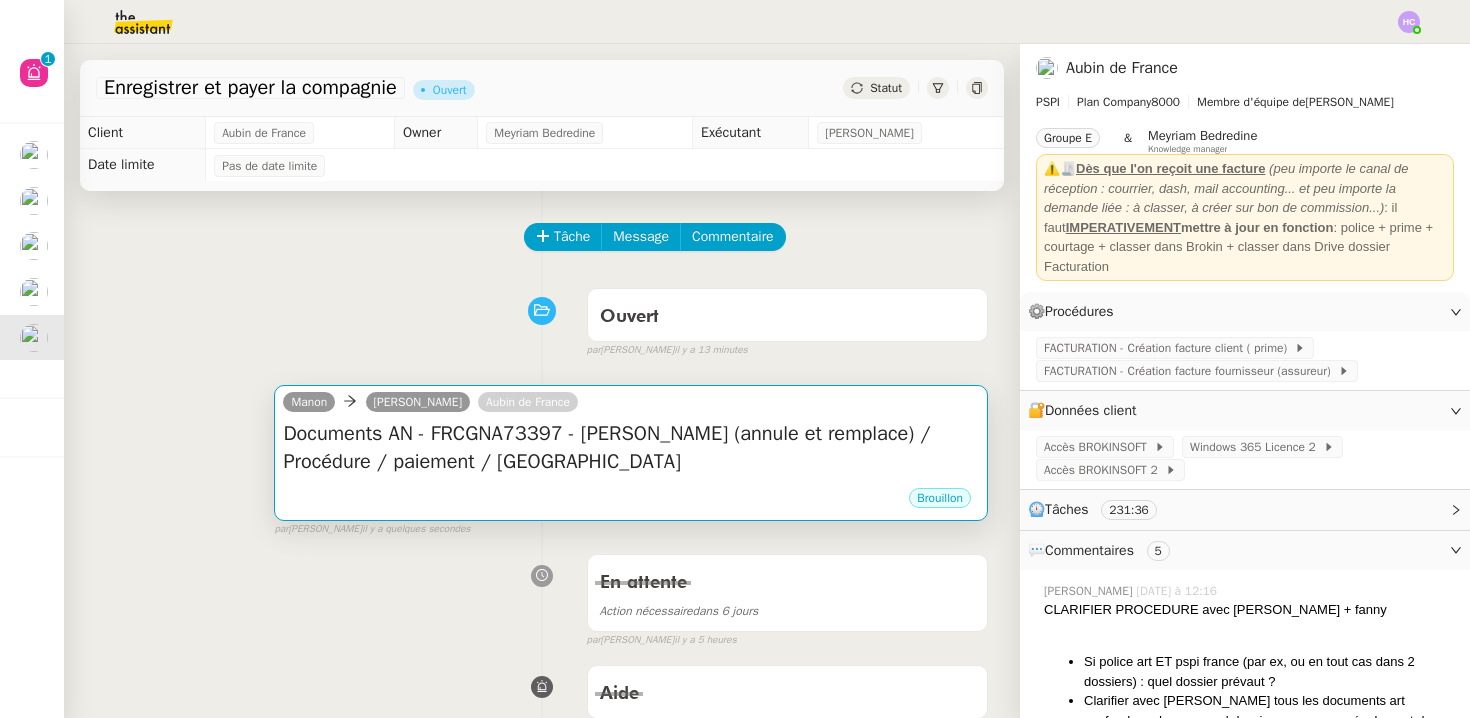click on "Documents AN - FRCGNA73397 - [PERSON_NAME] (annule et remplace) / Procédure  / paiement / [GEOGRAPHIC_DATA]" at bounding box center (631, 448) 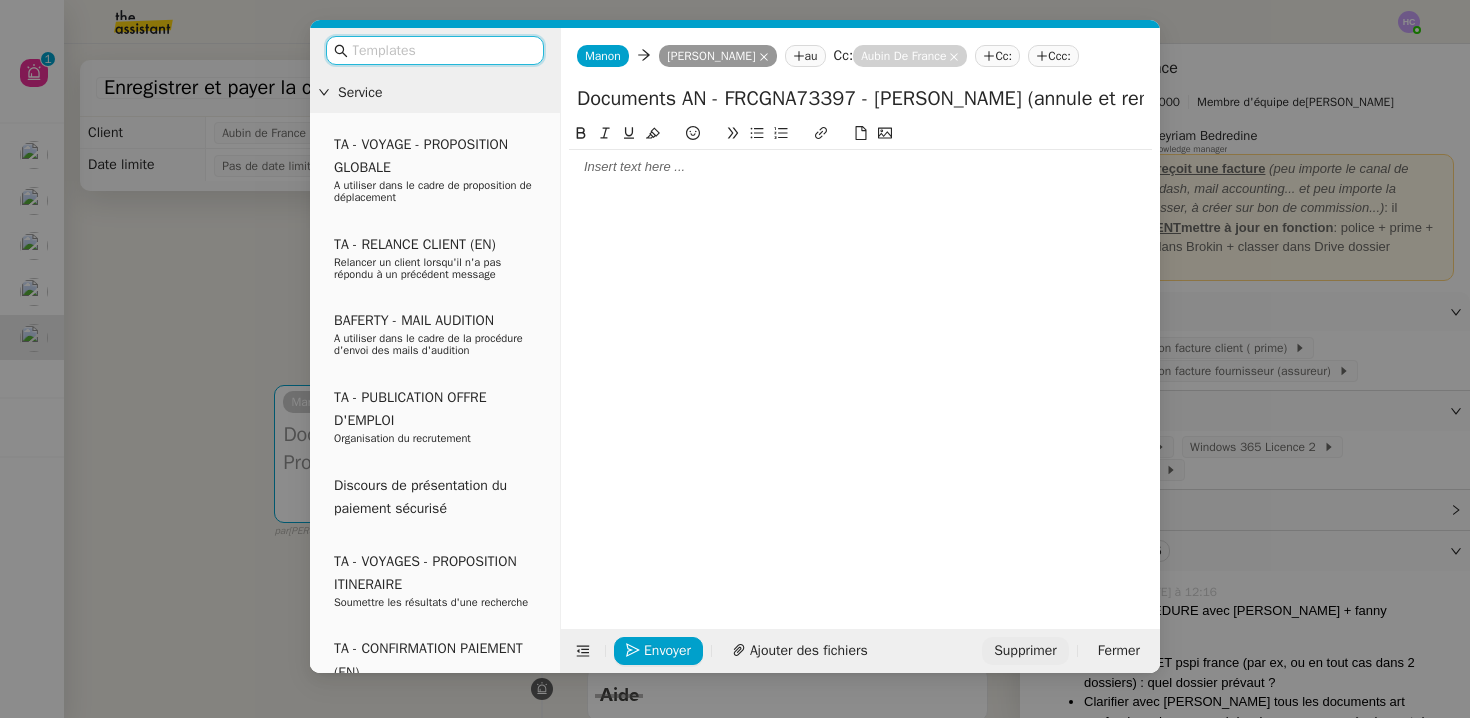 click on "Supprimer" 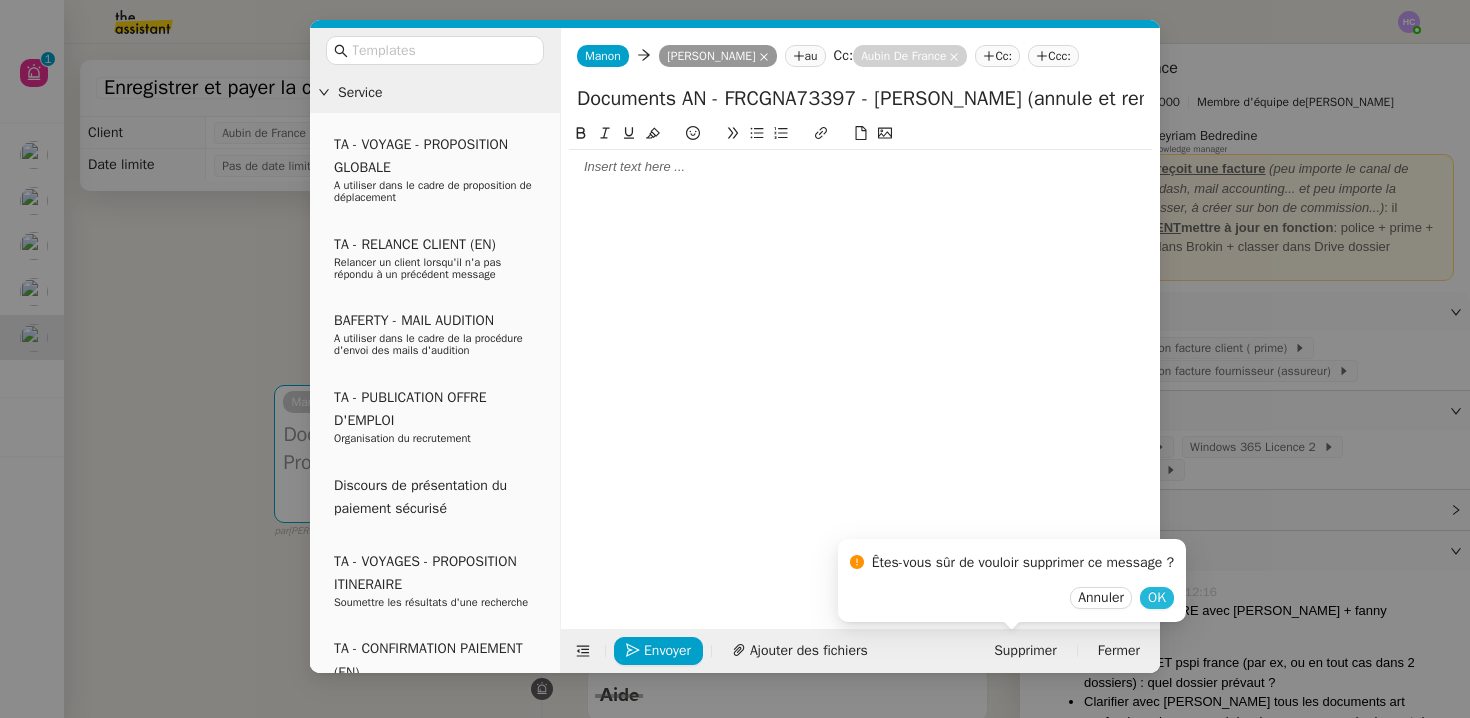 click on "OK" at bounding box center (1157, 598) 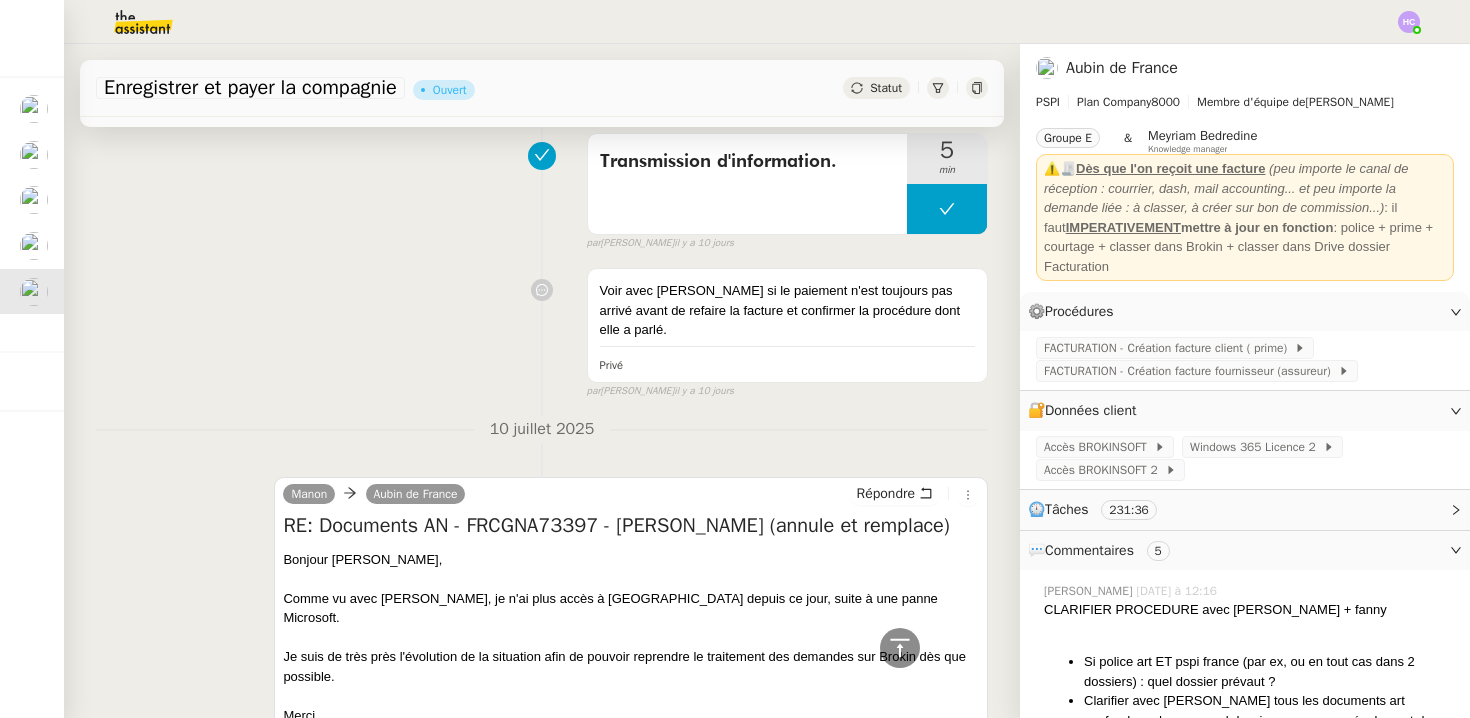 scroll, scrollTop: 3974, scrollLeft: 0, axis: vertical 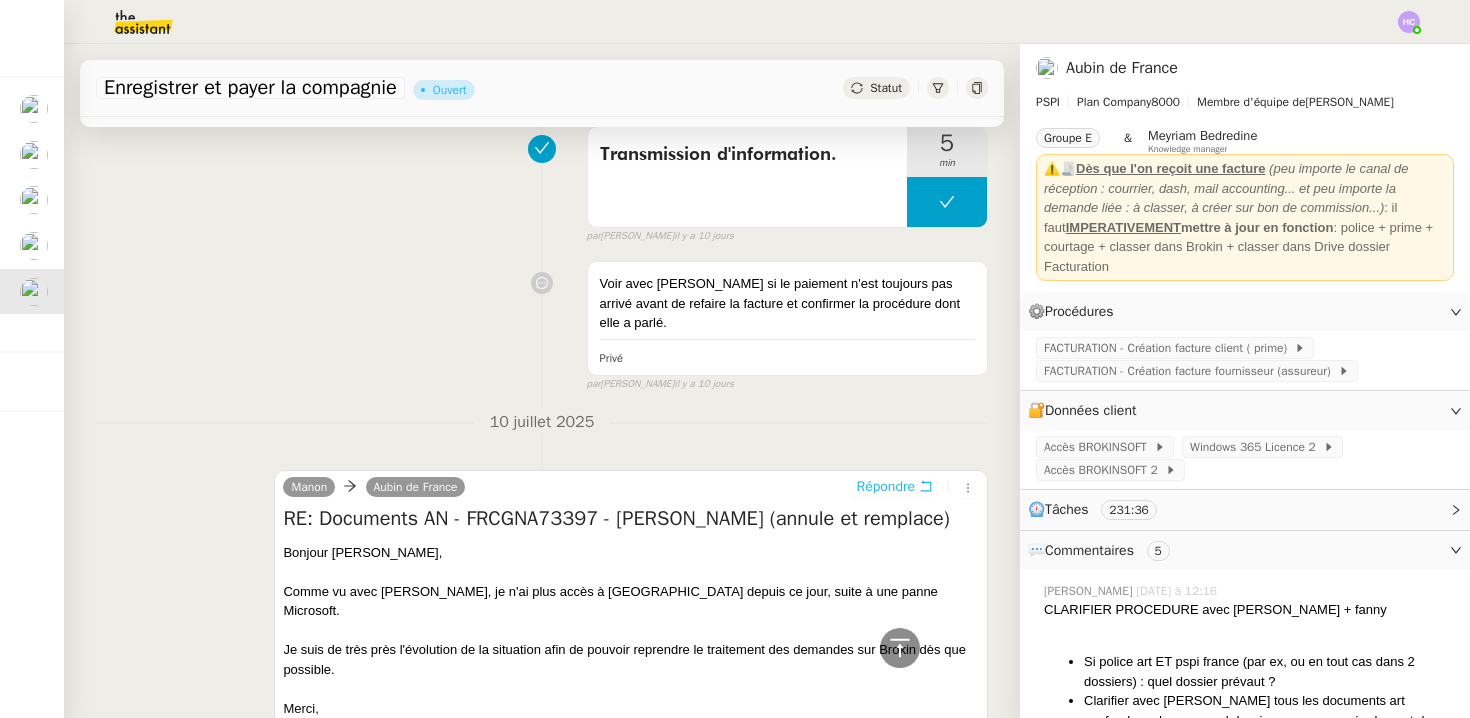 click on "Répondre" at bounding box center (886, 487) 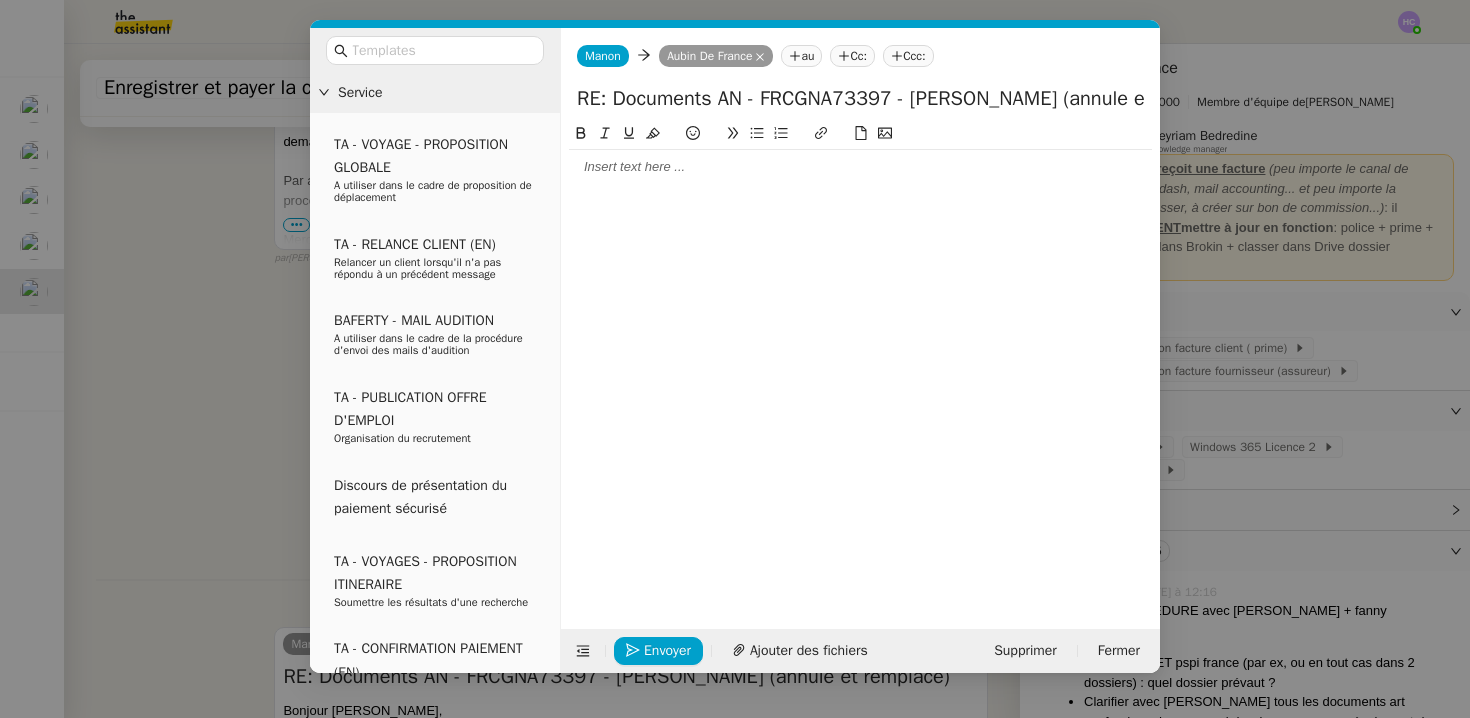scroll, scrollTop: 4131, scrollLeft: 0, axis: vertical 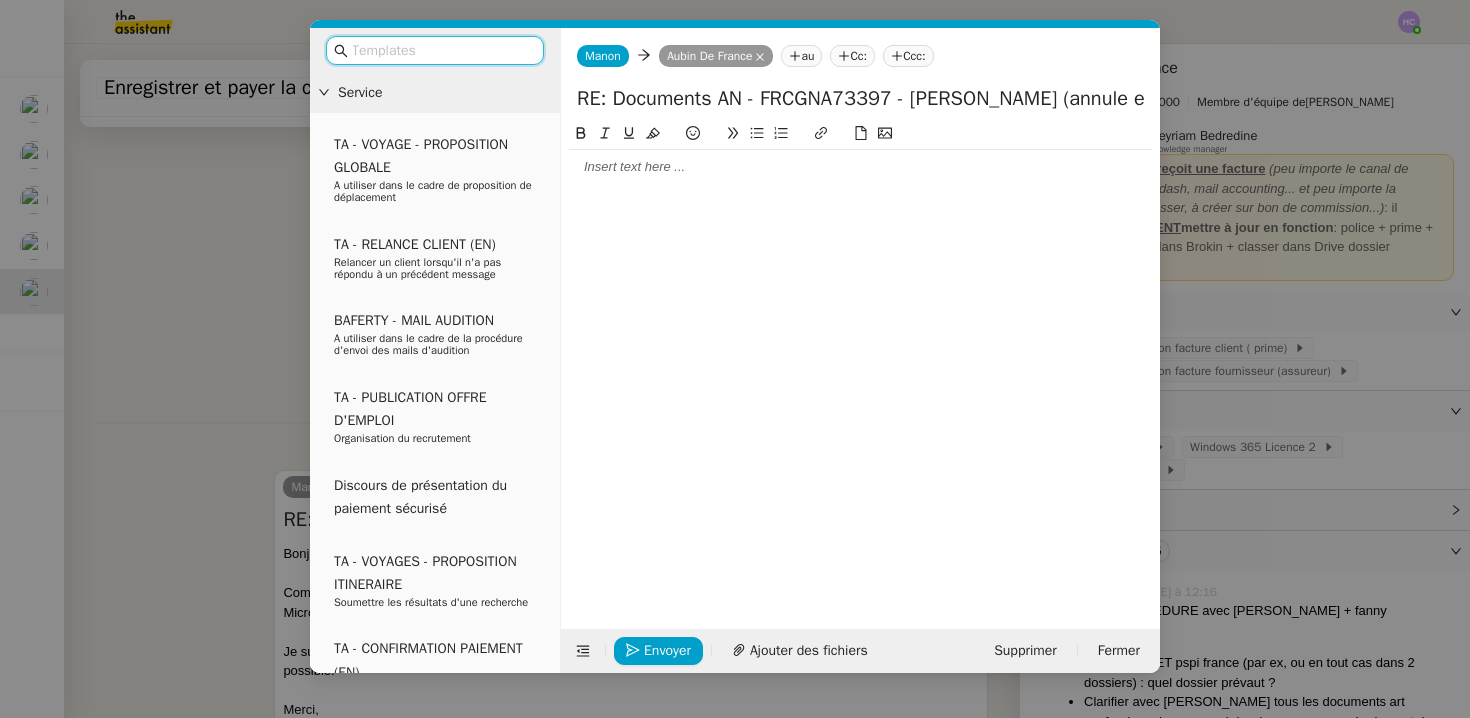click 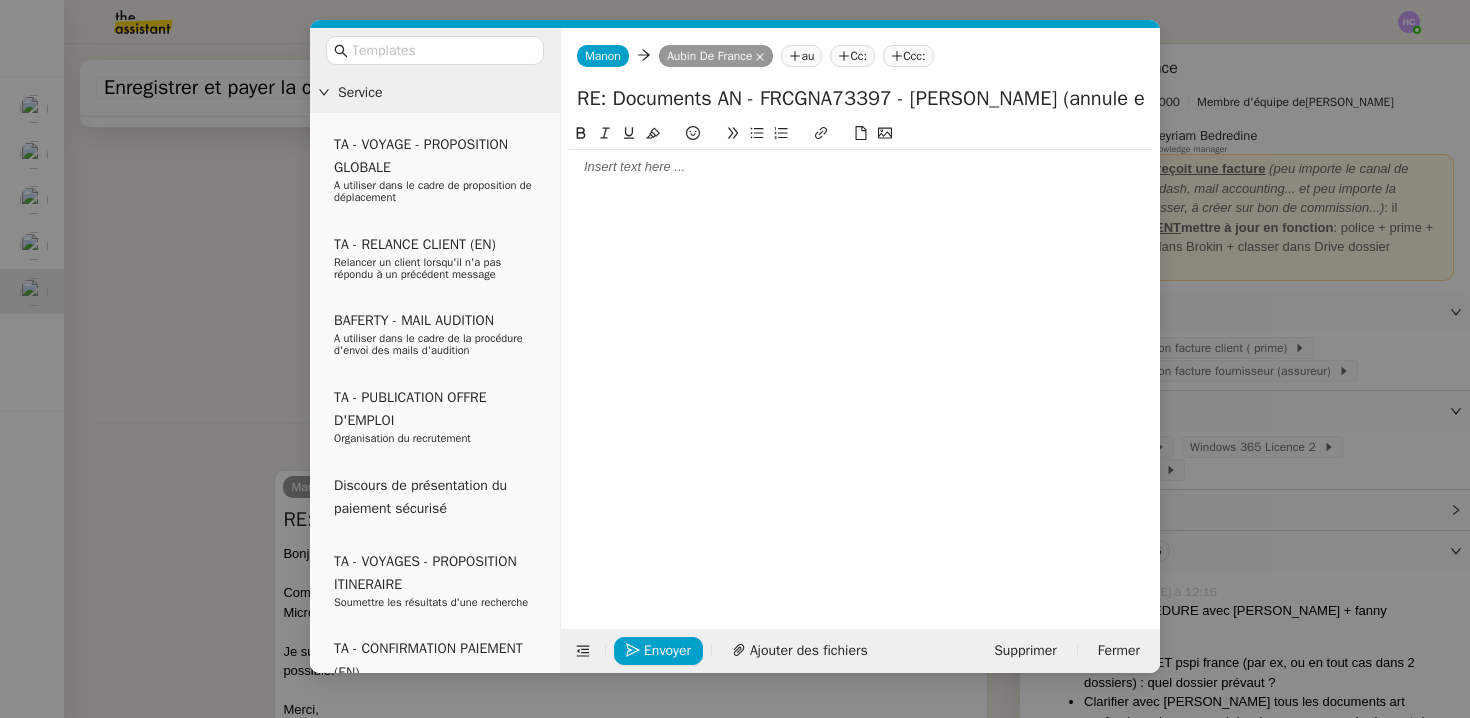 type 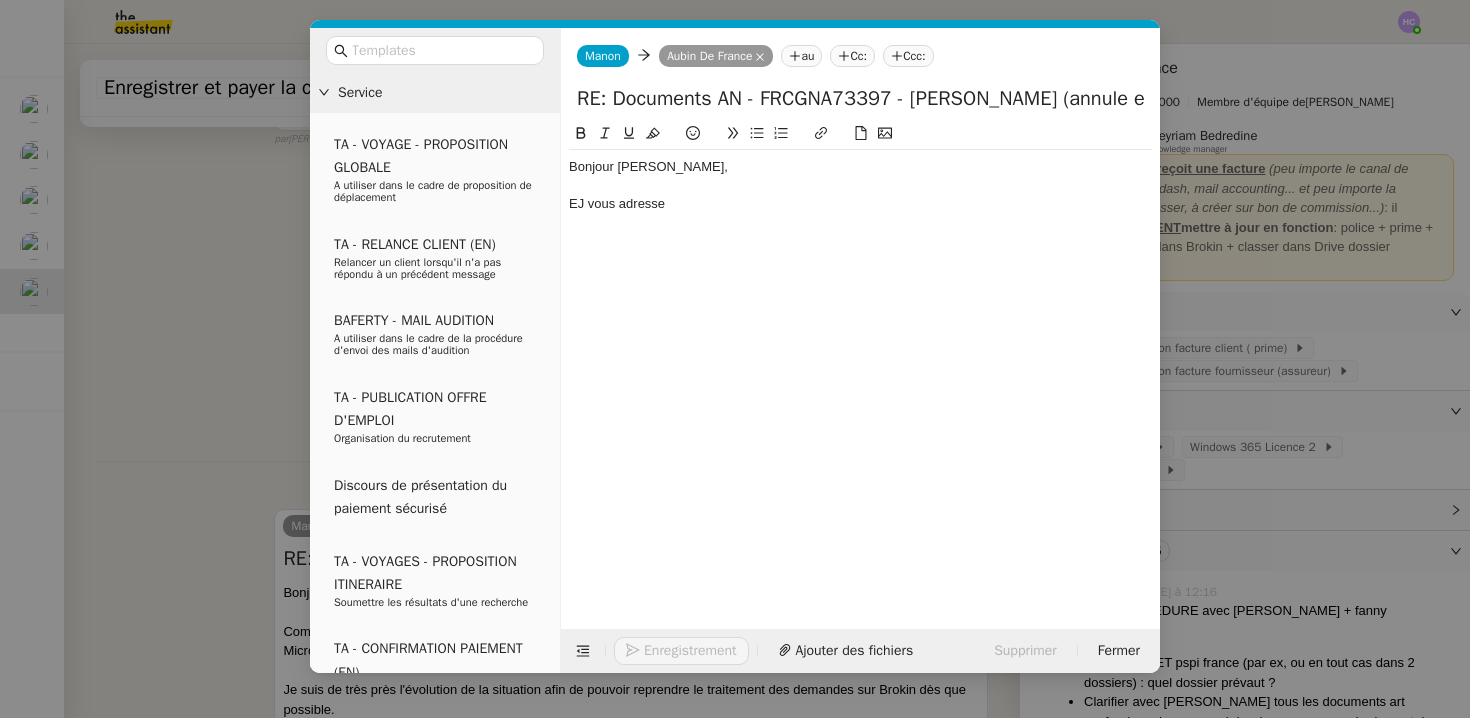scroll, scrollTop: 4190, scrollLeft: 0, axis: vertical 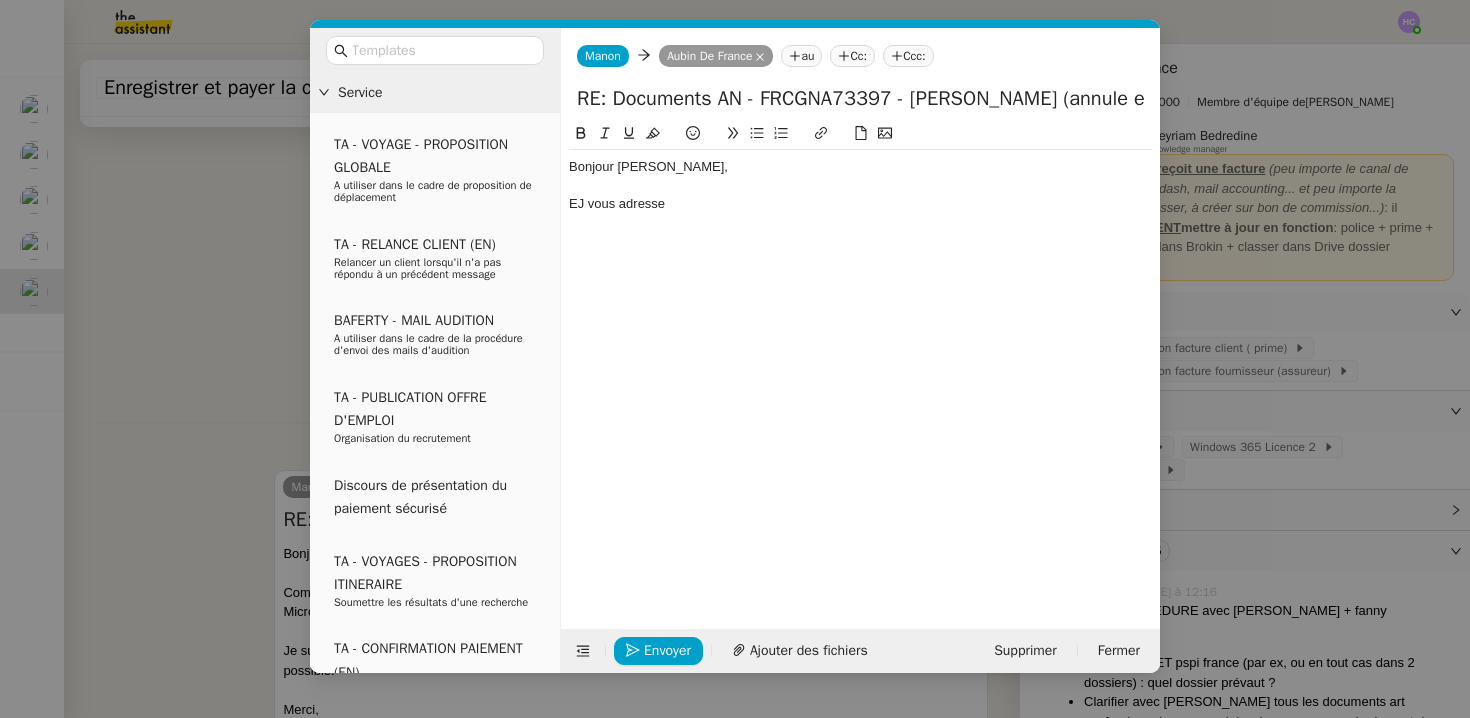 click on "EJ vous adresse" 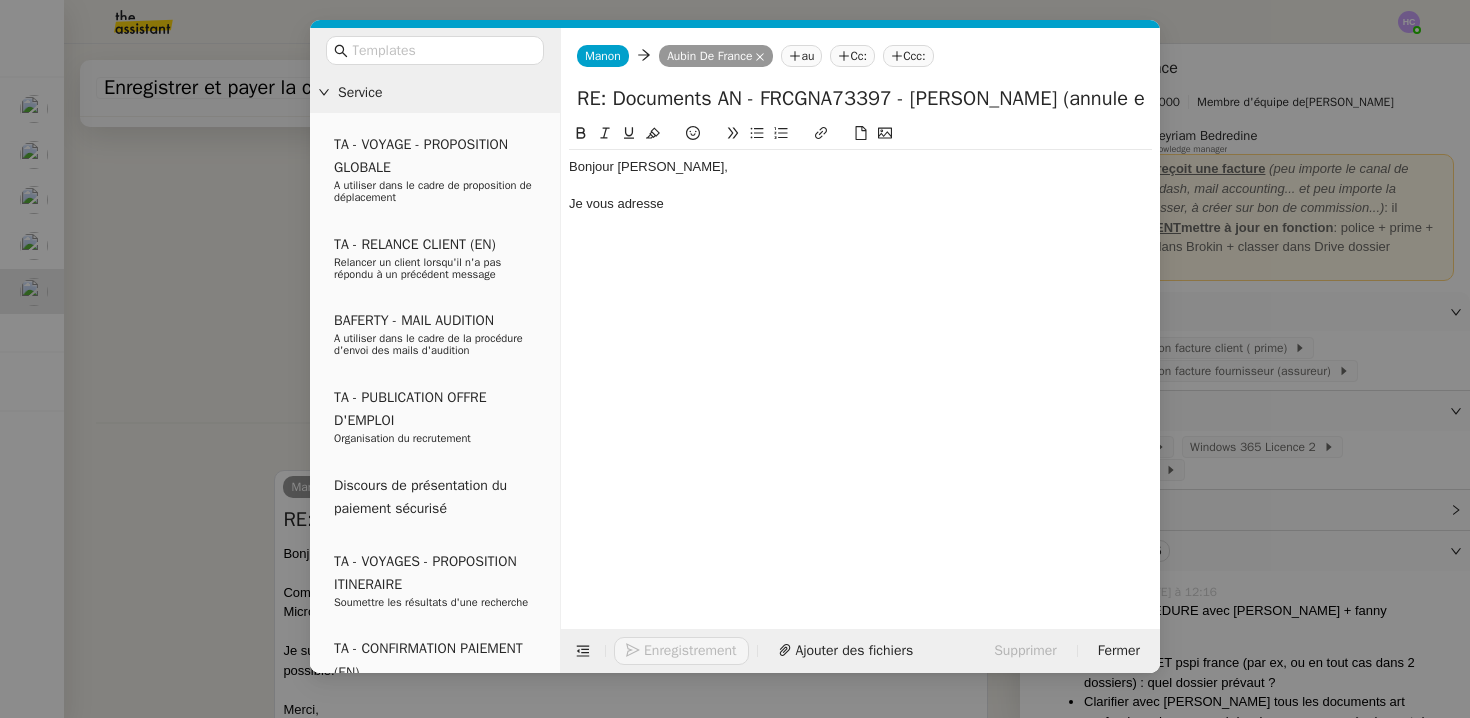 click on "Je vous adresse" 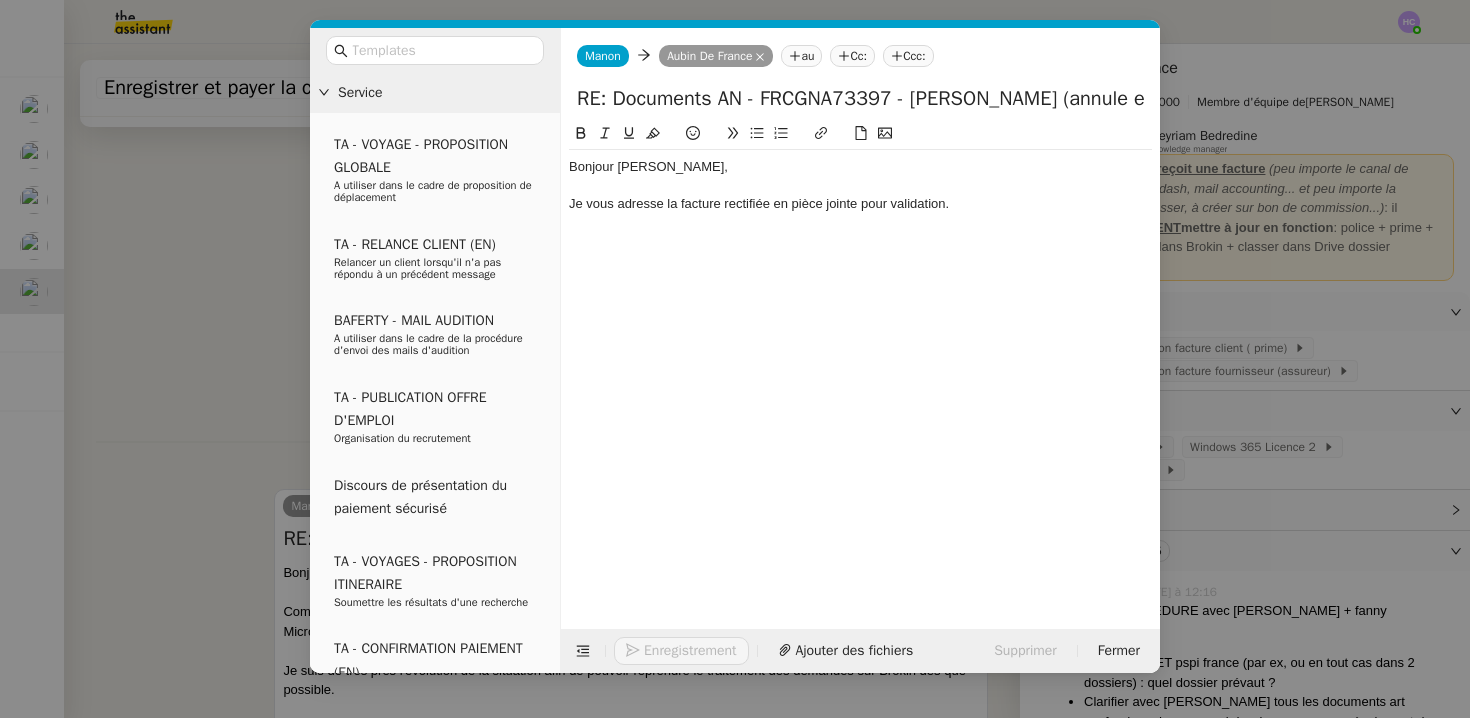 scroll, scrollTop: 4209, scrollLeft: 0, axis: vertical 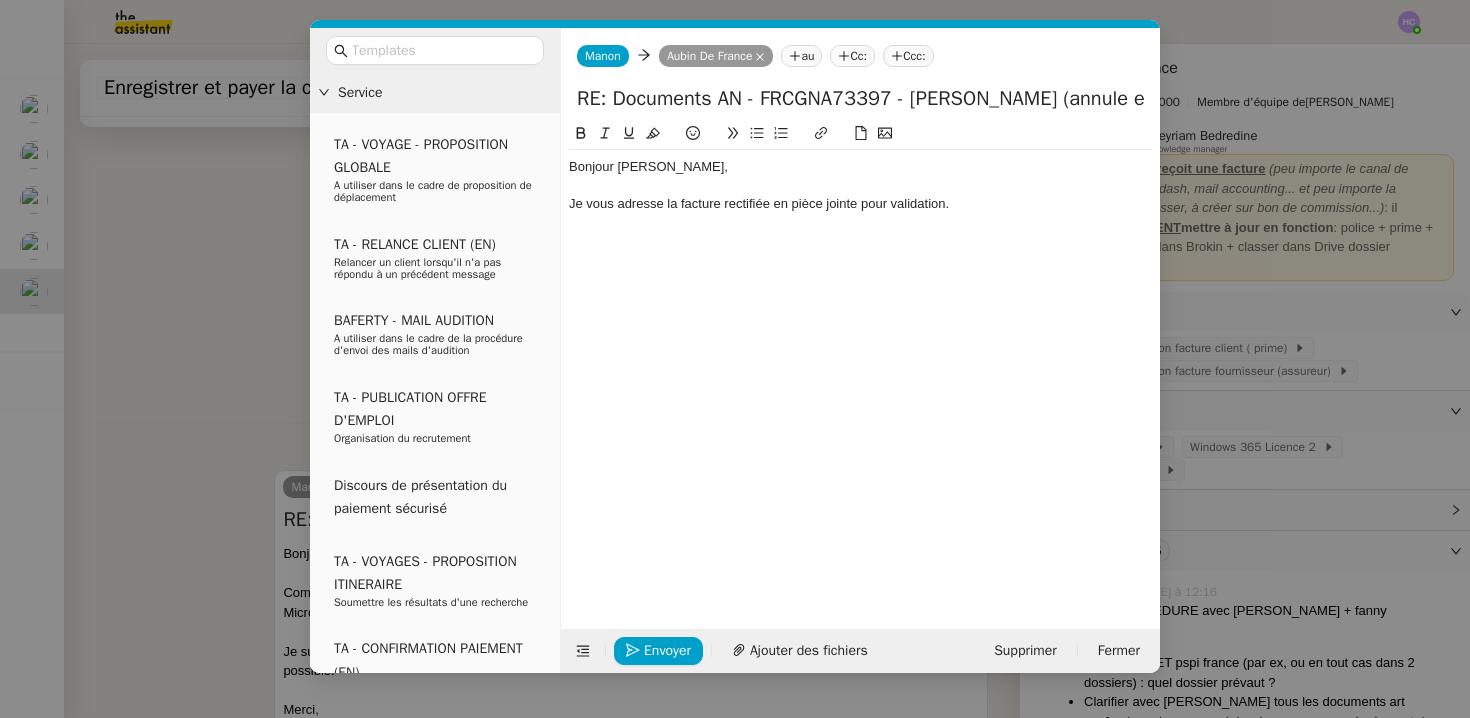 drag, startPoint x: 859, startPoint y: 201, endPoint x: 1034, endPoint y: 187, distance: 175.55911 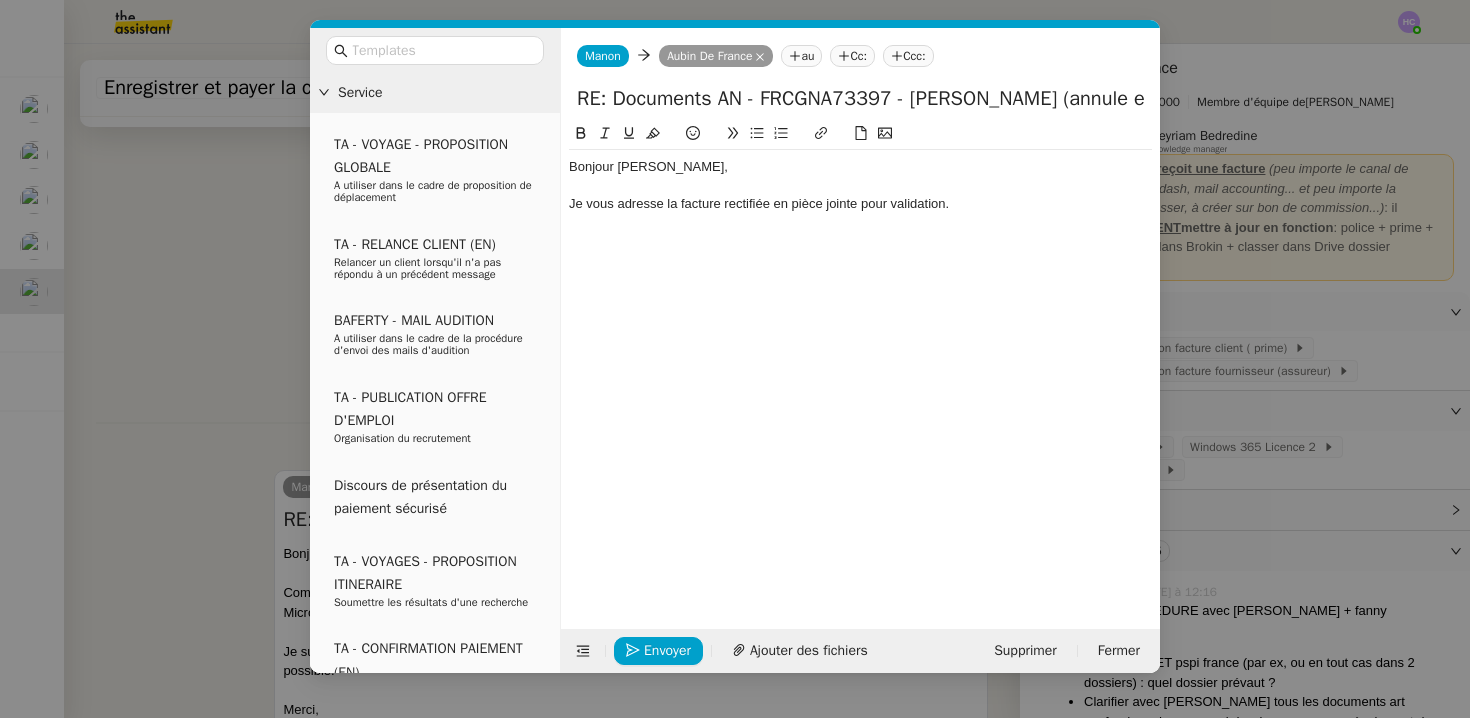 drag, startPoint x: 1023, startPoint y: 204, endPoint x: 856, endPoint y: 198, distance: 167.10774 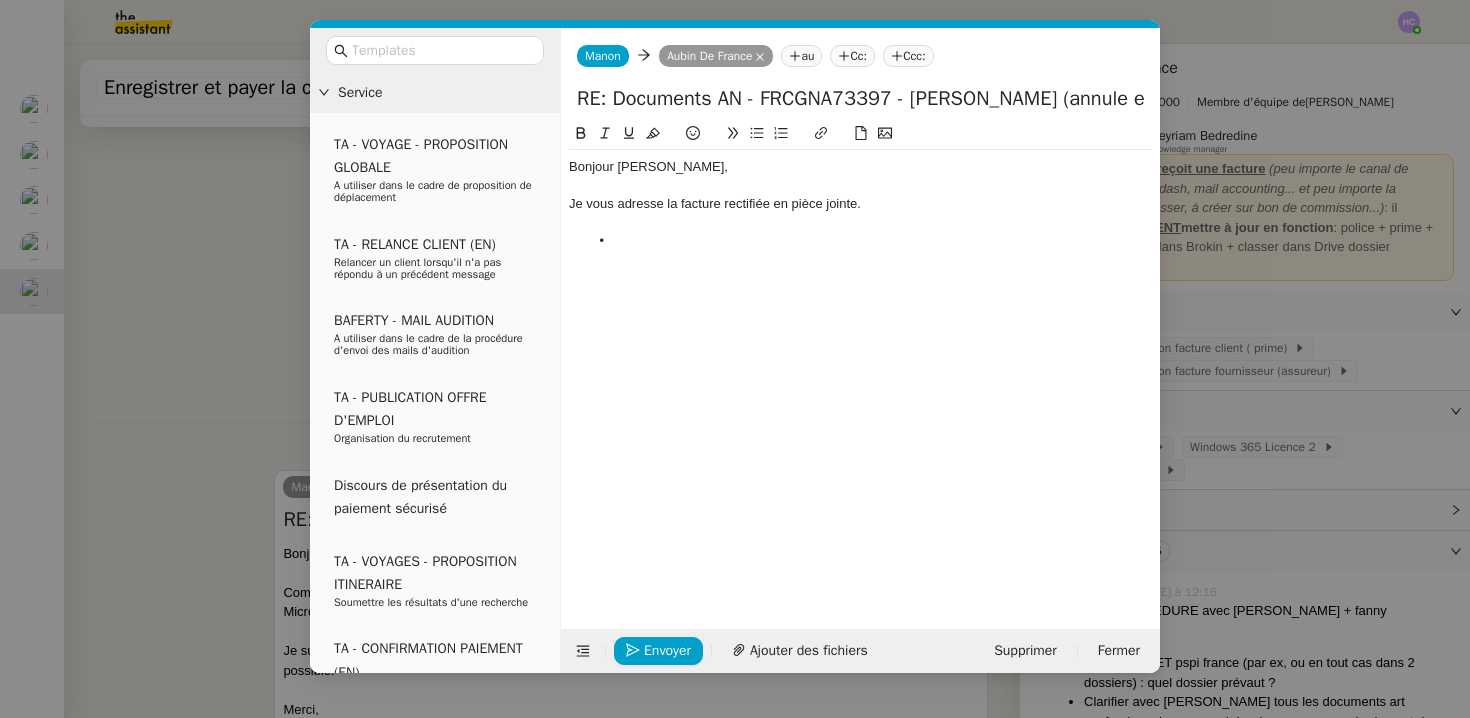 scroll, scrollTop: 4274, scrollLeft: 0, axis: vertical 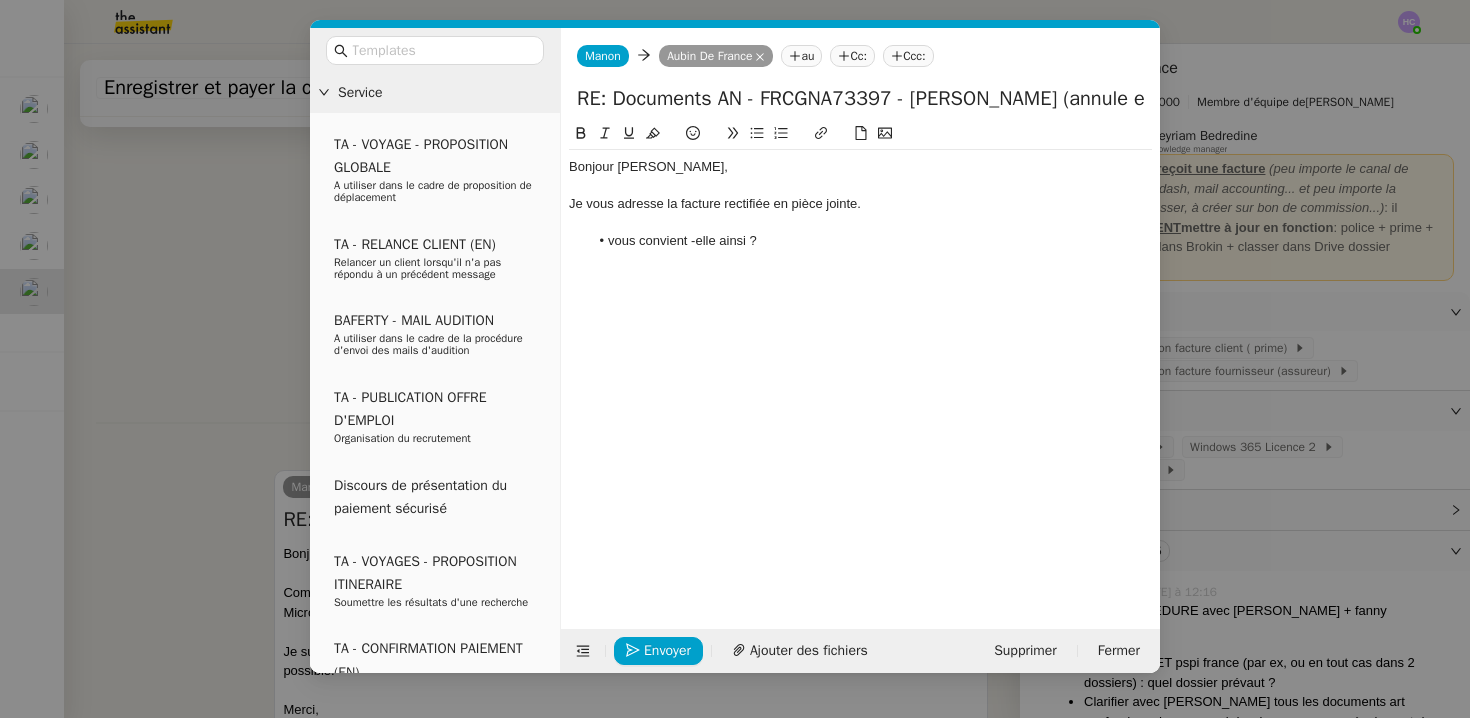 click on "vous convient -elle ainsi ?" 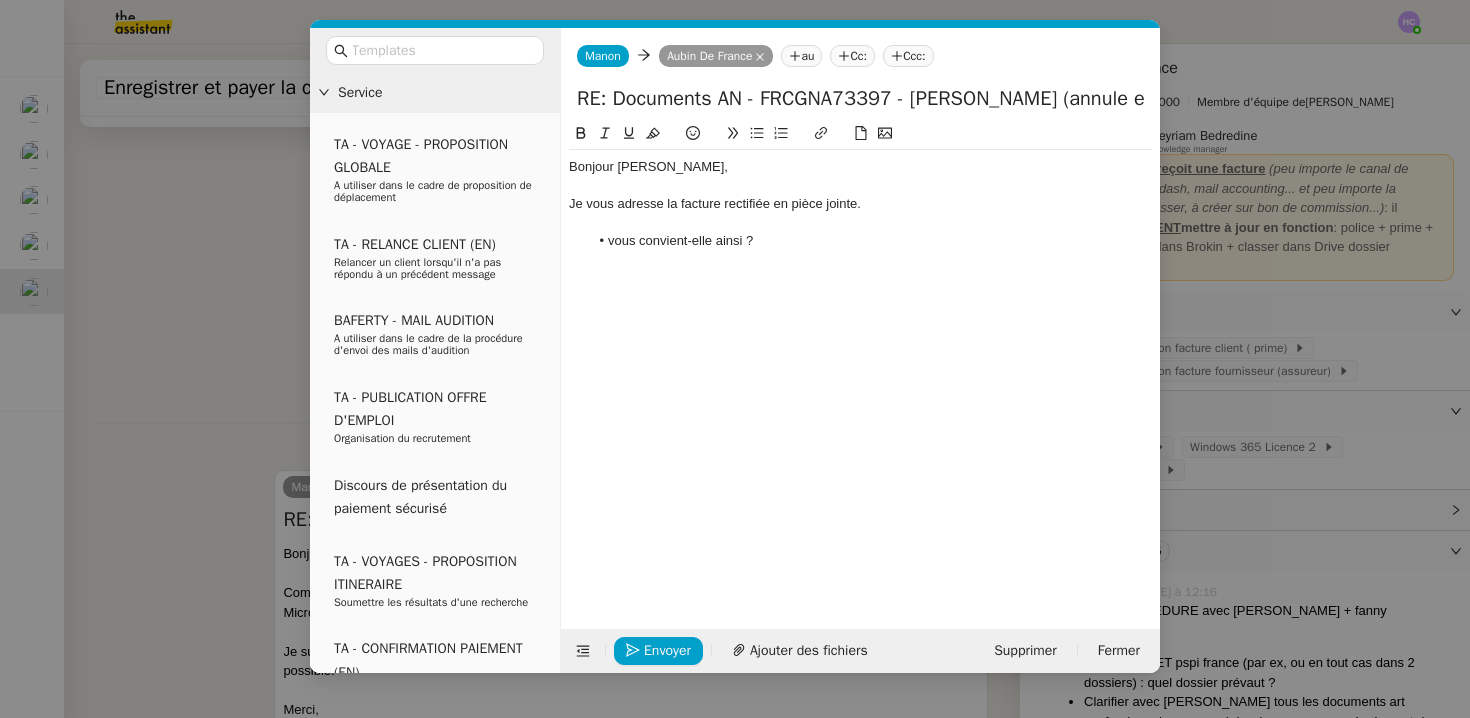 click on "vous convient-elle ainsi ?" 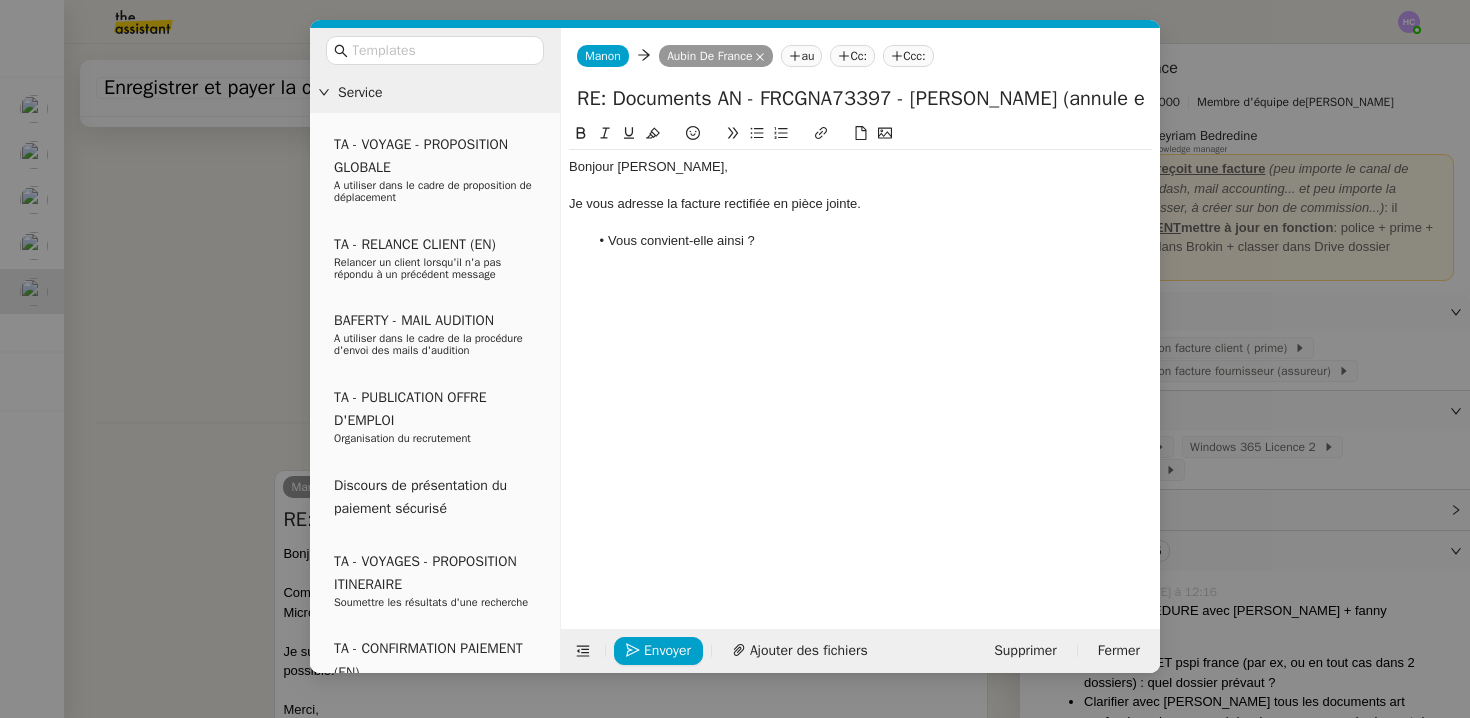 click on "Vous convient-elle ainsi ?" 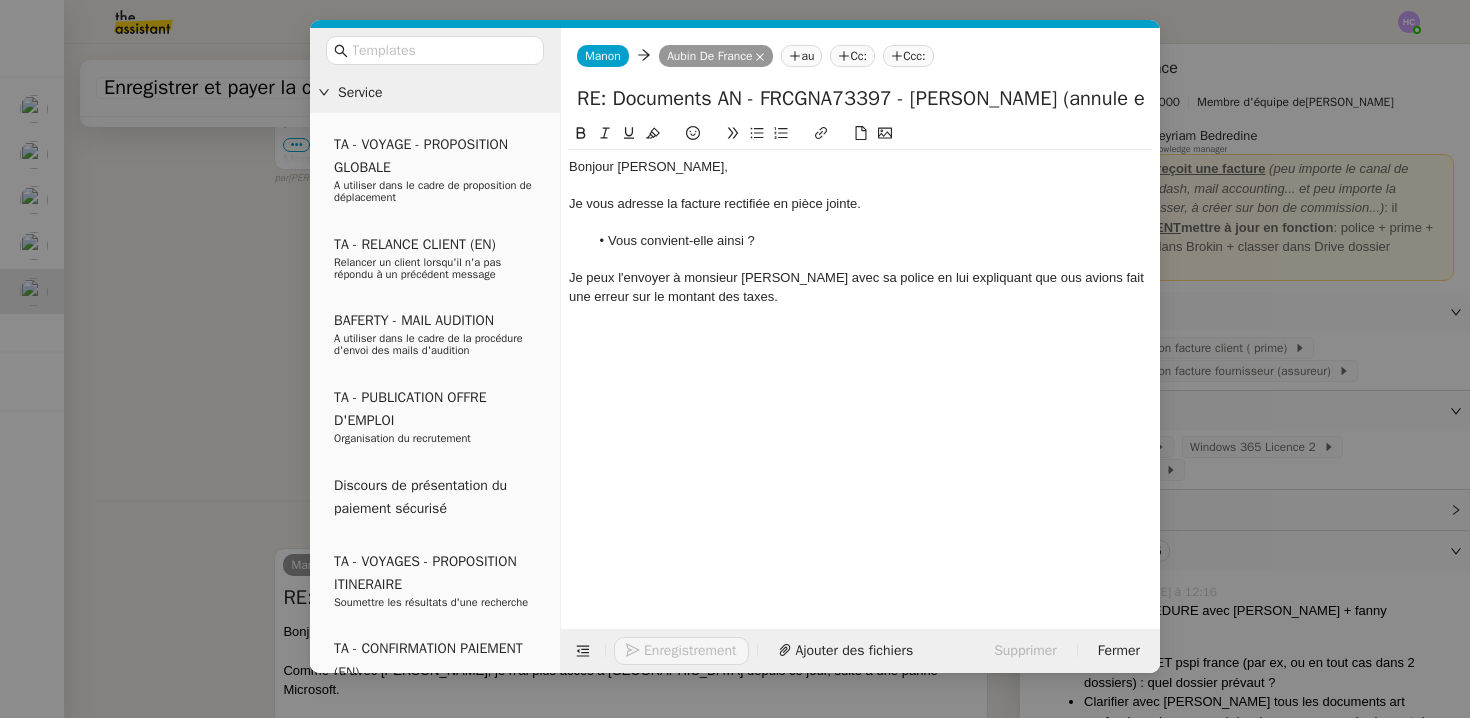scroll, scrollTop: 4372, scrollLeft: 0, axis: vertical 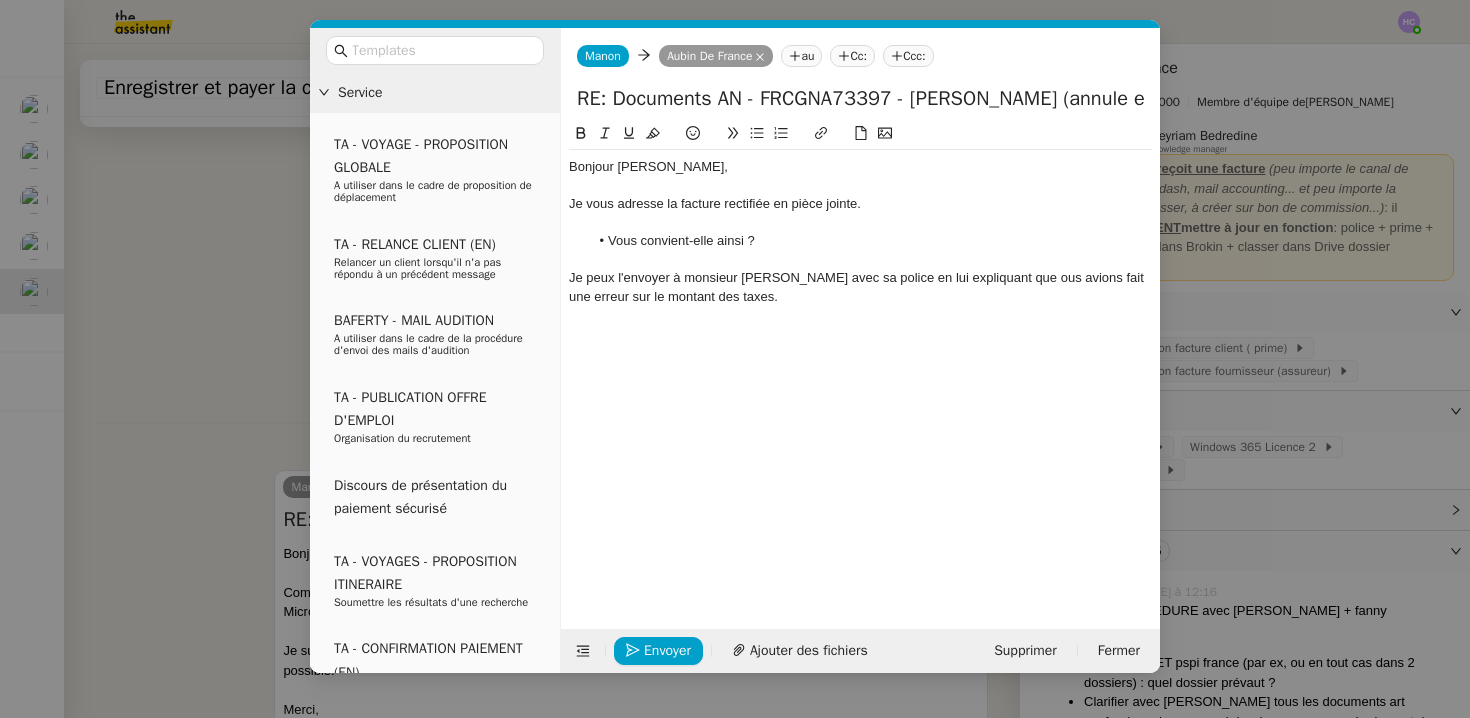 click on "Je peux l'envoyer à monsieur [PERSON_NAME] avec sa police en lui expliquant que ous avions fait une erreur sur le montant des taxes." 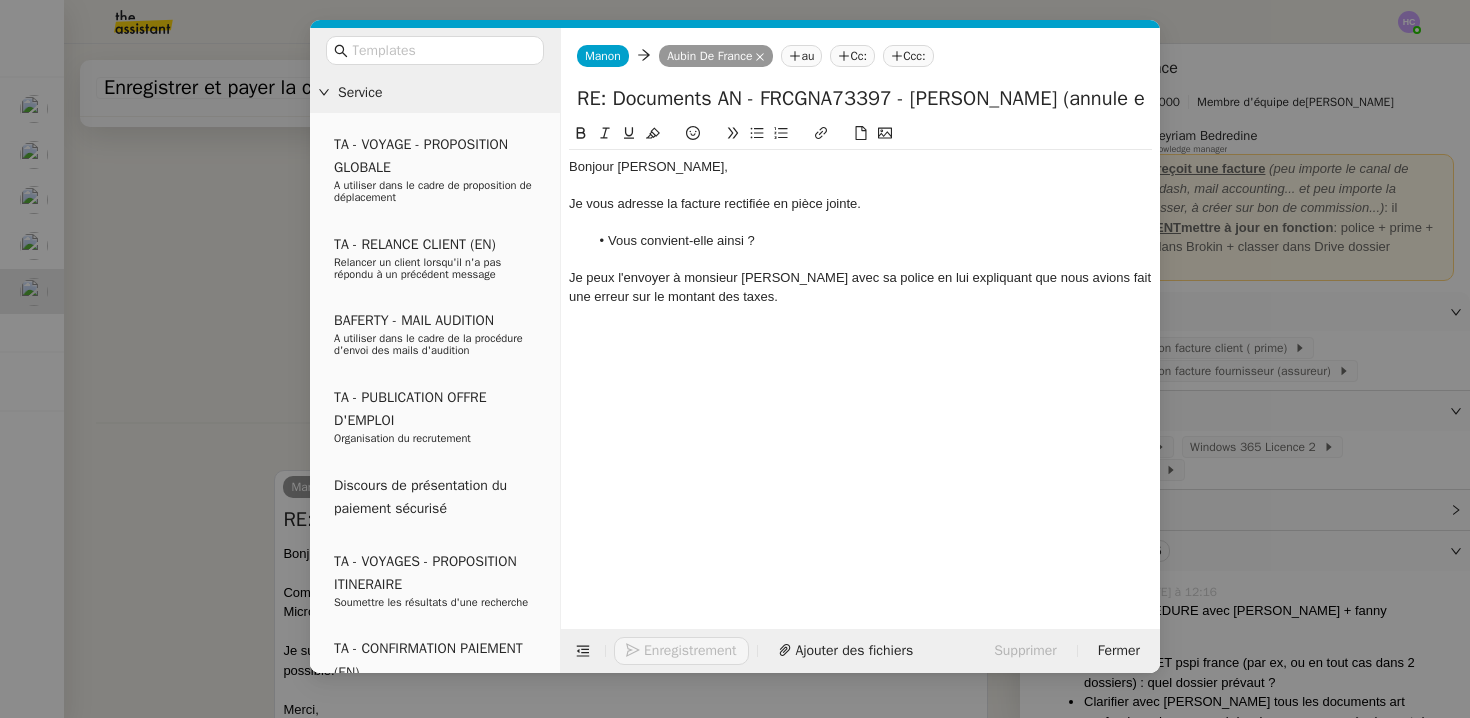 click on "Je peux l'envoyer à monsieur [PERSON_NAME] avec sa police en lui expliquant que nous avions fait une erreur sur le montant des taxes." 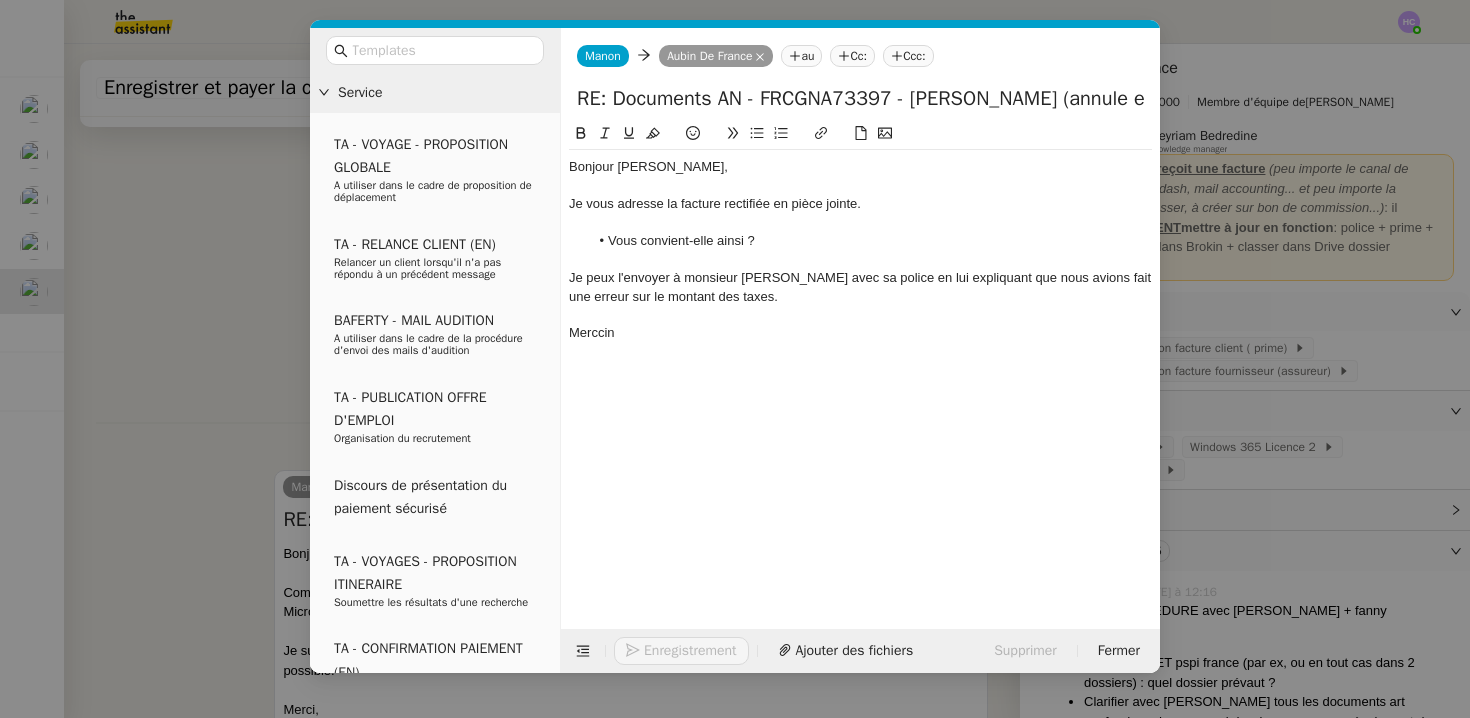 scroll, scrollTop: 4393, scrollLeft: 0, axis: vertical 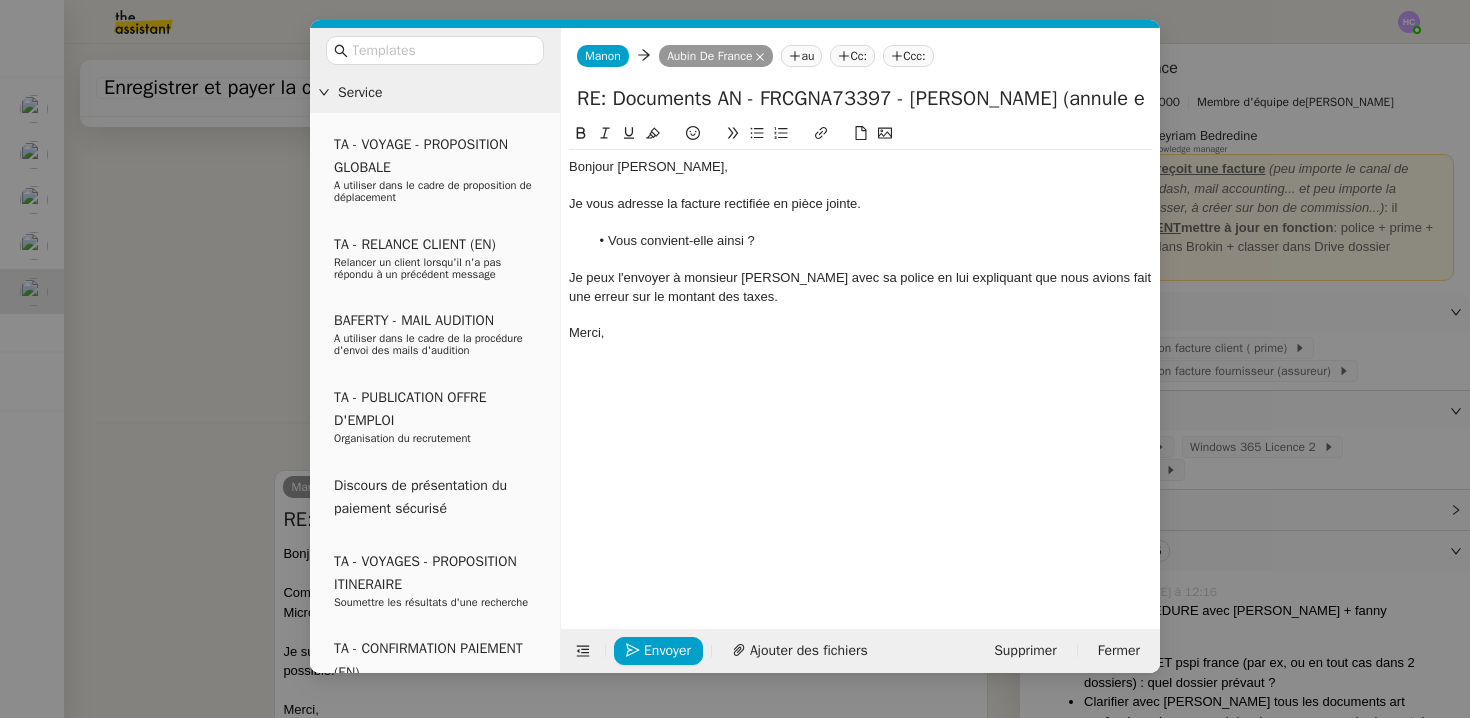 click on "Je peux l'envoyer à monsieur [PERSON_NAME] avec sa police en lui expliquant que nous avions fait une erreur sur le montant des taxes." 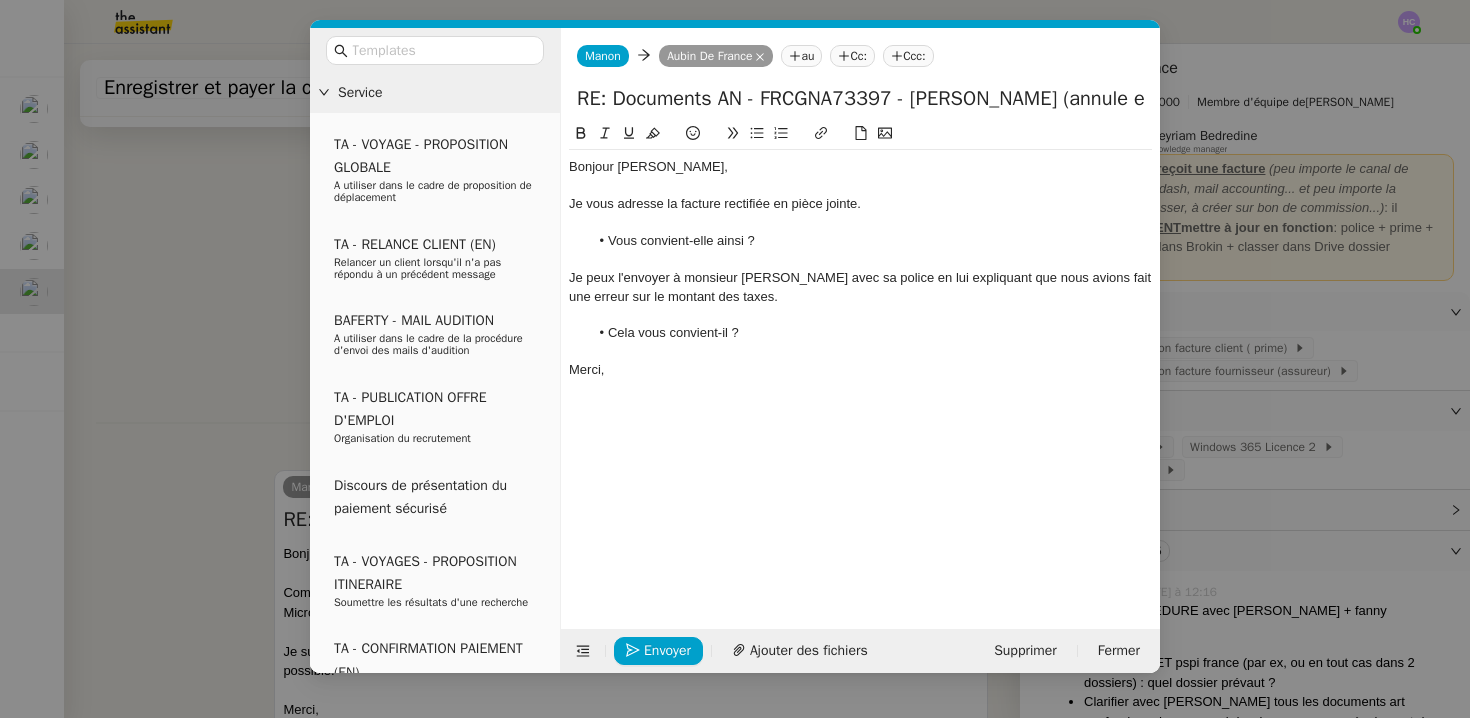 click on "Vous convient-elle ainsi ?" 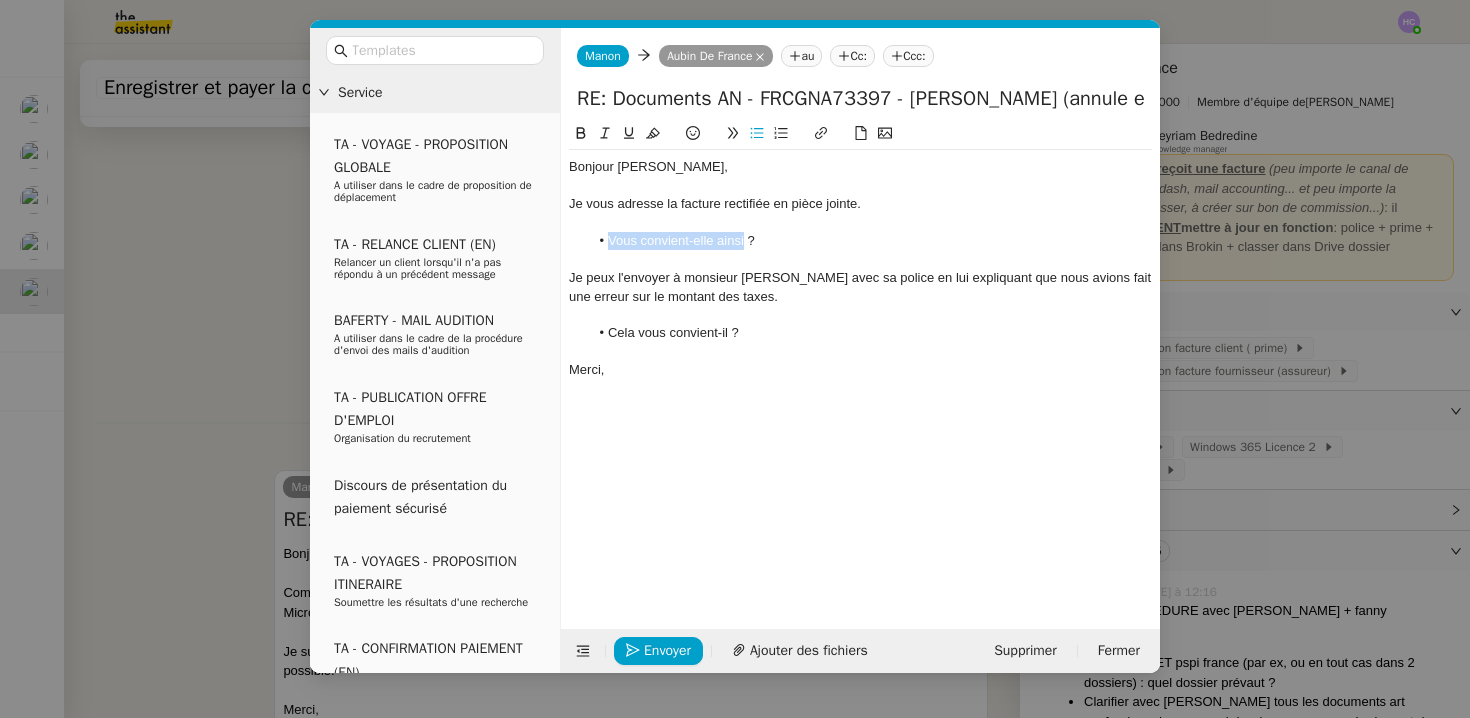 drag, startPoint x: 745, startPoint y: 243, endPoint x: 611, endPoint y: 245, distance: 134.01492 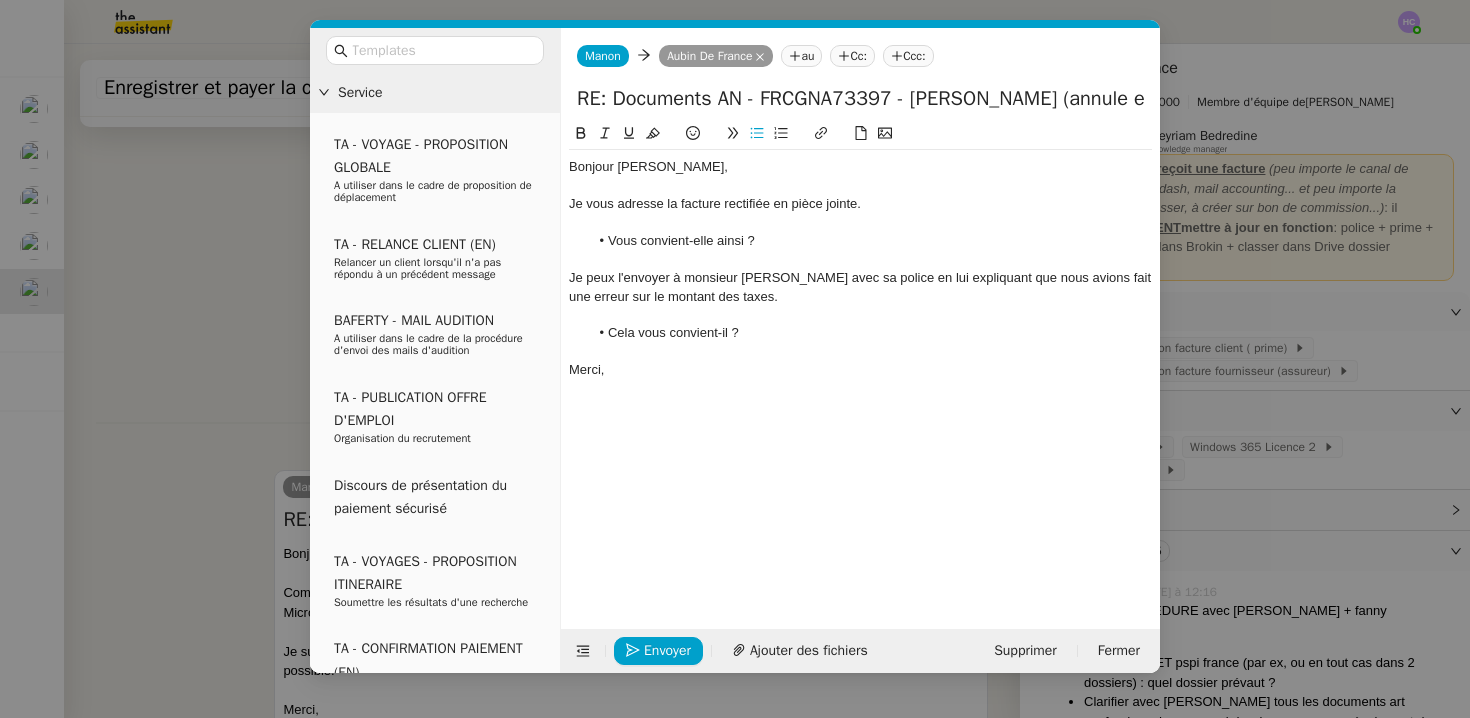 click 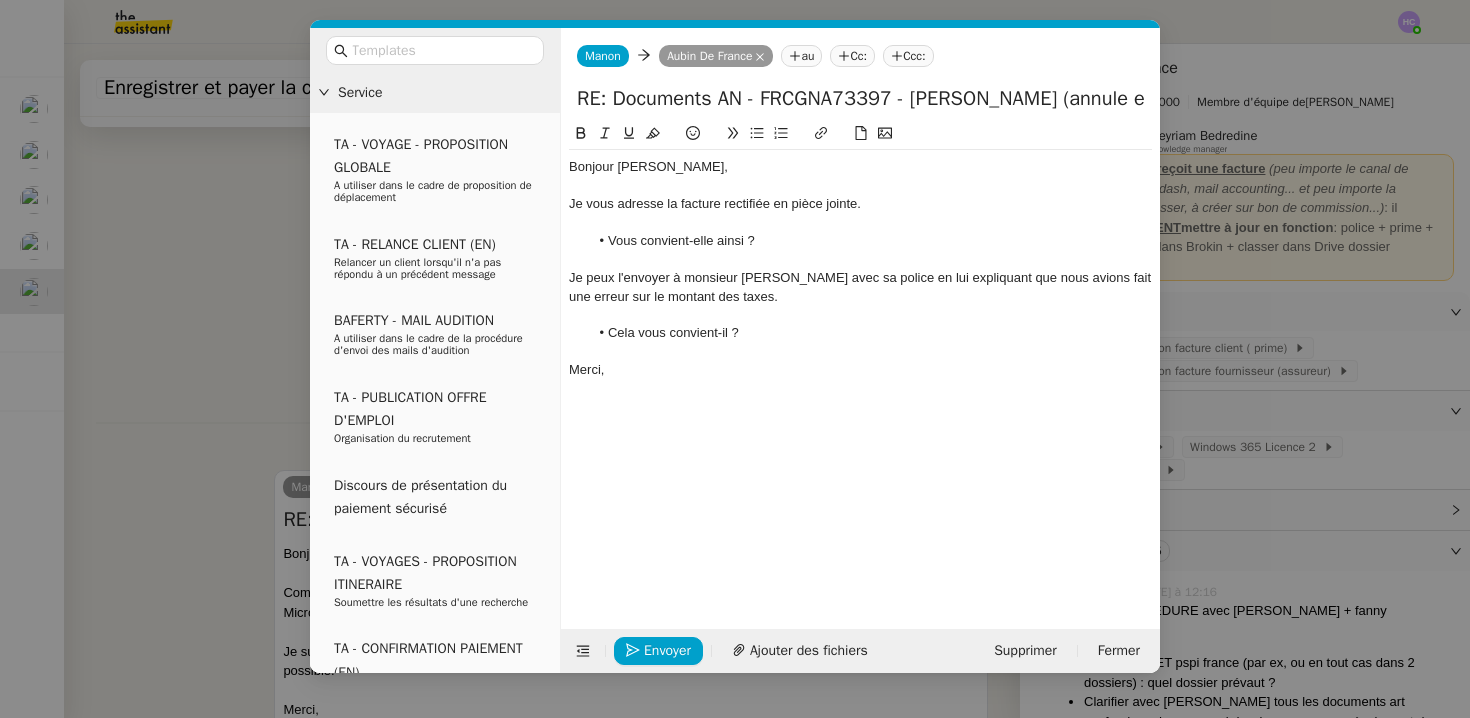 click on "Je vous adresse la facture rectifiée en pièce jointe." 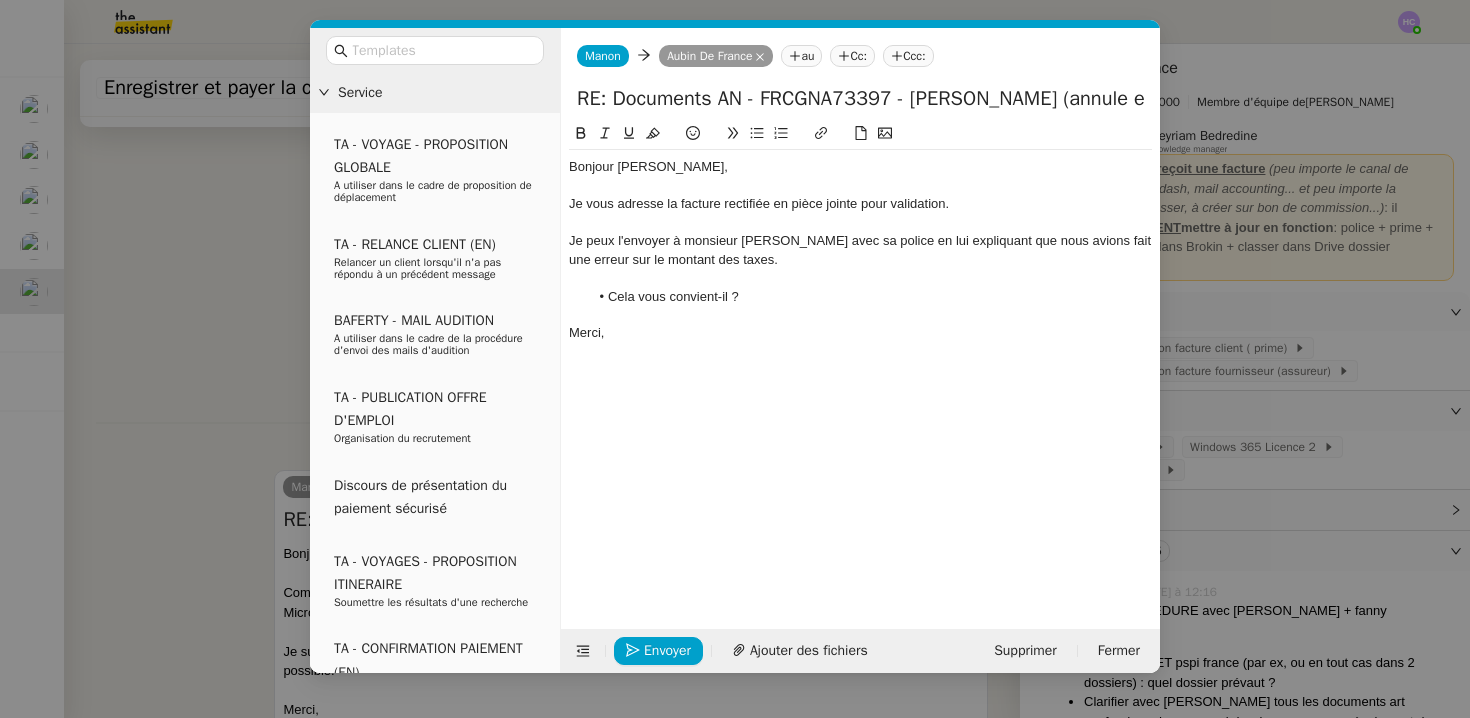 click on "Bonjour [PERSON_NAME]," 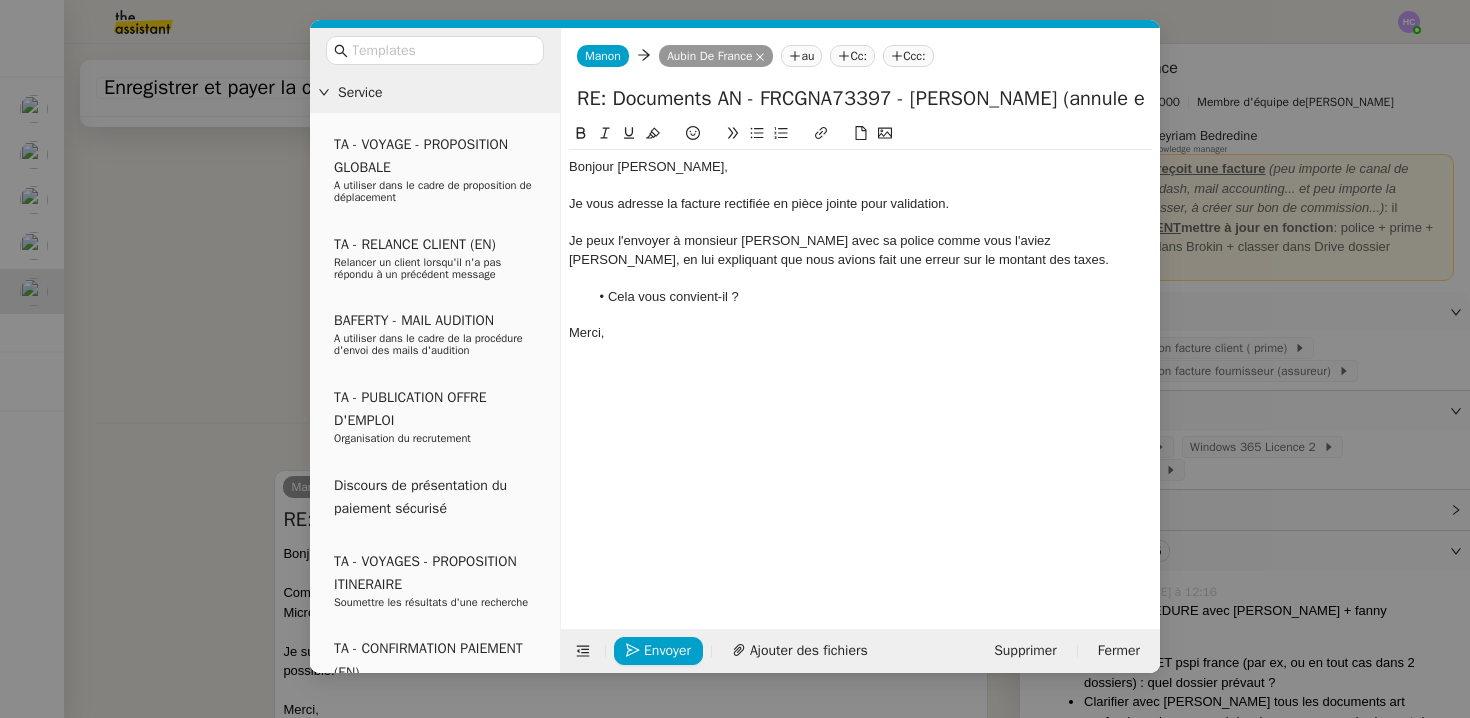 click on "Je peux l'envoyer à monsieur [PERSON_NAME] avec sa police comme vous l'aviez [PERSON_NAME], en lui expliquant que nous avions fait une erreur sur le montant des taxes." 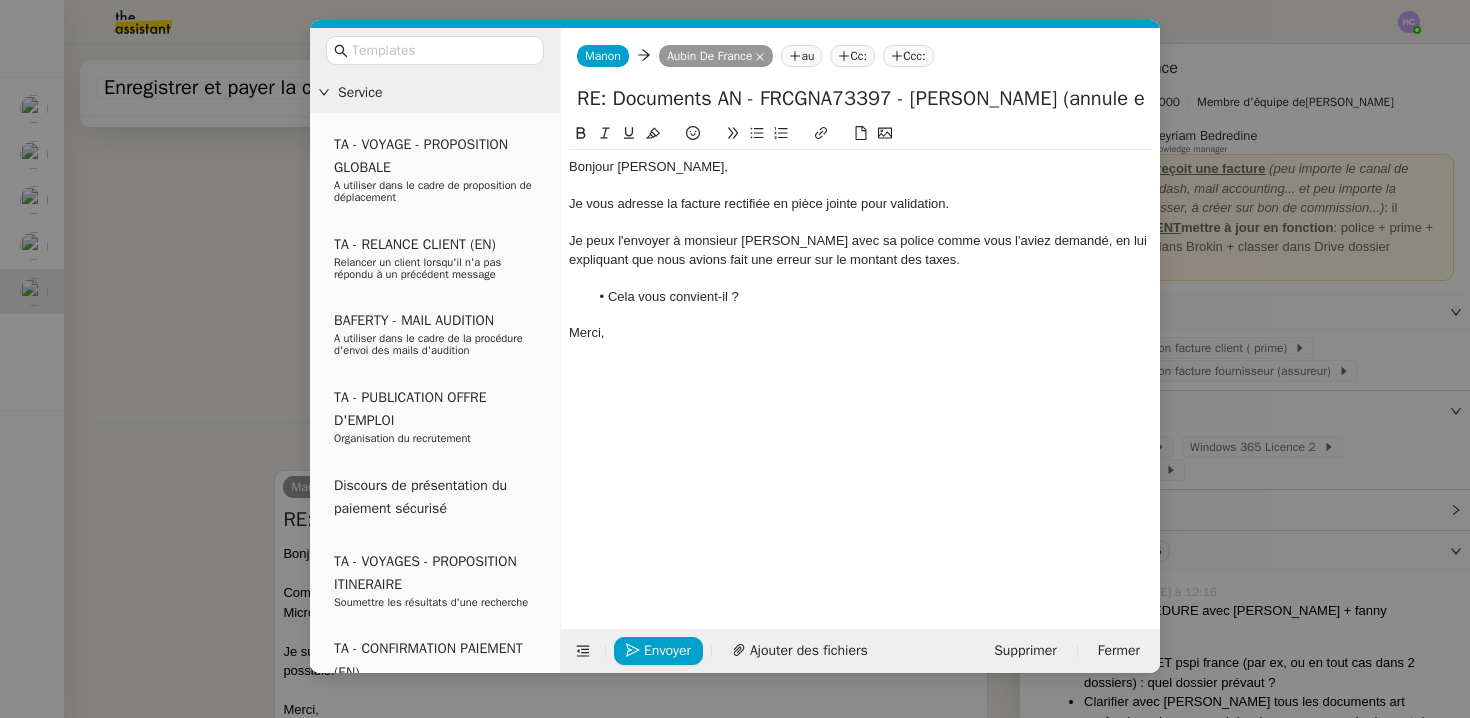 click on "Cela vous convient-il ?" 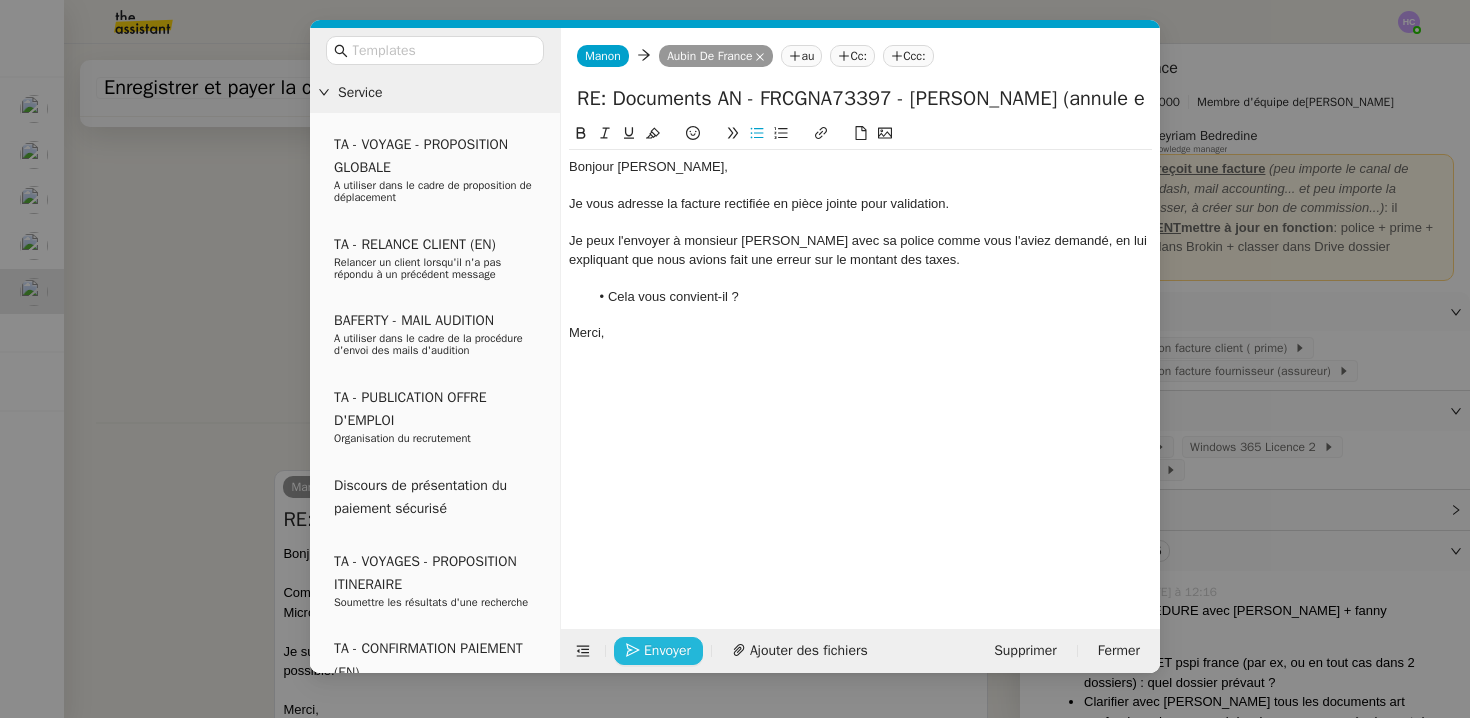 click on "Envoyer" 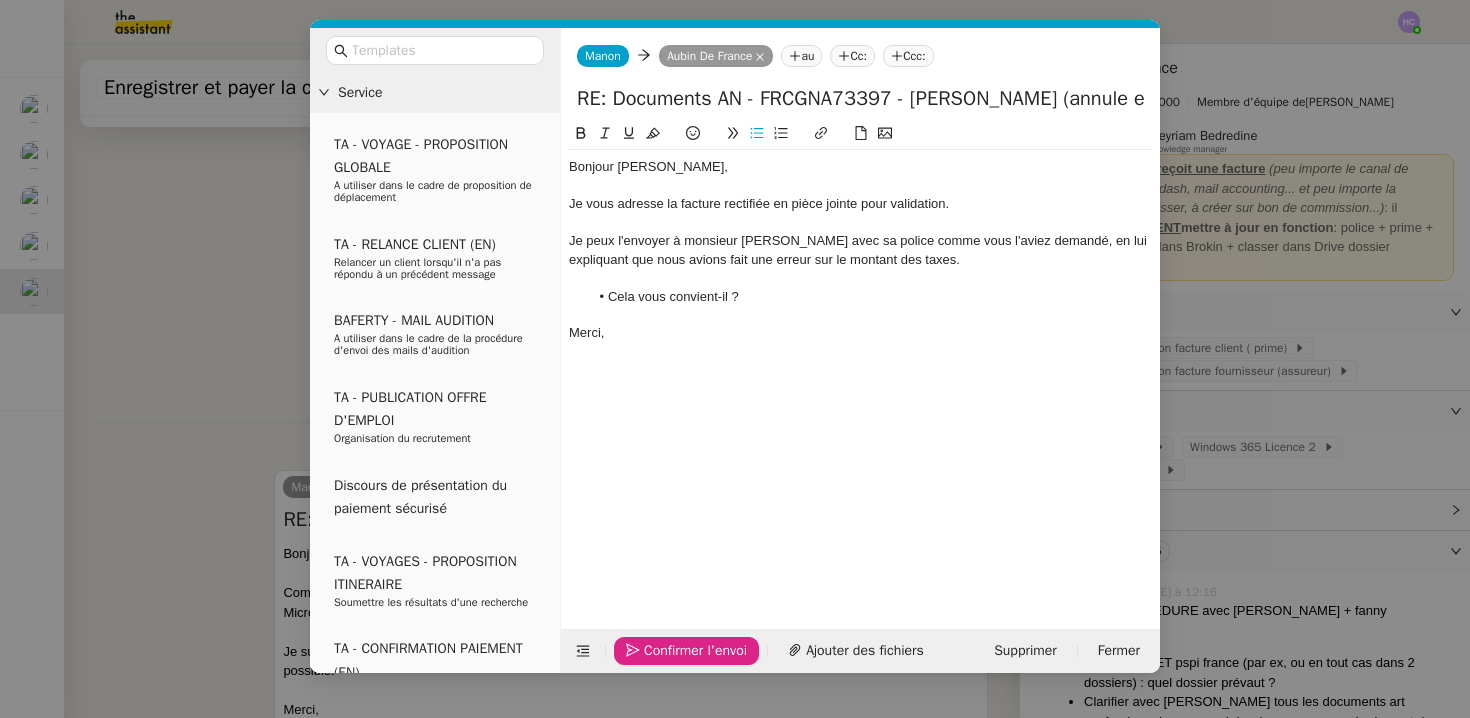 click on "Confirmer l'envoi" 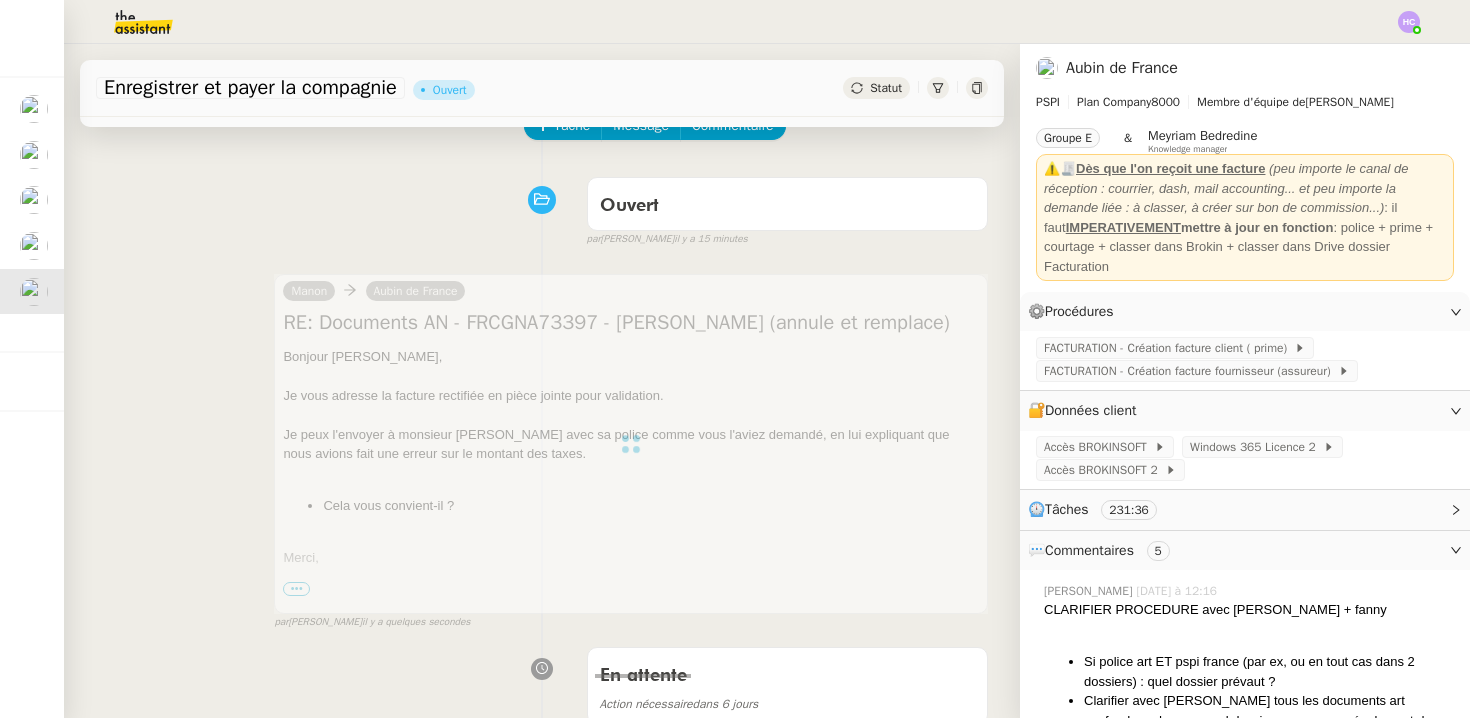scroll, scrollTop: 267, scrollLeft: 0, axis: vertical 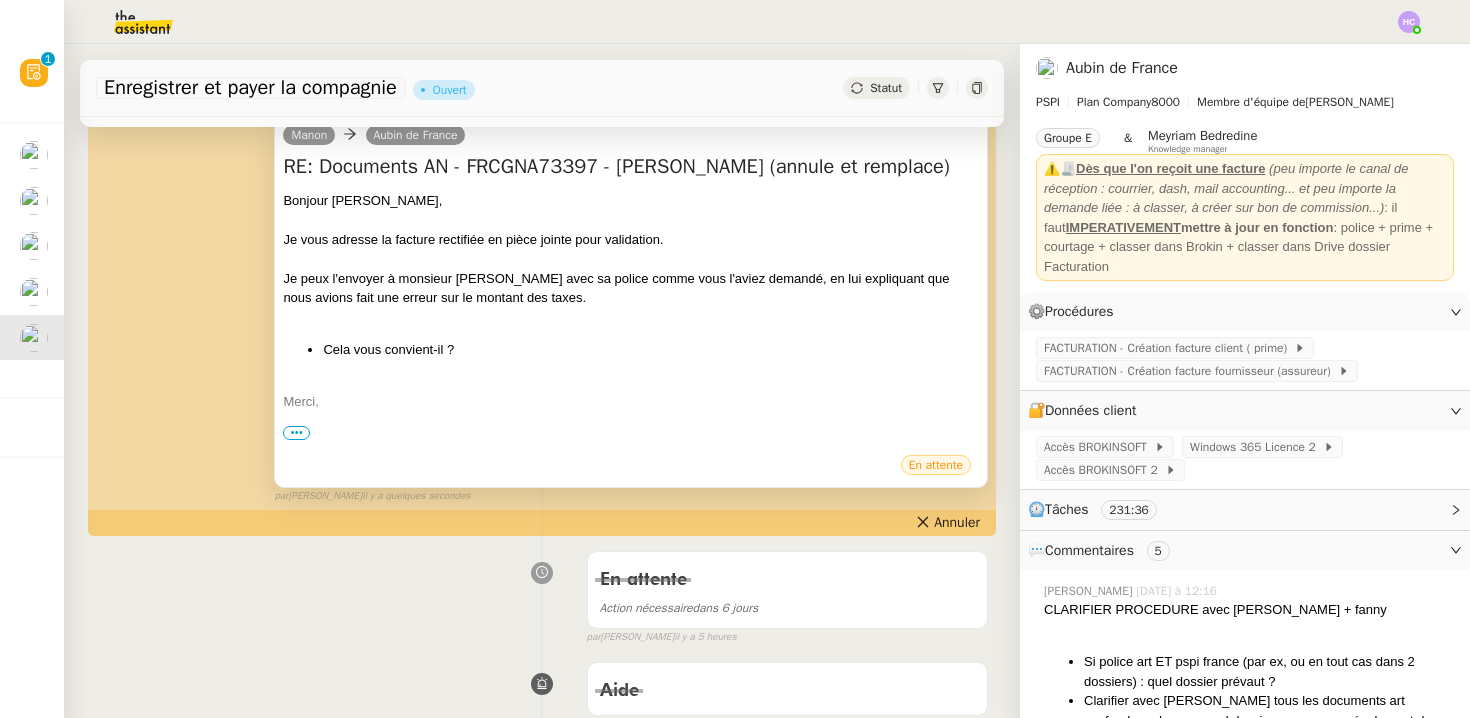 click on "Cela vous convient-il ?" at bounding box center (651, 350) 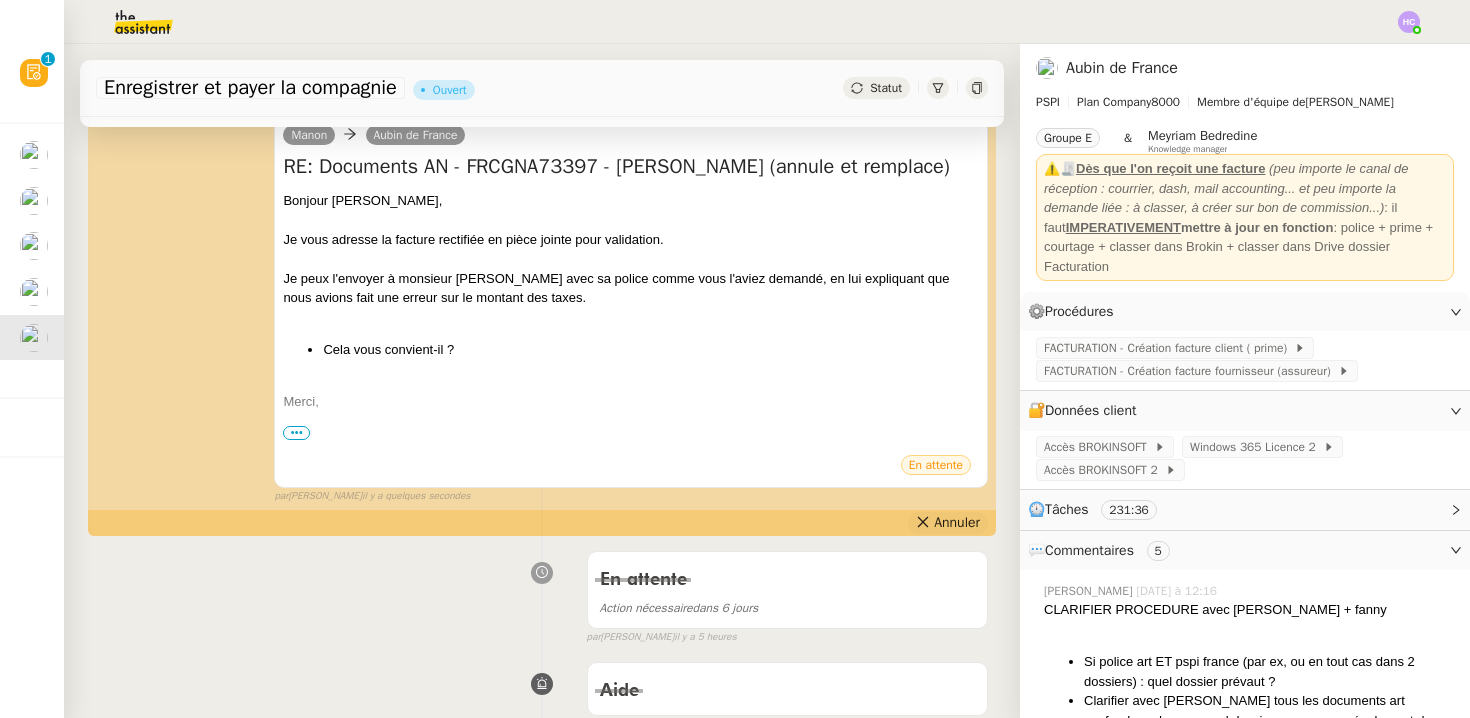 click on "Annuler" at bounding box center [957, 523] 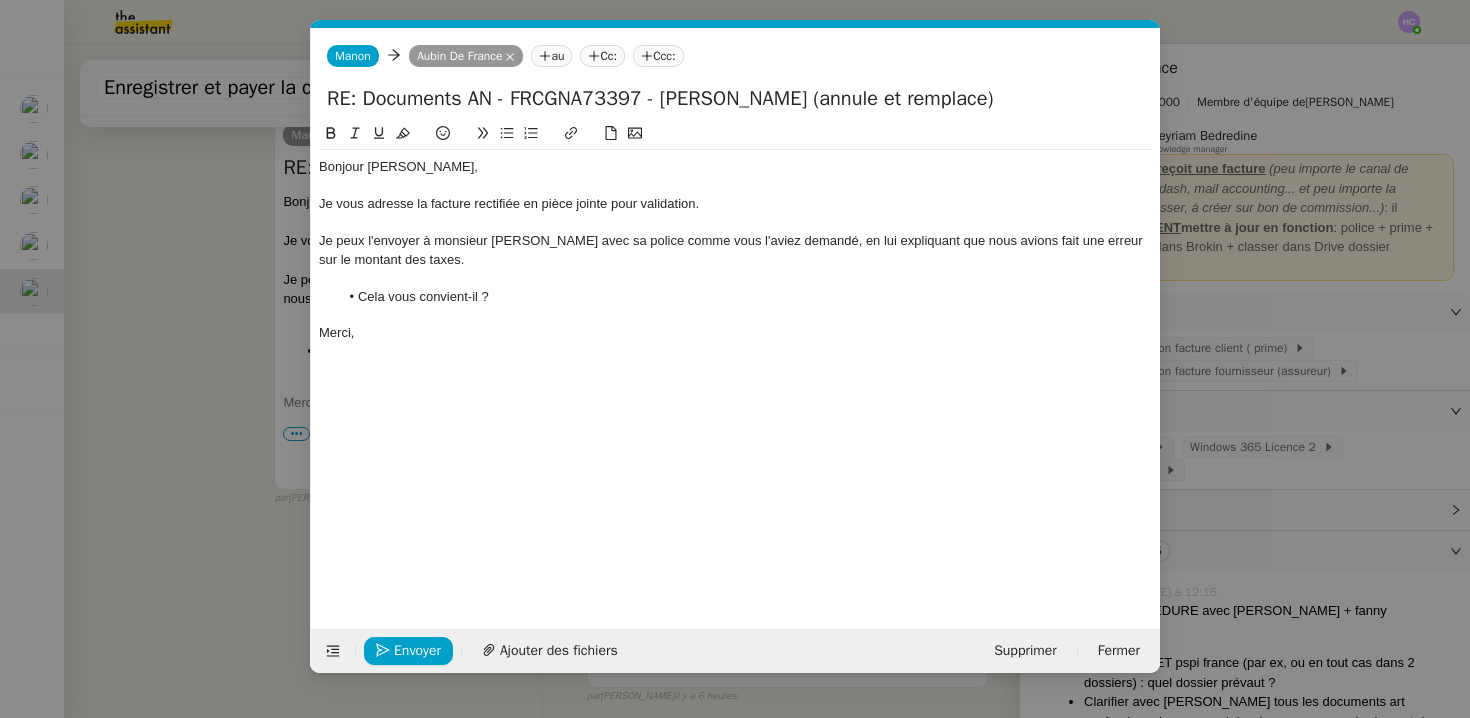 scroll, scrollTop: 0, scrollLeft: 42, axis: horizontal 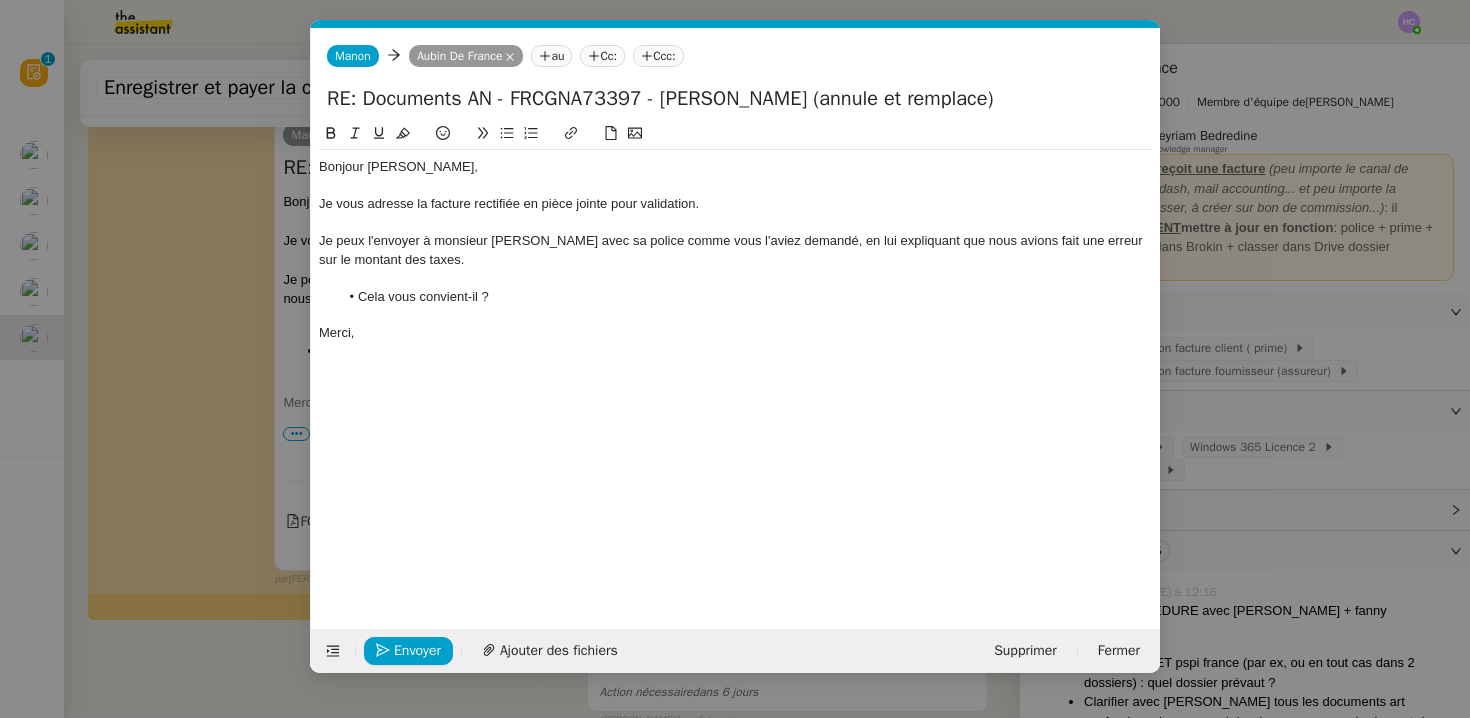 click on "Service TA - VOYAGE - PROPOSITION GLOBALE    A utiliser dans le cadre de proposition de déplacement TA - RELANCE CLIENT (EN)    Relancer un client lorsqu'il n'a pas répondu à un précédent message BAFERTY - MAIL AUDITION    A utiliser dans le cadre de la procédure d'envoi des mails d'audition TA - PUBLICATION OFFRE D'EMPLOI     Organisation du recrutement Discours de présentation du paiement sécurisé    TA - VOYAGES - PROPOSITION ITINERAIRE    Soumettre les résultats d'une recherche TA - CONFIRMATION PAIEMENT (EN)    Confirmer avec le client de modèle de transaction - Attention Plan Pro nécessaire. TA - COURRIER EXPEDIE (recommandé)    A utiliser dans le cadre de l'envoi d'un courrier recommandé TA - PARTAGE DE CALENDRIER (EN)    A utiliser pour demander au client de partager son calendrier afin de faciliter l'accès et la gestion PSPI - Appel de fonds MJL    A utiliser dans le cadre de la procédure d'appel de fonds MJL TA - RELANCE CLIENT    TA - AR PROCEDURES        21 YIELD" at bounding box center [735, 359] 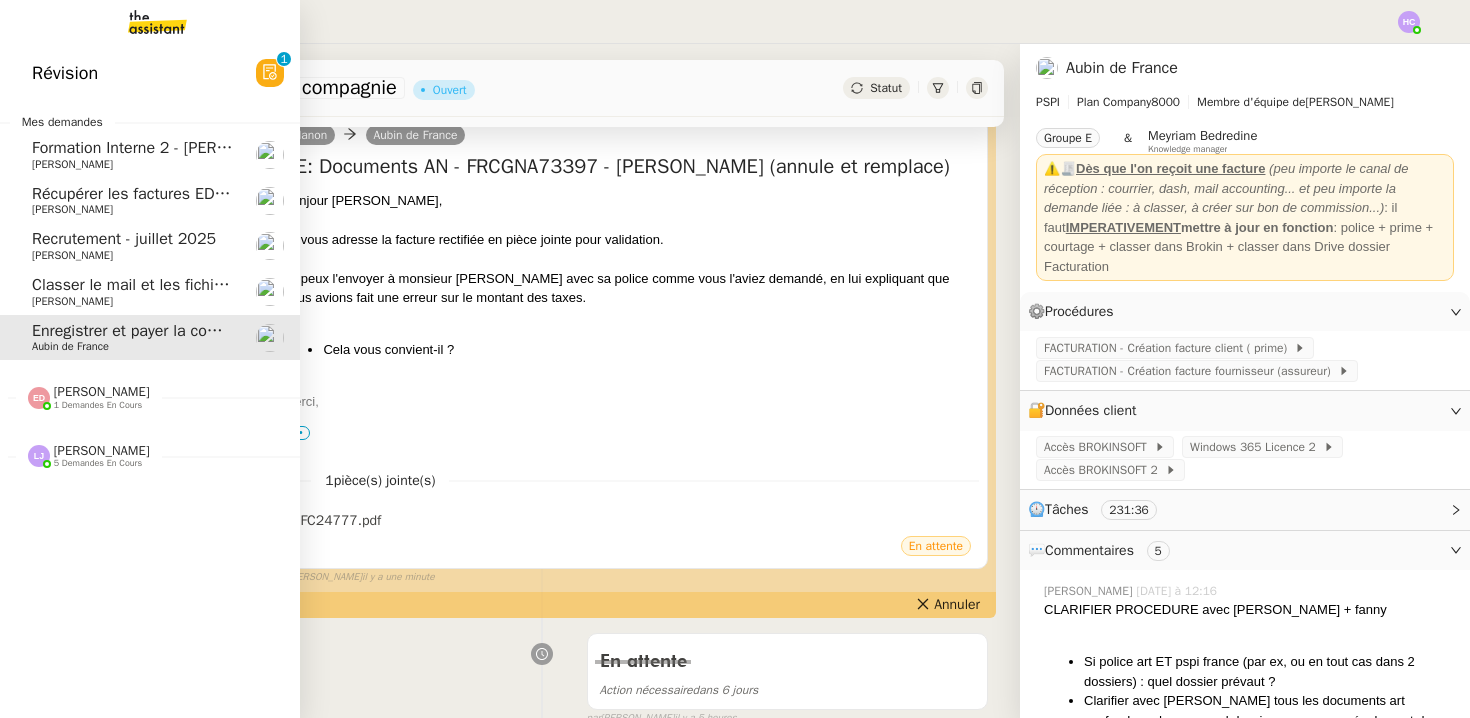 click on "Classer le mail et les fichiers du contrat" 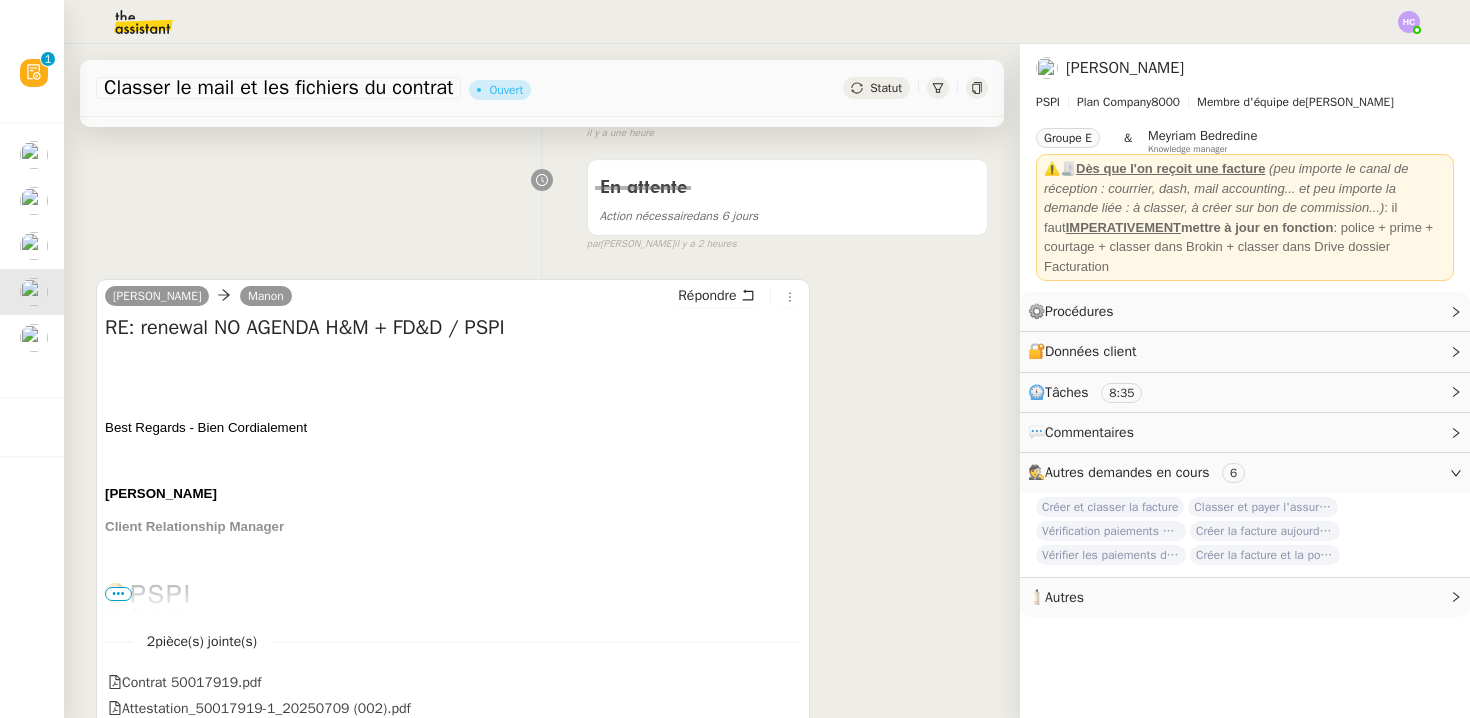 scroll, scrollTop: 0, scrollLeft: 0, axis: both 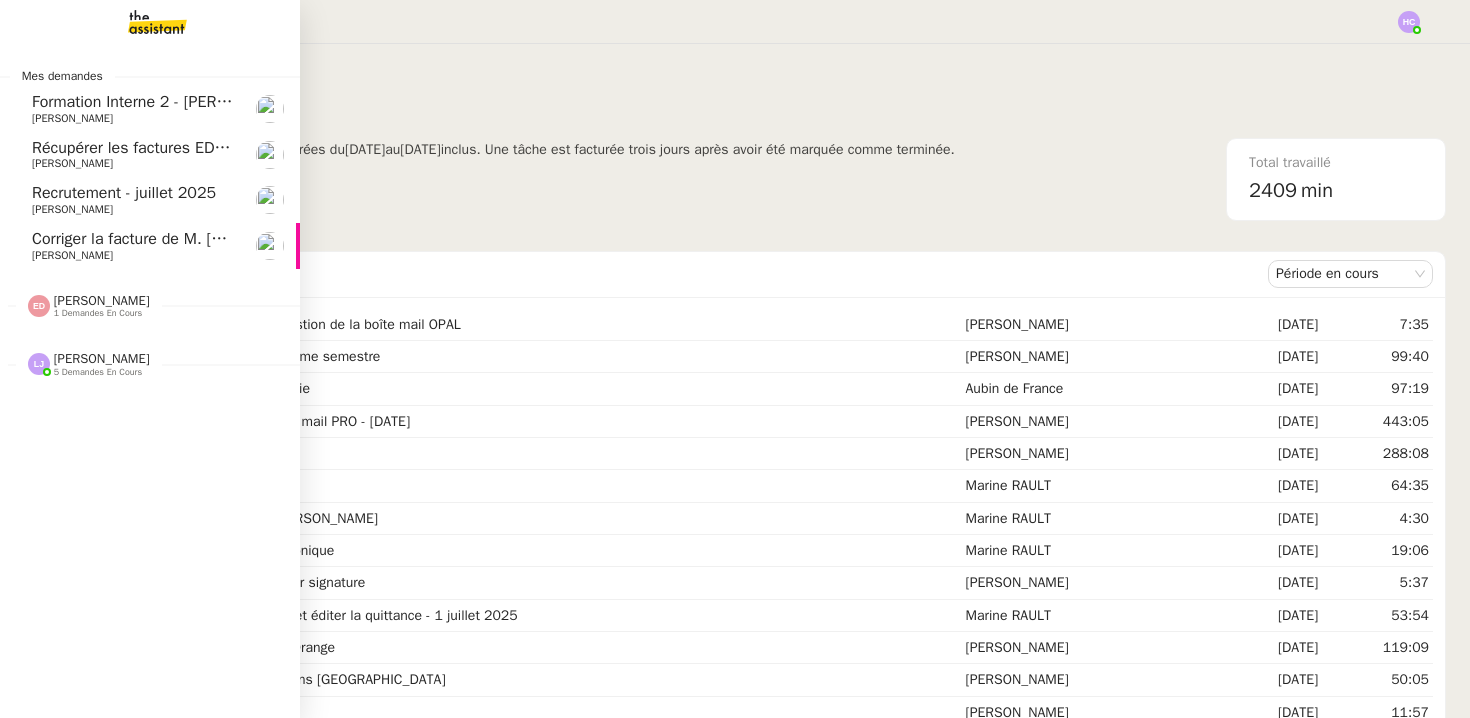 click on "[PERSON_NAME]" 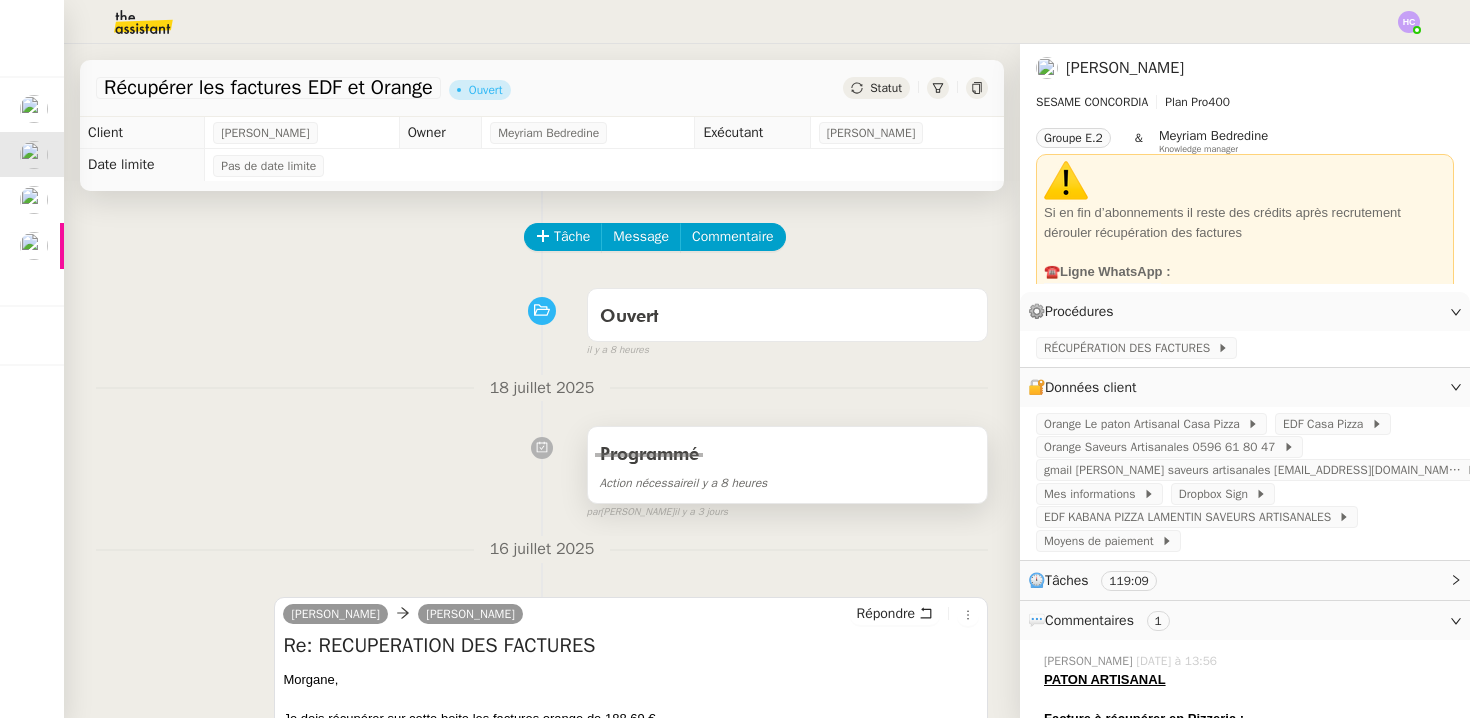 scroll, scrollTop: 51, scrollLeft: 0, axis: vertical 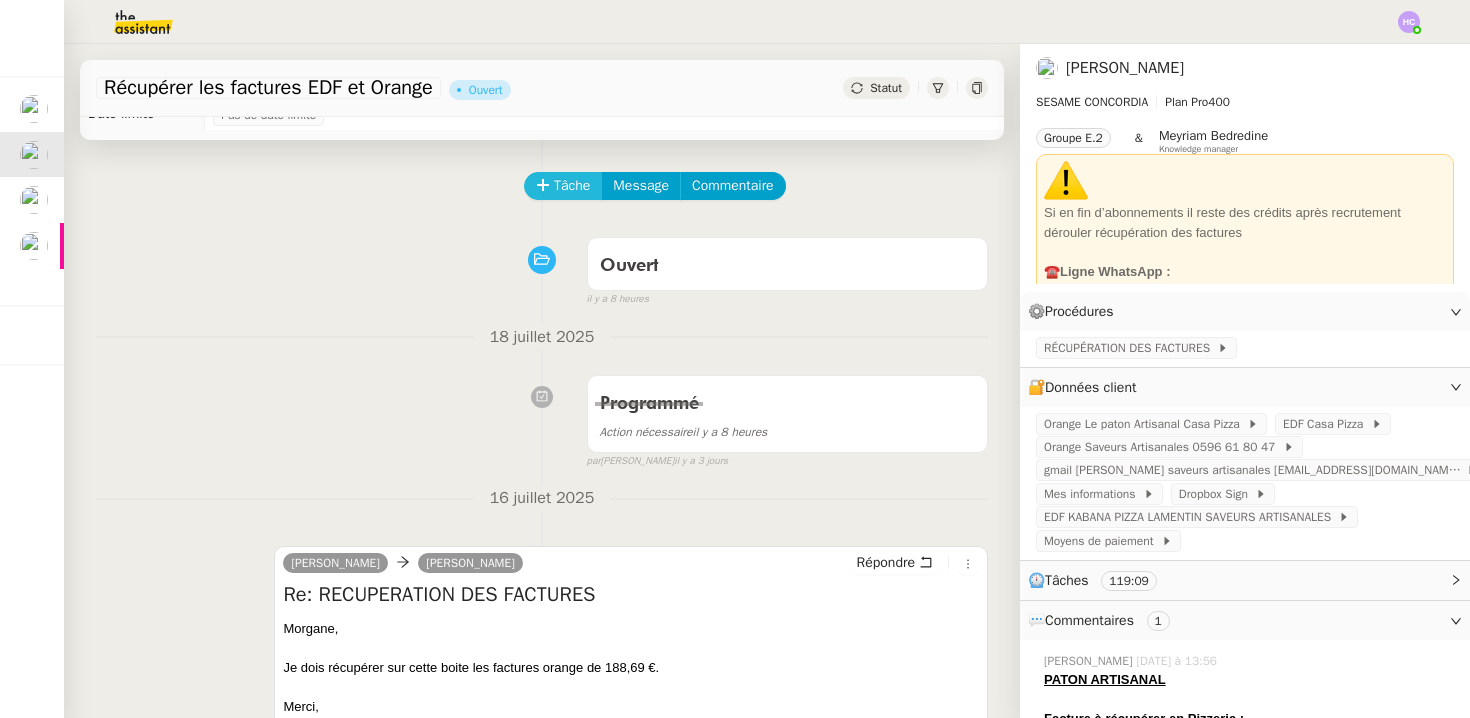 click on "Tâche" 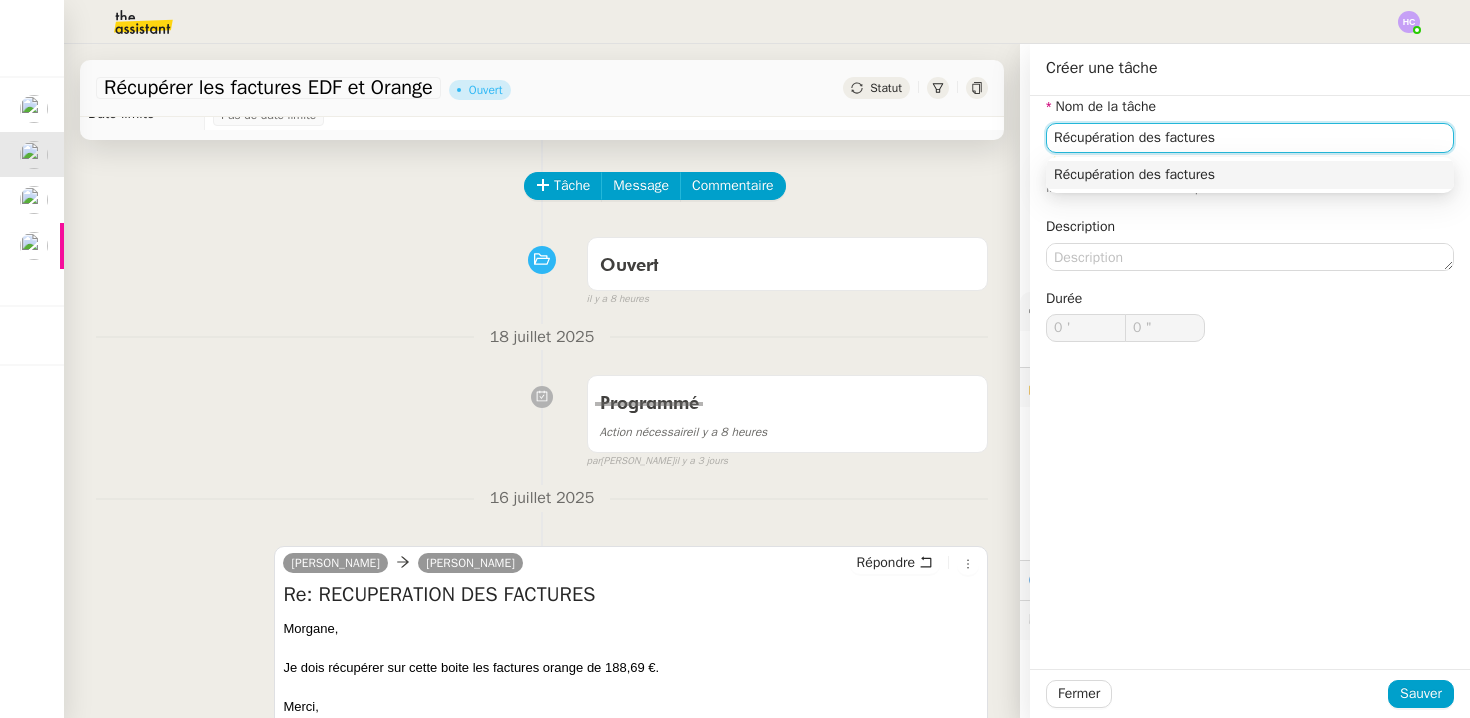 click on "Récupération des factures" at bounding box center [1250, 175] 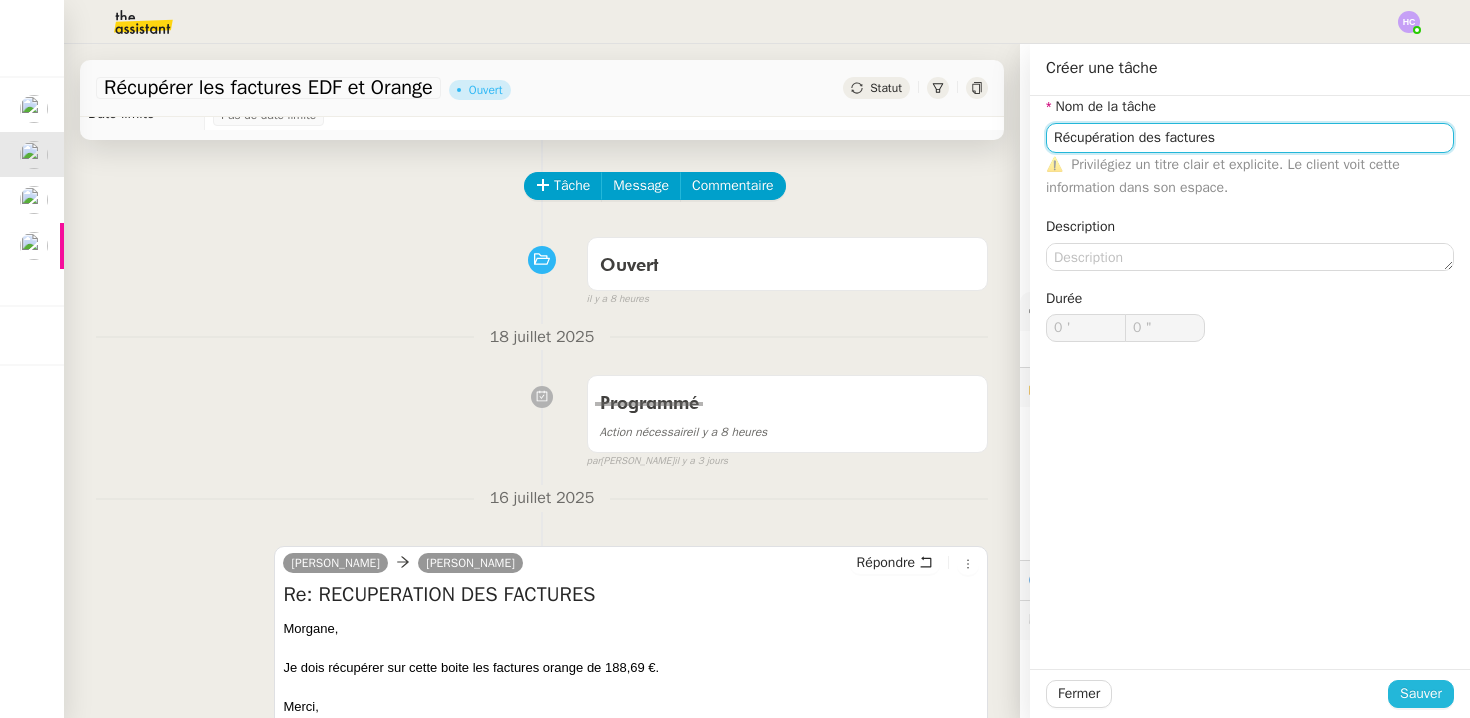 type on "Récupération des factures" 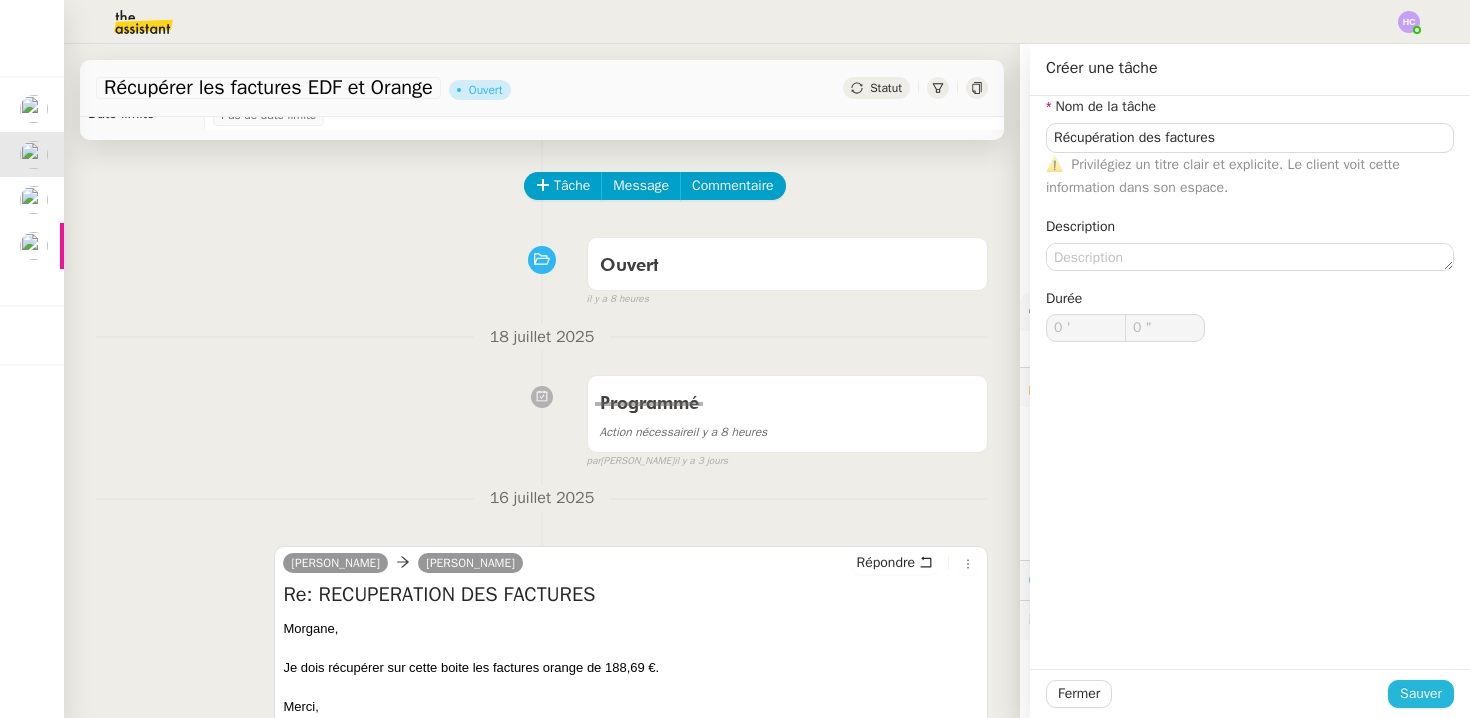 click on "Sauver" 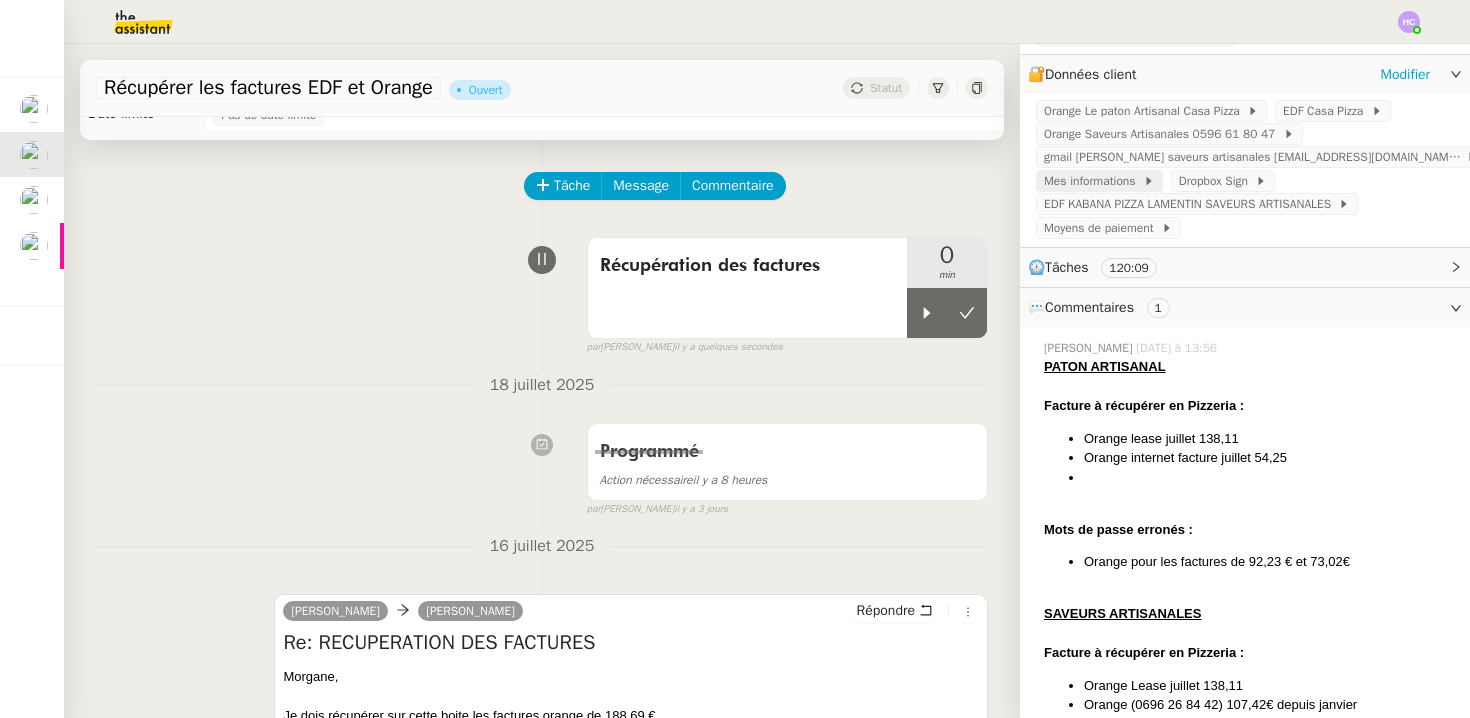 scroll, scrollTop: 348, scrollLeft: 0, axis: vertical 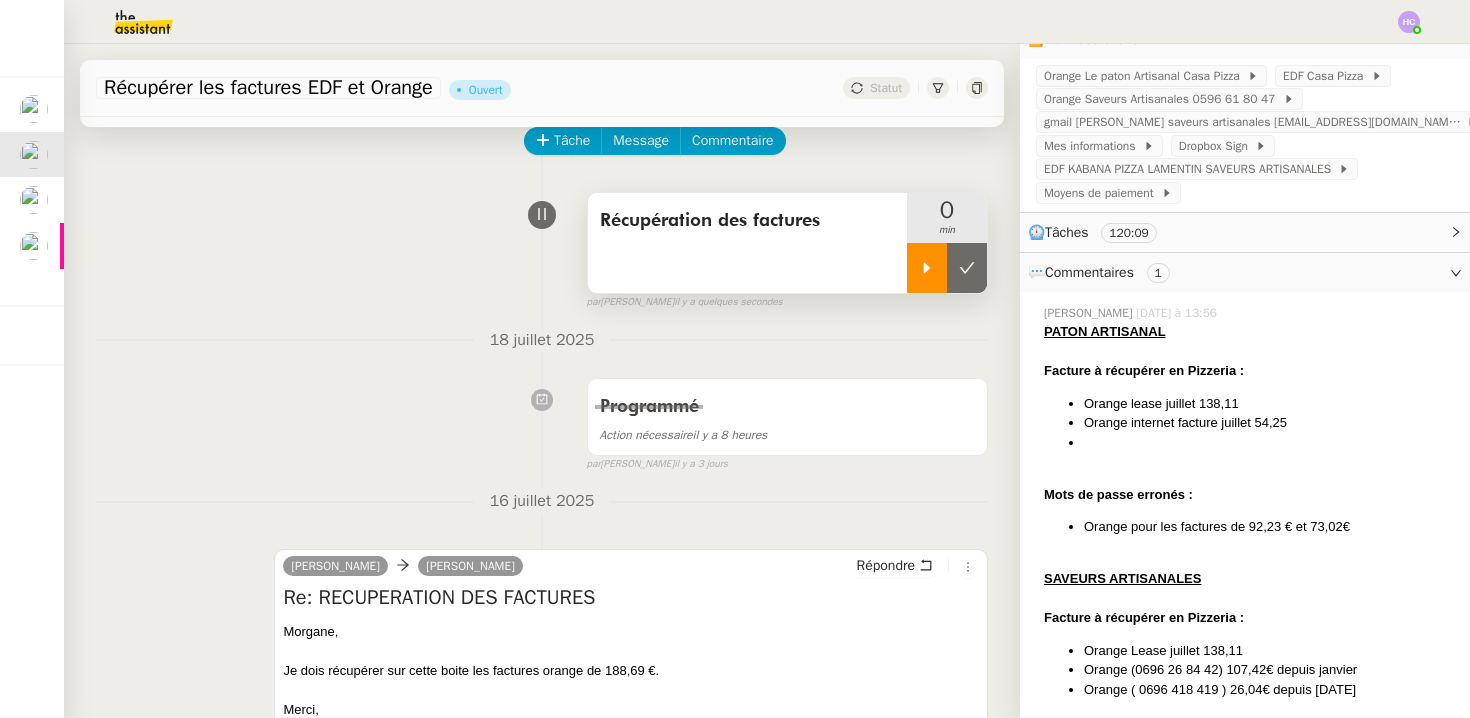 click at bounding box center [927, 268] 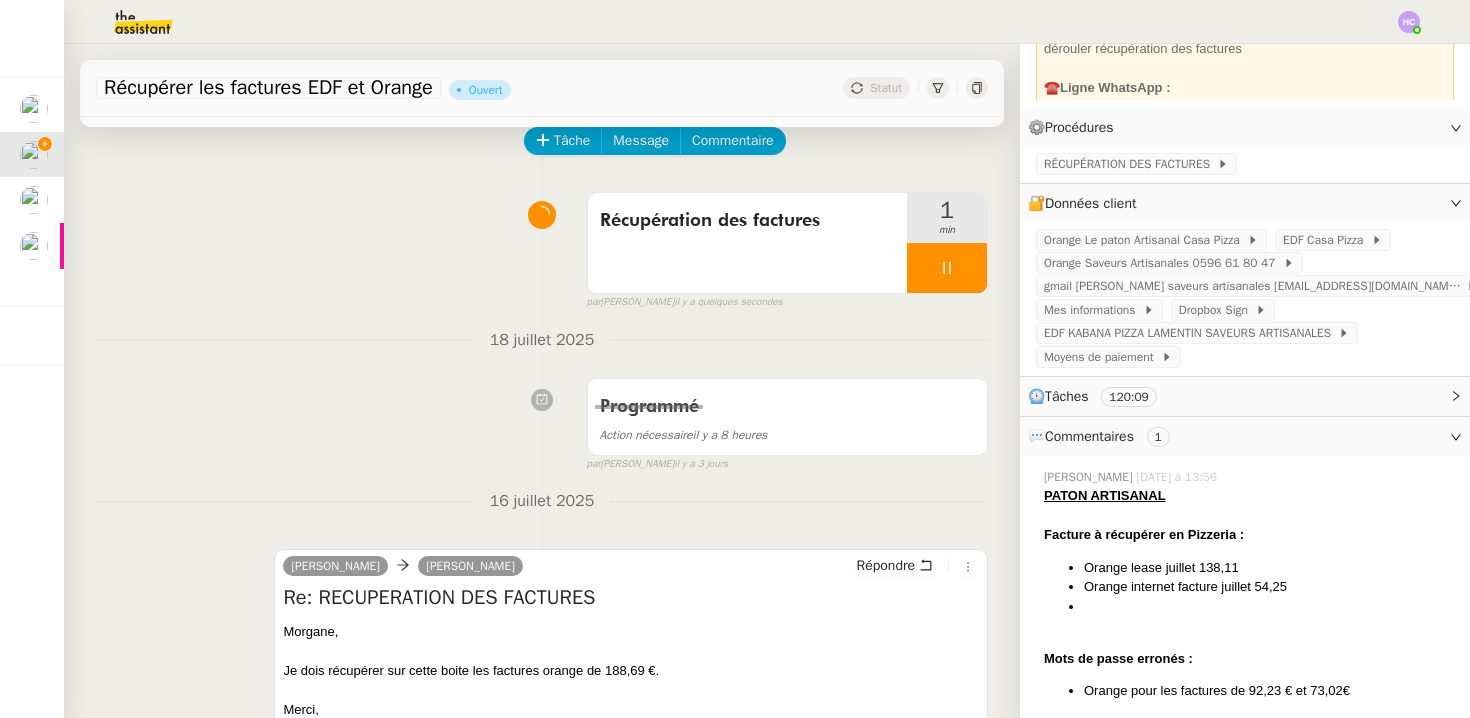 scroll, scrollTop: 186, scrollLeft: 0, axis: vertical 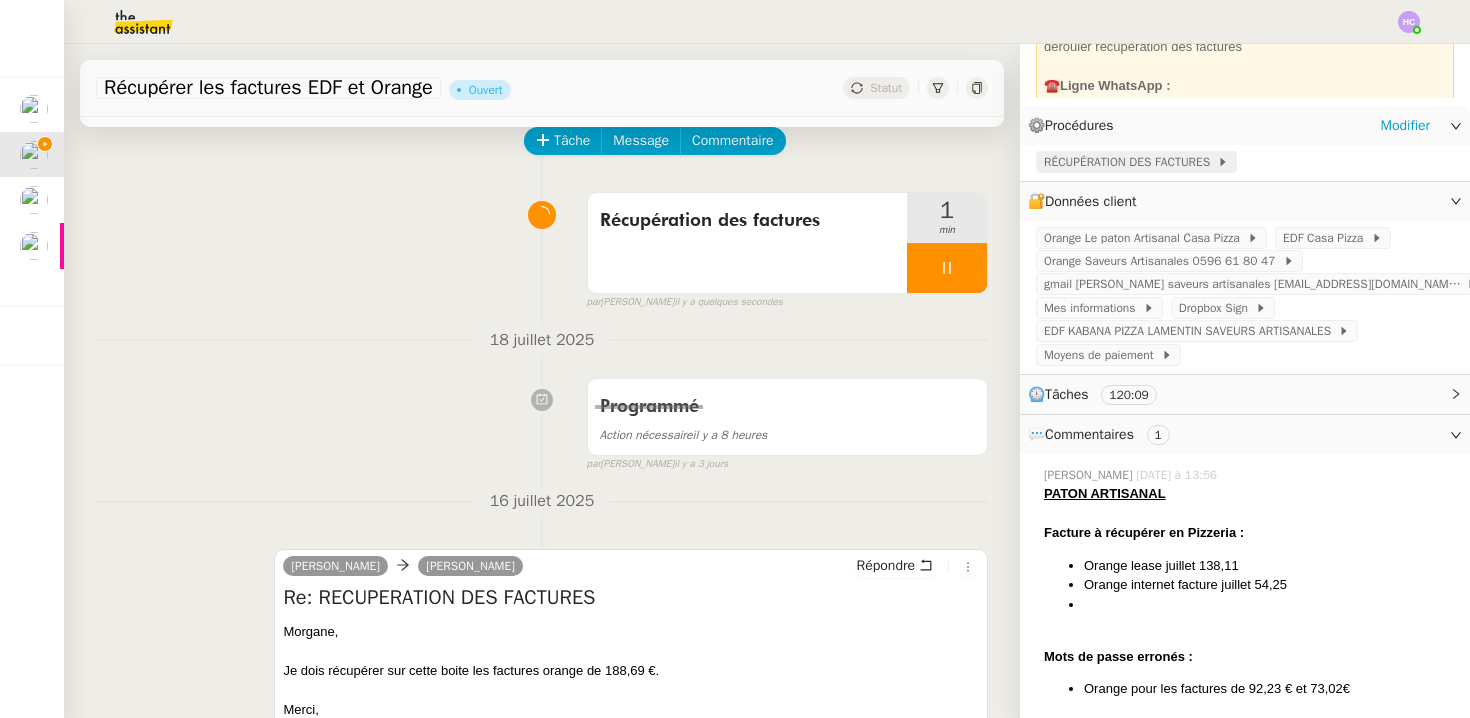 click on "RÉCUPÉRATION DES FACTURES" 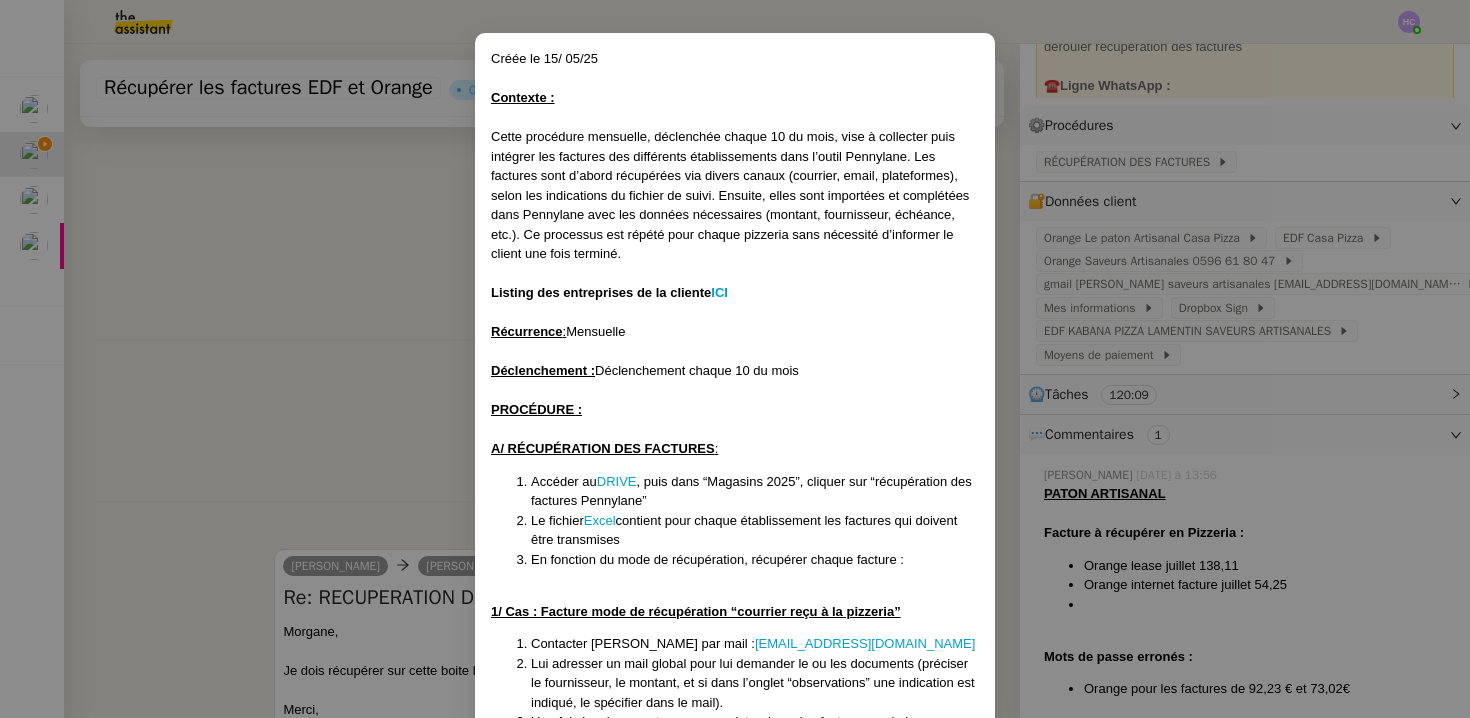 scroll, scrollTop: 72, scrollLeft: 0, axis: vertical 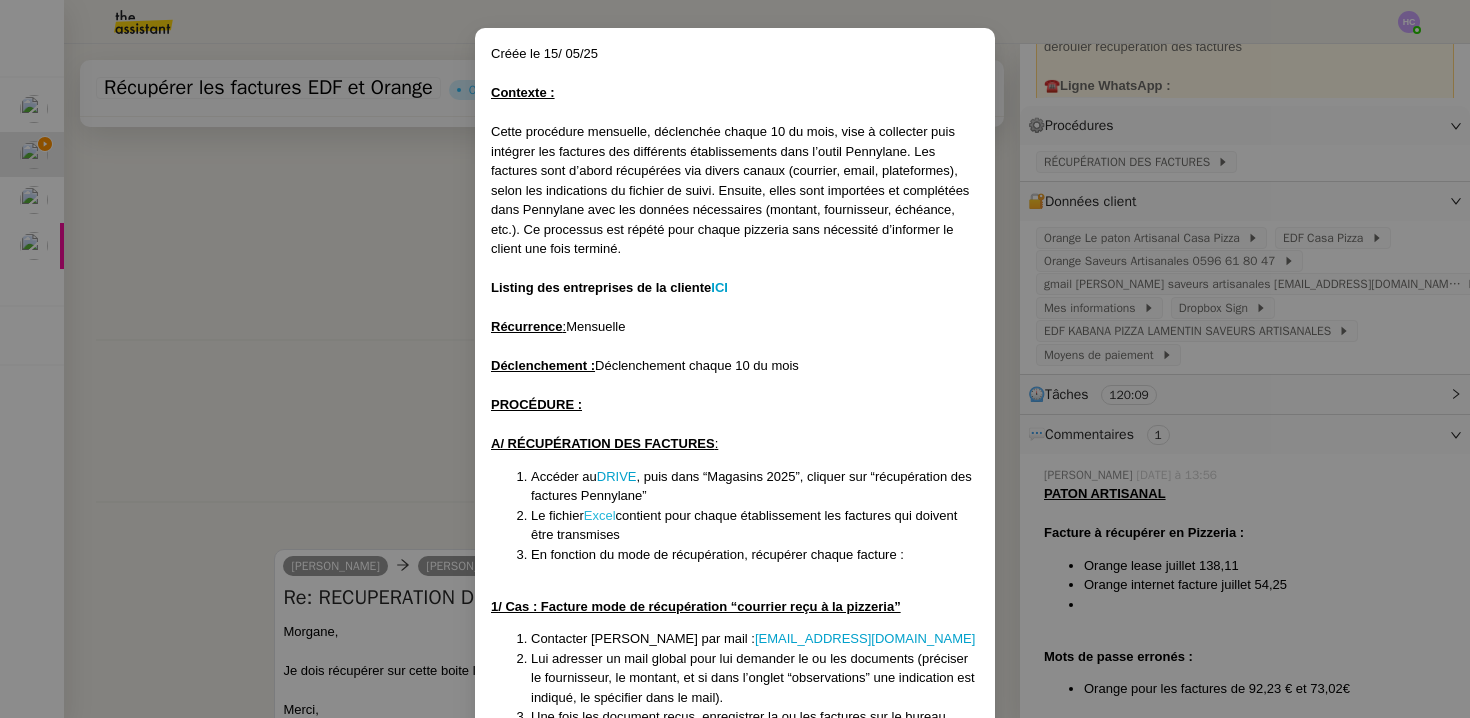 click on "Excel" at bounding box center (600, 515) 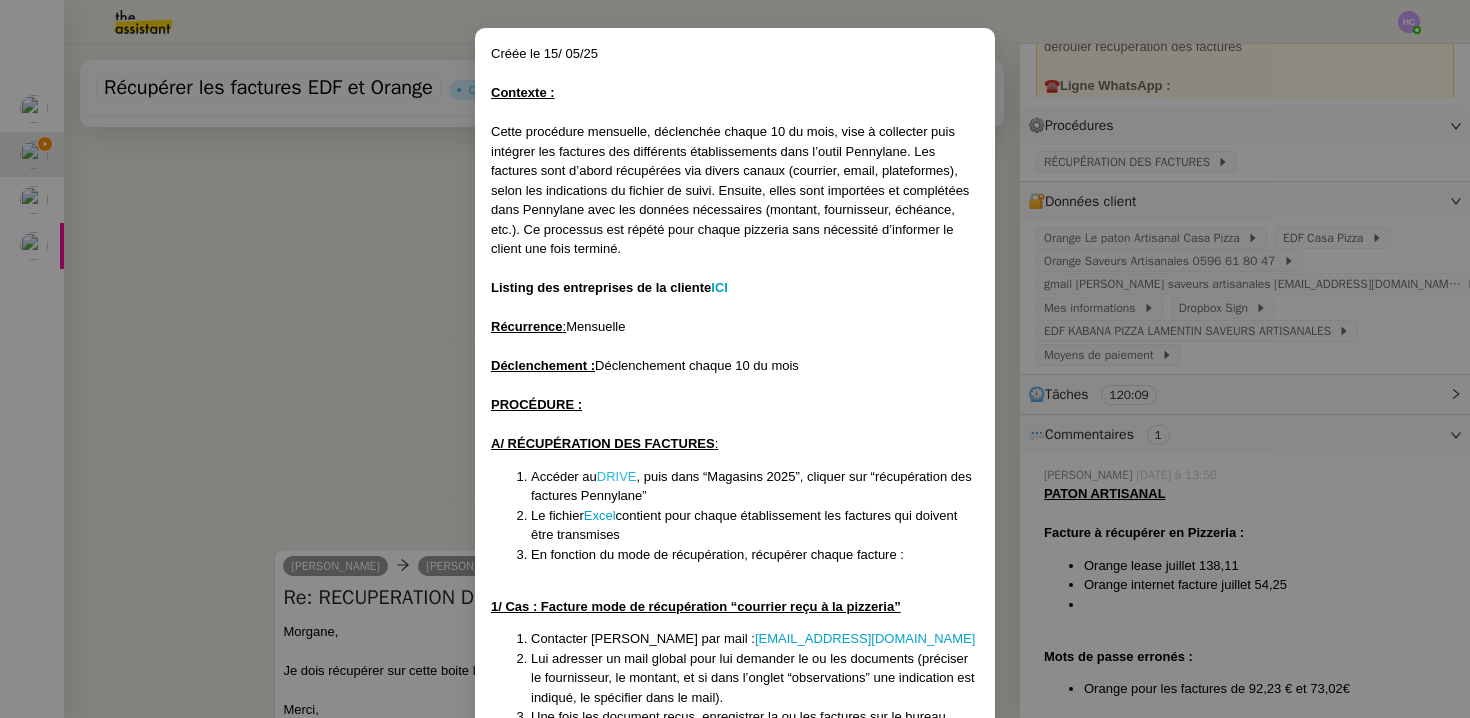 click on "DRIVE" at bounding box center [617, 476] 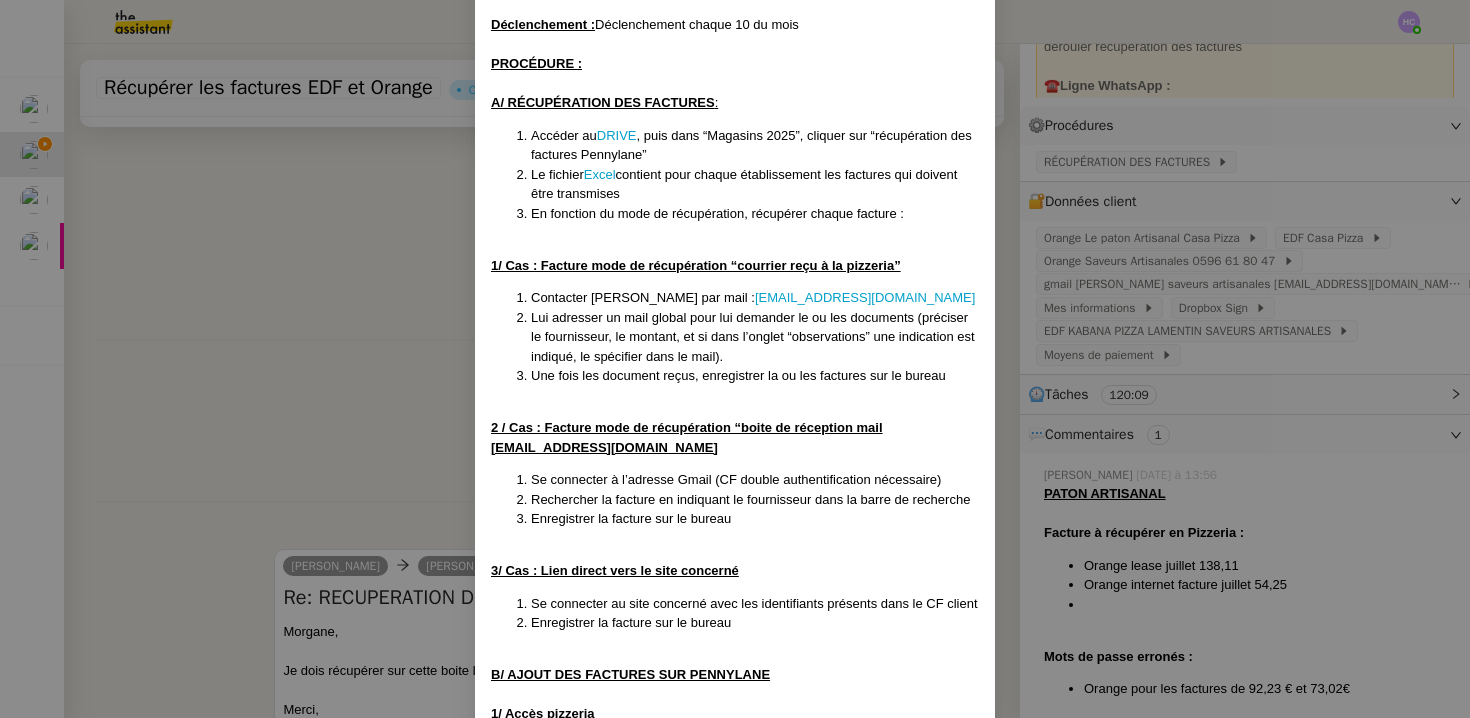 scroll, scrollTop: 418, scrollLeft: 0, axis: vertical 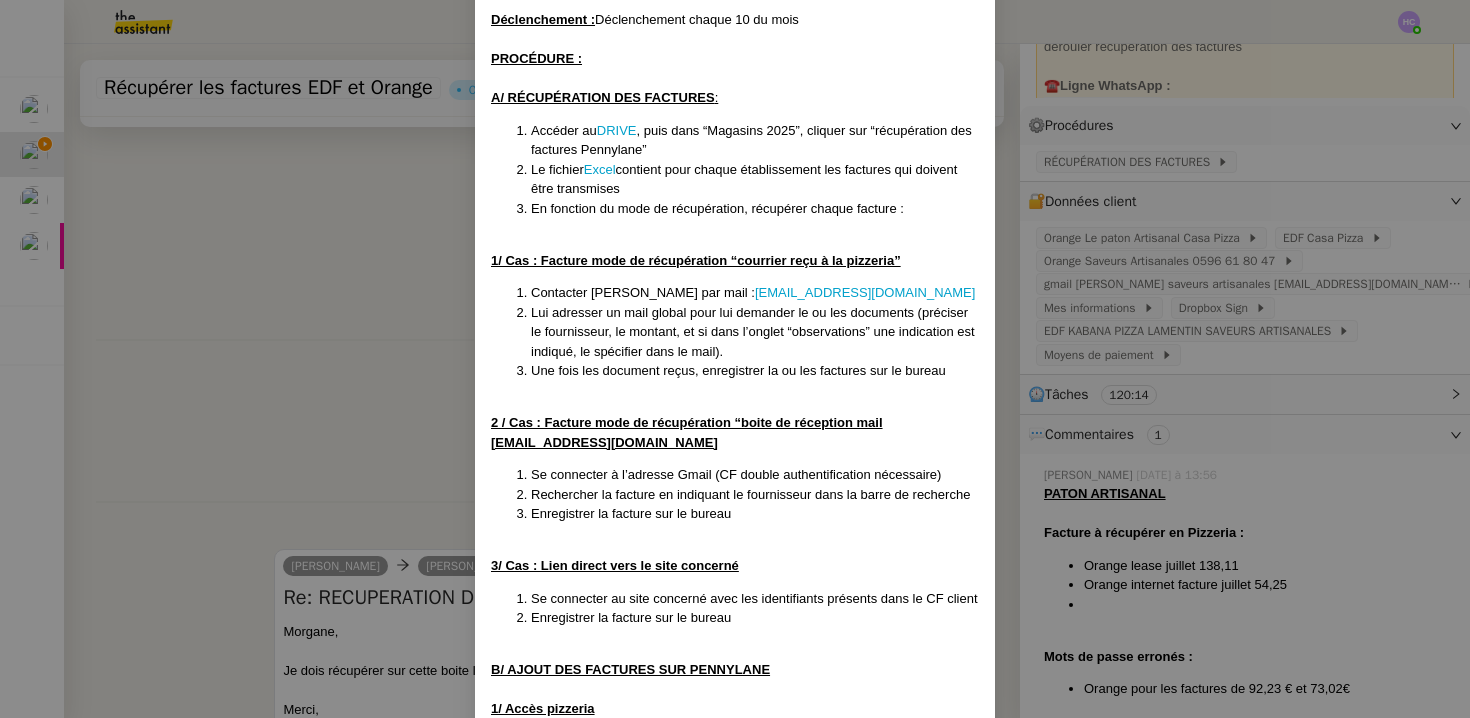 click on "Créée le 15/ 05/25  Contexte :  Cette procédure mensuelle, déclenchée chaque 10 du mois, vise à collecter puis intégrer les factures des différents établissements dans l’outil Pennylane. Les factures sont d’abord récupérées via divers canaux (courrier, email, plateformes), selon les indications du fichier de suivi. Ensuite, elles sont importées et complétées dans Pennylane avec les données nécessaires (montant, fournisseur, échéance, etc.). Ce processus est répété pour chaque pizzeria sans nécessité d’informer le client une fois terminé. Listing des entreprises de la cliente  ICI Récurrence  :  Mensuelle Déclenchement :  Déclenchement chaque 10 du mois  PROCÉDURE : A/ RÉCUPÉRATION DES FACTURES  :  Accéder au  DRIVE , puis dans “Magasins 2025”, cliquer sur “récupération des factures Pennylane”  Le fichier  Excel  contient pour chaque établissement les factures qui doivent être transmises  En fonction du mode de récupération, récupérer chaque facture :" at bounding box center (735, 359) 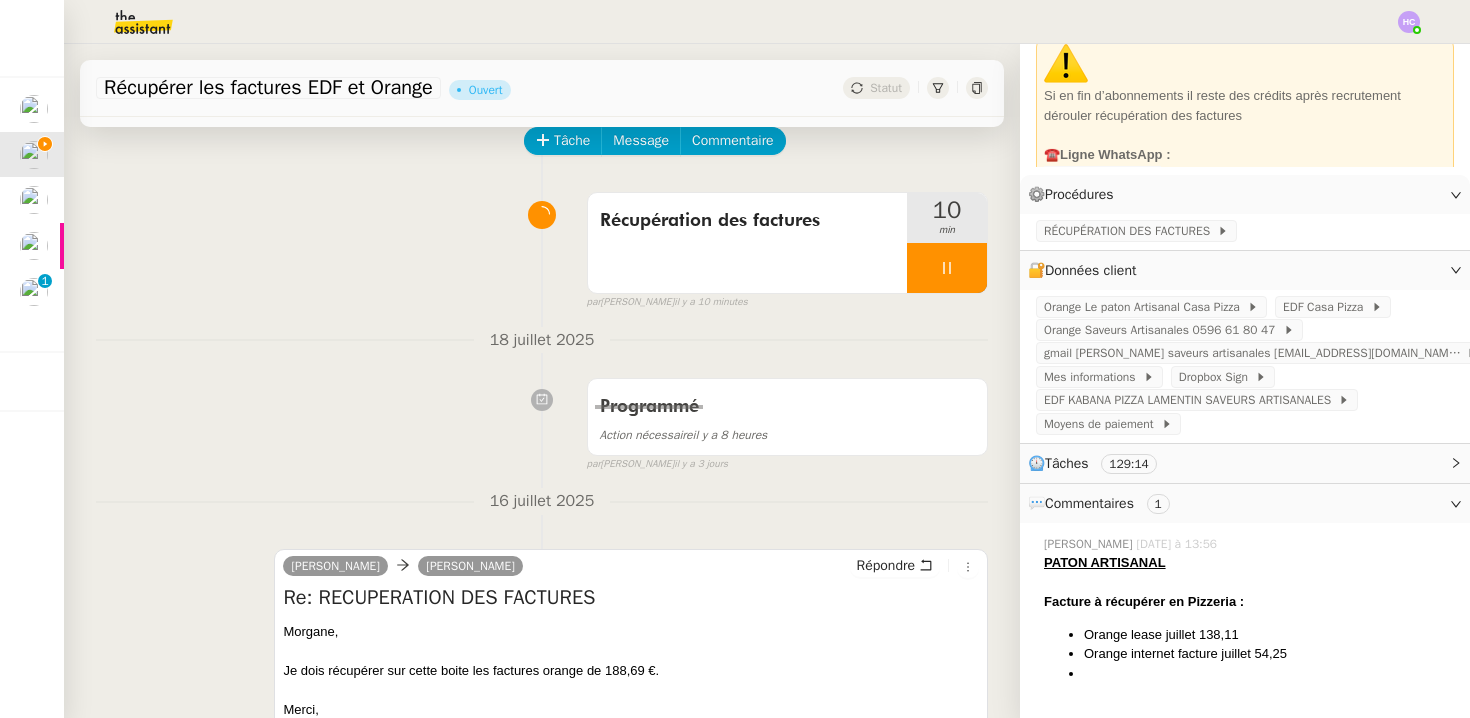 scroll, scrollTop: 121, scrollLeft: 0, axis: vertical 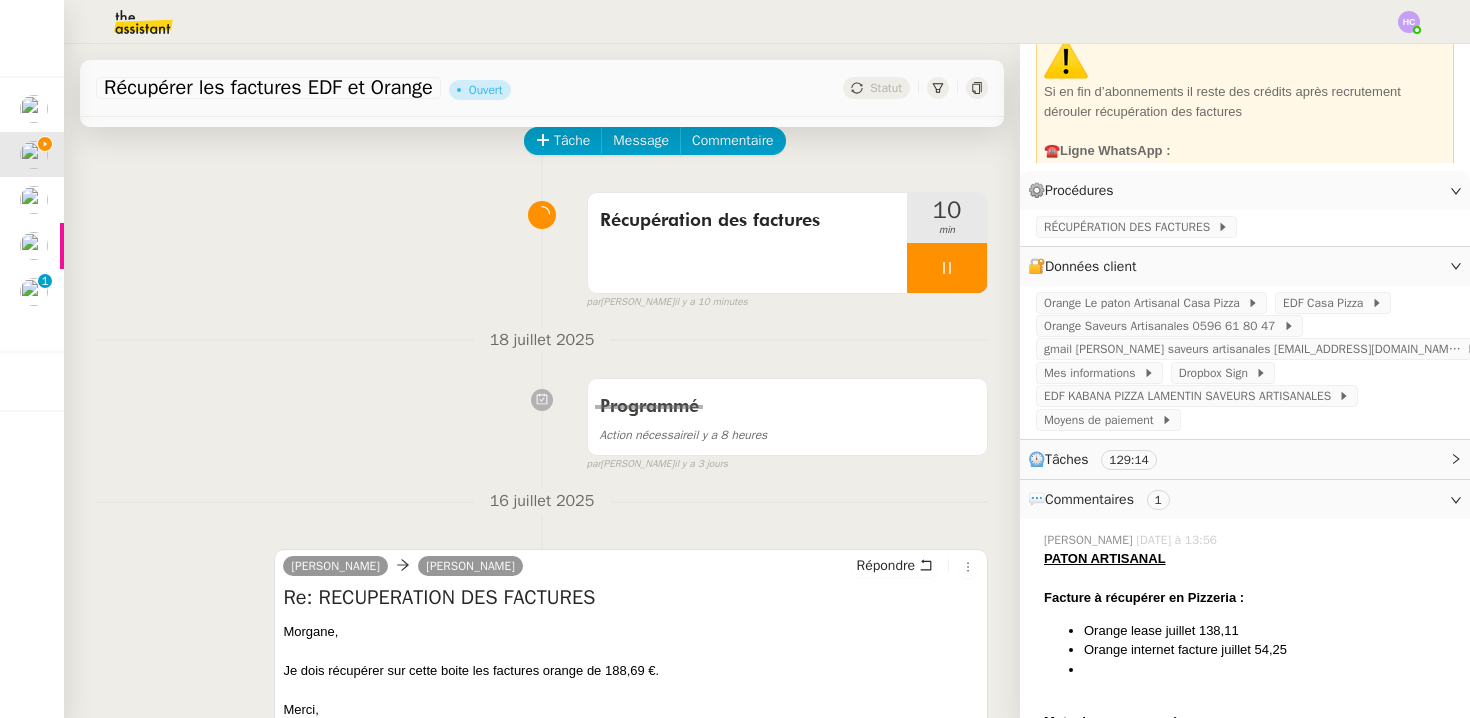 click 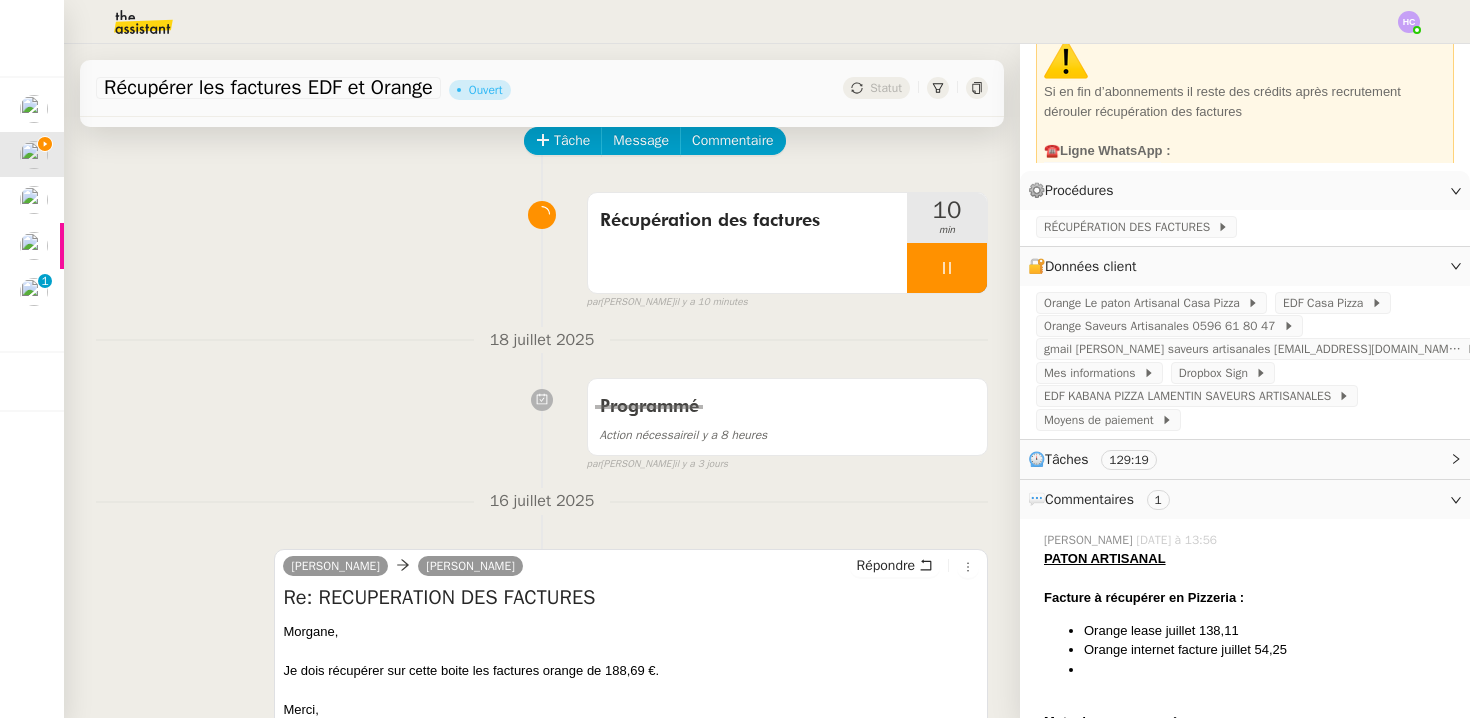 click on "[DATE] à 13:56" 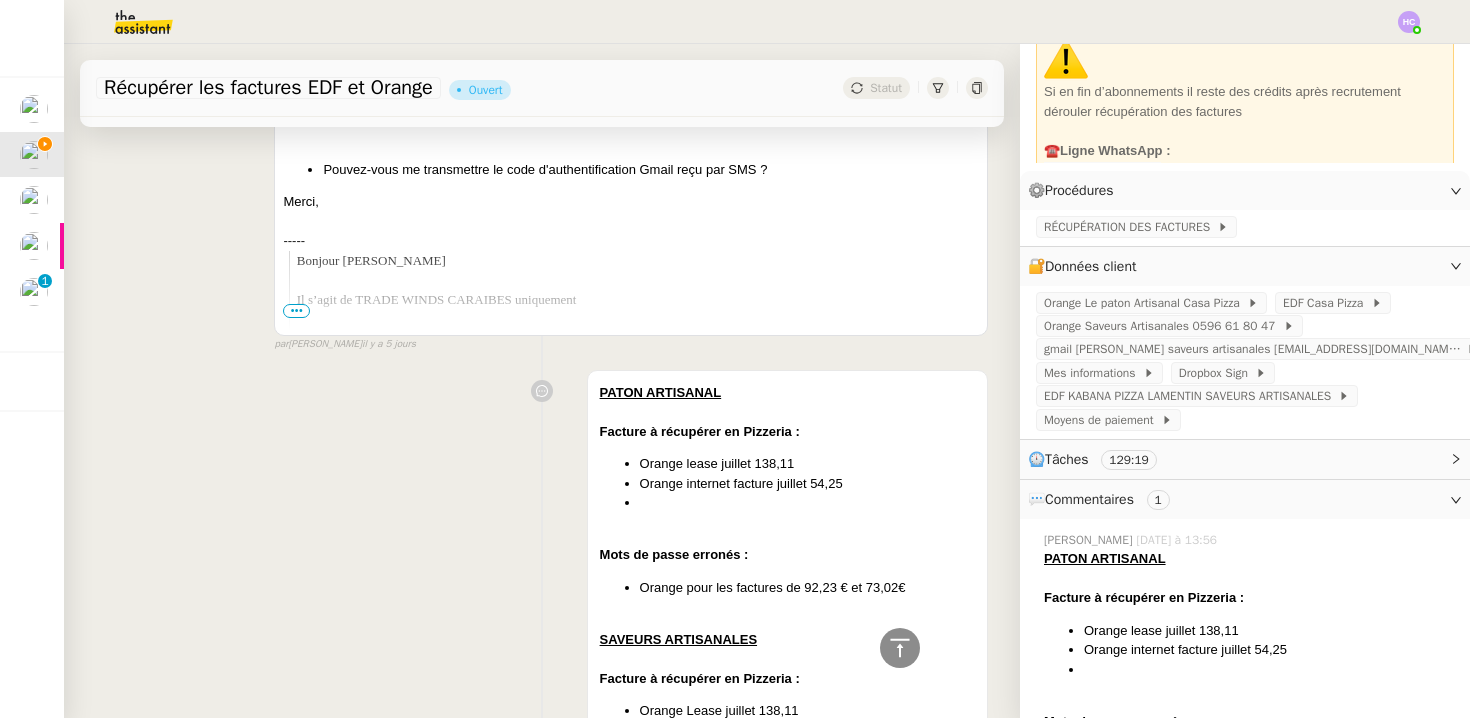 scroll, scrollTop: 1816, scrollLeft: 0, axis: vertical 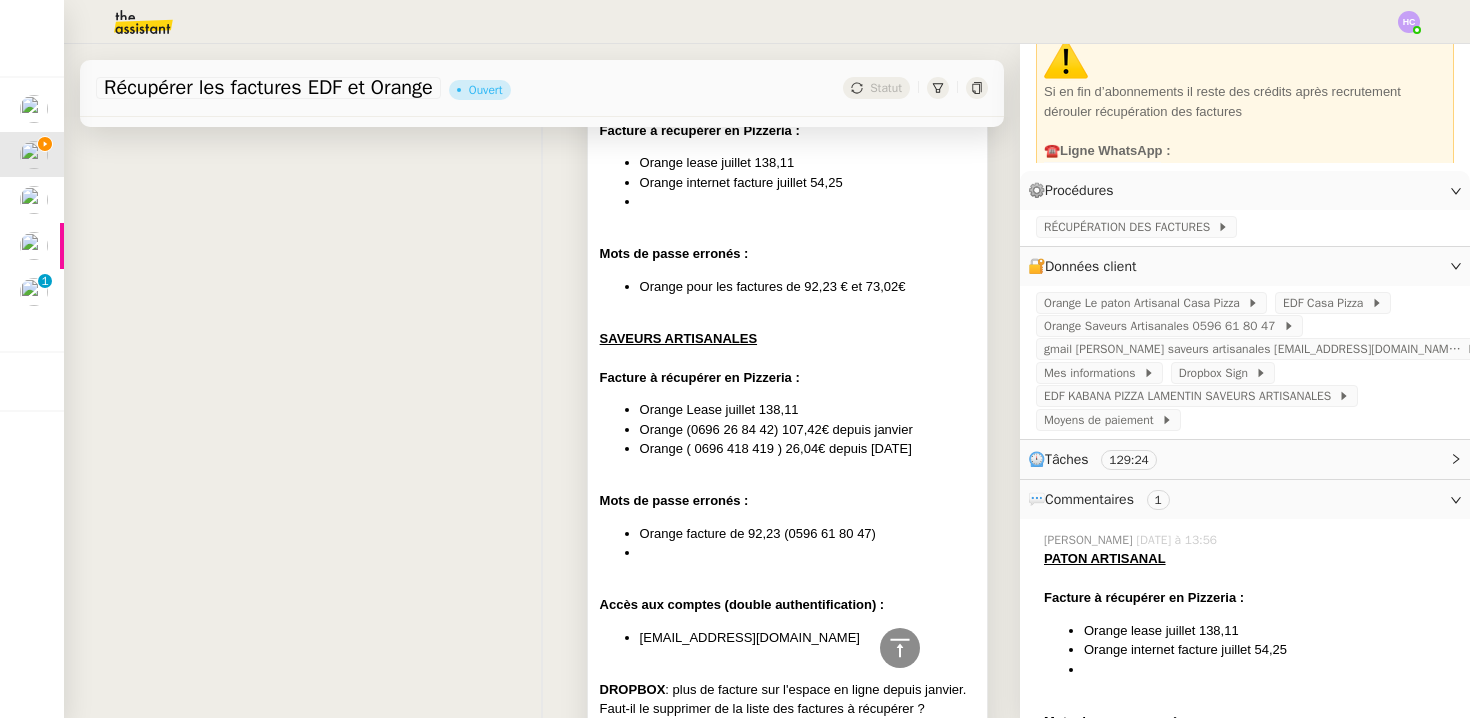 click at bounding box center [787, 358] 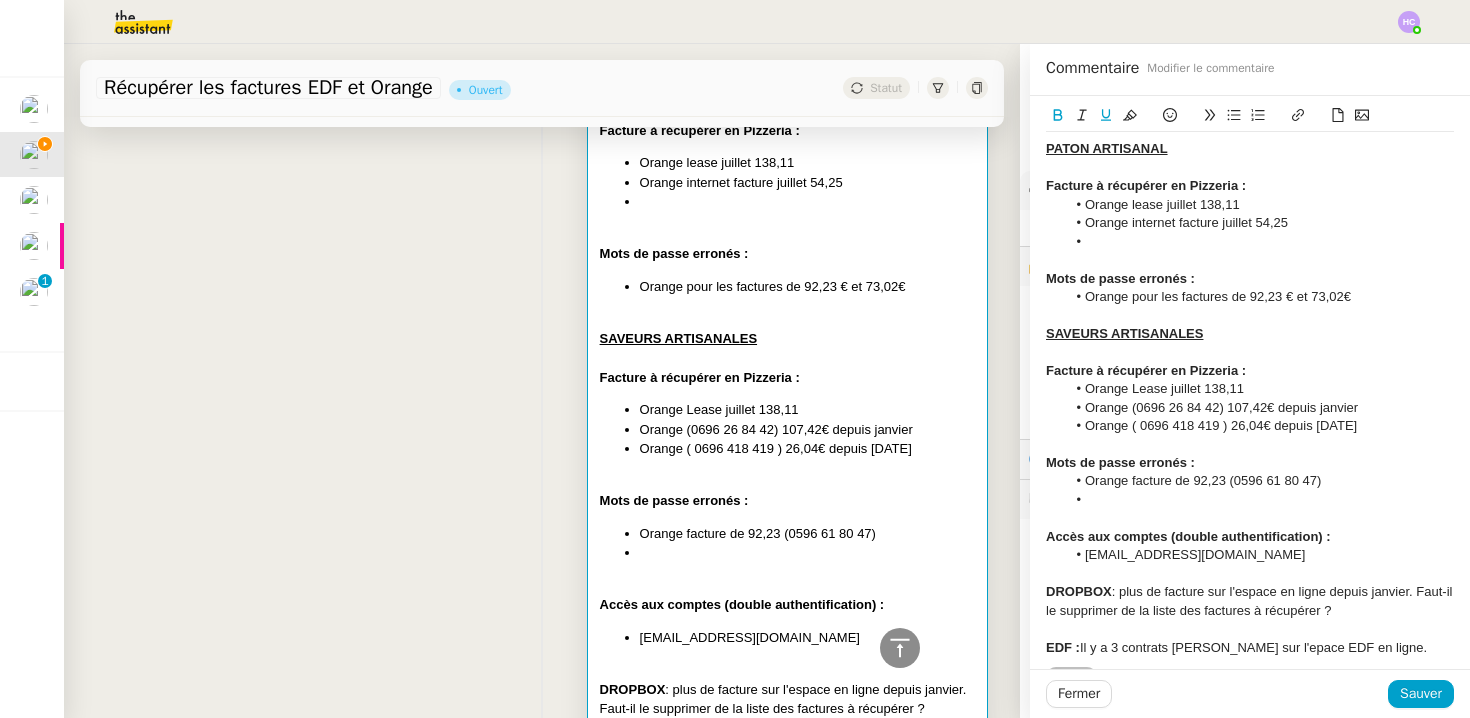scroll, scrollTop: 19, scrollLeft: 0, axis: vertical 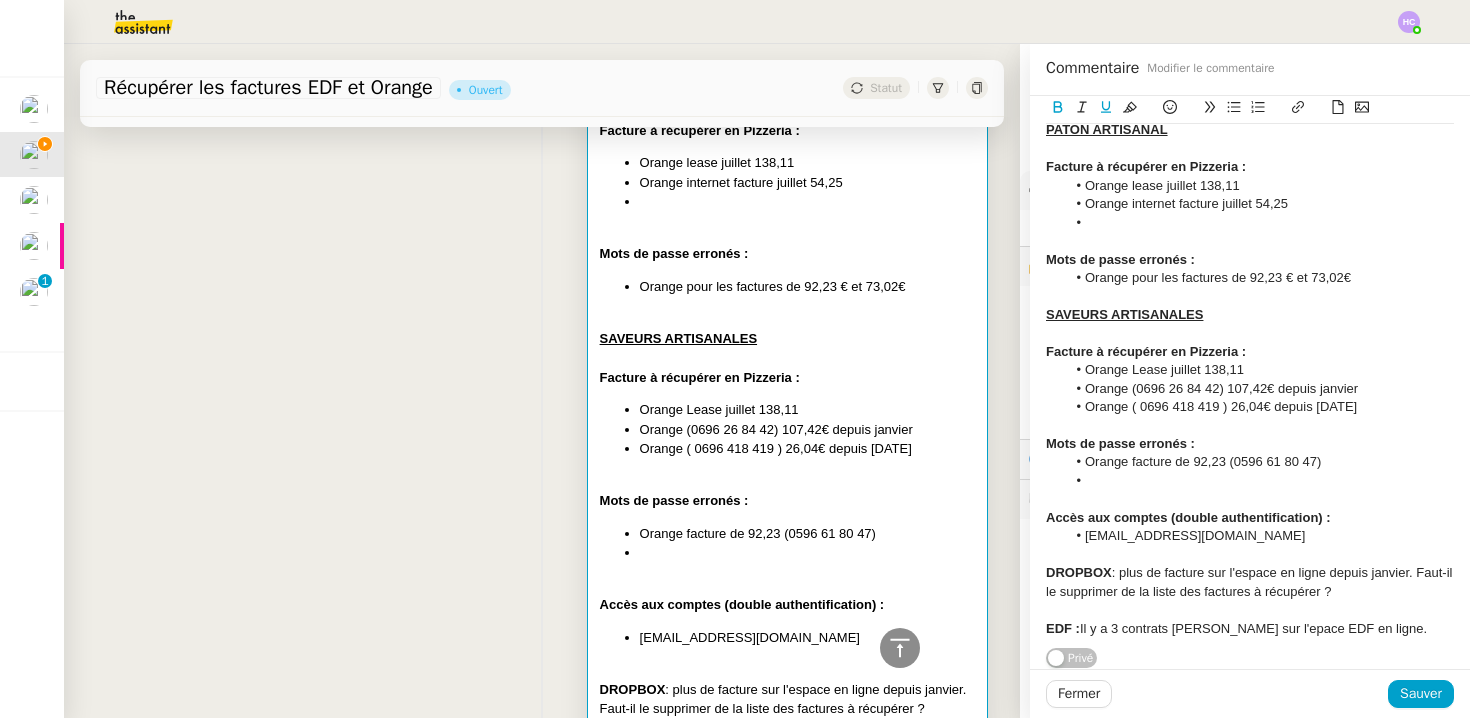 click 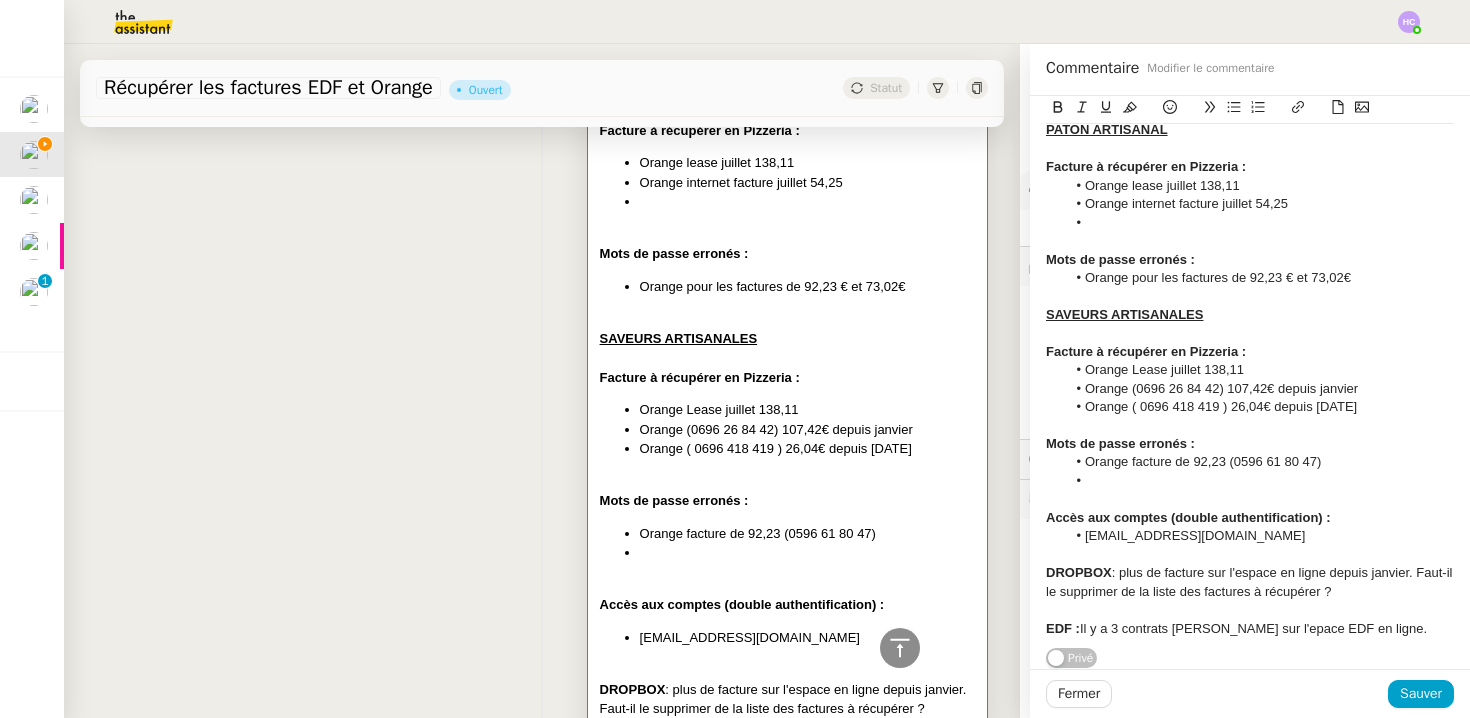 click on "EDF :  Il y a 3 contrats Kabana Lamentin sur l'epace EDF en ligne." 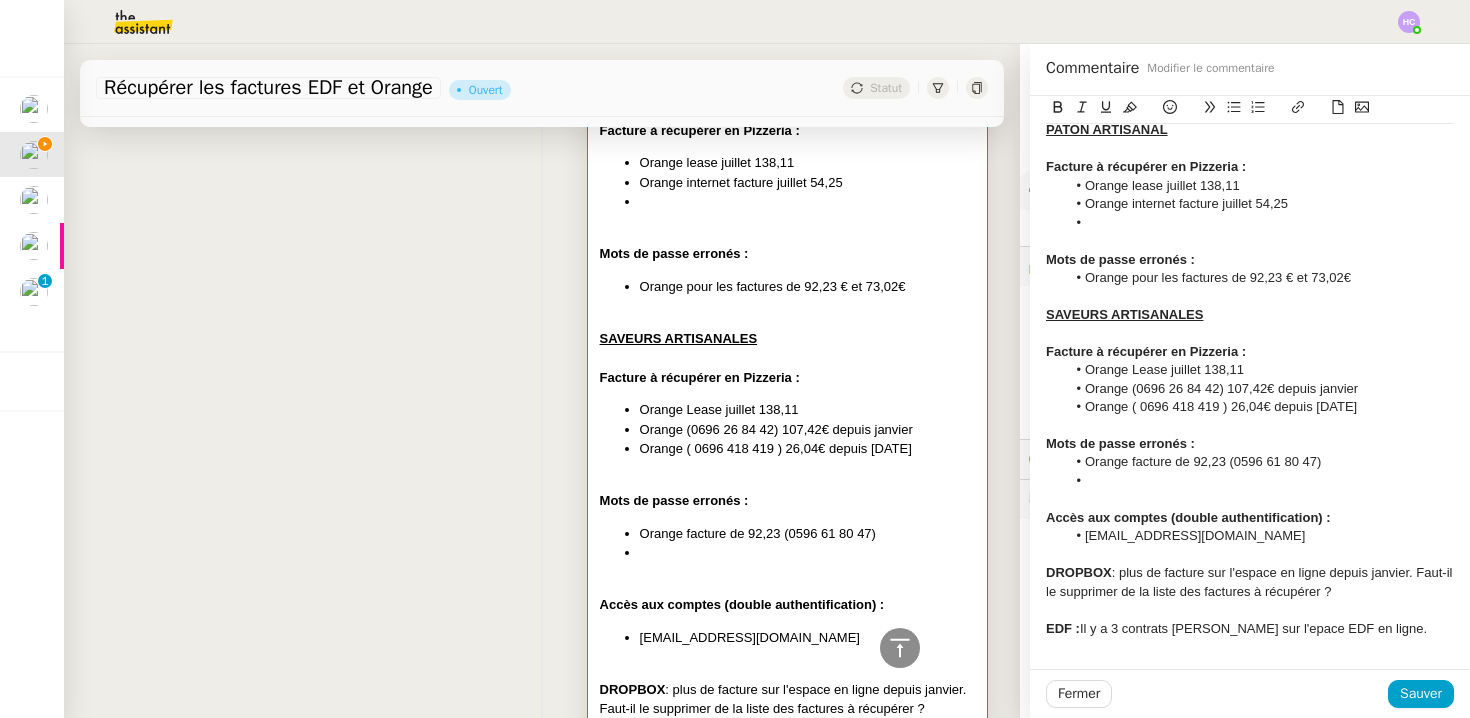 scroll, scrollTop: 74, scrollLeft: 0, axis: vertical 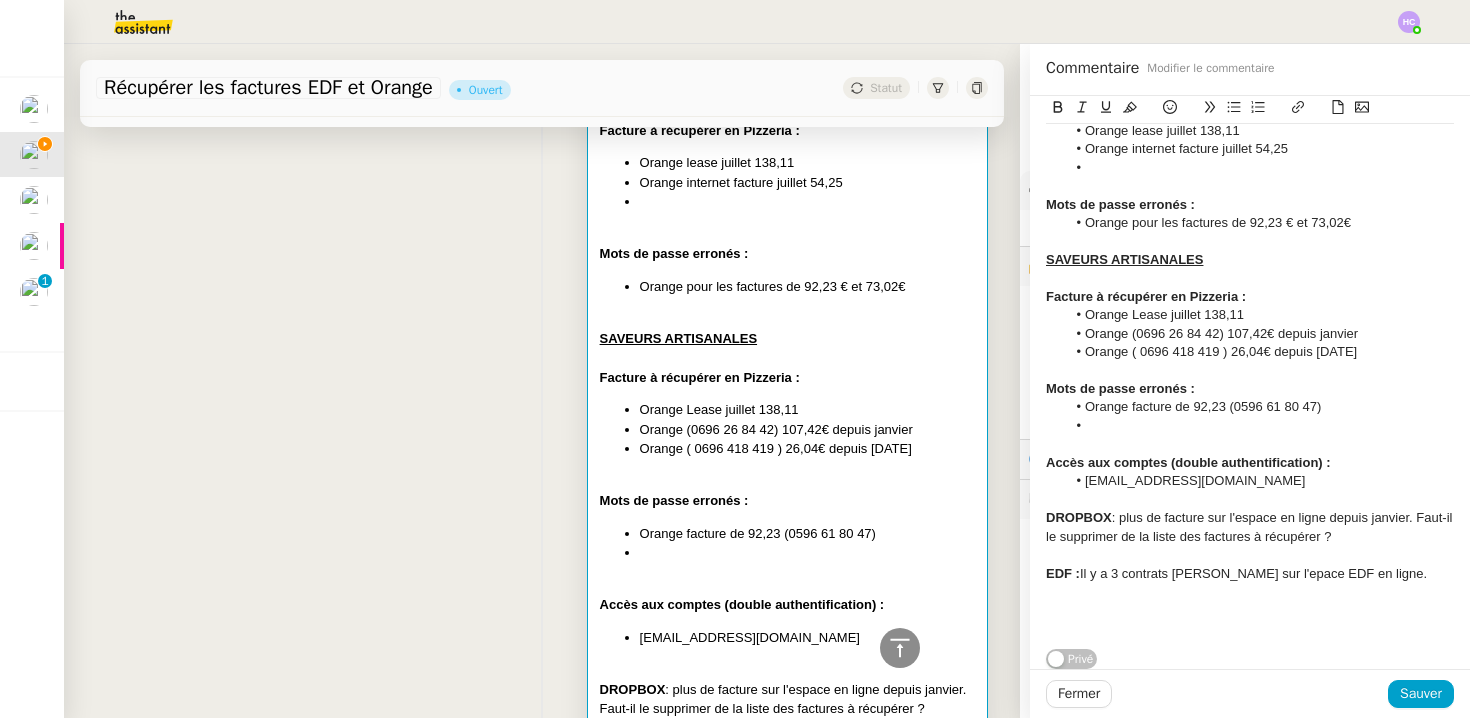 type 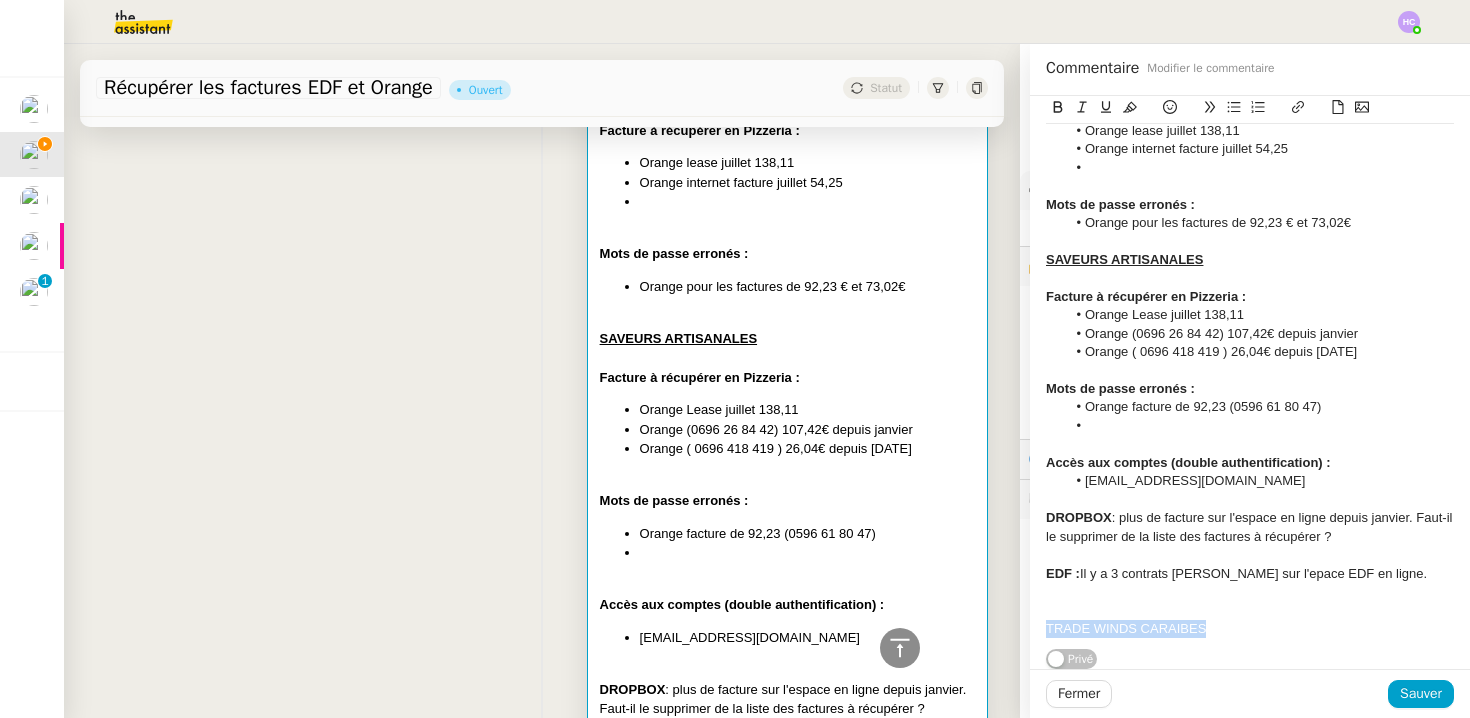 drag, startPoint x: 1224, startPoint y: 625, endPoint x: 1028, endPoint y: 624, distance: 196.00255 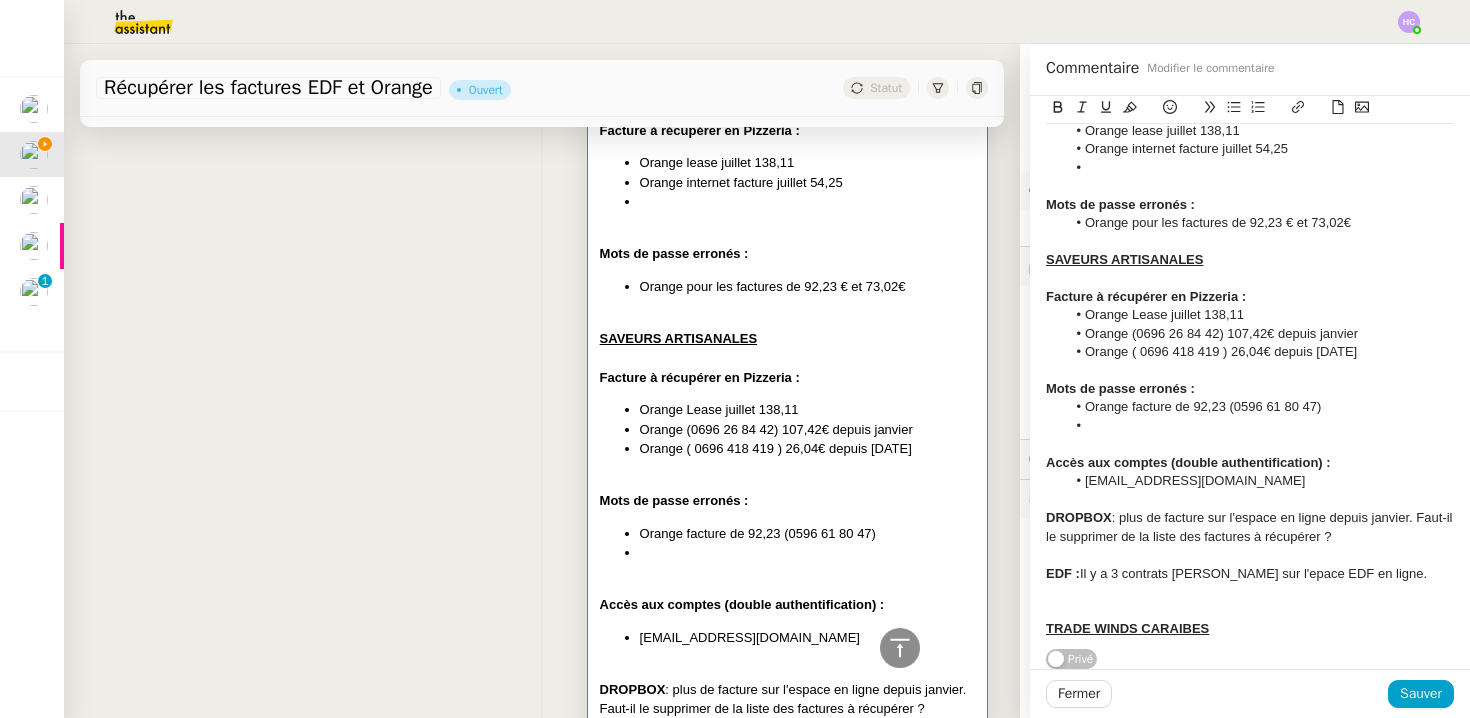 click on "TRADE WINDS CARAIBES" 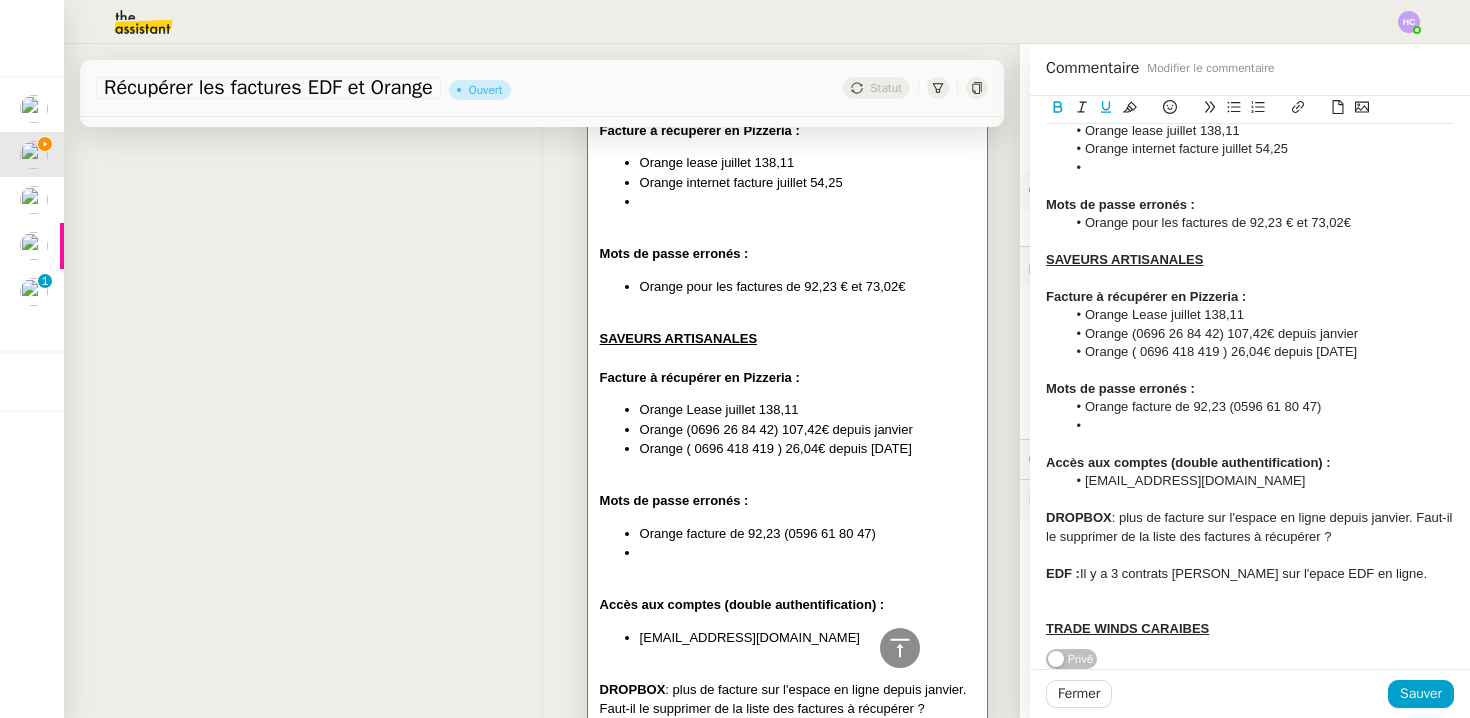 click on "TRADE WINDS CARAIBES" 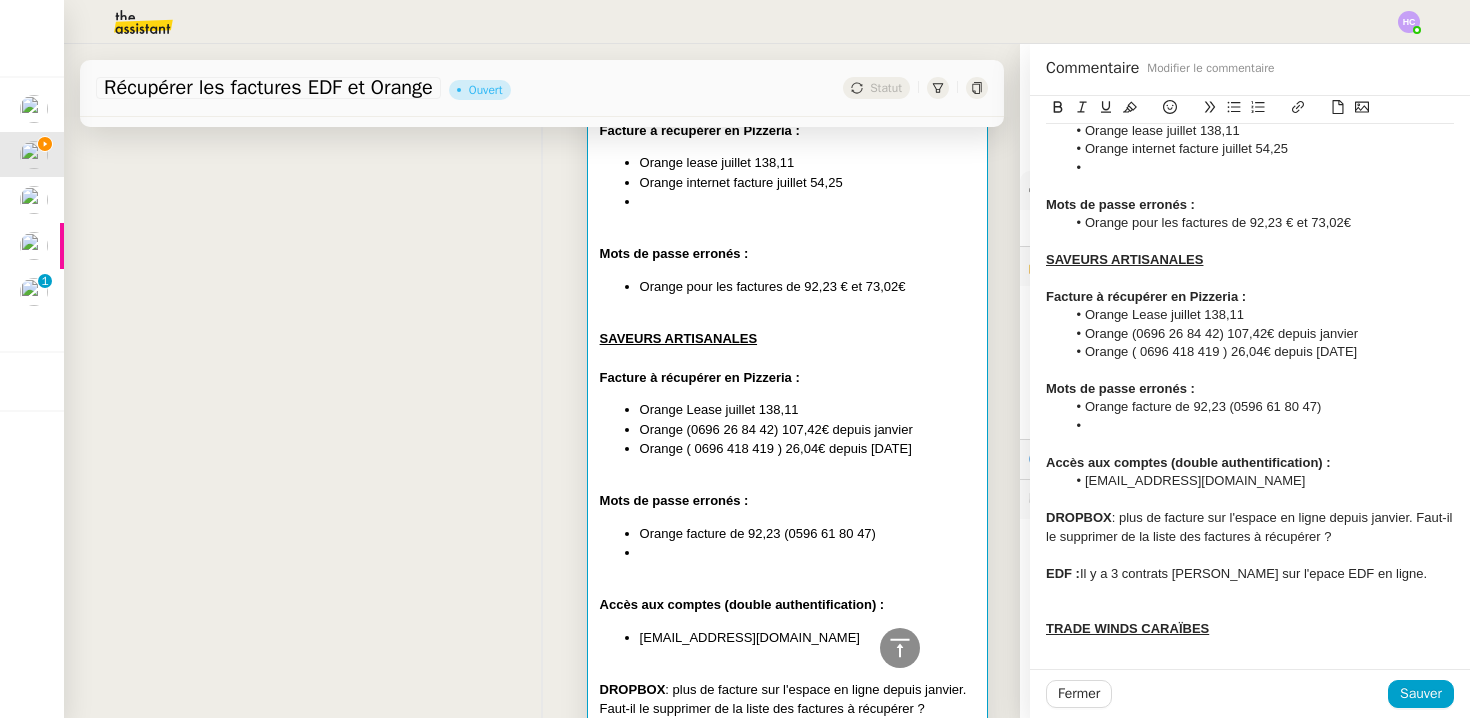 scroll, scrollTop: 111, scrollLeft: 0, axis: vertical 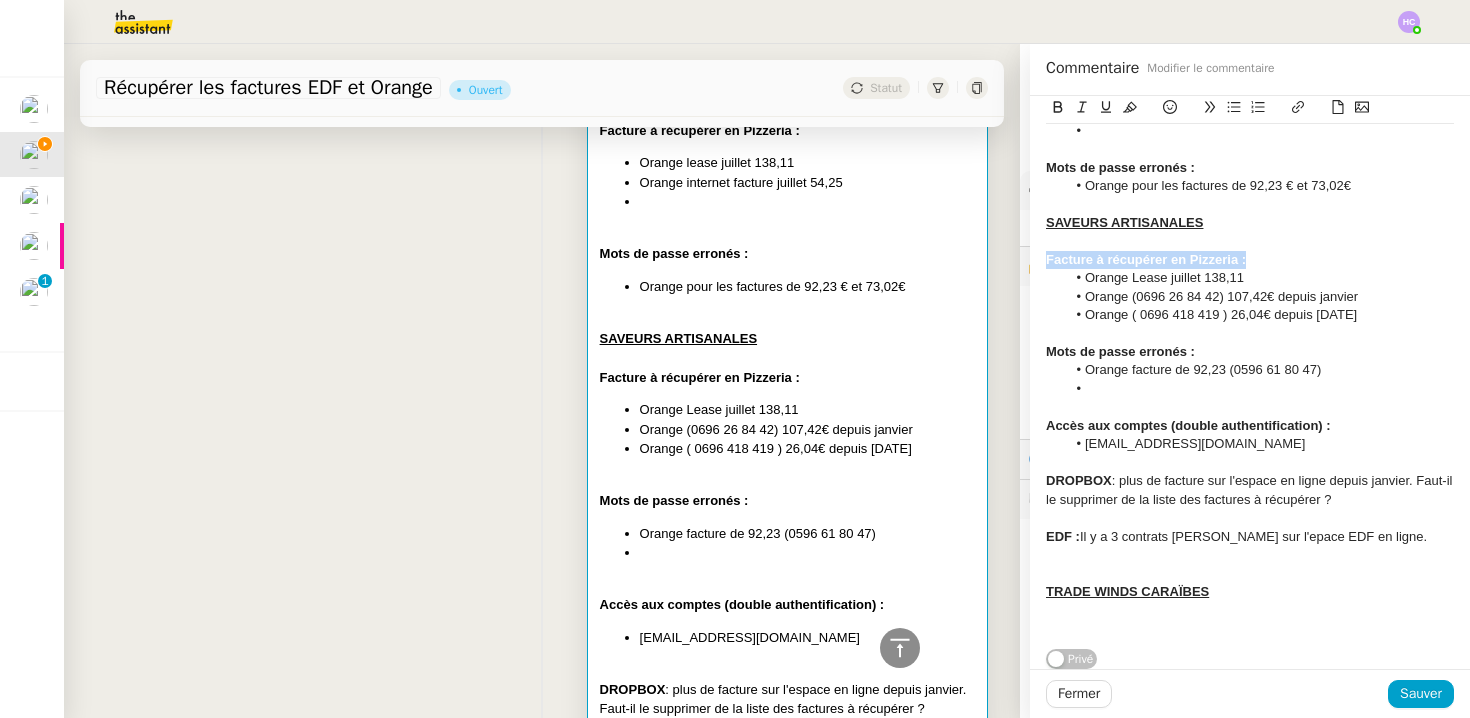 drag, startPoint x: 1261, startPoint y: 259, endPoint x: 1039, endPoint y: 259, distance: 222 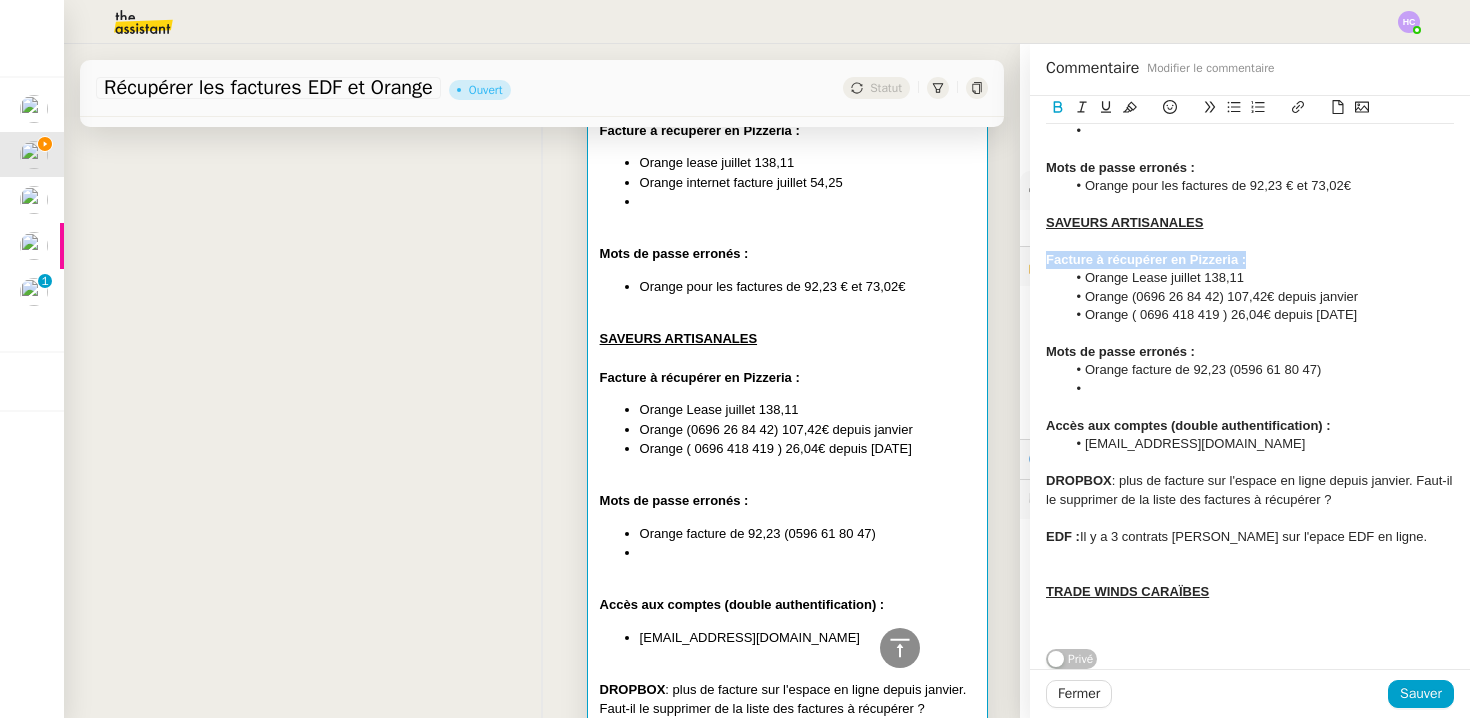 copy on "Facture à récupérer en Pizzeria :" 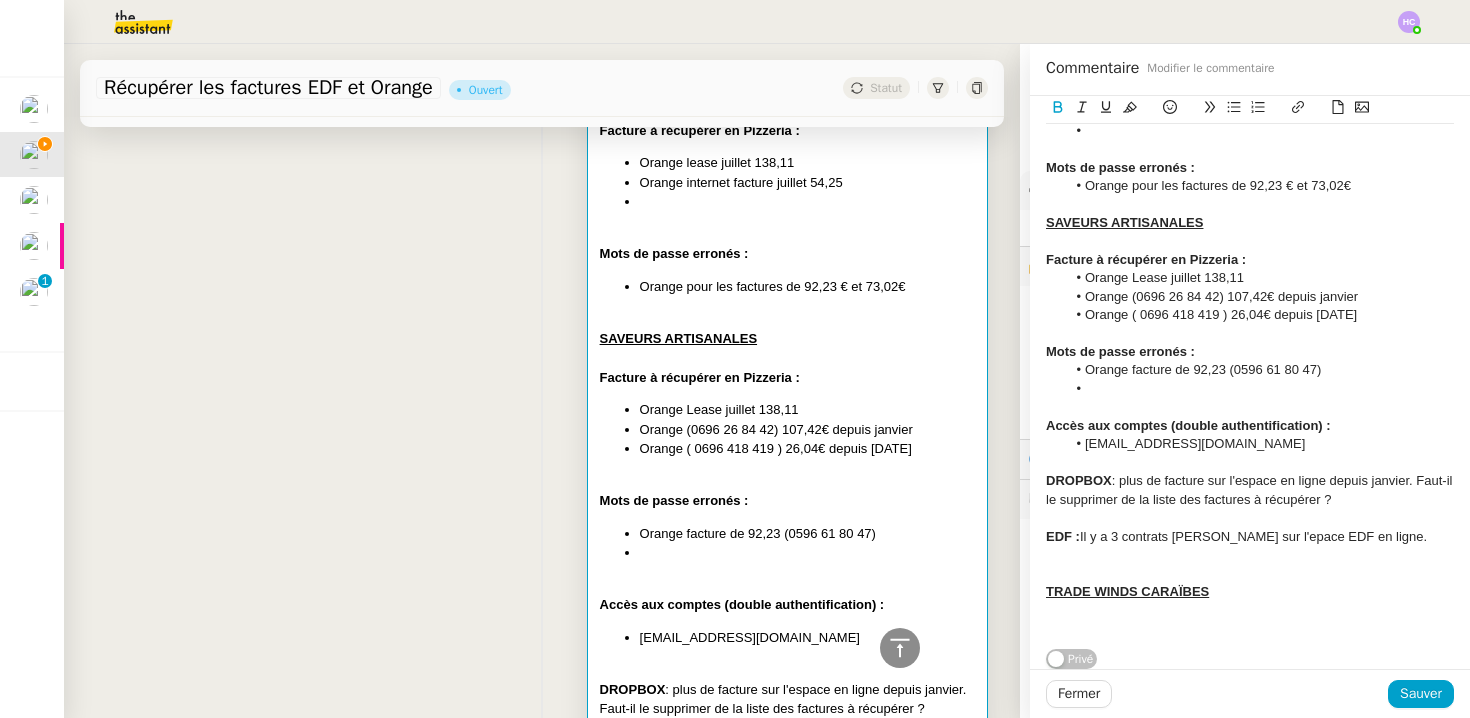click 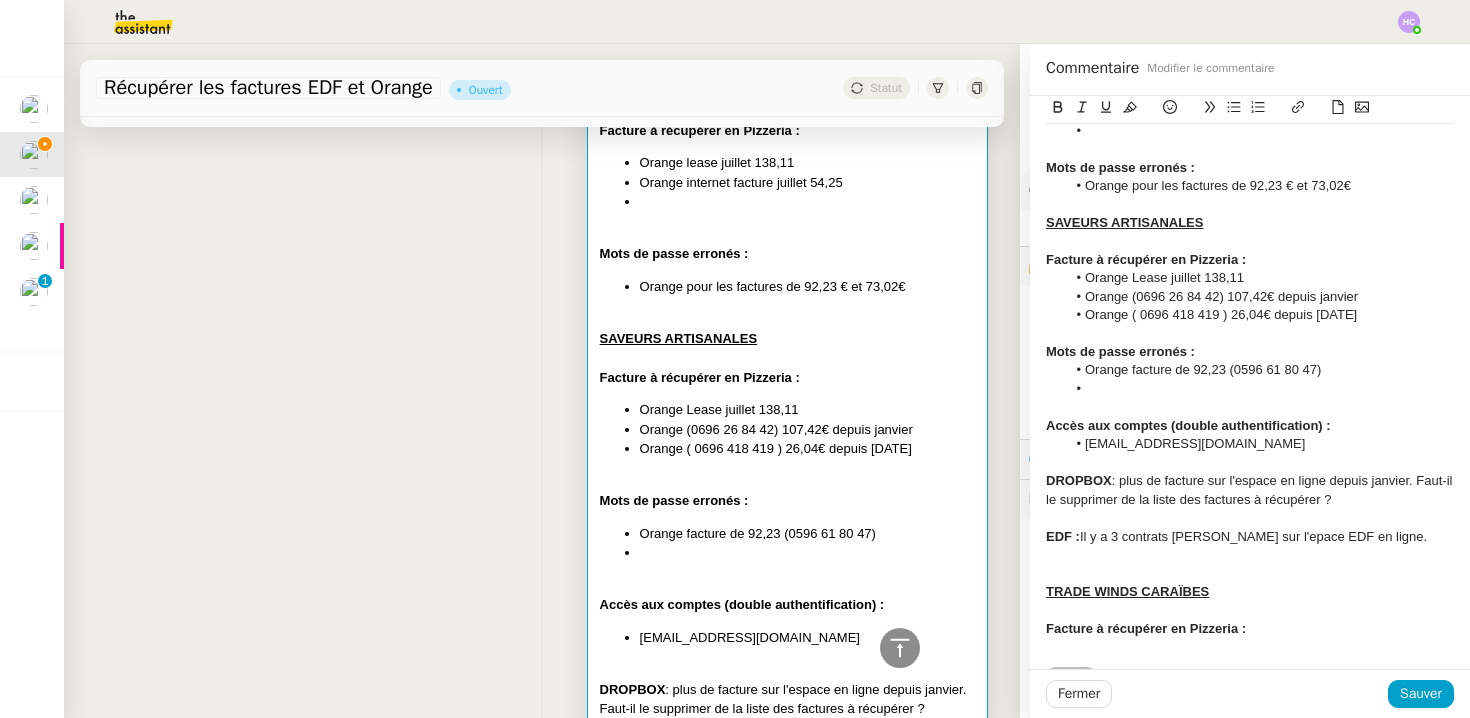 scroll, scrollTop: 0, scrollLeft: 0, axis: both 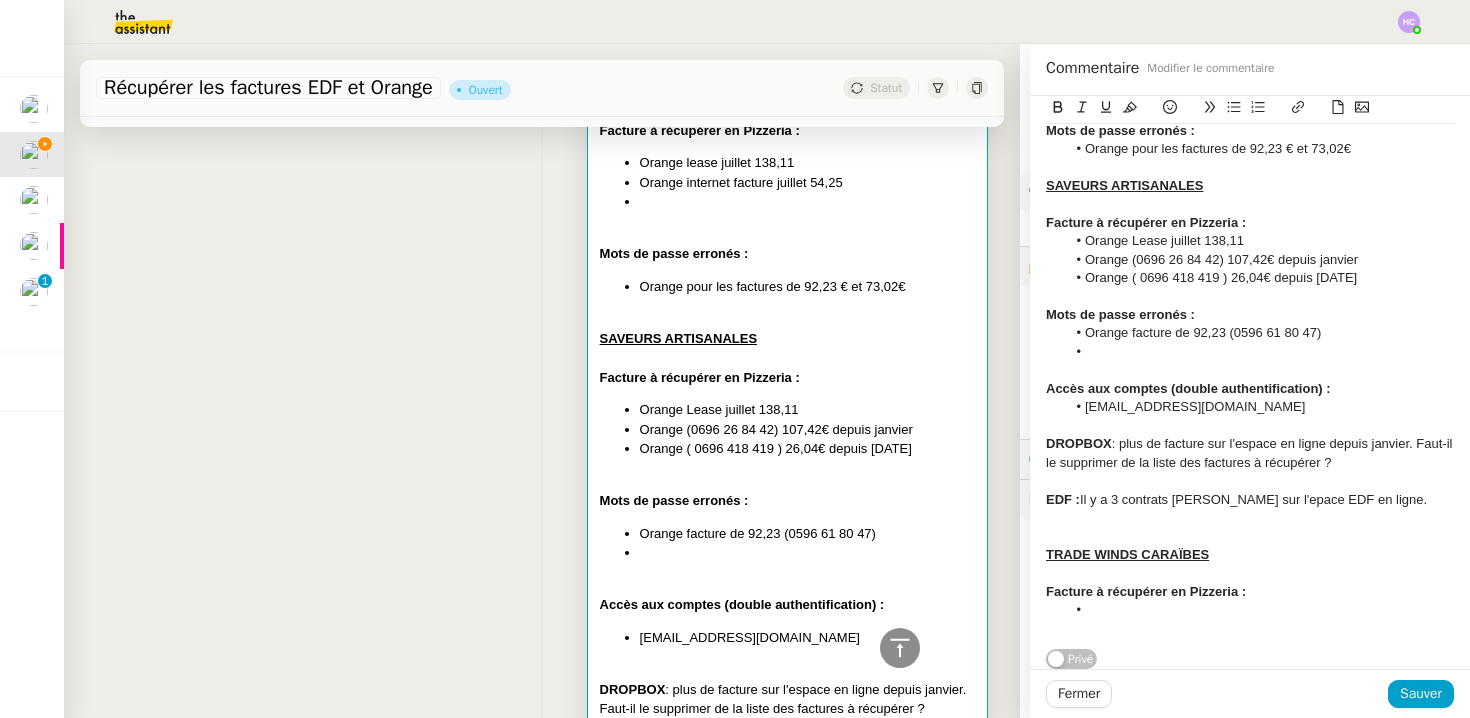 click 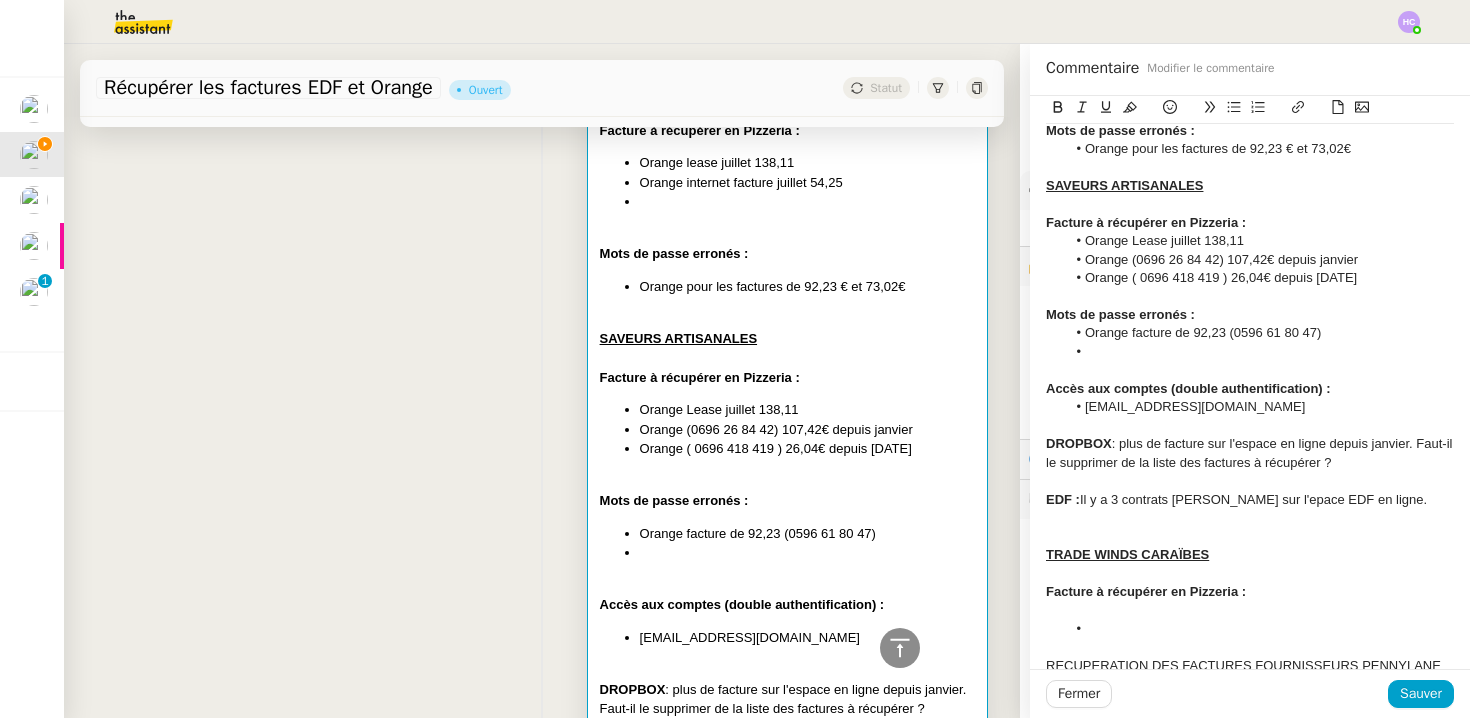 scroll, scrollTop: 0, scrollLeft: 0, axis: both 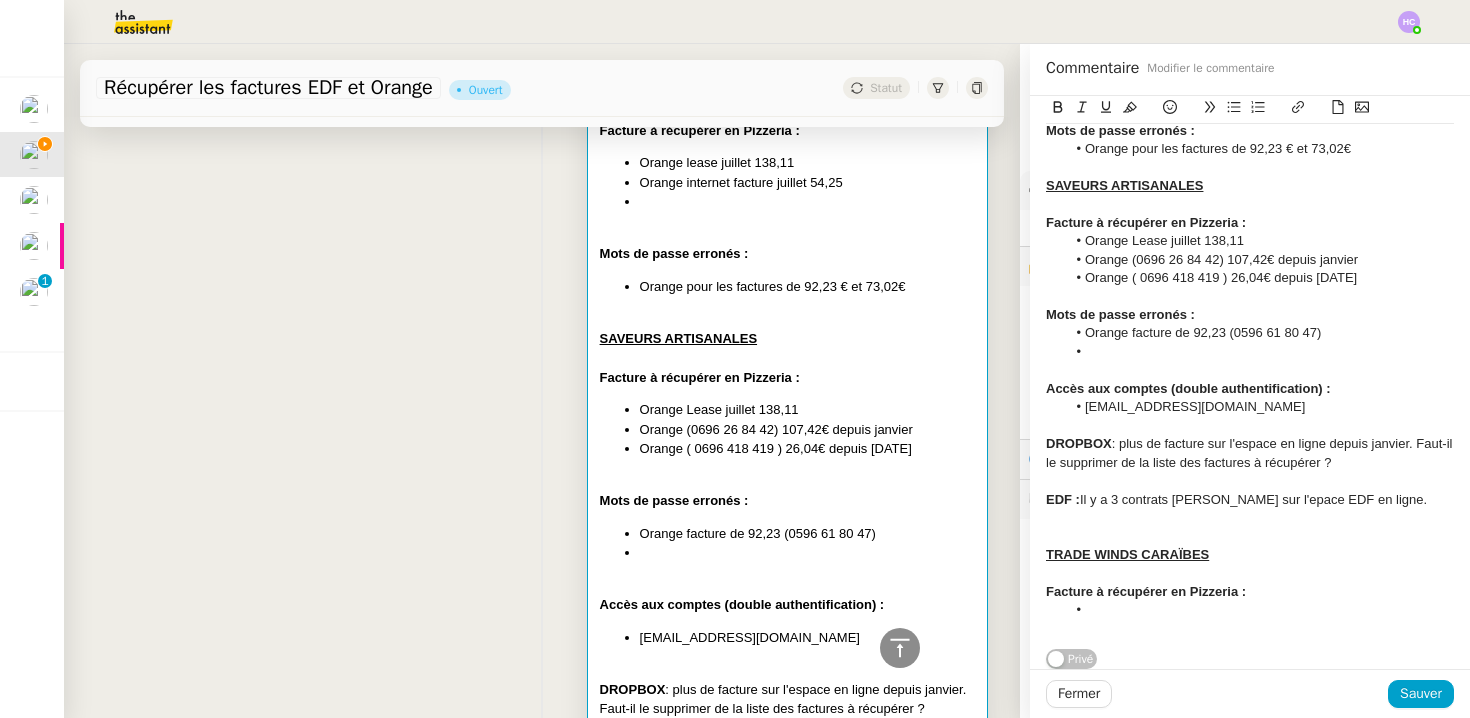 click 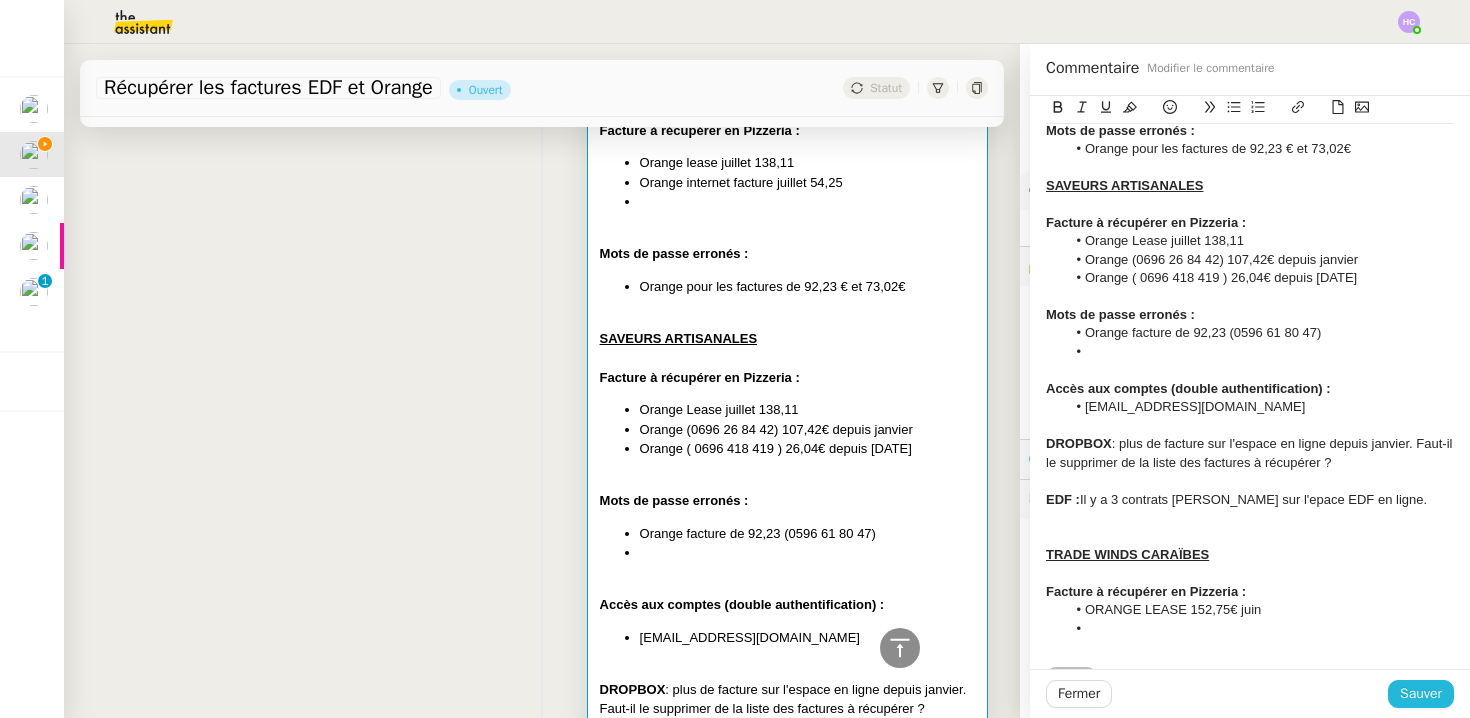 click on "Sauver" 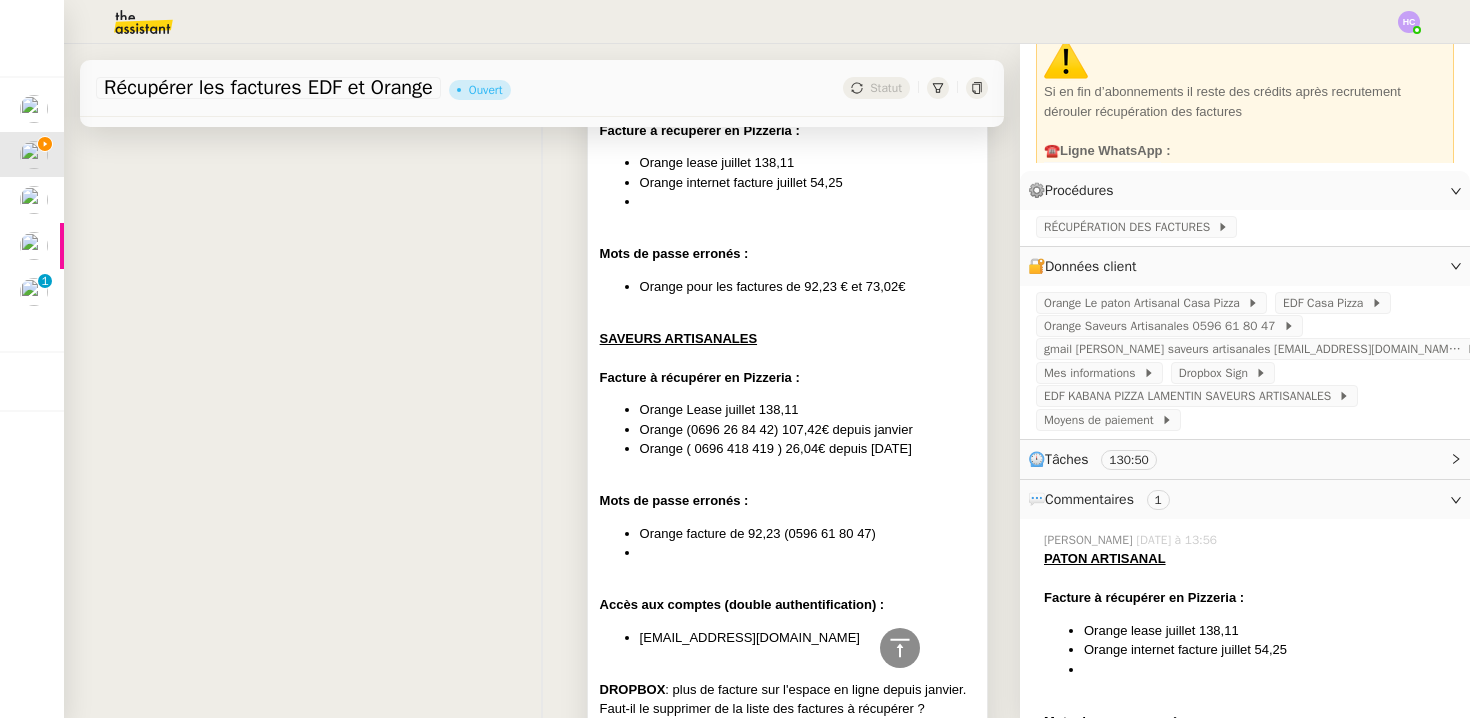 click at bounding box center (787, 482) 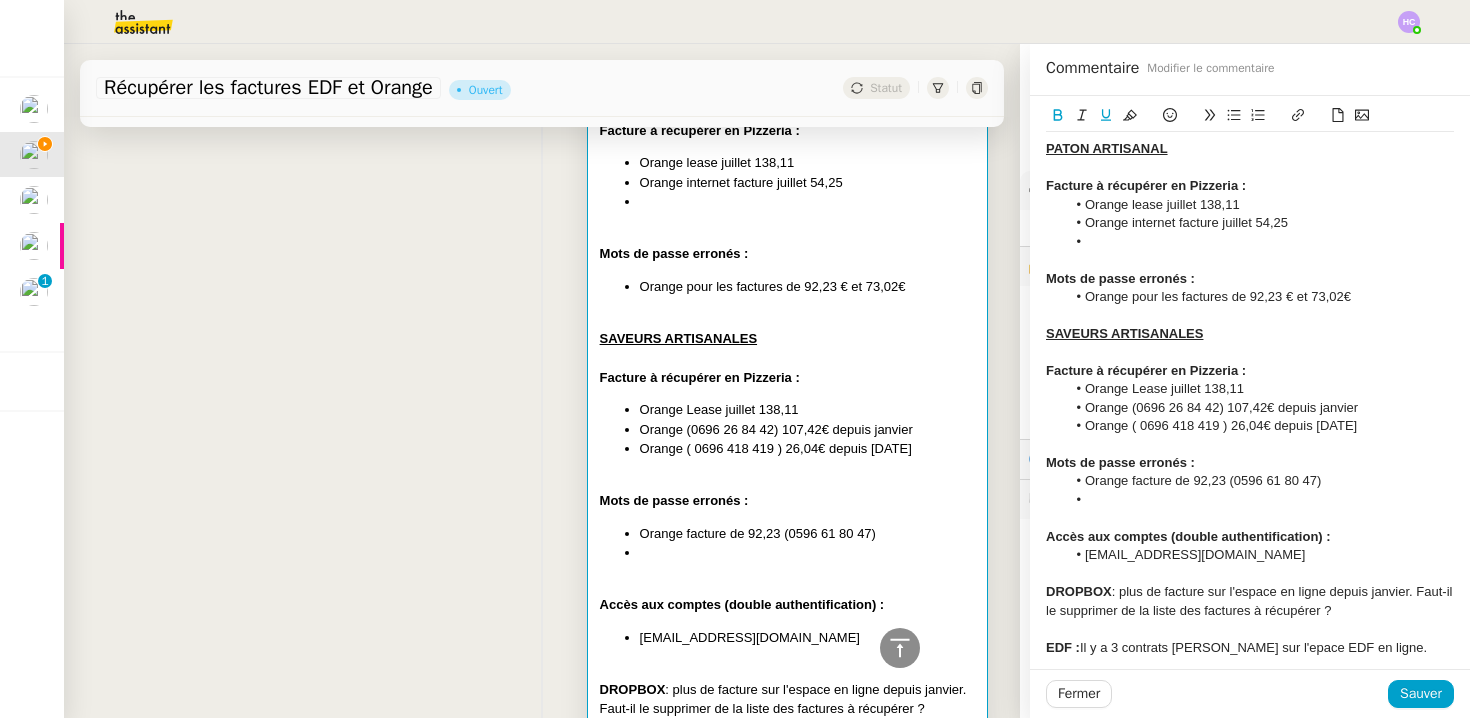 scroll, scrollTop: 148, scrollLeft: 0, axis: vertical 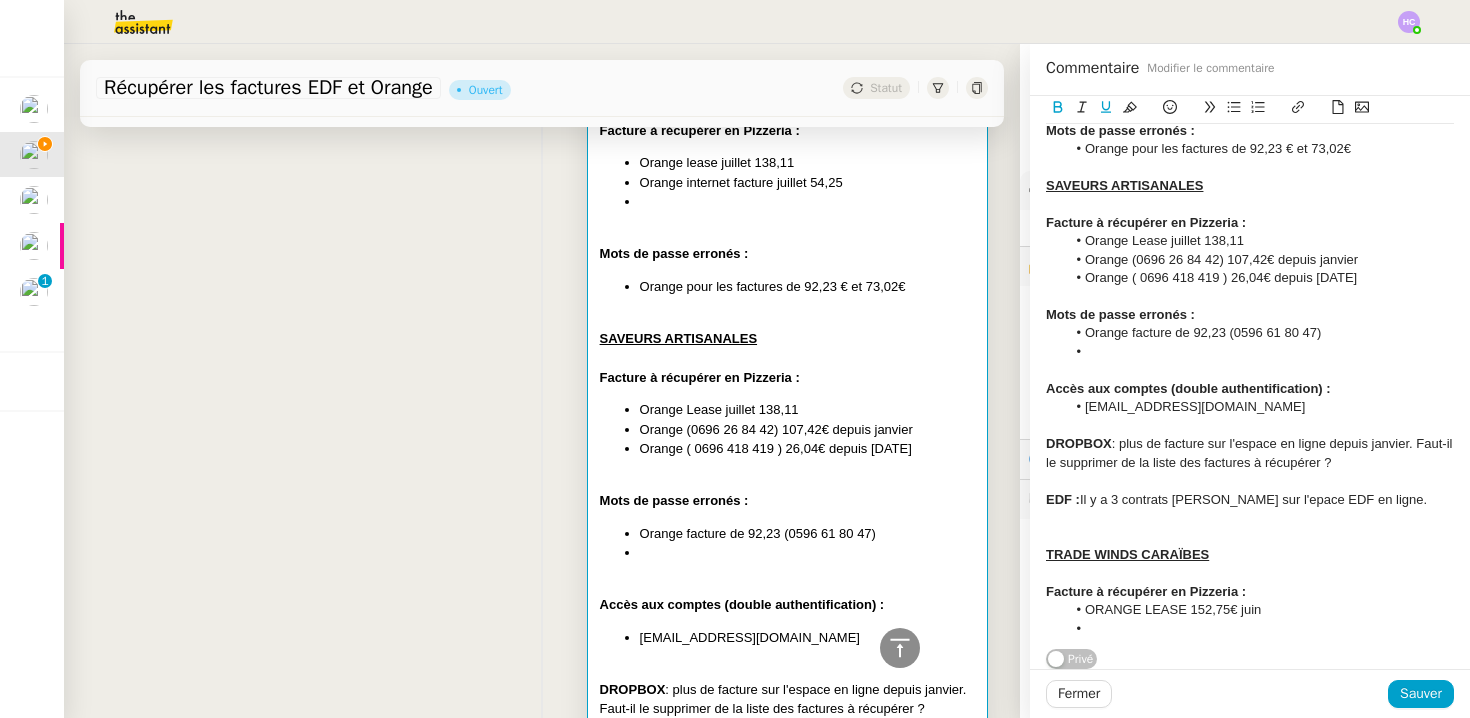 click at bounding box center [807, 553] 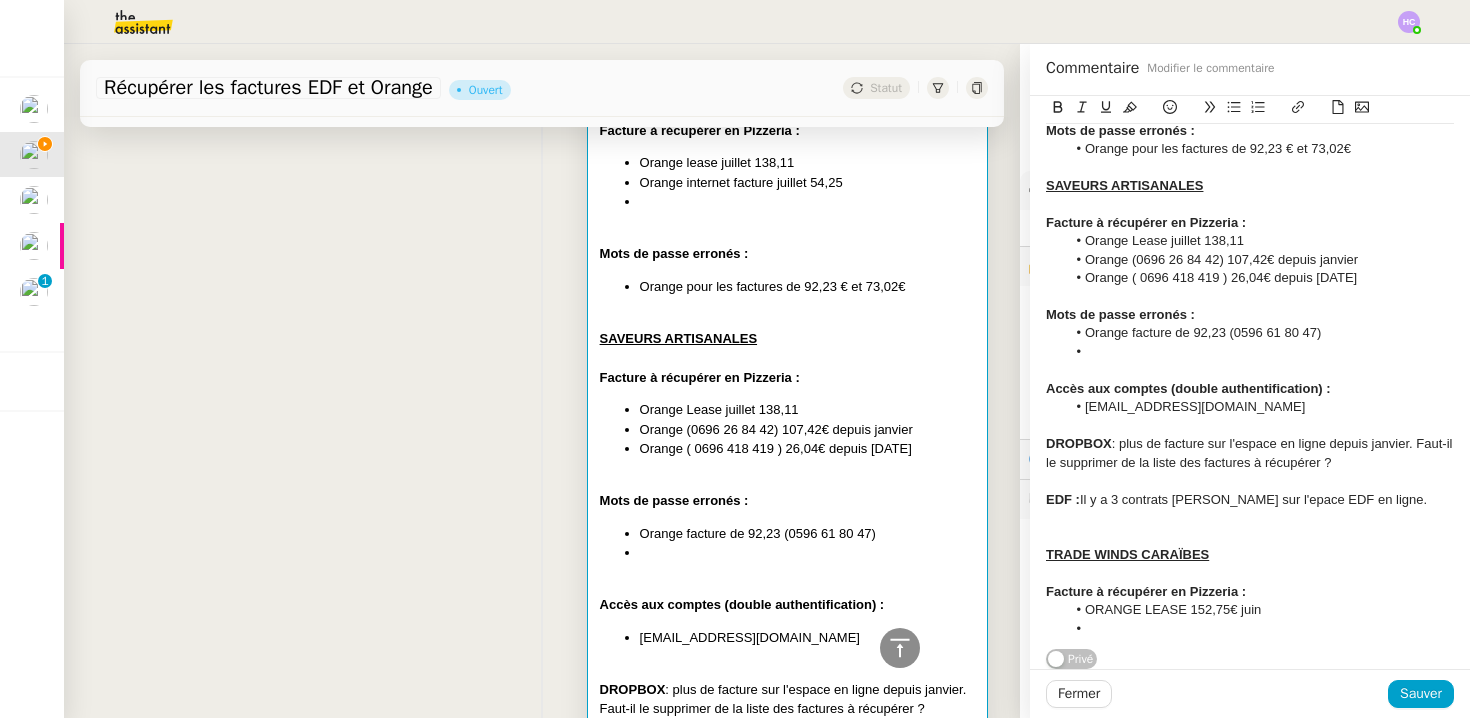 click at bounding box center [807, 553] 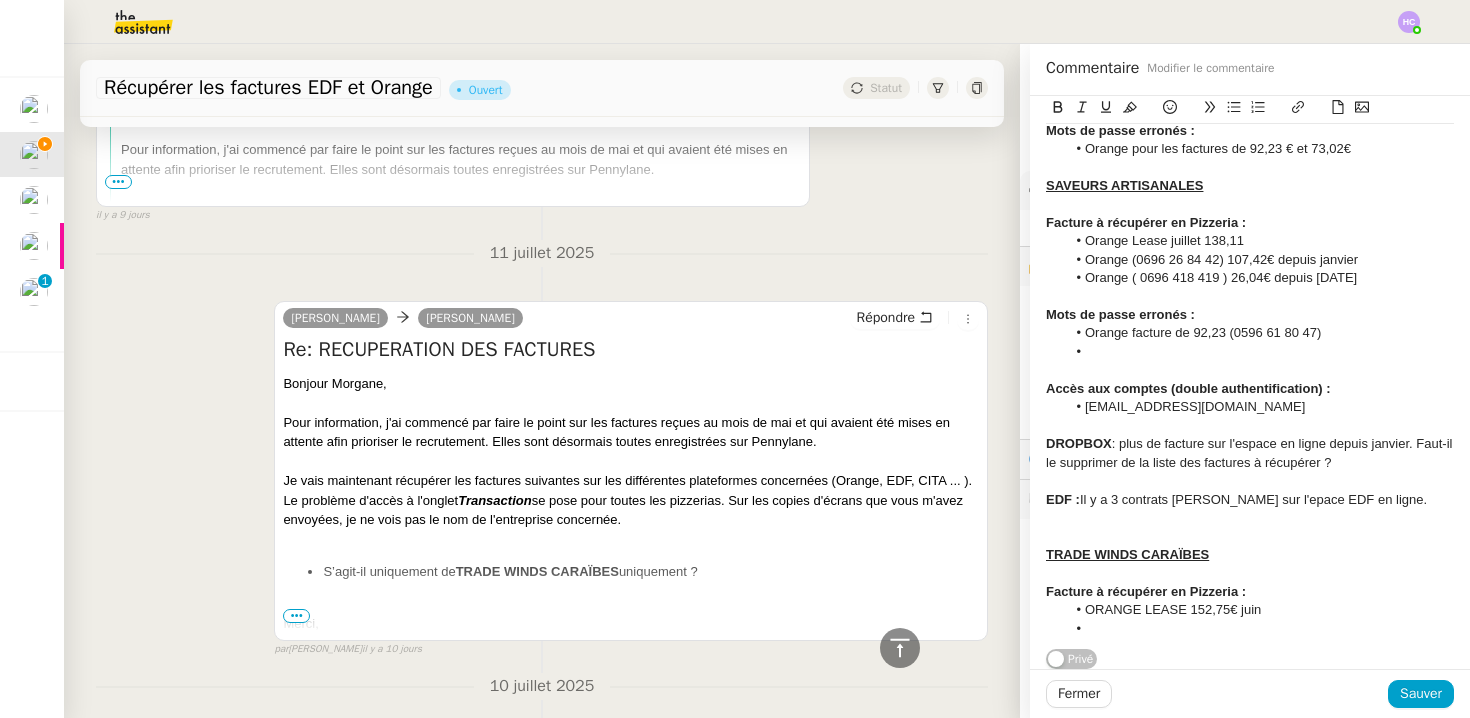 scroll, scrollTop: 3291, scrollLeft: 0, axis: vertical 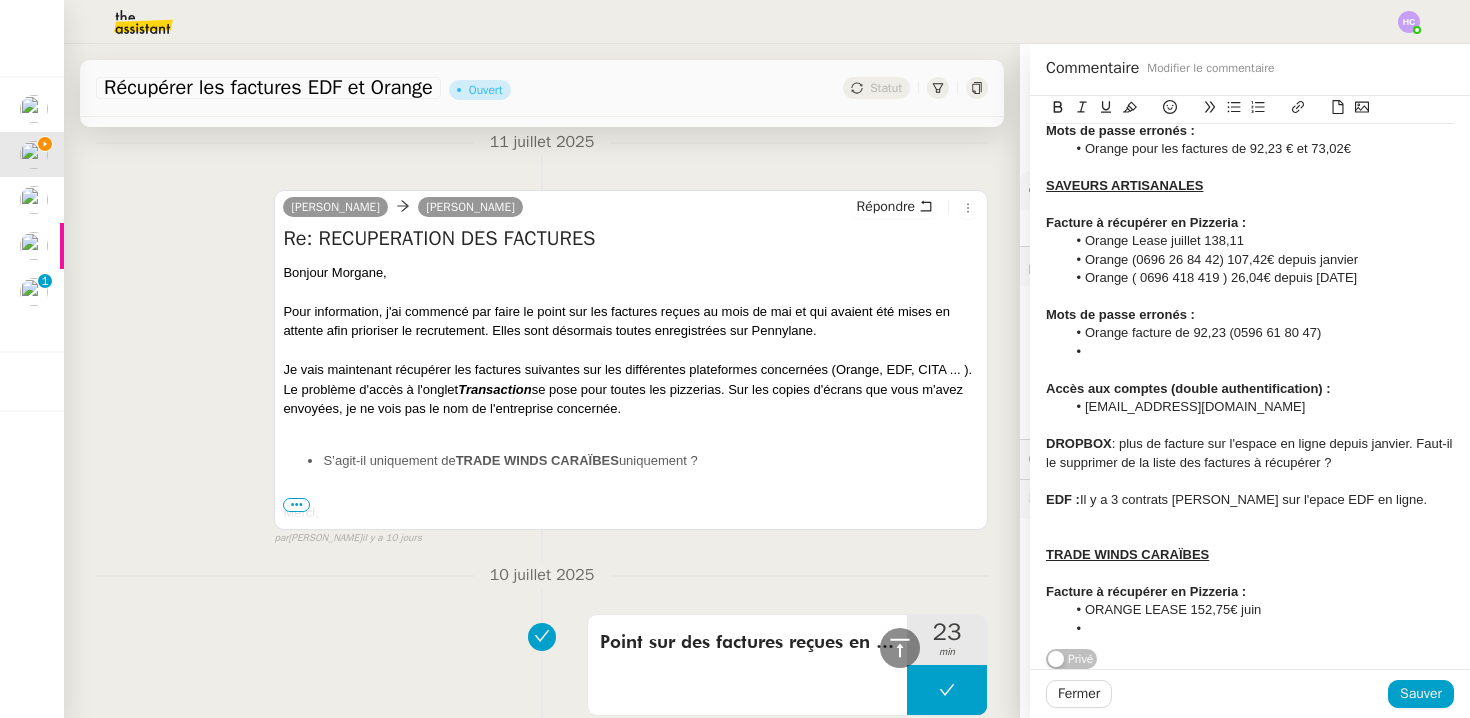 click 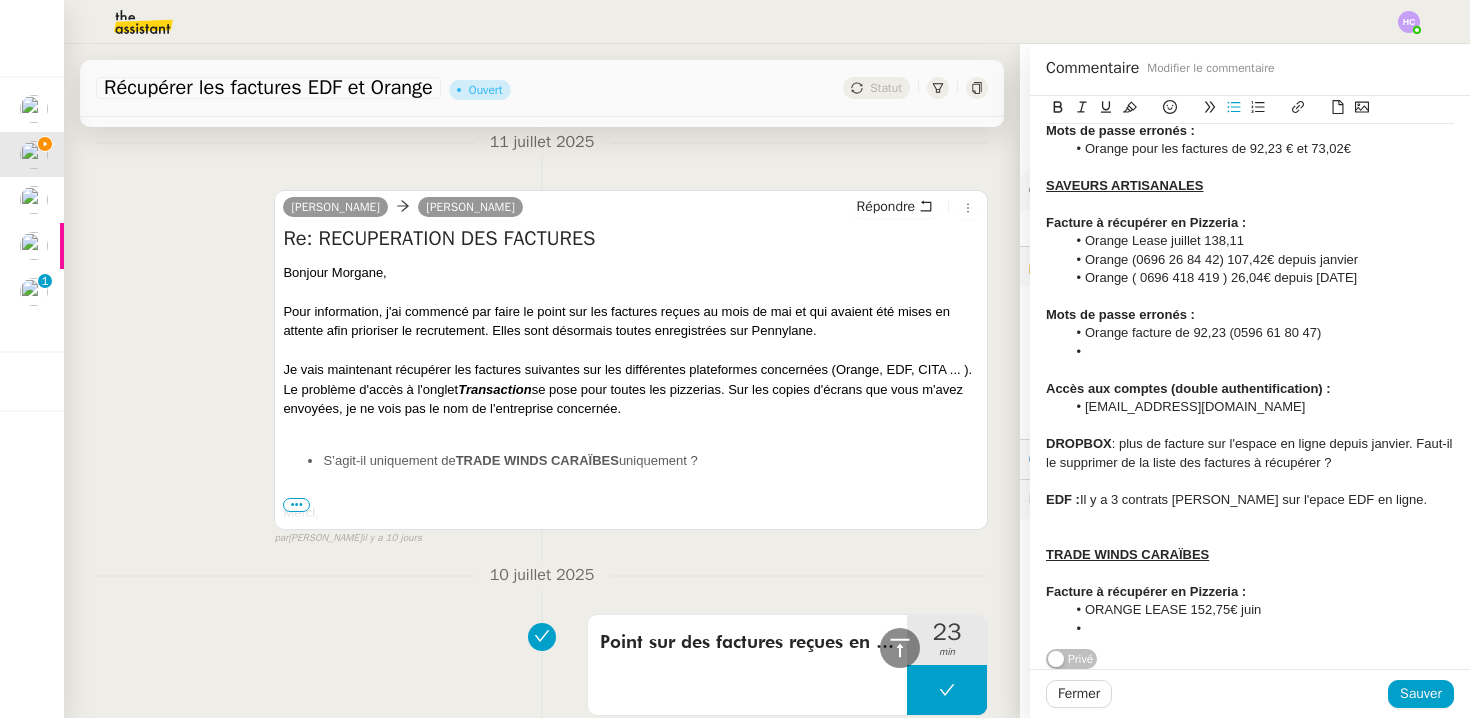 type 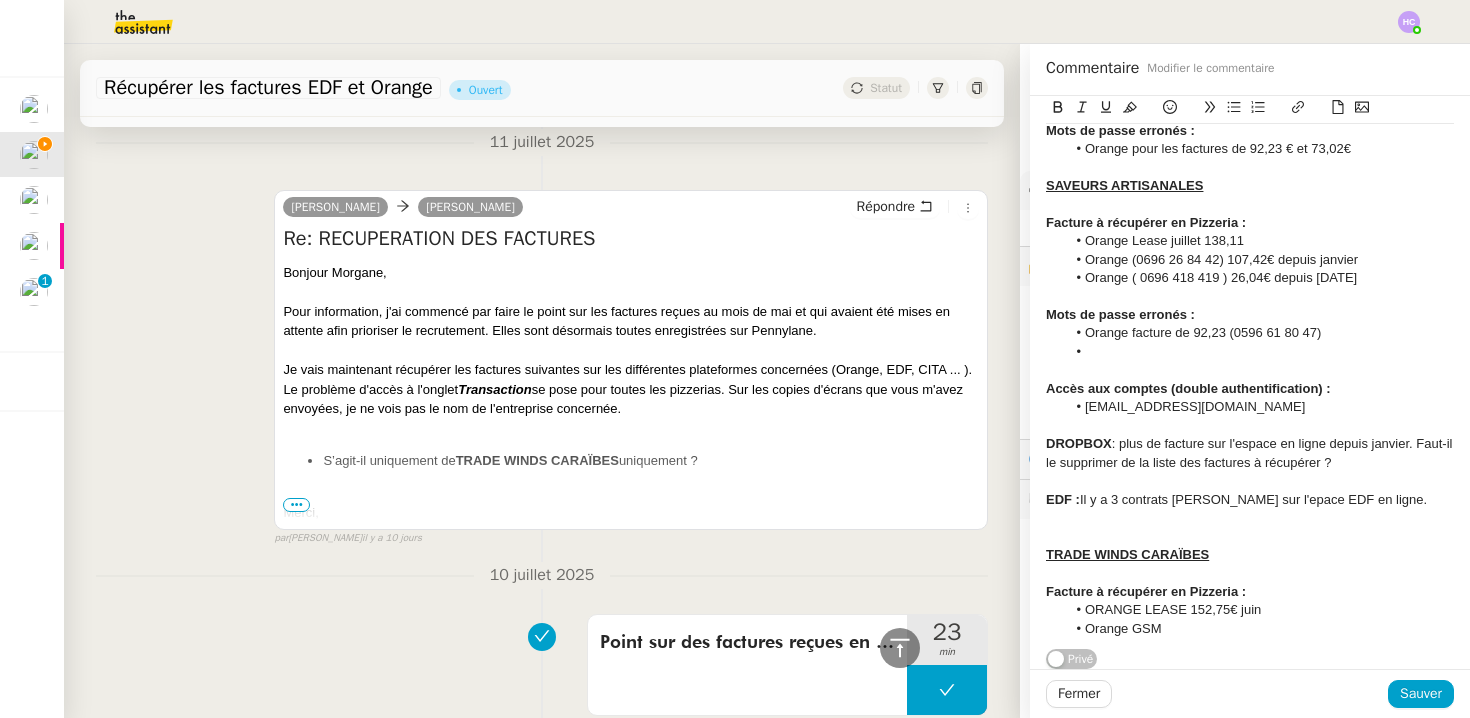 scroll, scrollTop: 0, scrollLeft: 0, axis: both 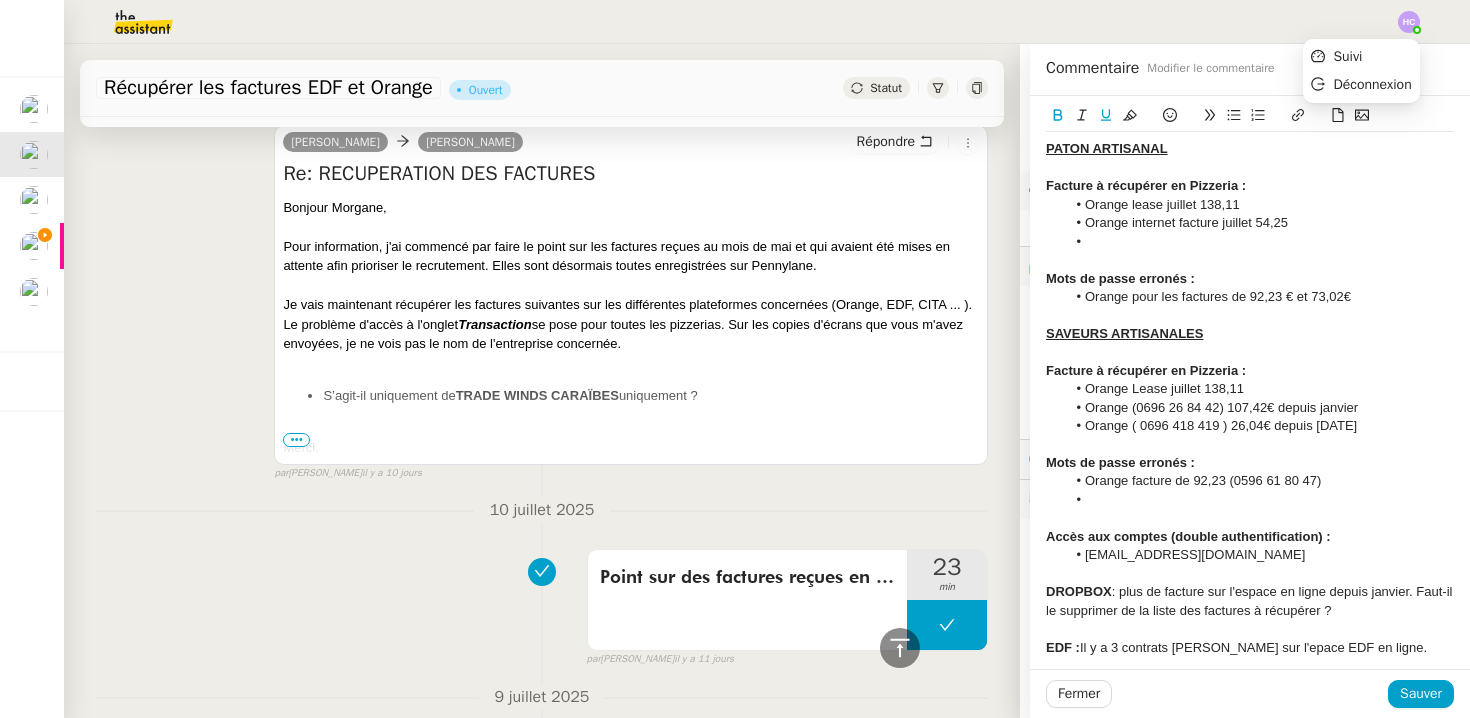 click 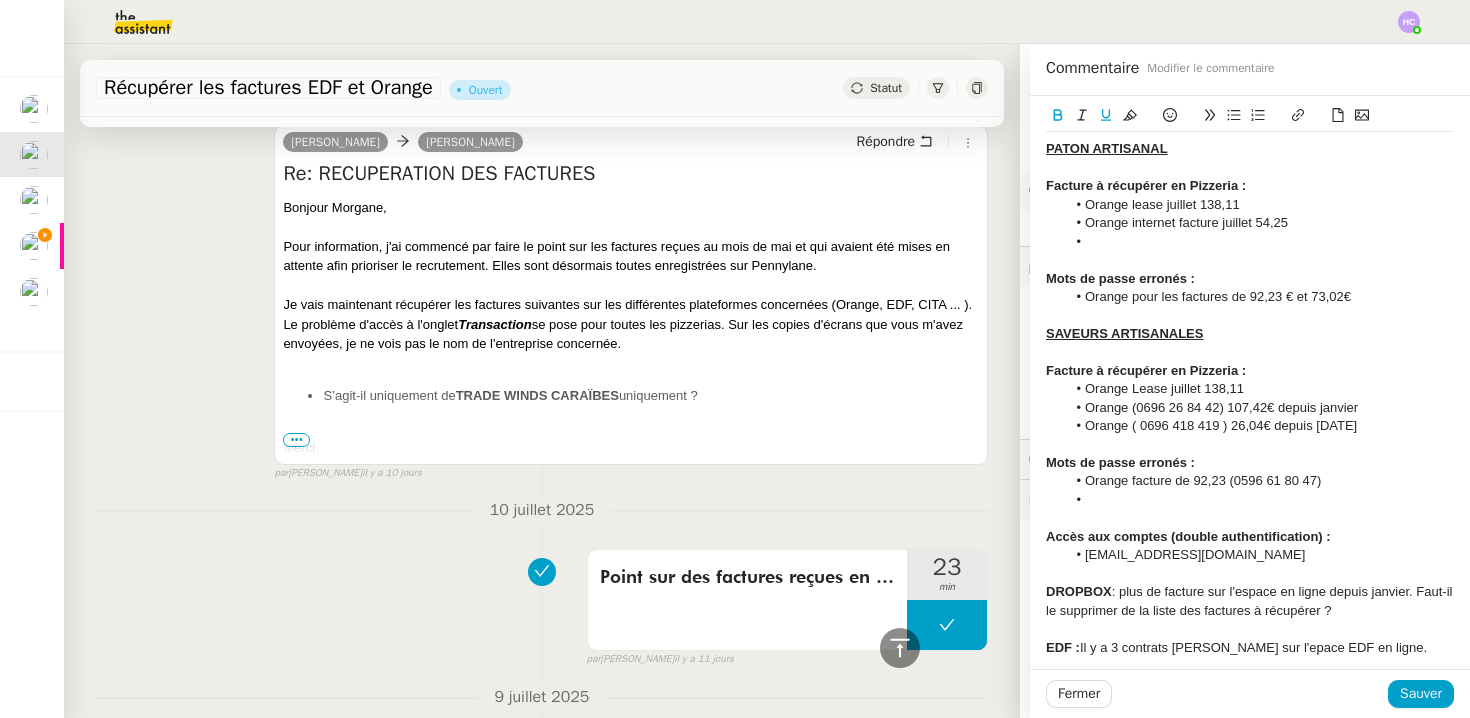 click 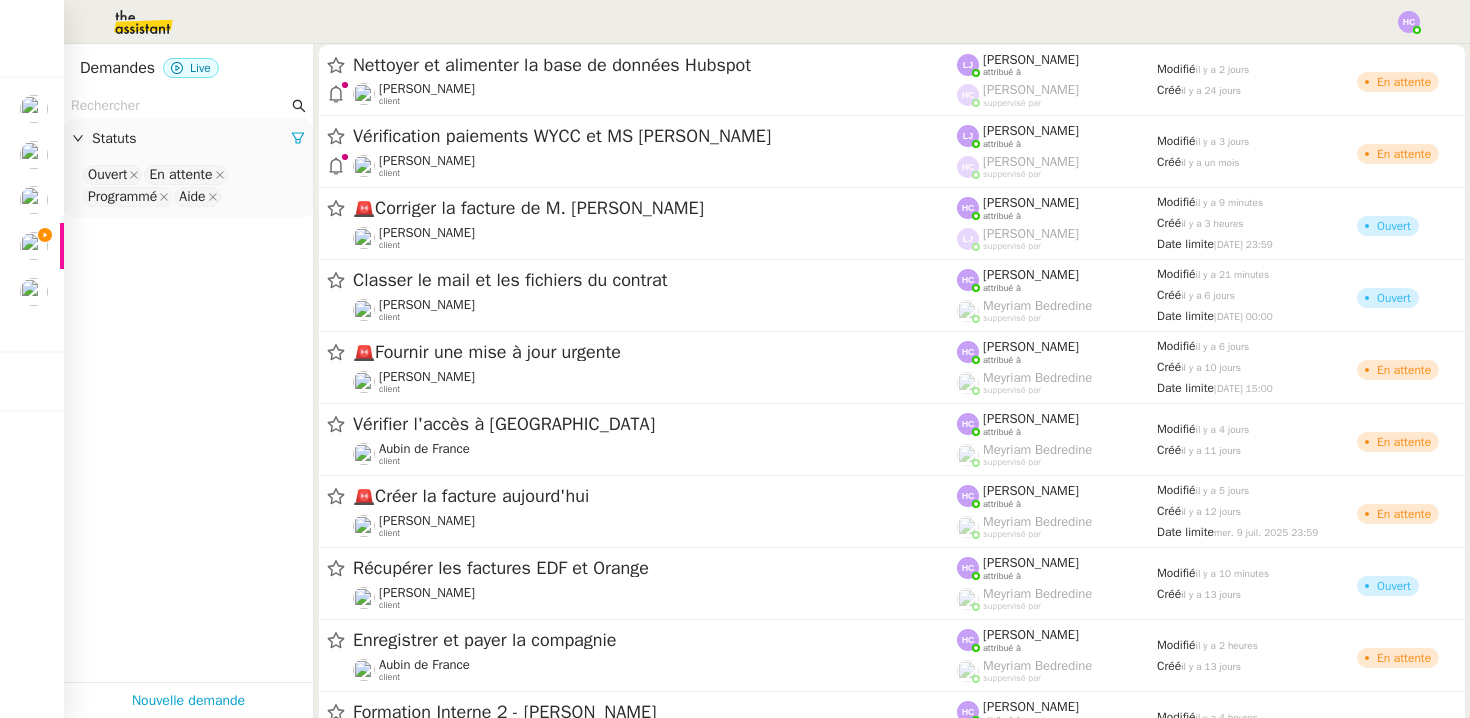 click 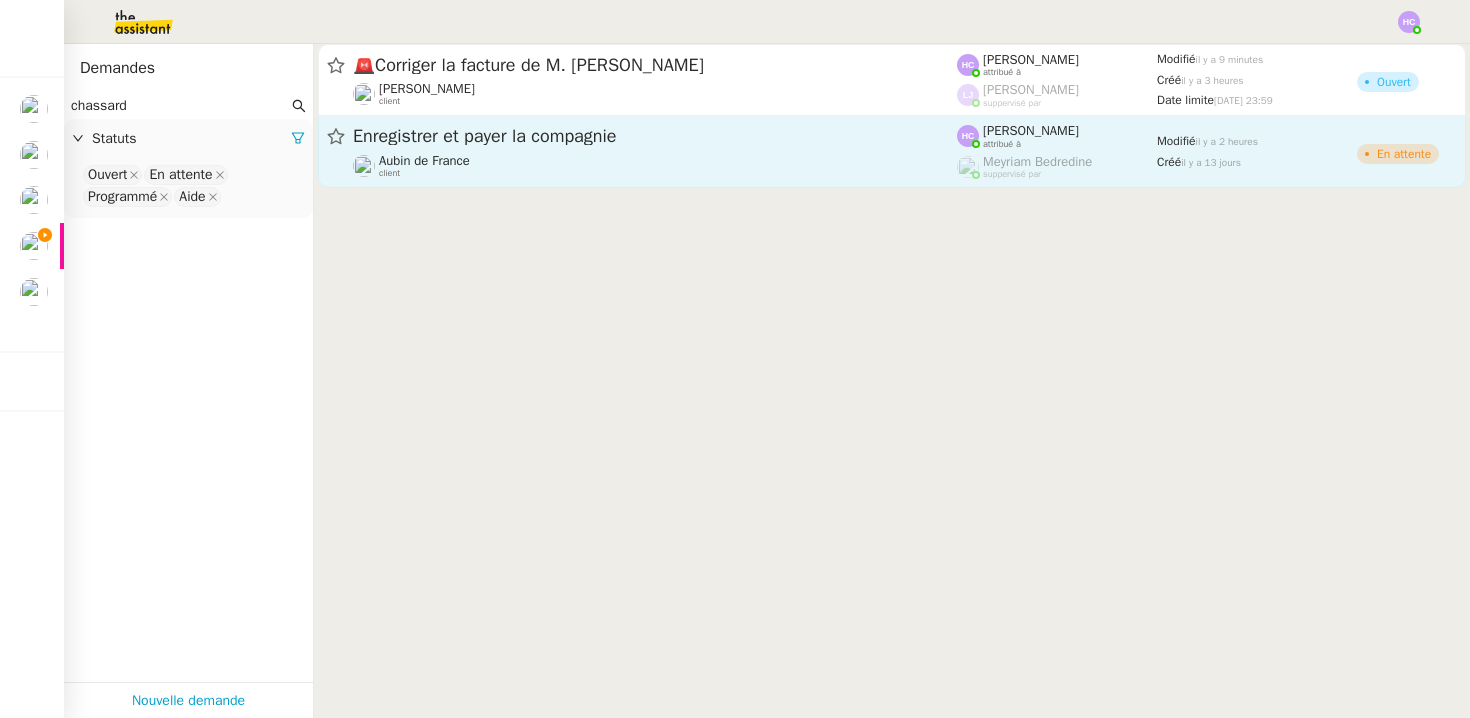 type on "chassard" 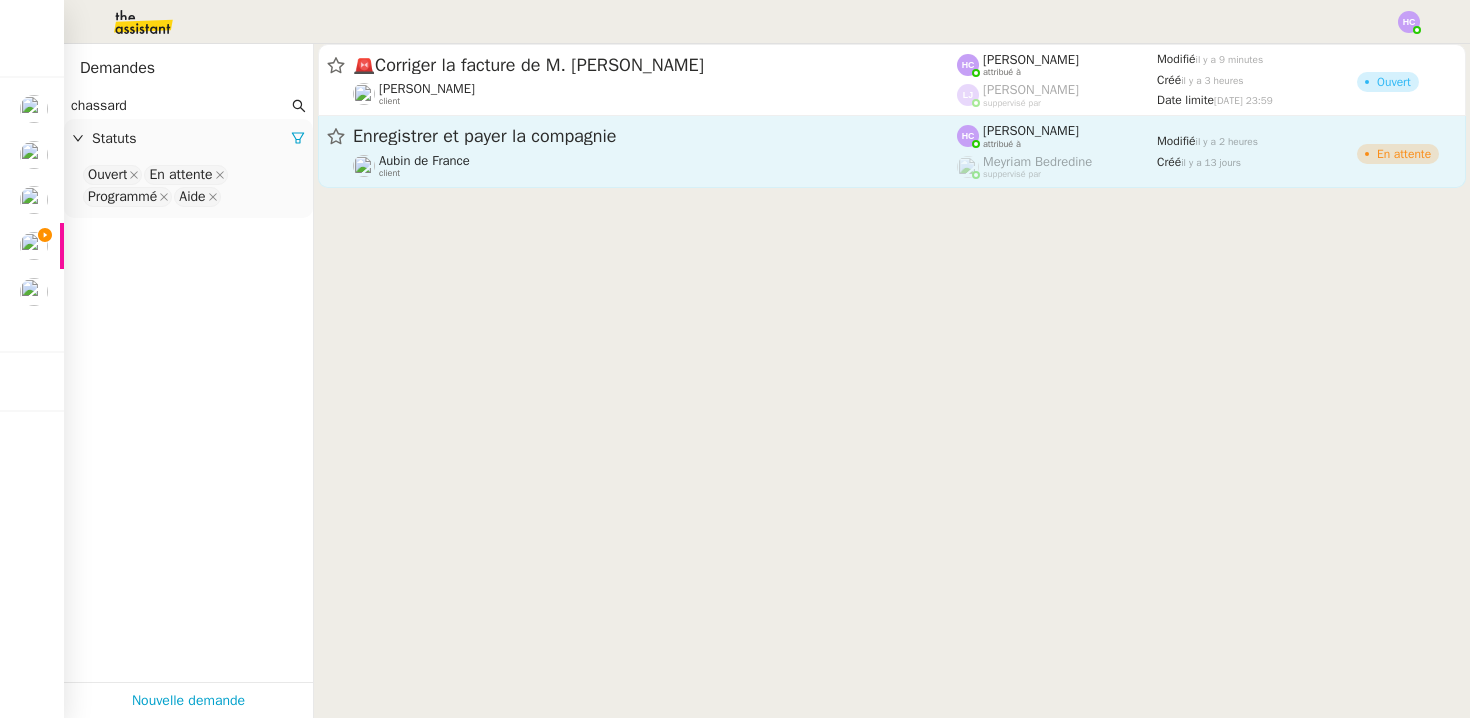 click on "Enregistrer et payer la compagnie" 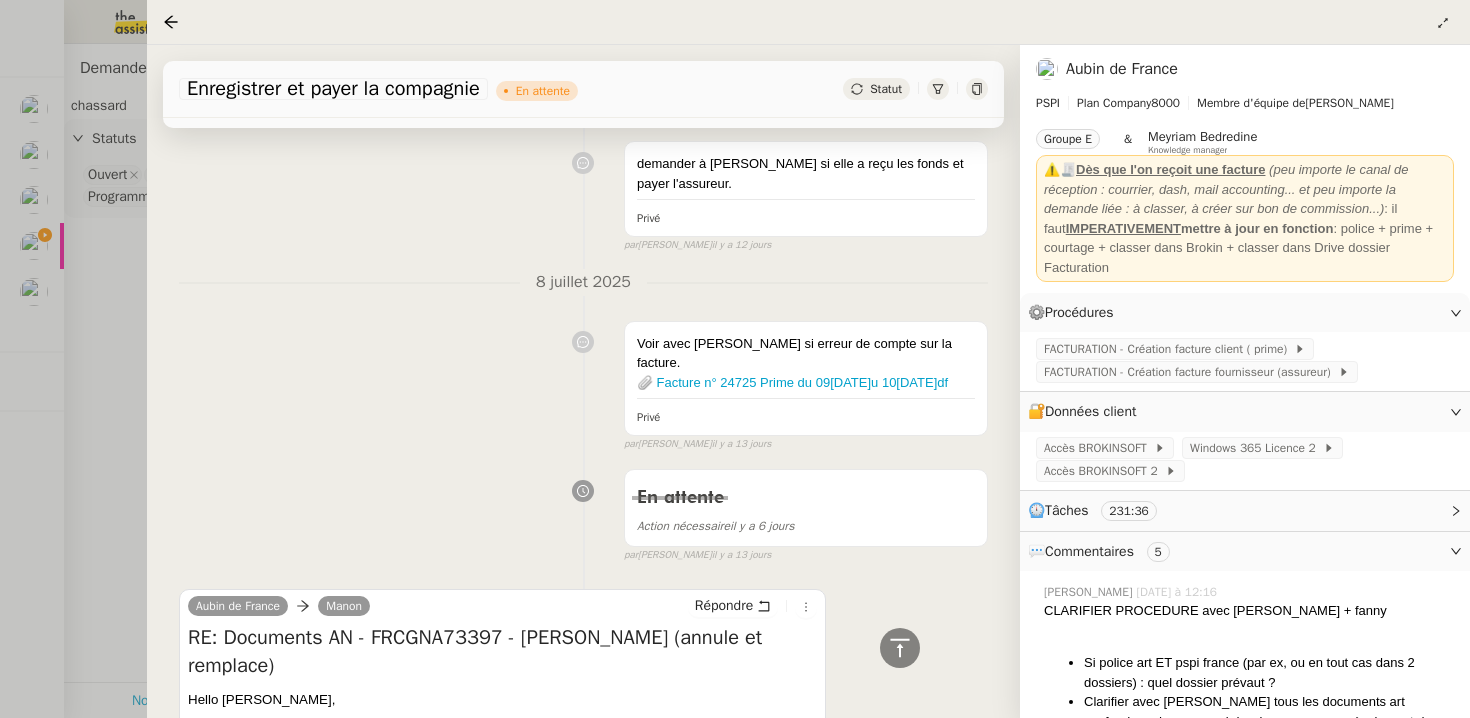 scroll, scrollTop: 7012, scrollLeft: 0, axis: vertical 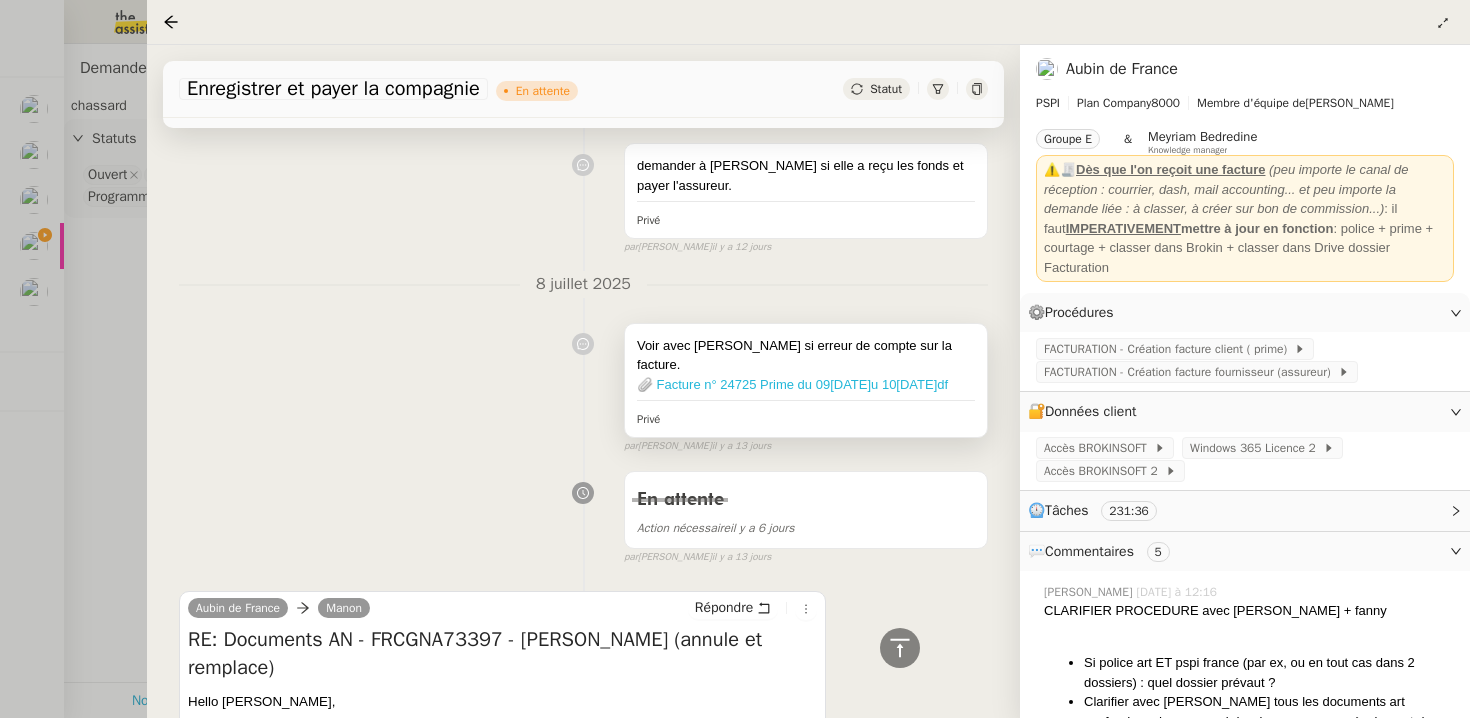click on "📎 Facture n° 24725 Prime du  [DATE] au [DATE].pdf" at bounding box center [792, 384] 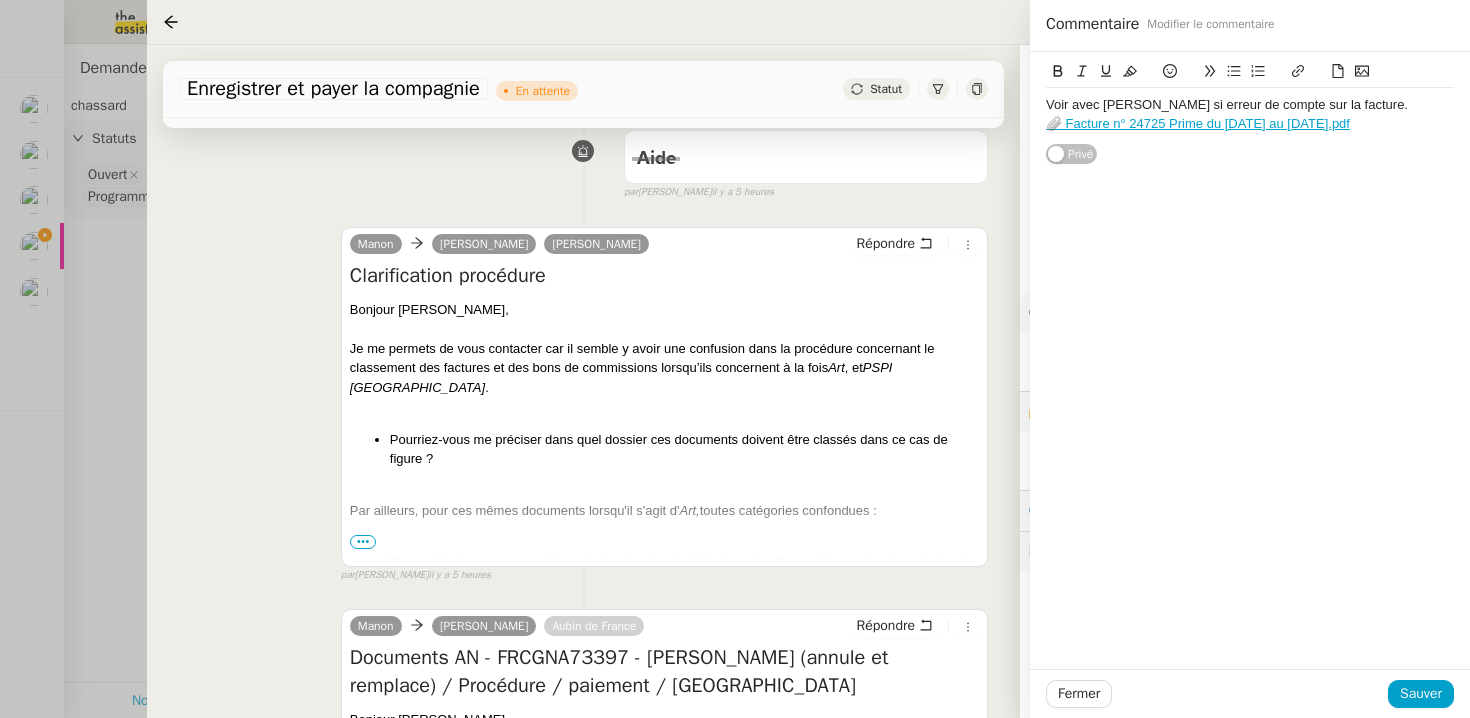 scroll, scrollTop: 0, scrollLeft: 0, axis: both 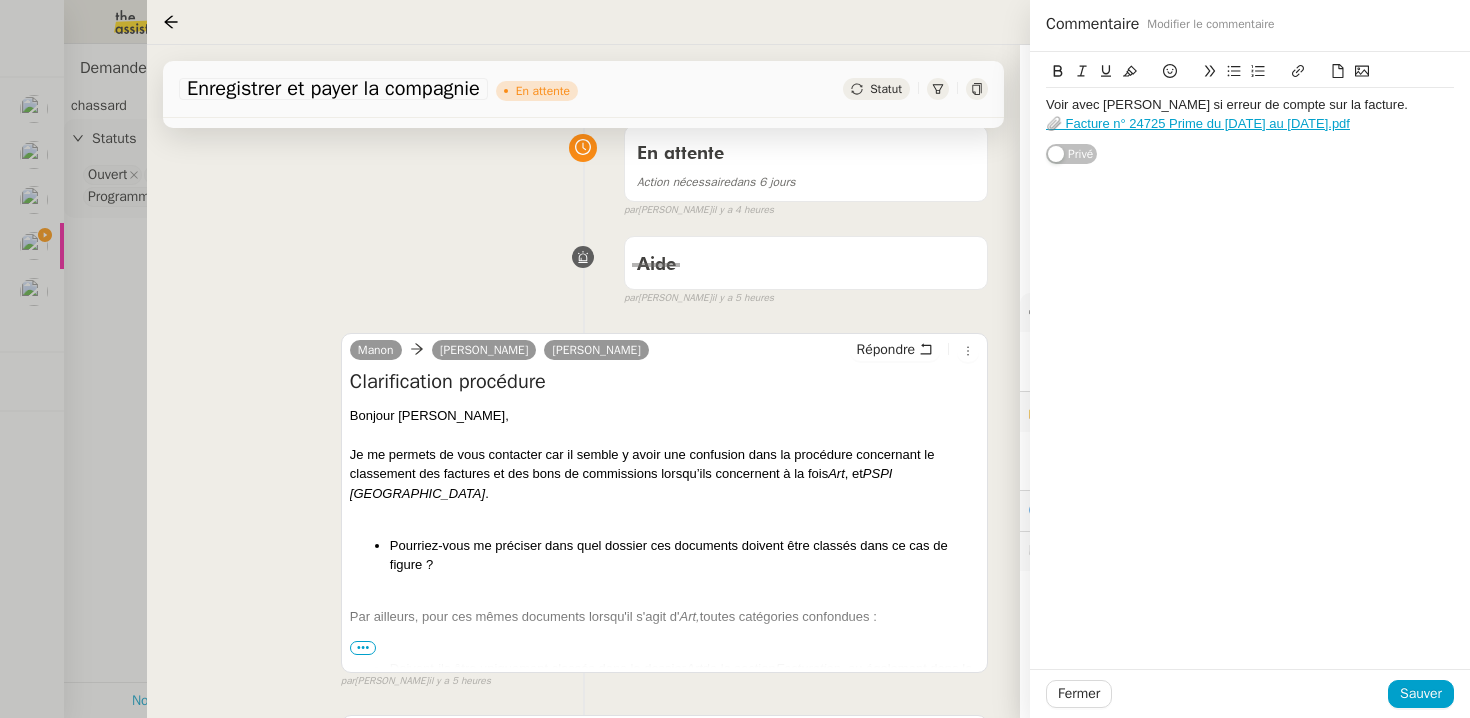click on "Tâche Message Commentaire Veuillez patienter une erreur s'est produite 👌👌👌 message envoyé ✌️✌️✌️ Veuillez d'abord attribuer un client Une erreur s'est produite, veuillez réessayer En attente Action nécessaire  dans 6 jours  false par   Hannah C.   il y a 4 heures 👌👌👌 message envoyé ✌️✌️✌️ une erreur s'est produite 👌👌👌 message envoyé ✌️✌️✌️ Votre message va être revu ✌️✌️✌️ une erreur s'est produite La taille des fichiers doit être de 10Mb au maximum. Aide false par   Hannah C.   il y a 5 heures 👌👌👌 message envoyé ✌️✌️✌️ une erreur s'est produite 👌👌👌 message envoyé ✌️✌️✌️ Votre message va être revu ✌️✌️✌️ une erreur s'est produite La taille des fichiers doit être de 10Mb au maximum.  Manon      Fanny Eyraud    Sharlen Torrado  Répondre Clarification procédure
Bonjour Fanny, Art , et  PSPI France . Par ailleurs, pour ces mêmes documents lorsqu'il s'agit d'" 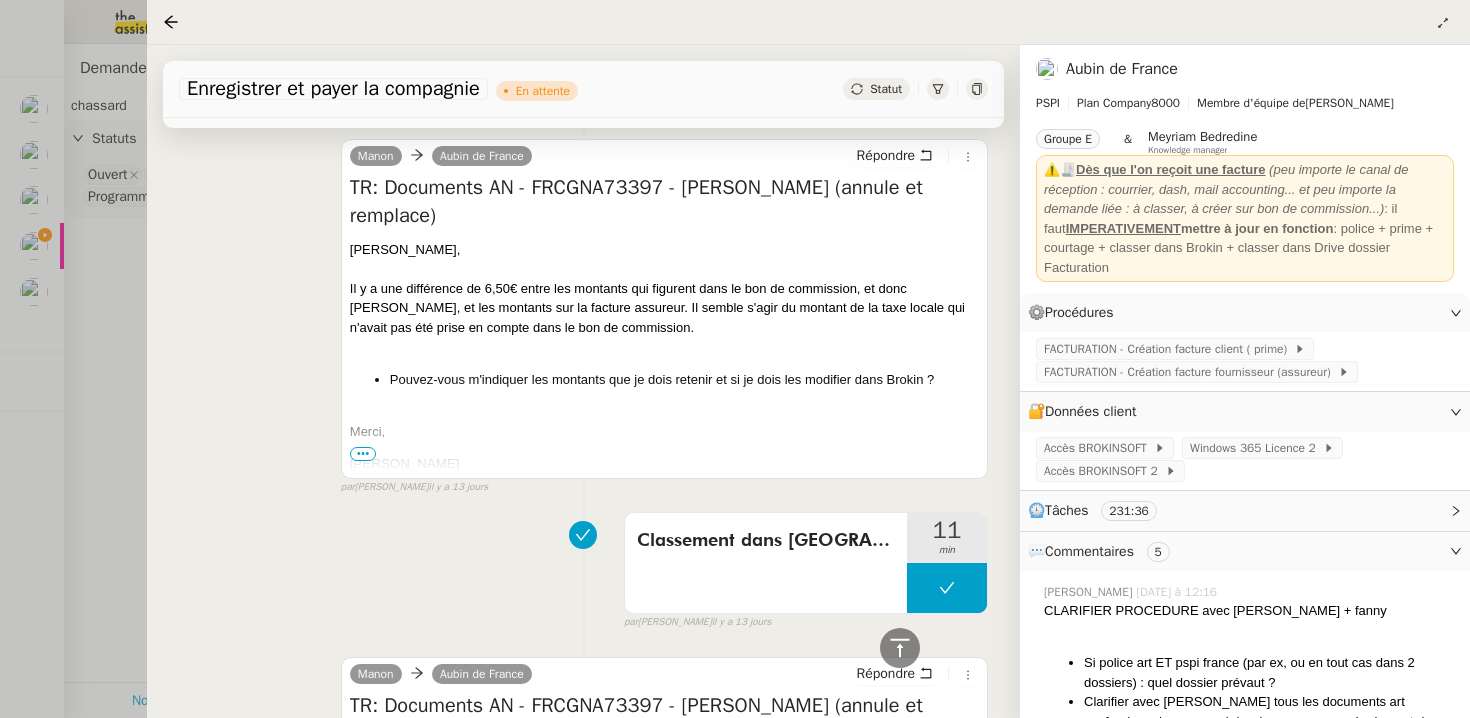 scroll, scrollTop: 7876, scrollLeft: 0, axis: vertical 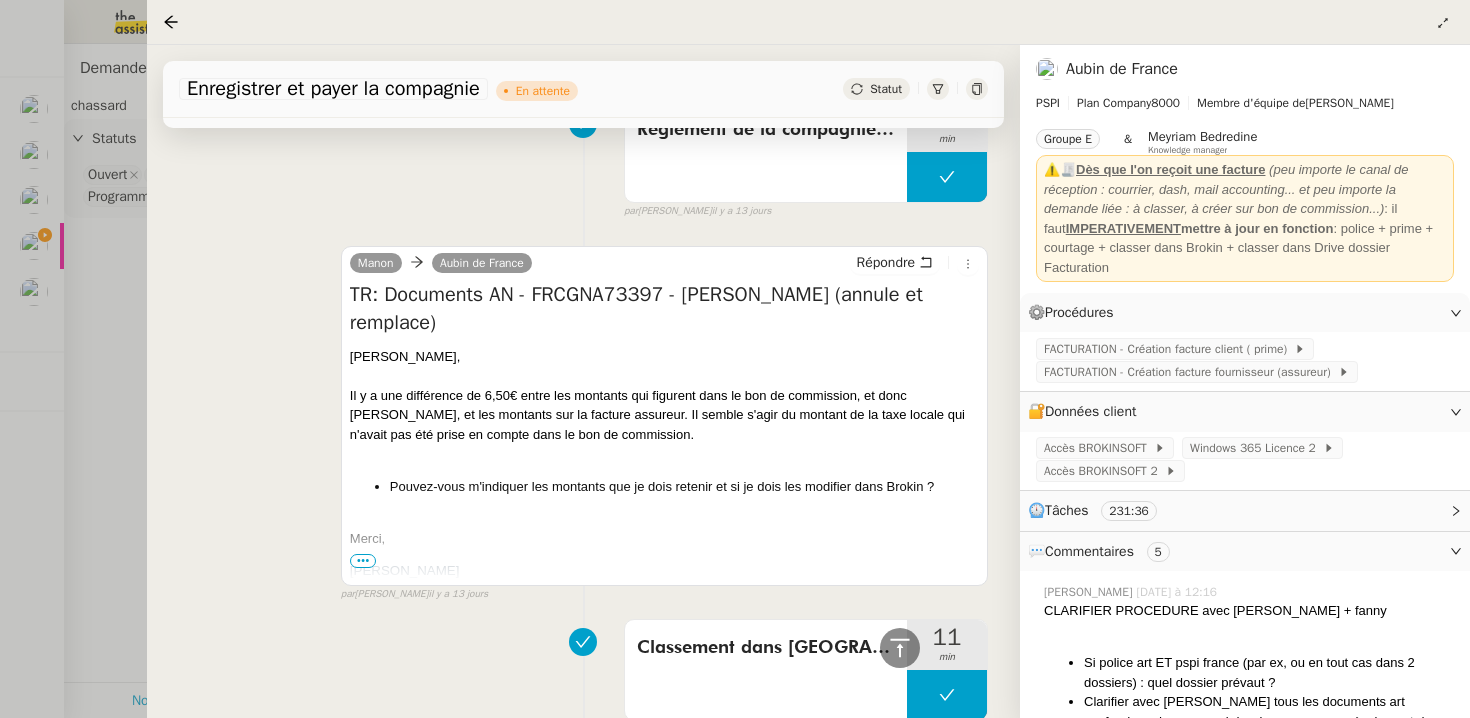 click on "•••" at bounding box center (363, 561) 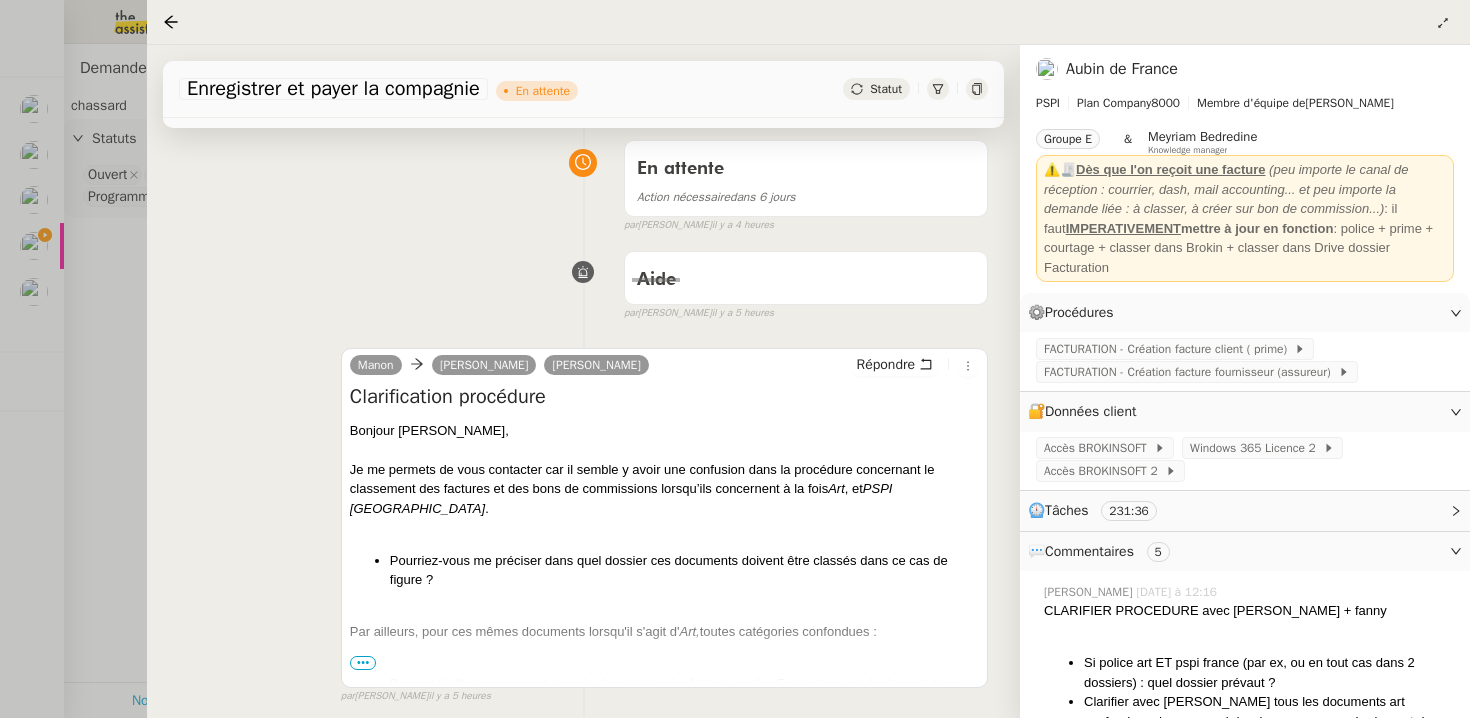 scroll, scrollTop: 155, scrollLeft: 0, axis: vertical 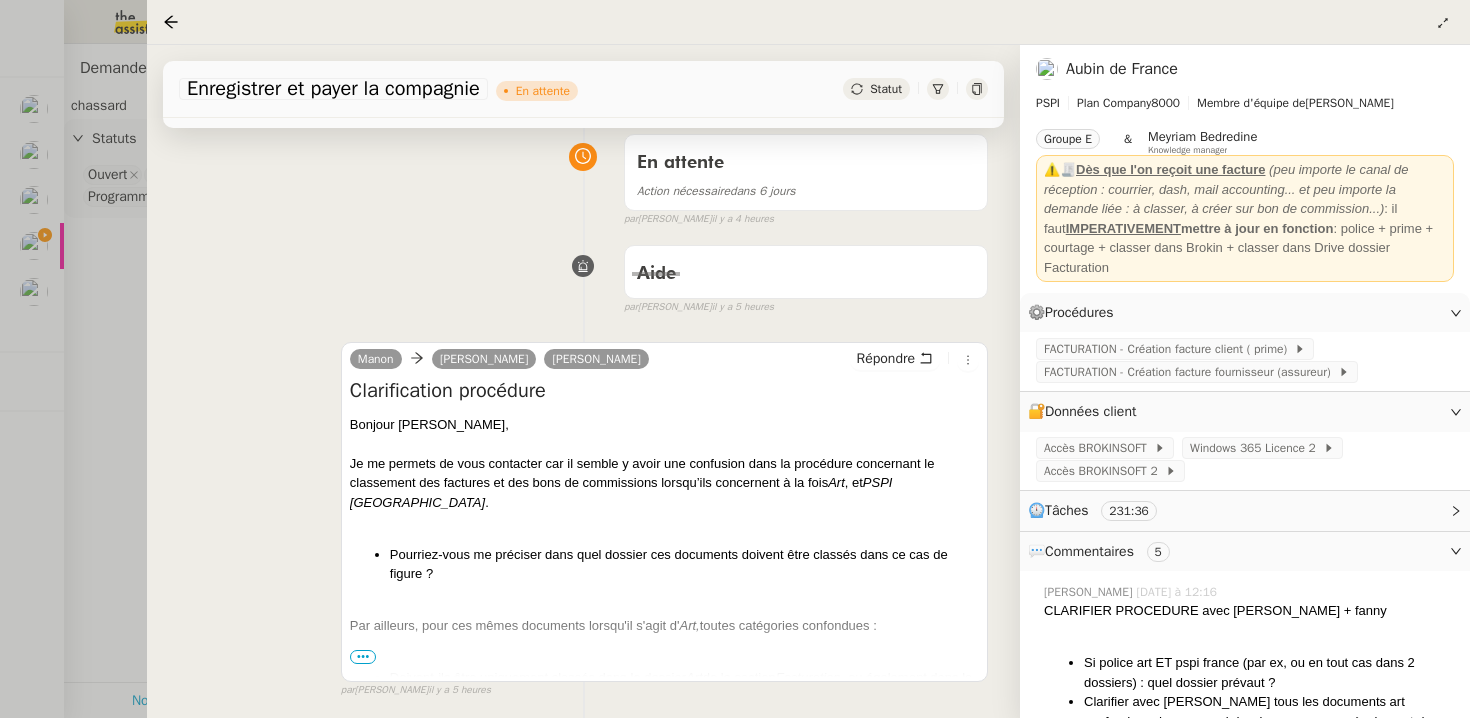 click at bounding box center [735, 359] 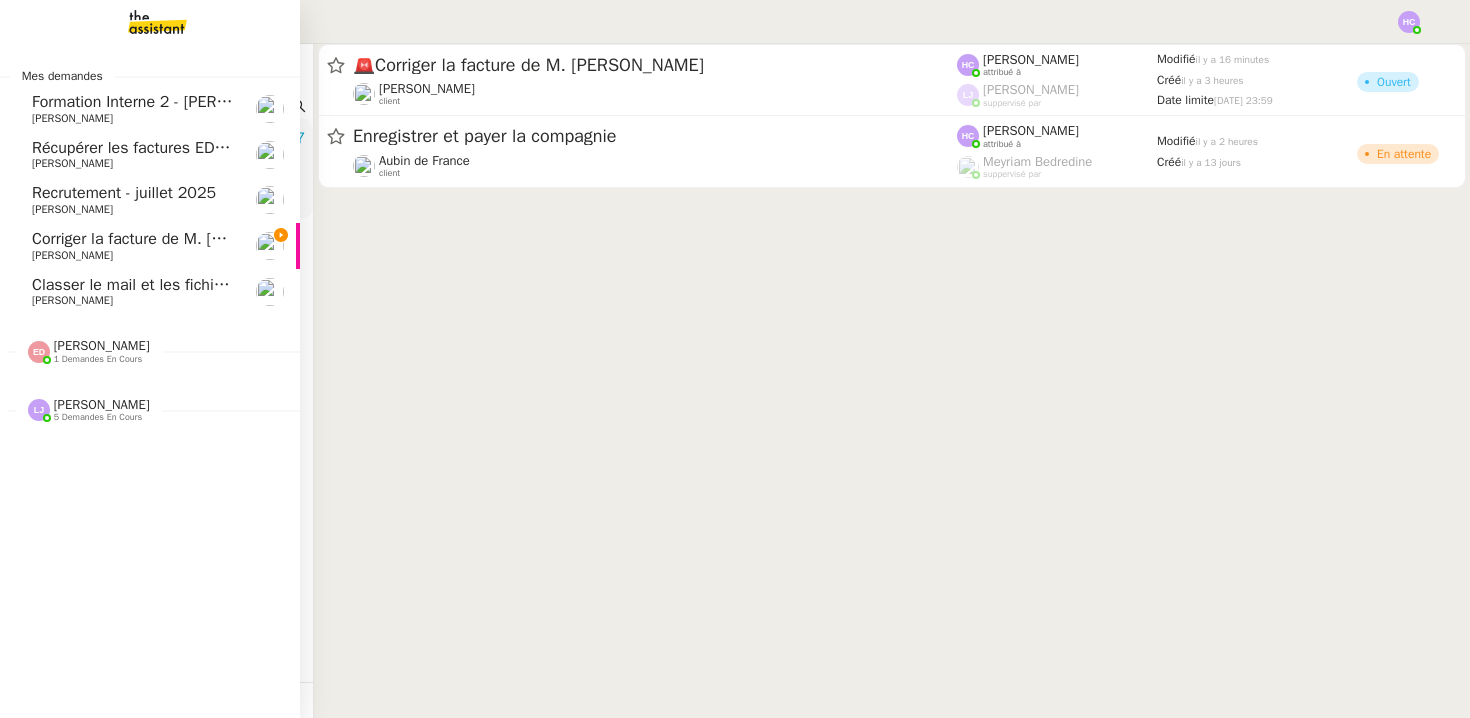 click on "[PERSON_NAME]" 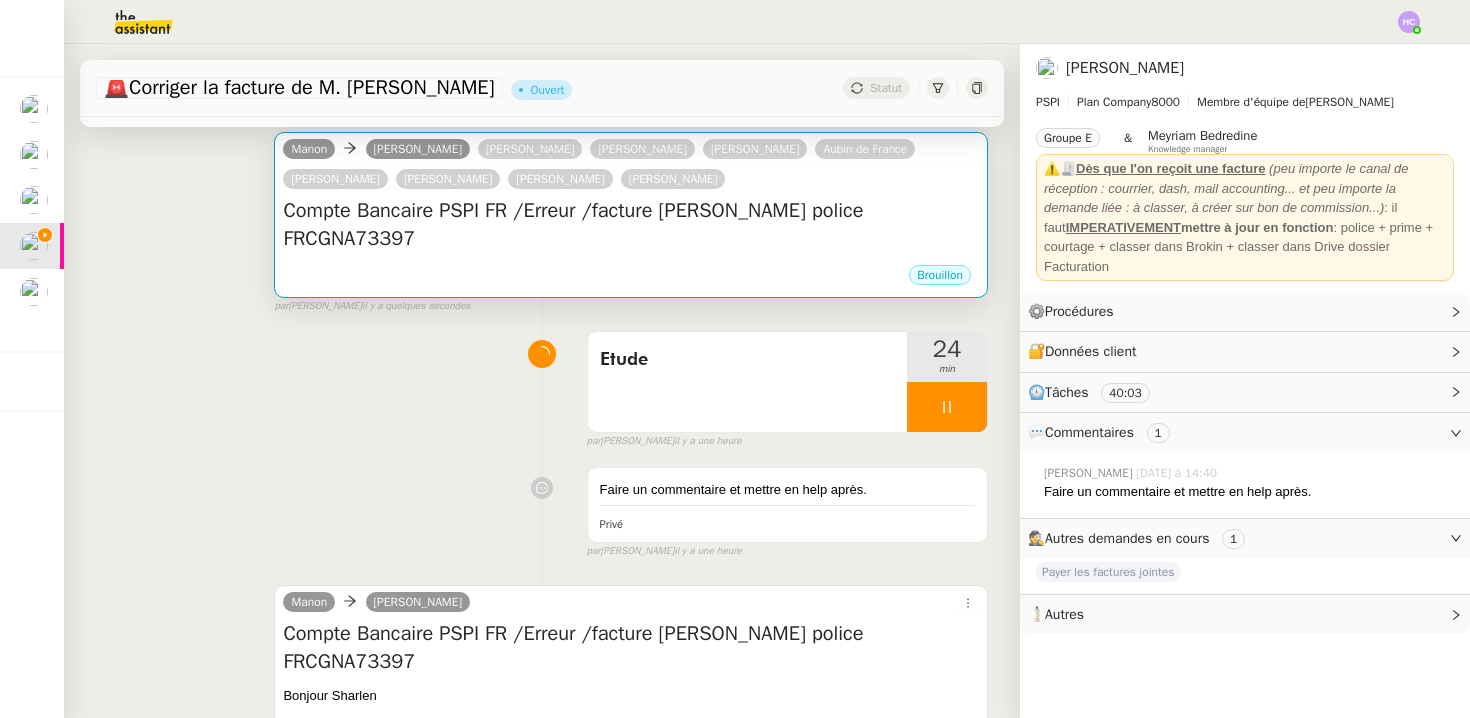 scroll, scrollTop: 340, scrollLeft: 0, axis: vertical 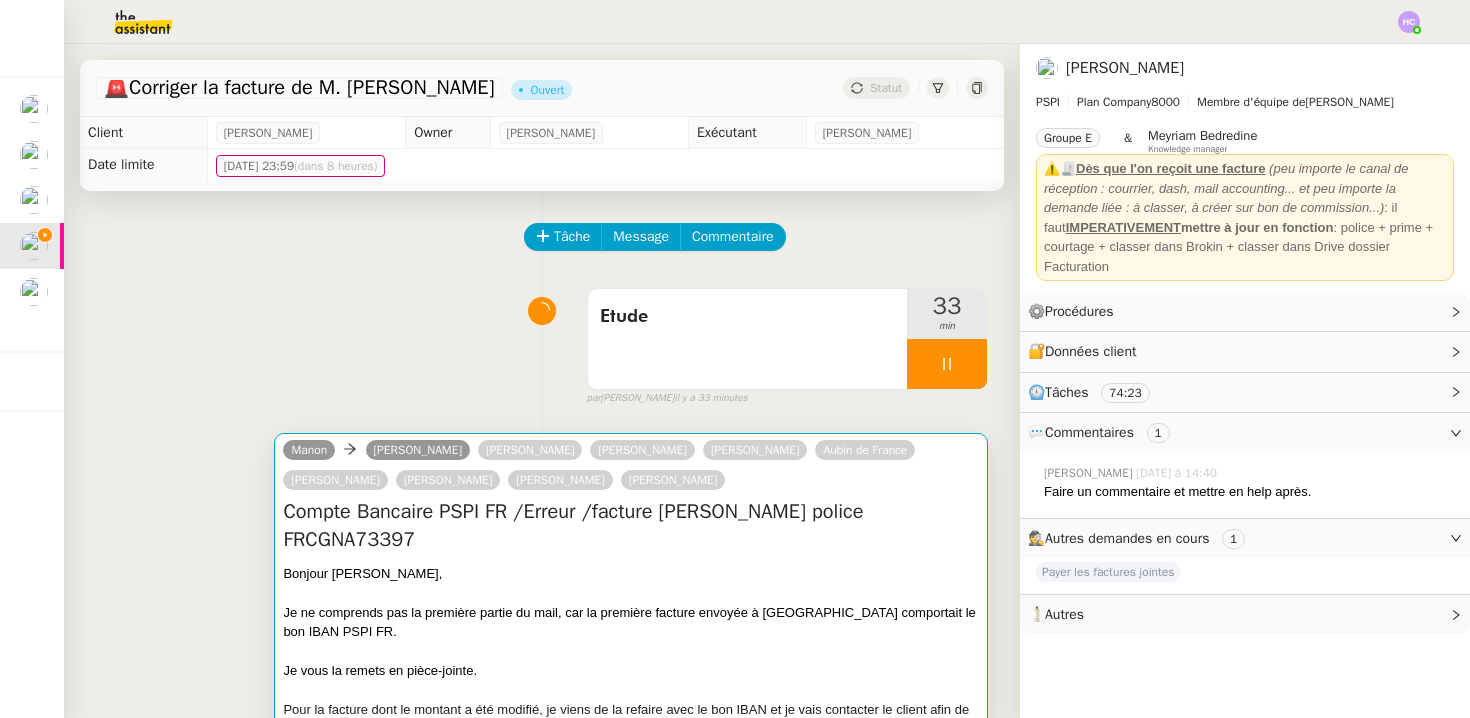 click 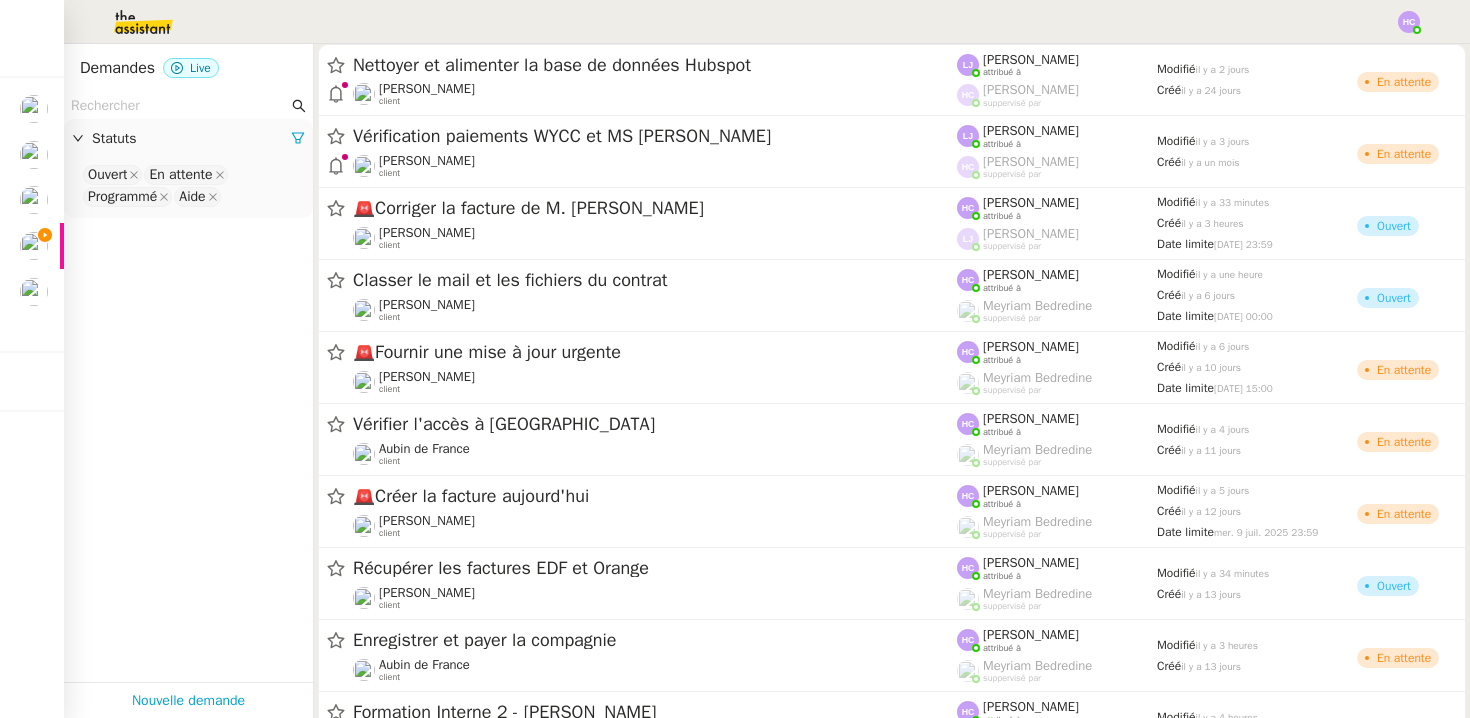 click 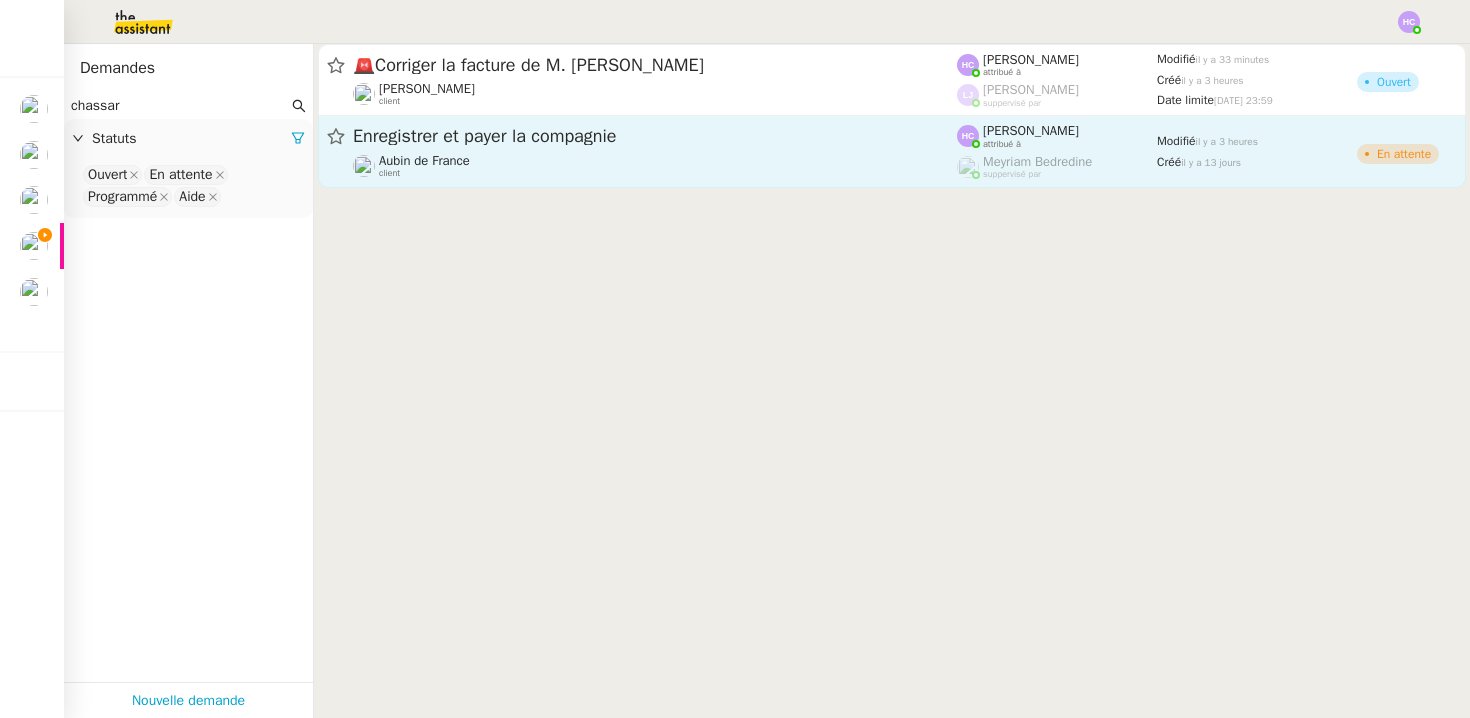 type on "chassar" 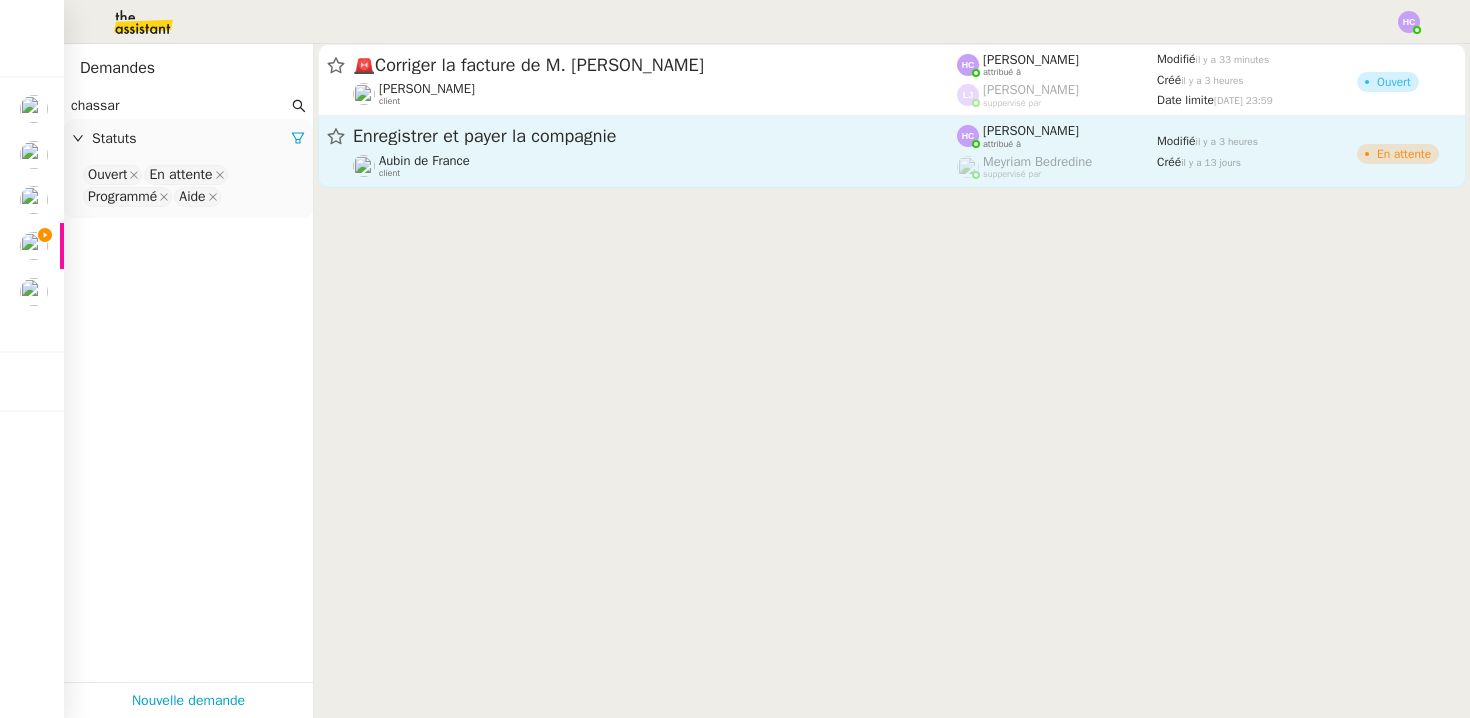click on "Enregistrer et payer la compagnie" 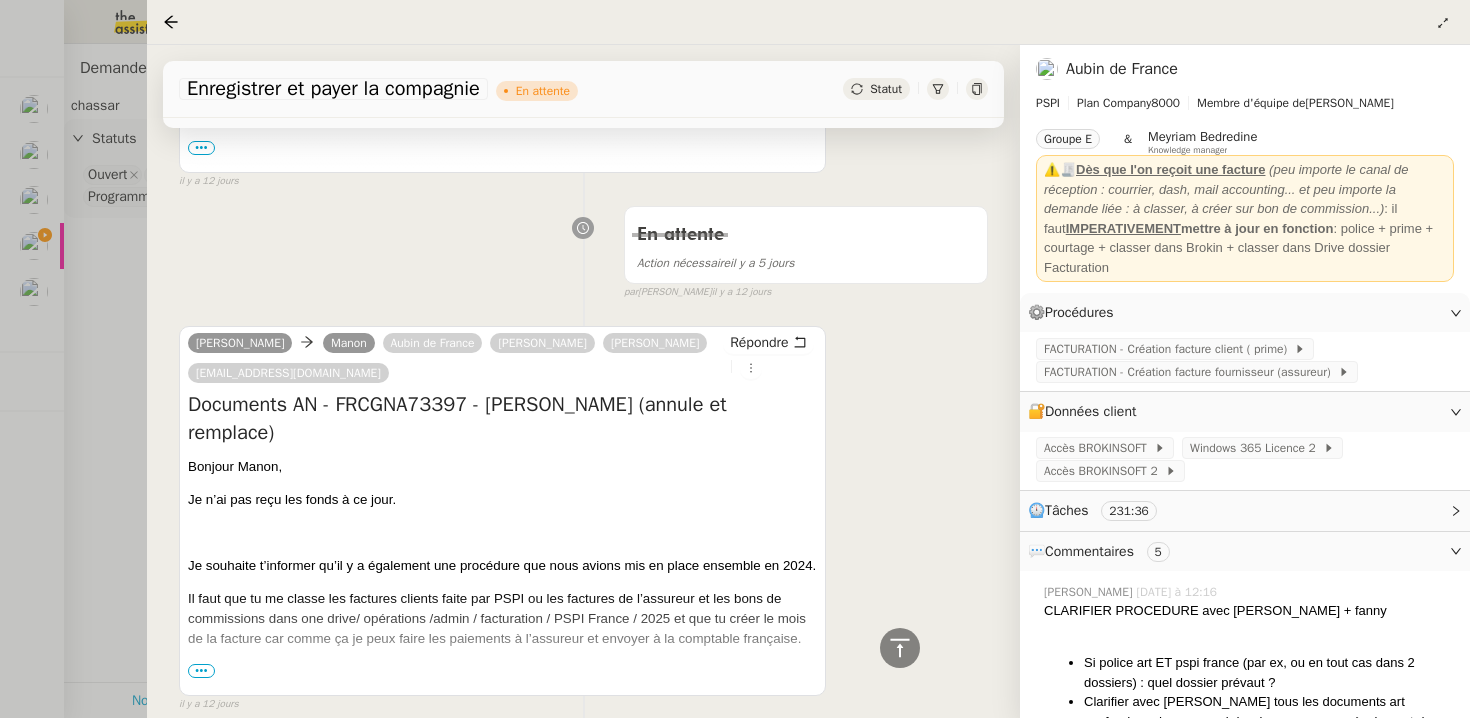scroll, scrollTop: 5805, scrollLeft: 0, axis: vertical 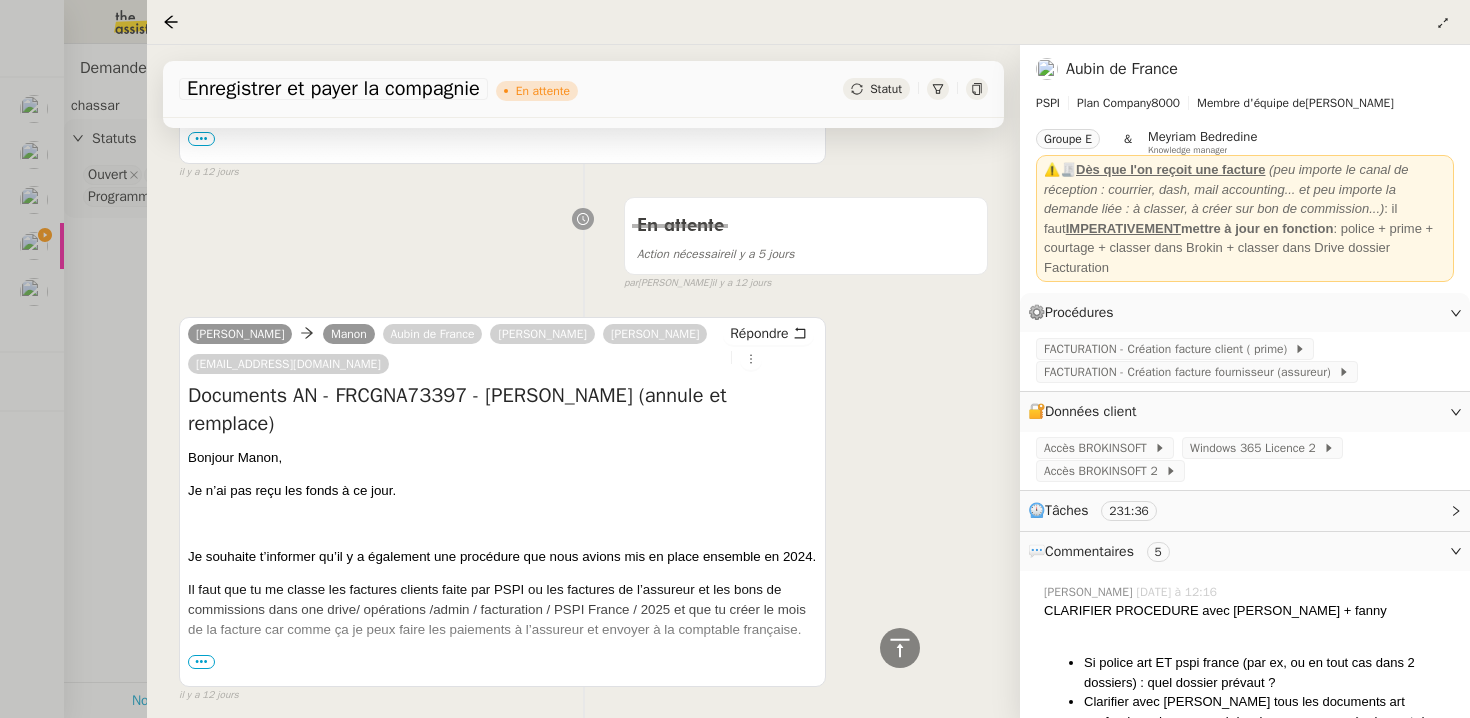 click on "•••" at bounding box center [201, 662] 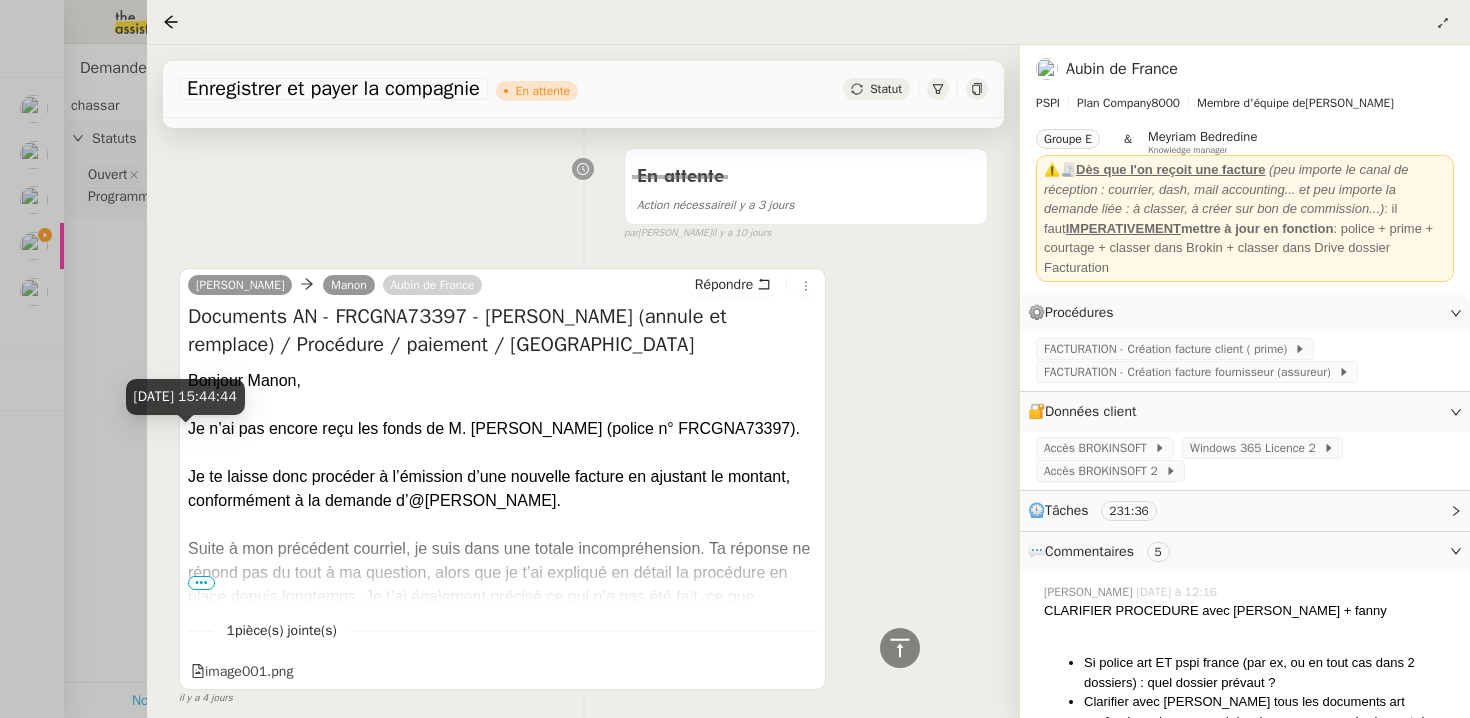 scroll, scrollTop: 2925, scrollLeft: 0, axis: vertical 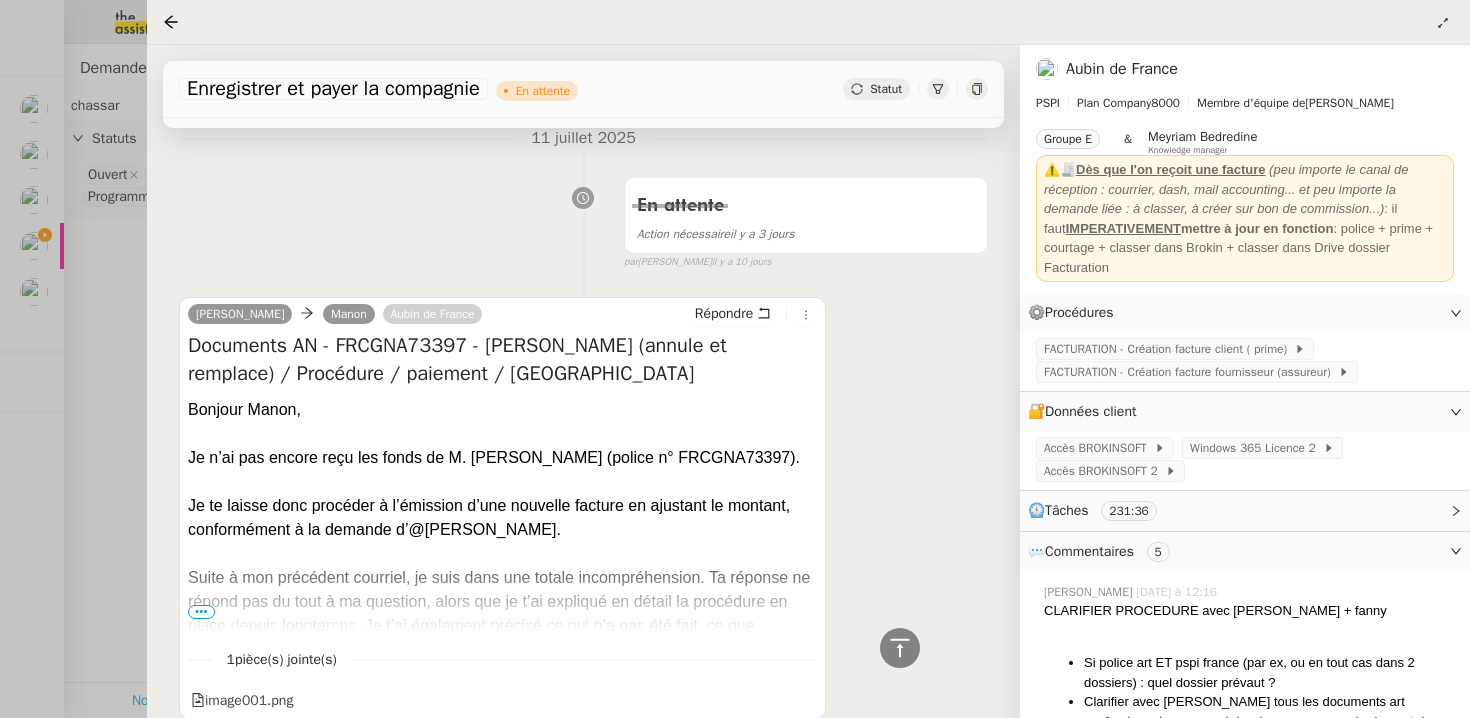 click on "•••" at bounding box center [201, 612] 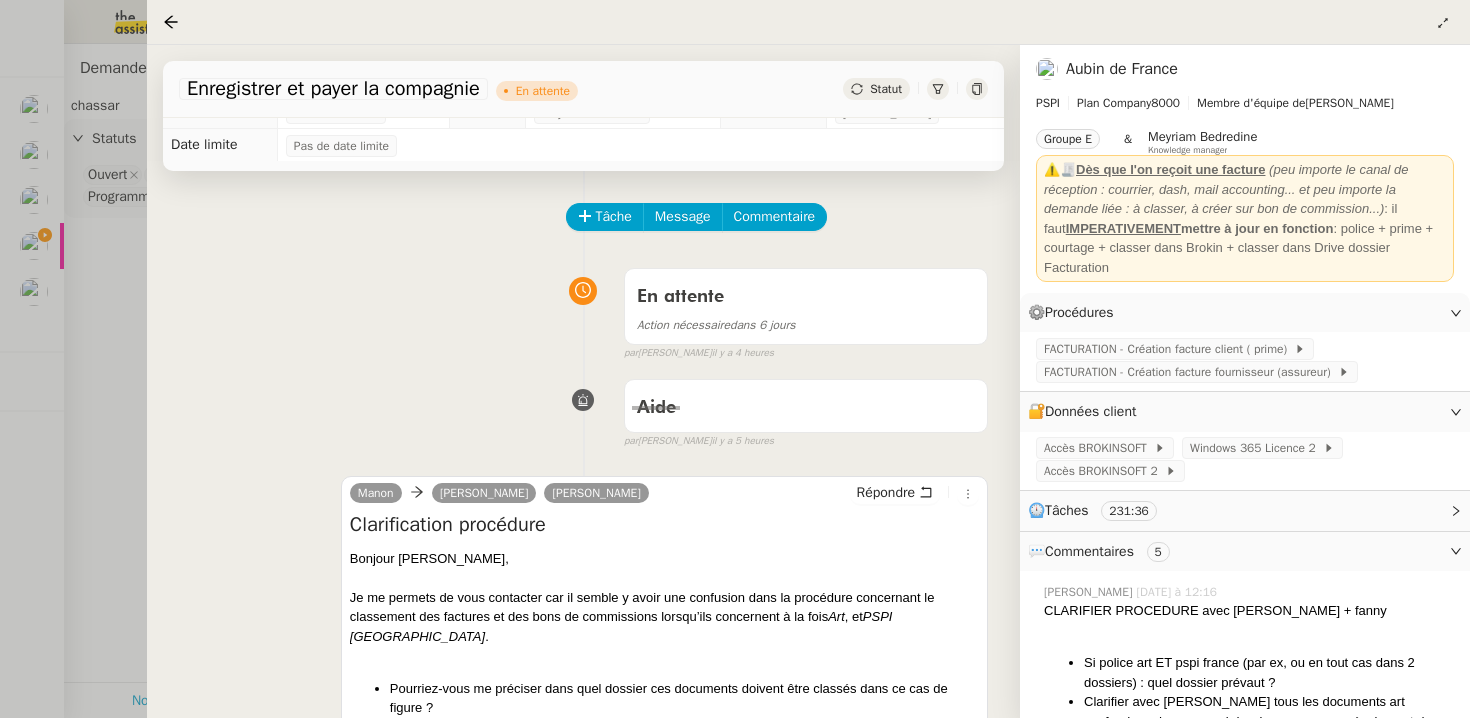scroll, scrollTop: 23, scrollLeft: 0, axis: vertical 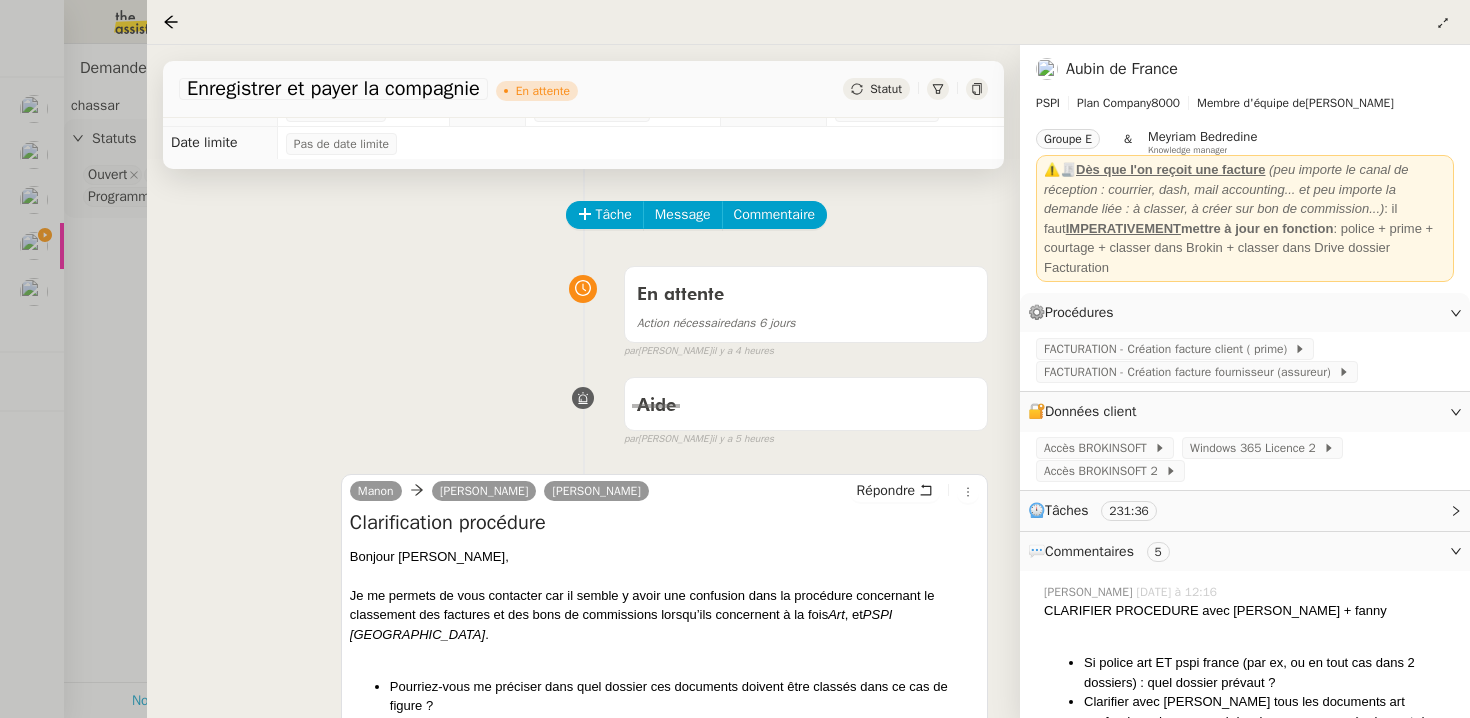 click on "Statut" 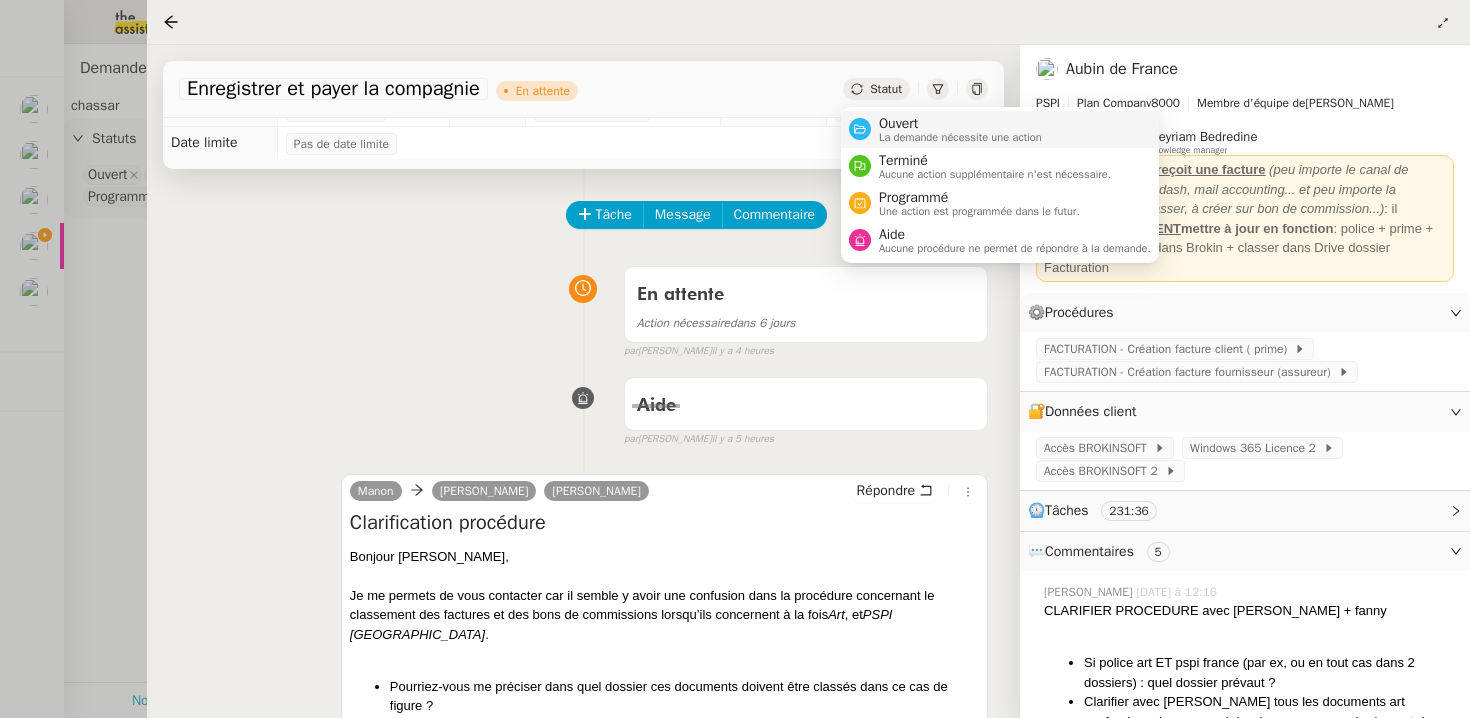click on "Ouvert" at bounding box center [960, 124] 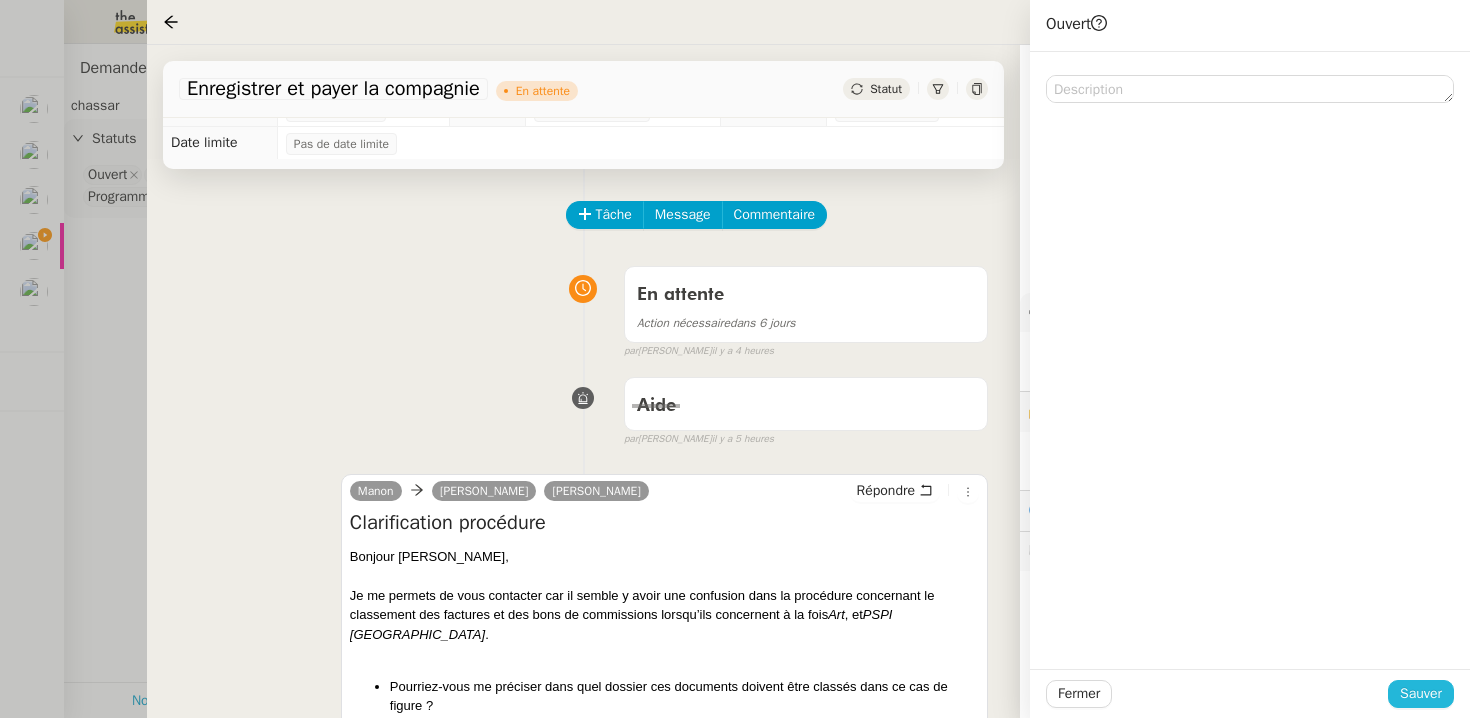click on "Sauver" 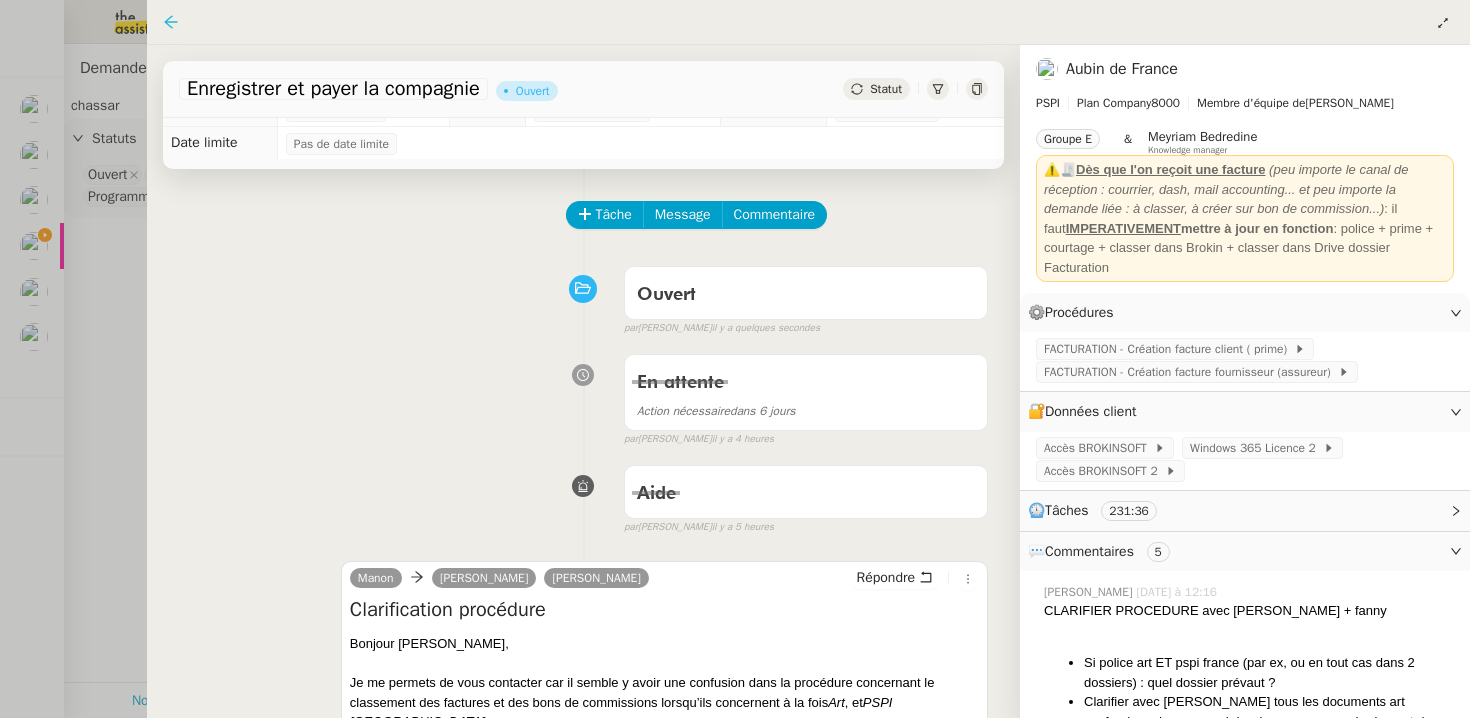 click 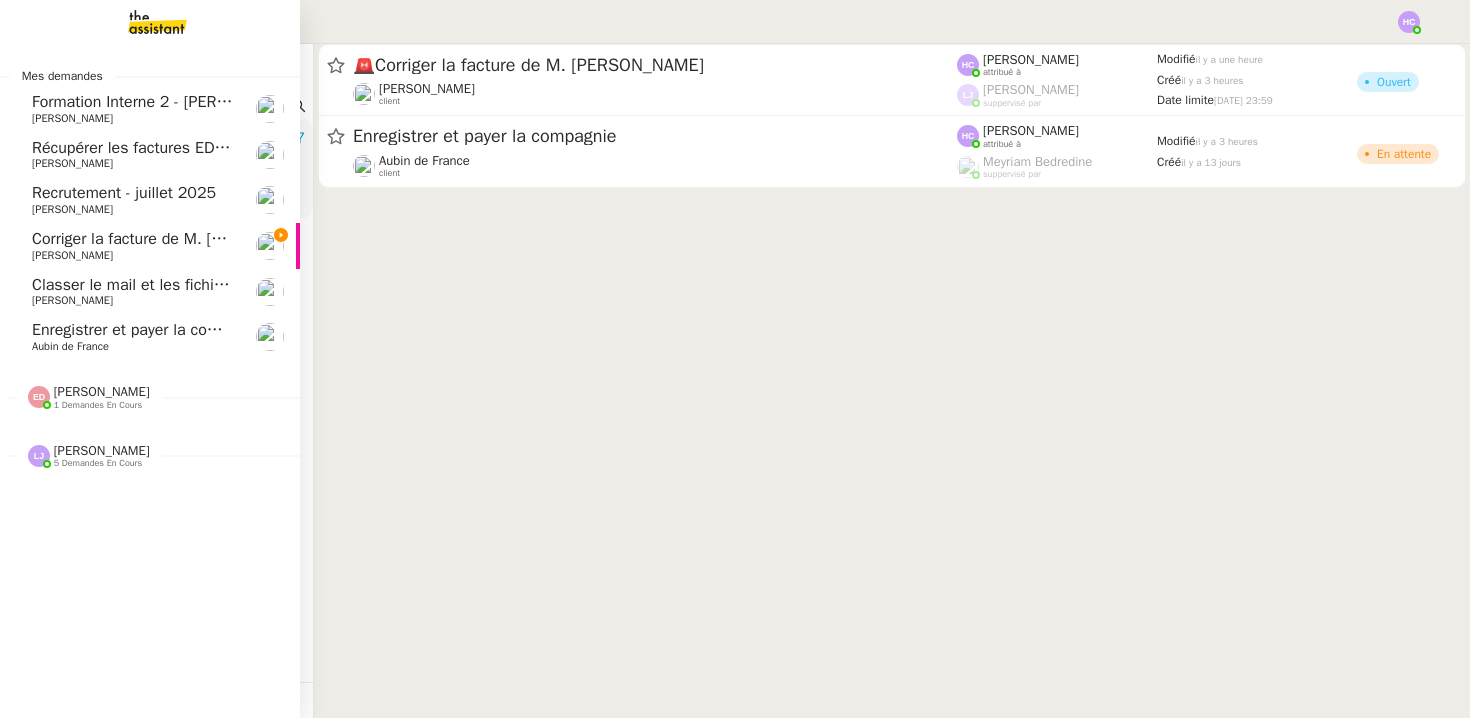 click on "Enregistrer et payer la compagnie" 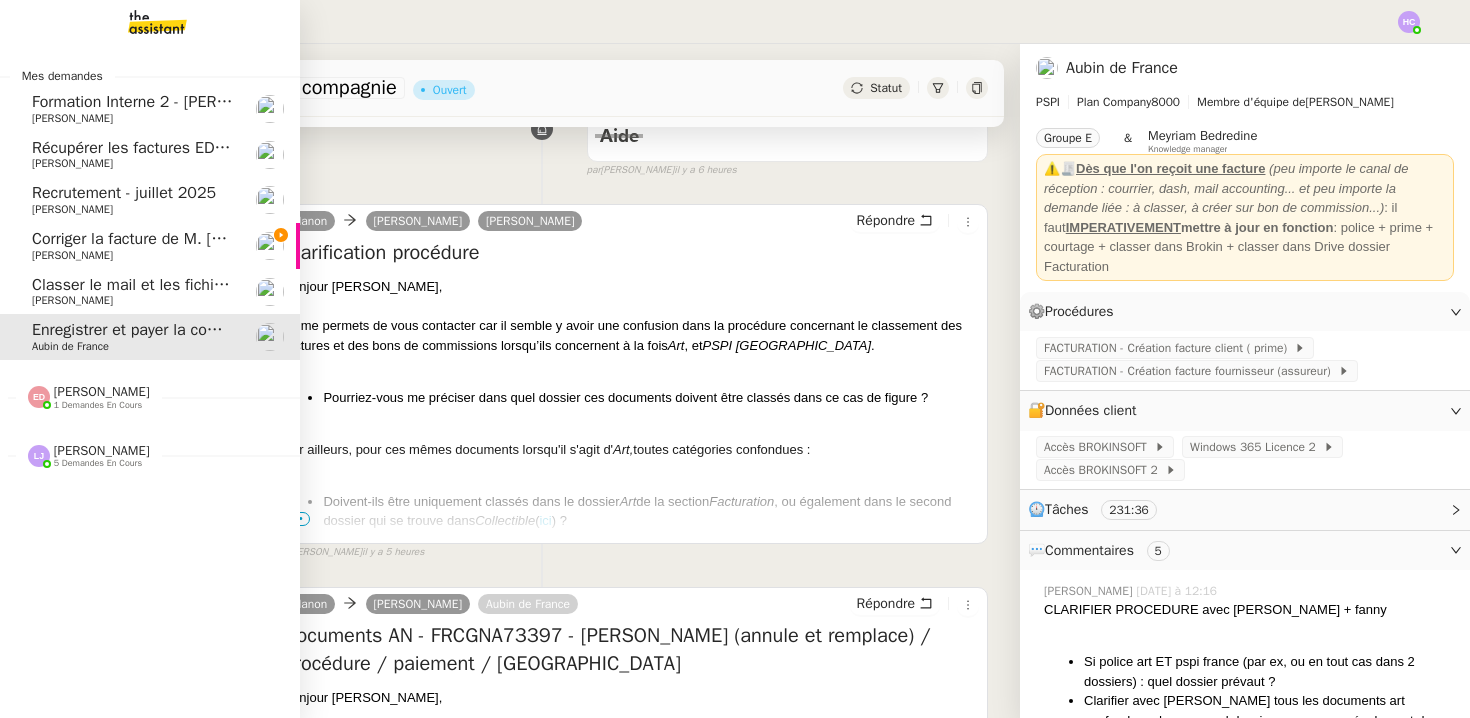 click on "Corriger la facture de M. [PERSON_NAME]" 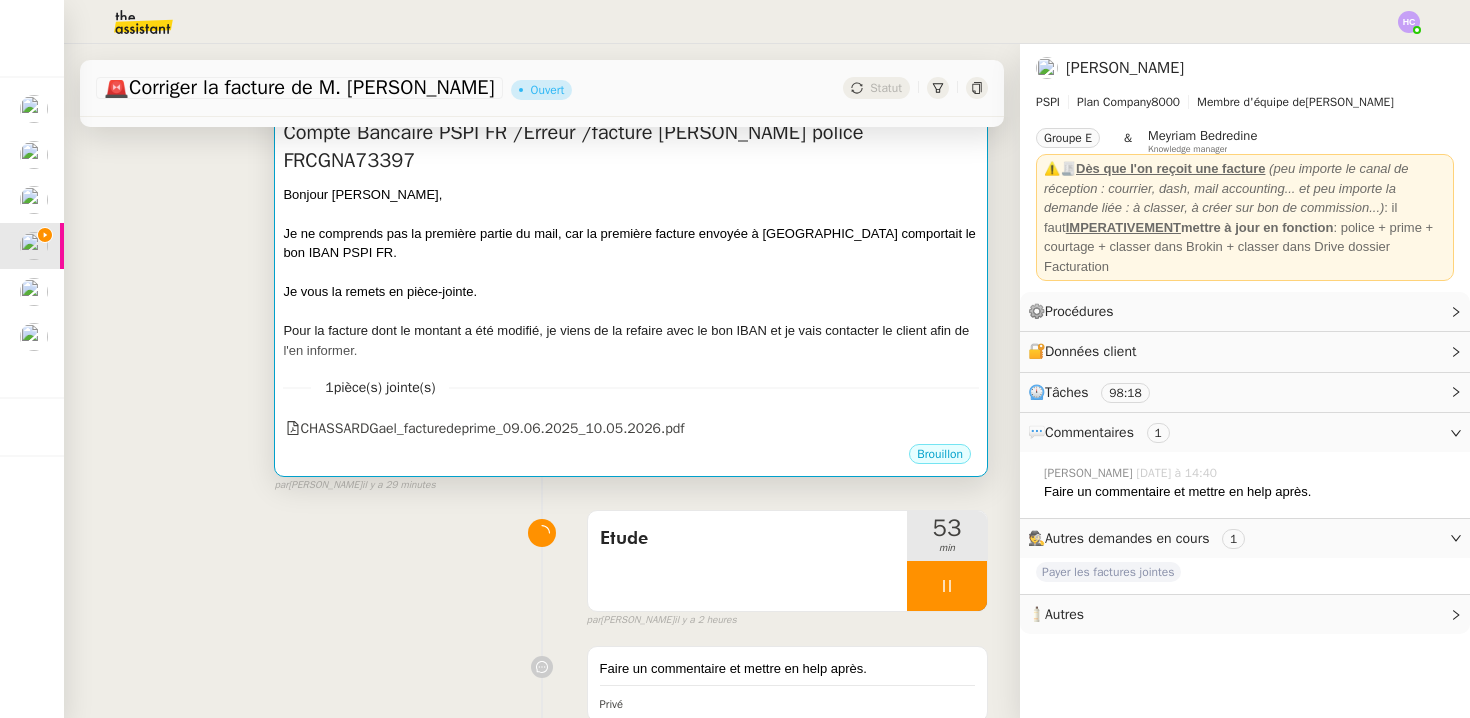 scroll, scrollTop: 403, scrollLeft: 0, axis: vertical 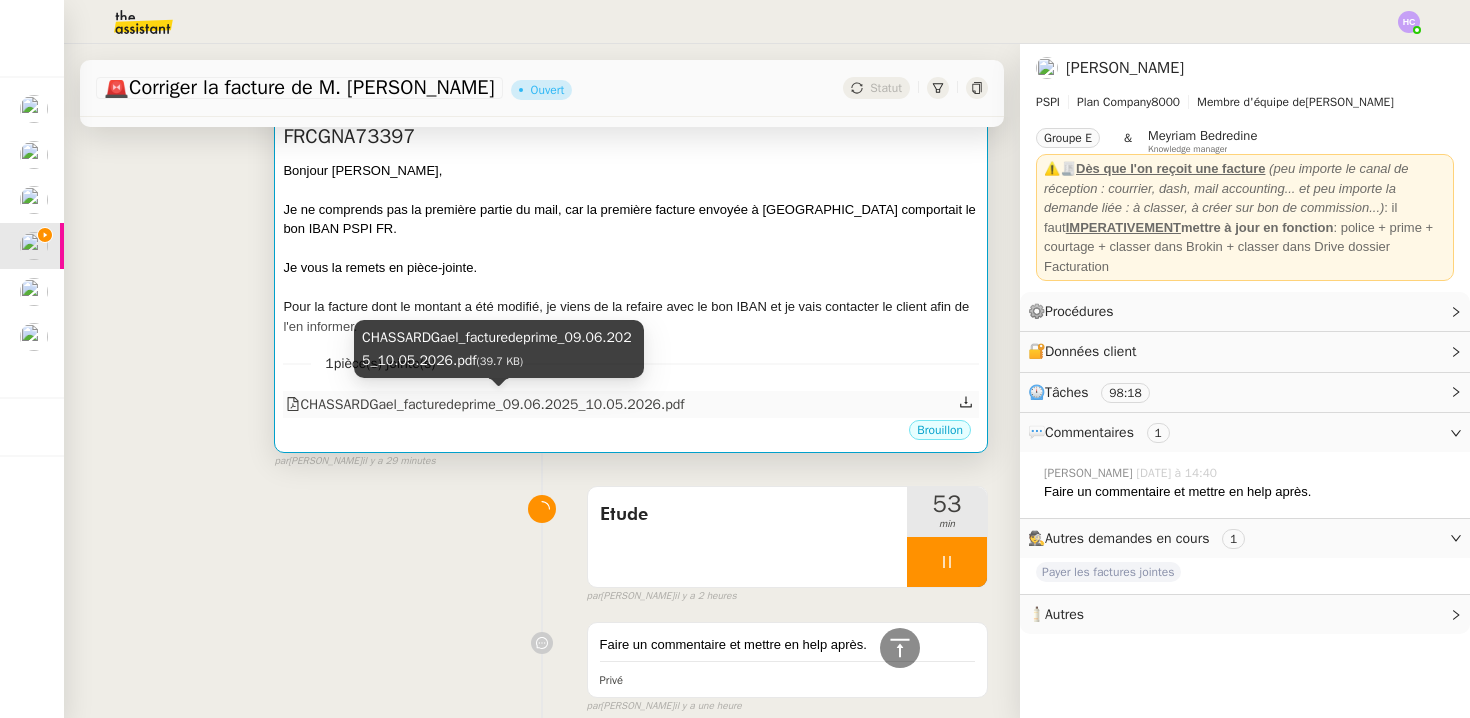 click on "CHASSARDGael_facturedeprime_09.06.2025_10.05.2026.pdf" 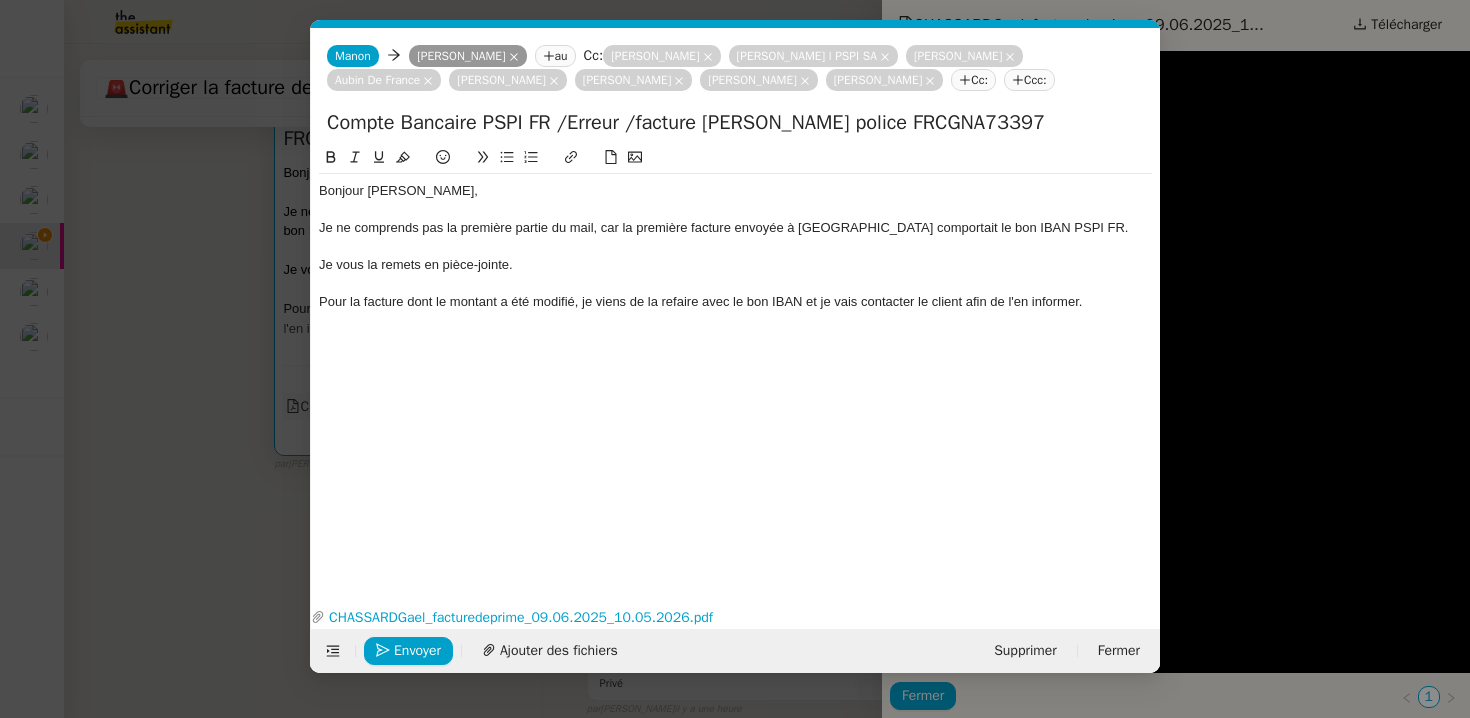 scroll, scrollTop: 0, scrollLeft: 42, axis: horizontal 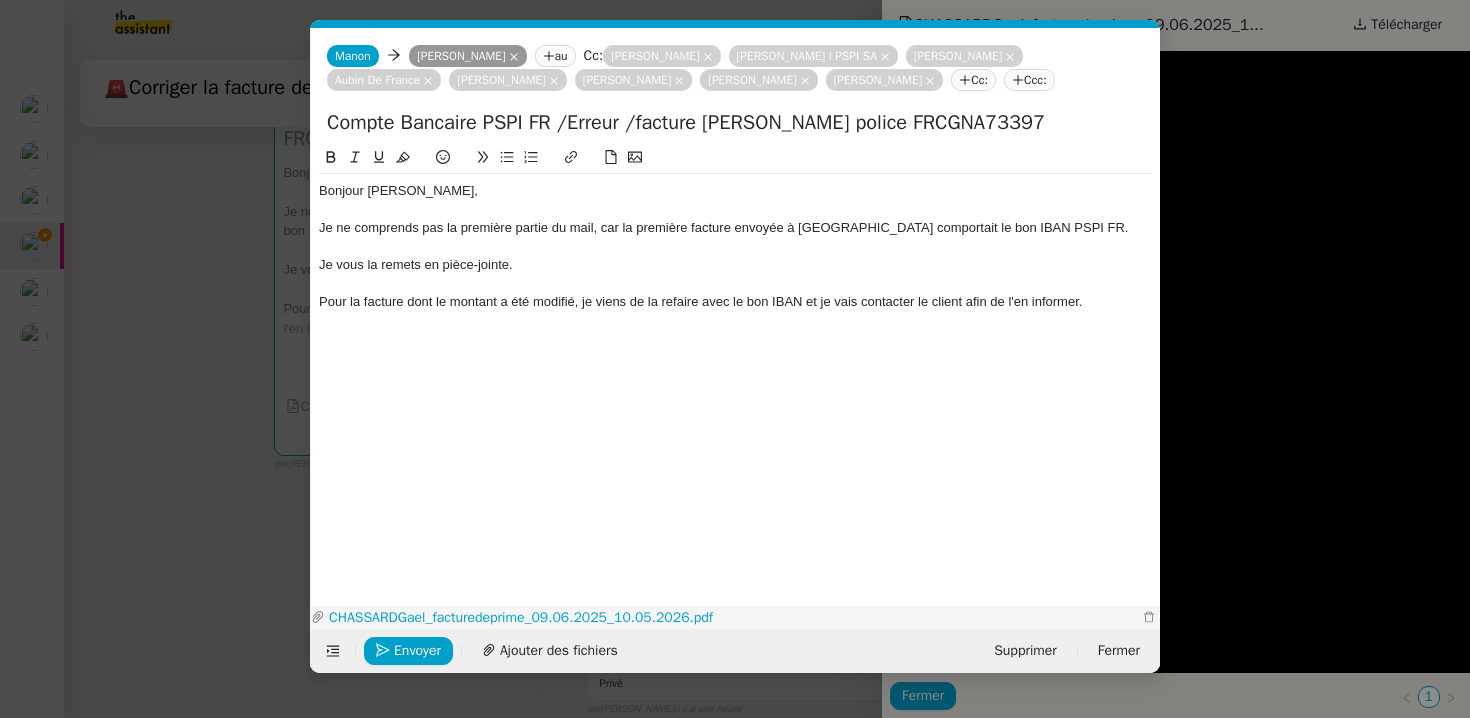 click on "CHASSARDGael_facturedeprime_09.06.2025_10.05.2026.pdf" 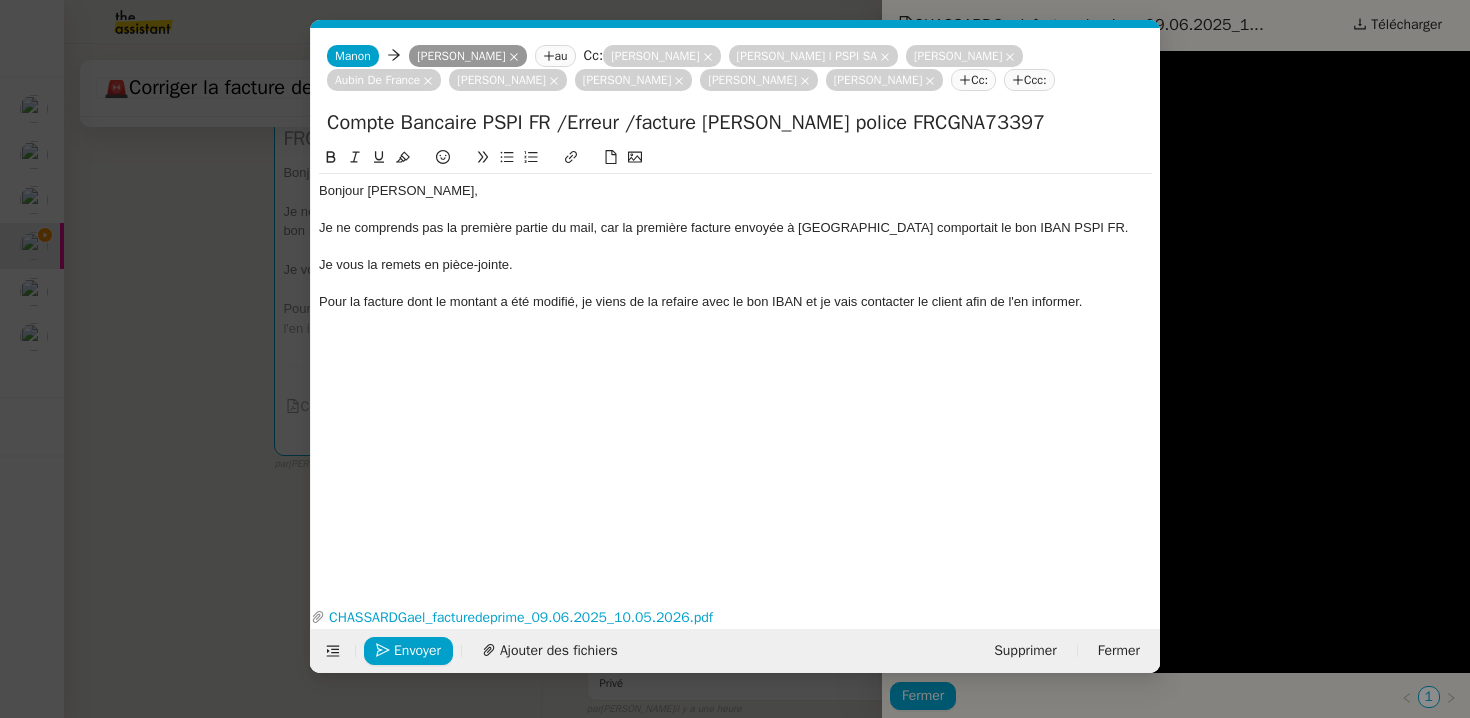 click on "Service TA - VOYAGE - PROPOSITION GLOBALE    A utiliser dans le cadre de proposition de déplacement TA - RELANCE CLIENT (EN)    Relancer un client lorsqu'il n'a pas répondu à un précédent message BAFERTY - MAIL AUDITION    A utiliser dans le cadre de la procédure d'envoi des mails d'audition TA - PUBLICATION OFFRE D'EMPLOI     Organisation du recrutement Discours de présentation du paiement sécurisé    TA - VOYAGES - PROPOSITION ITINERAIRE    Soumettre les résultats d'une recherche TA - CONFIRMATION PAIEMENT (EN)    Confirmer avec le client de modèle de transaction - Attention Plan Pro nécessaire. TA - COURRIER EXPEDIE (recommandé)    A utiliser dans le cadre de l'envoi d'un courrier recommandé TA - PARTAGE DE CALENDRIER (EN)    A utiliser pour demander au client de partager son calendrier afin de faciliter l'accès et la gestion PSPI - Appel de fonds MJL    A utiliser dans le cadre de la procédure d'appel de fonds MJL TA - RELANCE CLIENT    TA - AR PROCEDURES        21 YIELD" at bounding box center [735, 359] 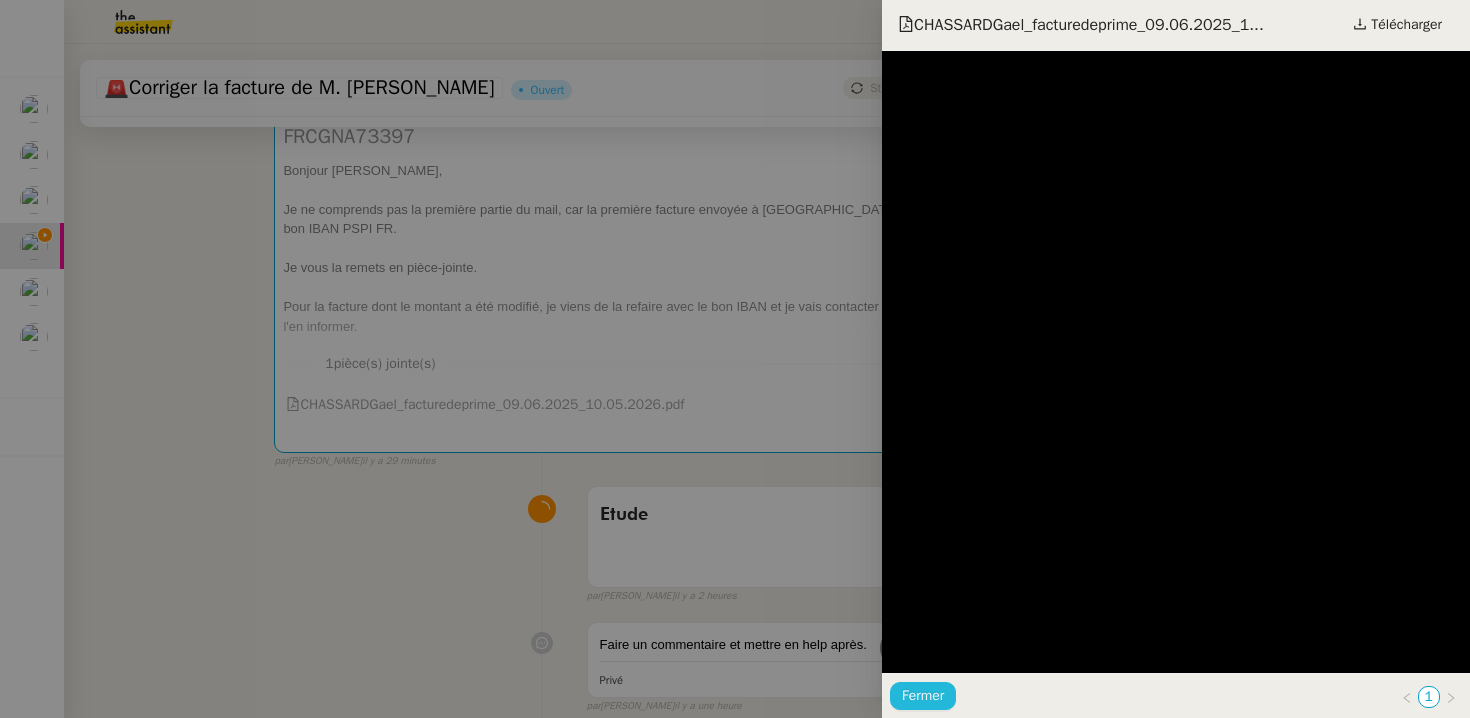 click on "Fermer" at bounding box center [923, 695] 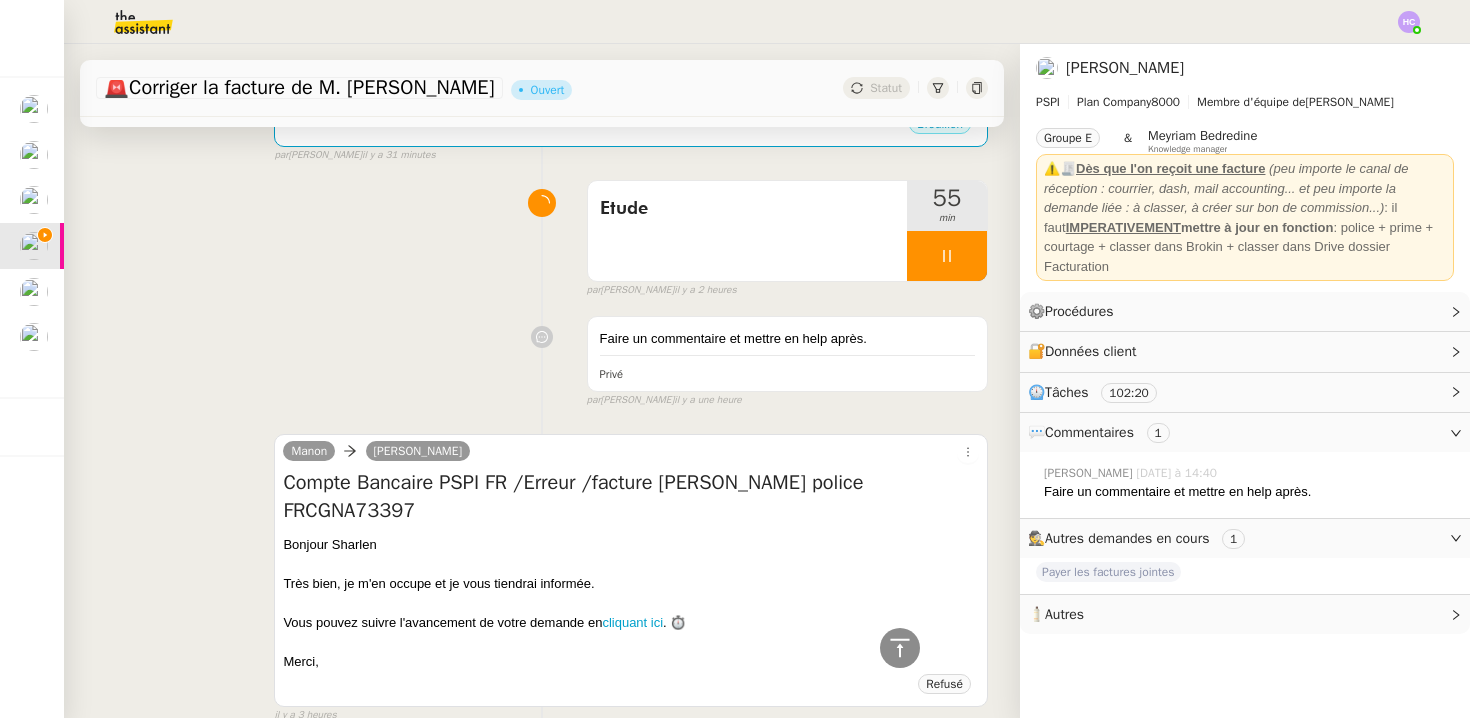 scroll, scrollTop: 0, scrollLeft: 0, axis: both 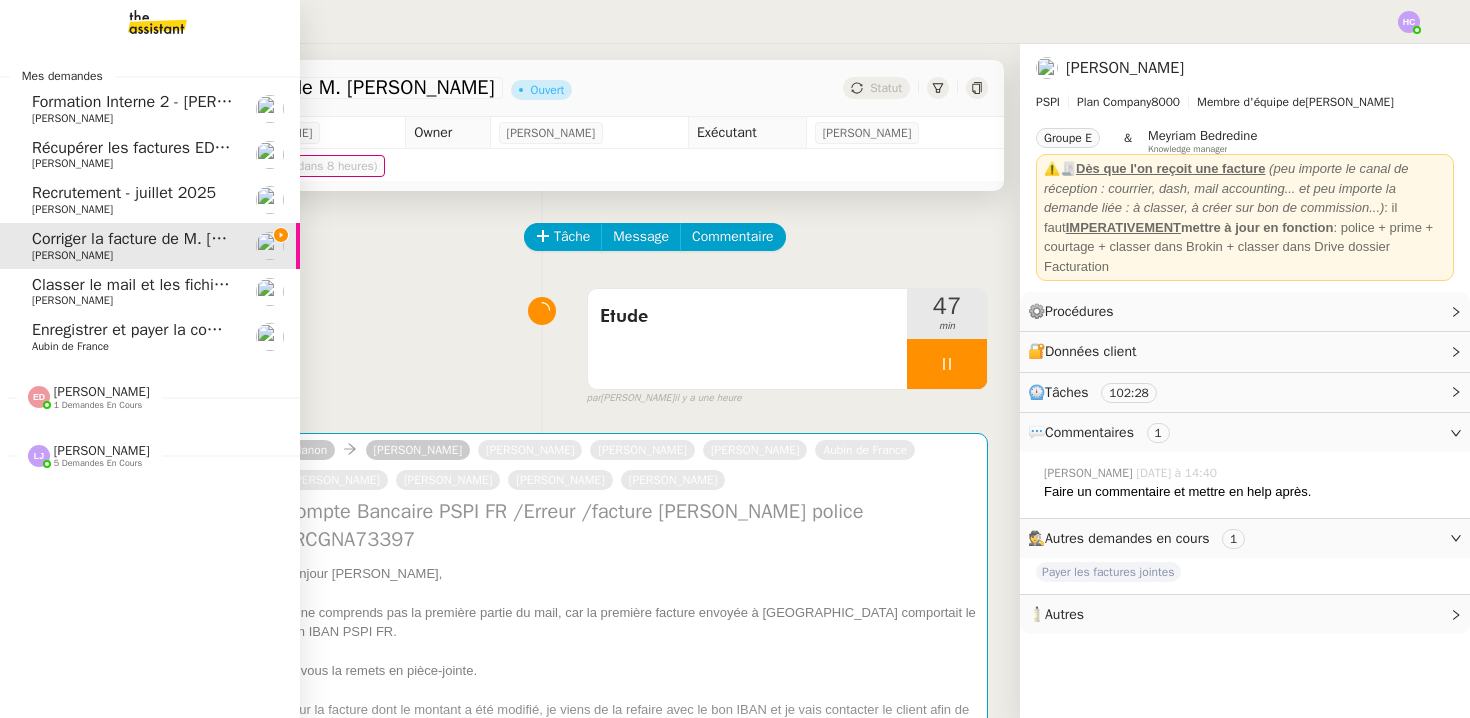 click on "Enregistrer et payer la compagnie" 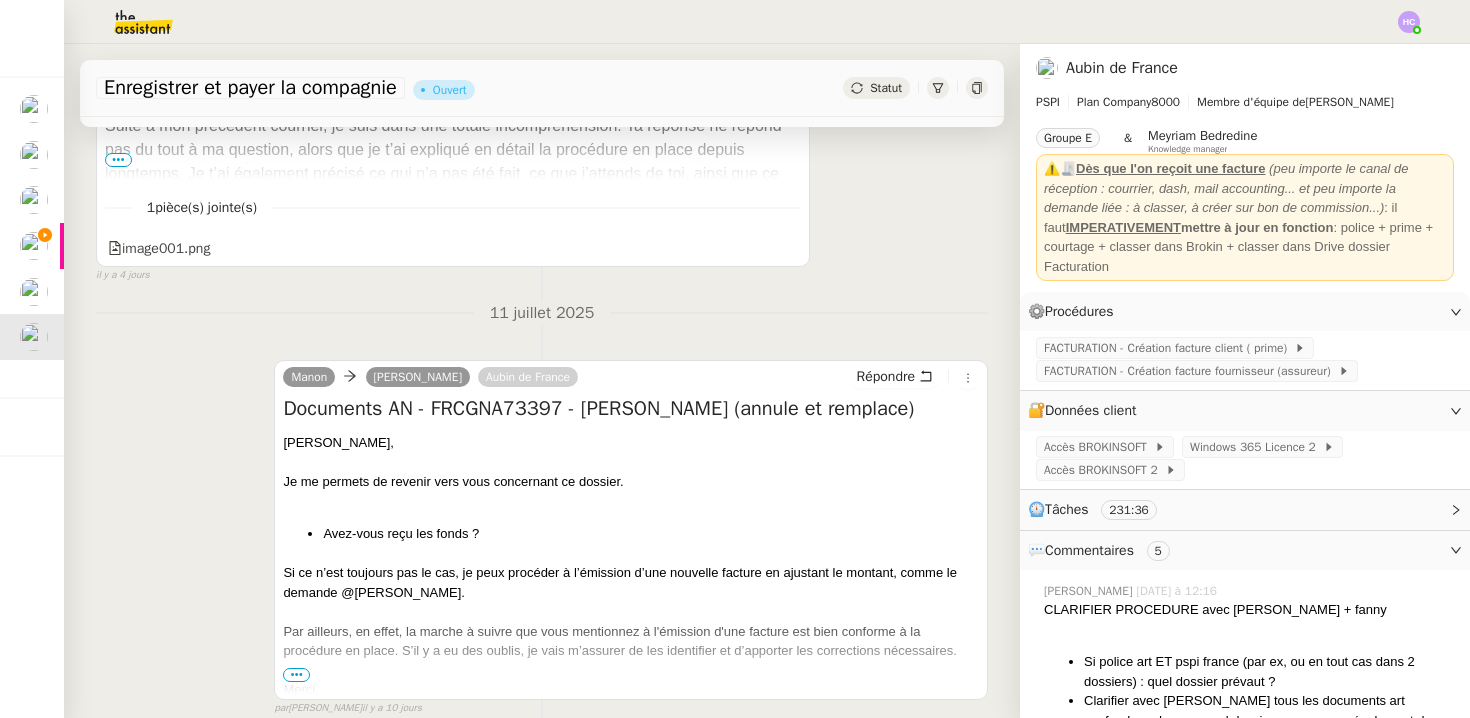 scroll, scrollTop: 3640, scrollLeft: 0, axis: vertical 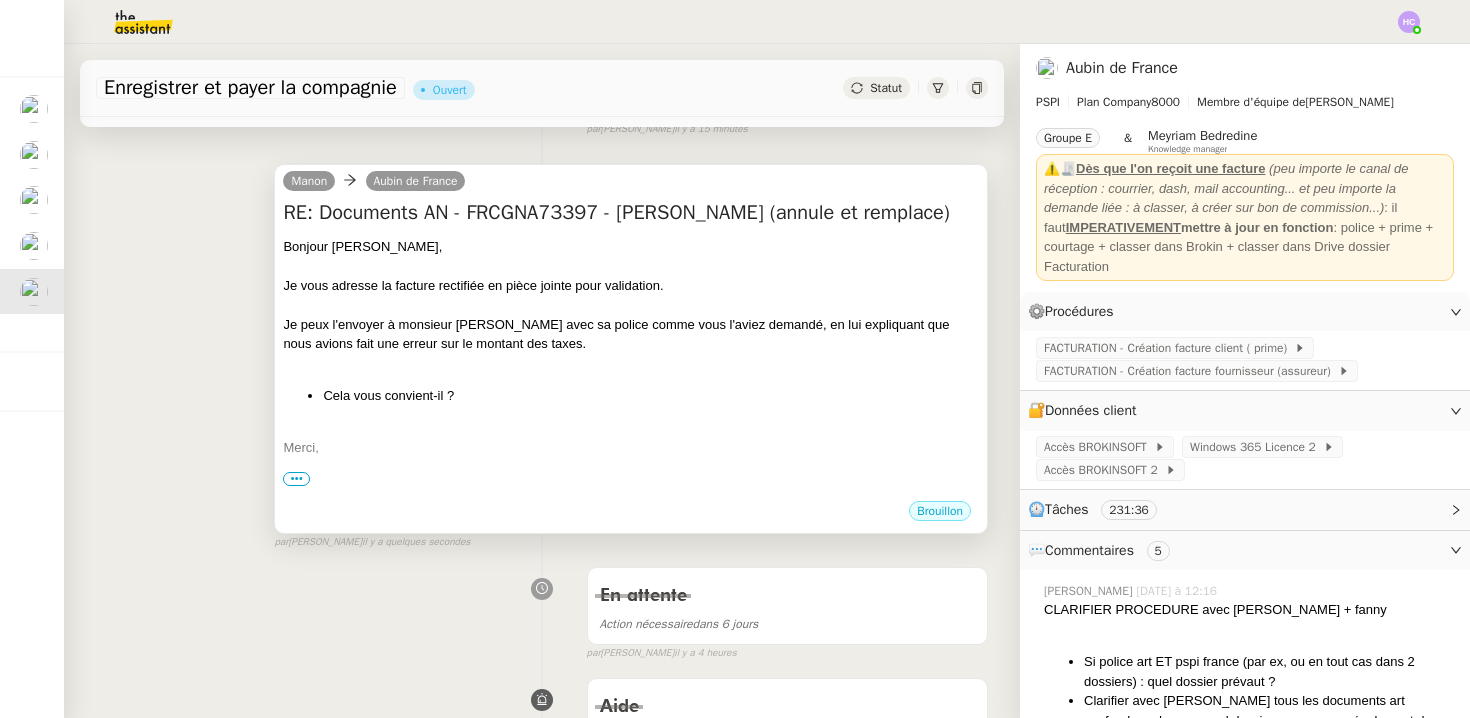 click on "Bonjour Aubin,  Je vous adresse la facture rectifiée en pièce jointe pour validation. Je peux l'envoyer à monsieur Chassard avec sa police comme vous l'aviez demandé, en lui expliquant que nous avions fait une erreur sur le montant des taxes.  Cela vous convient-il ? Merci," at bounding box center (631, 377) 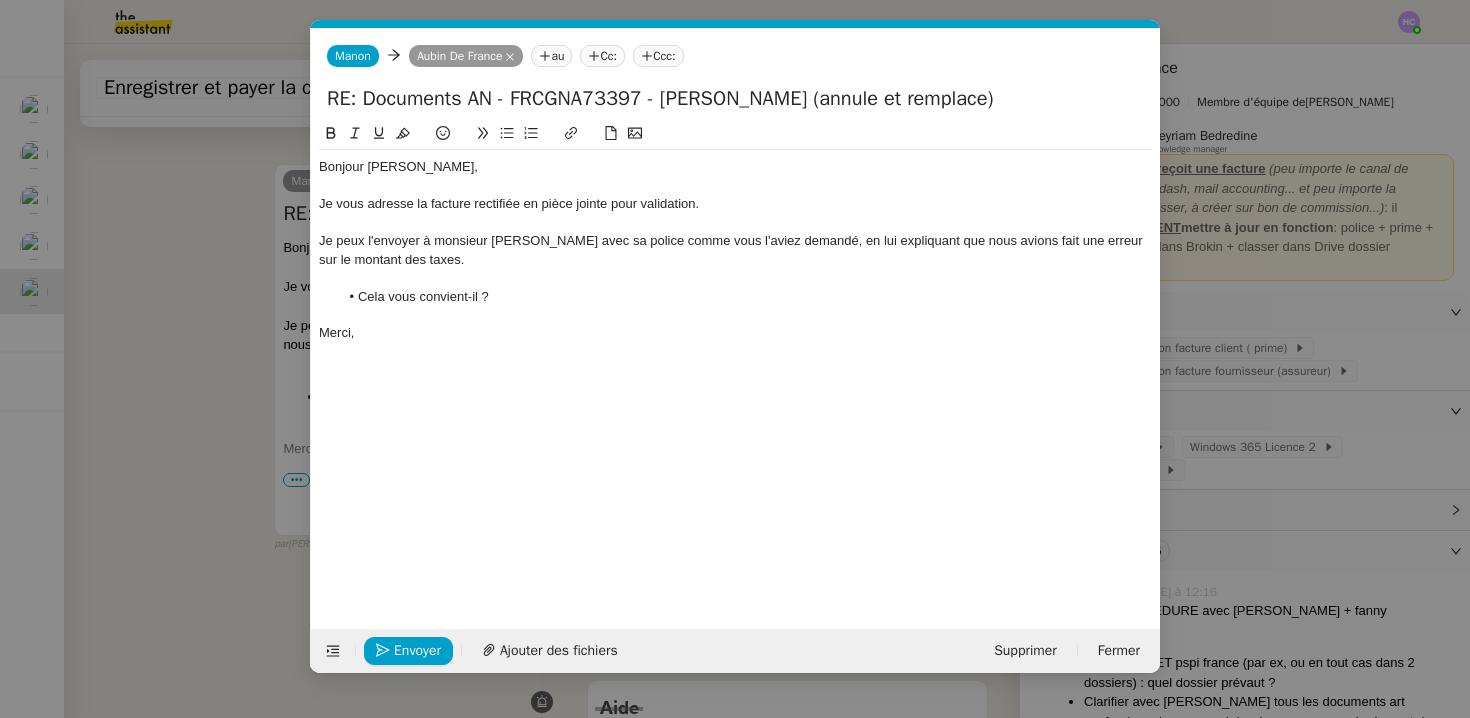 scroll, scrollTop: 0, scrollLeft: 42, axis: horizontal 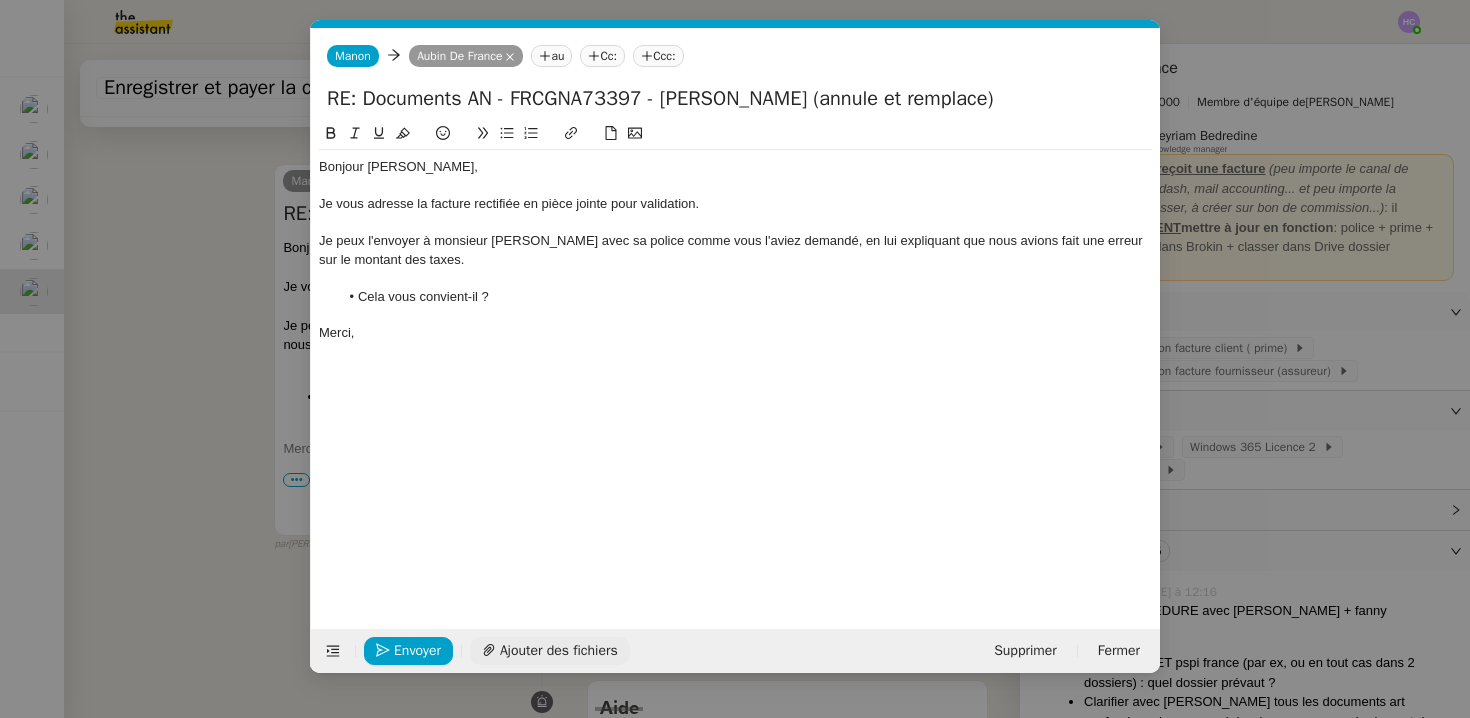 click on "Ajouter des fichiers" 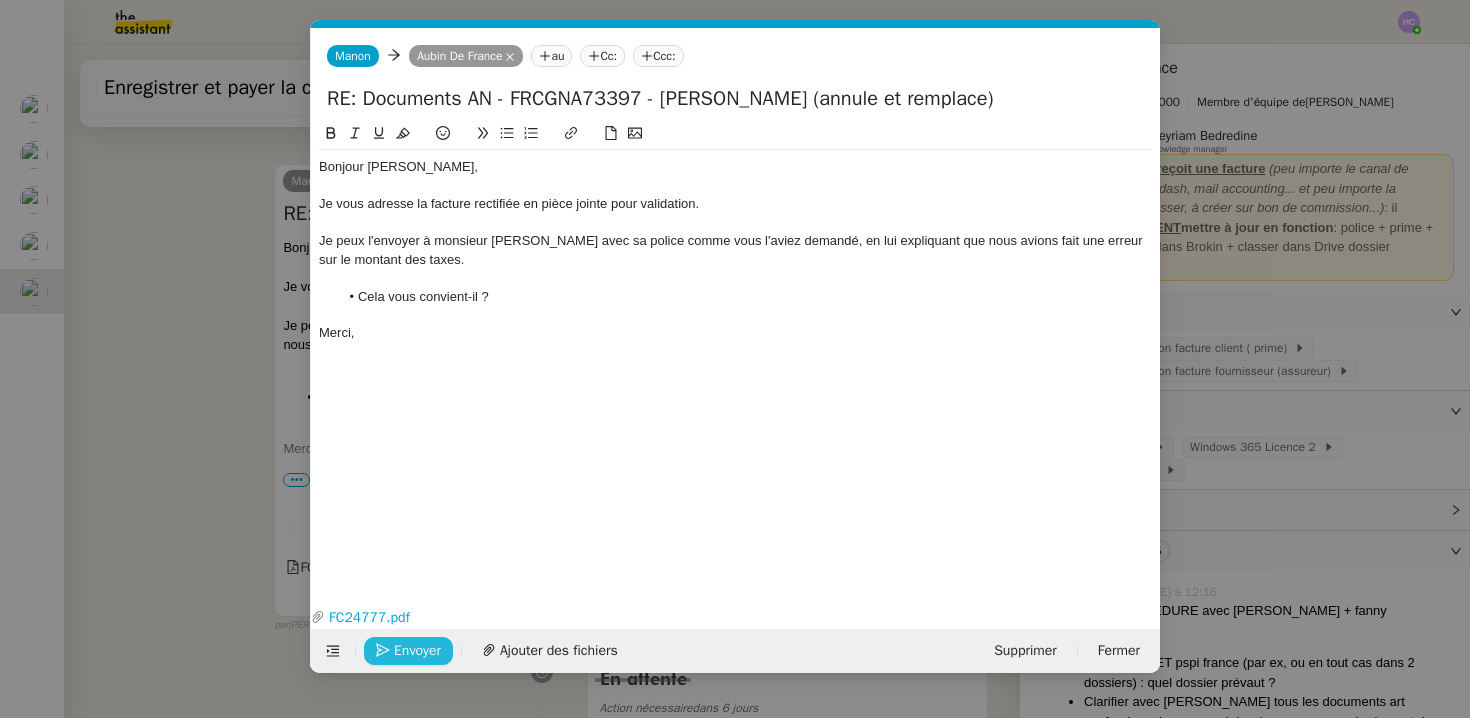 click on "Envoyer" 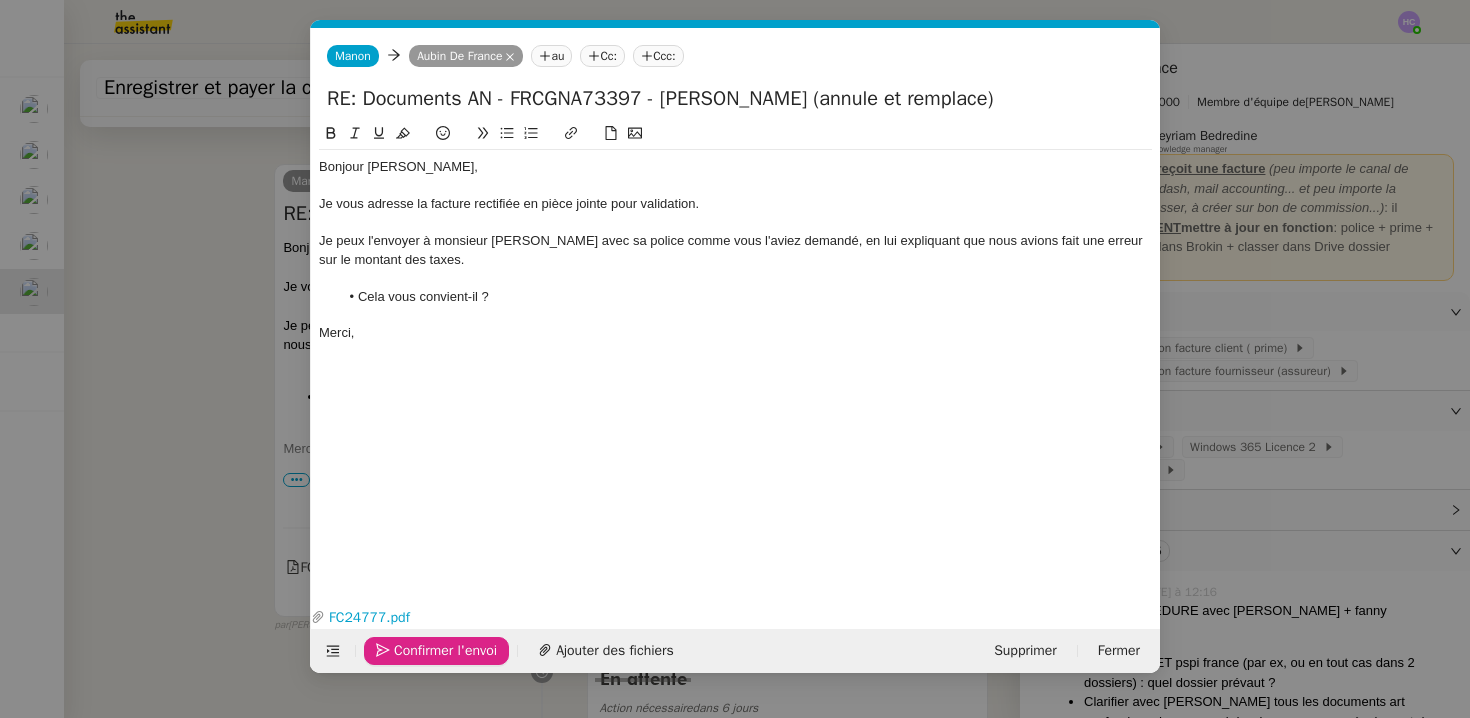 click on "Confirmer l'envoi" 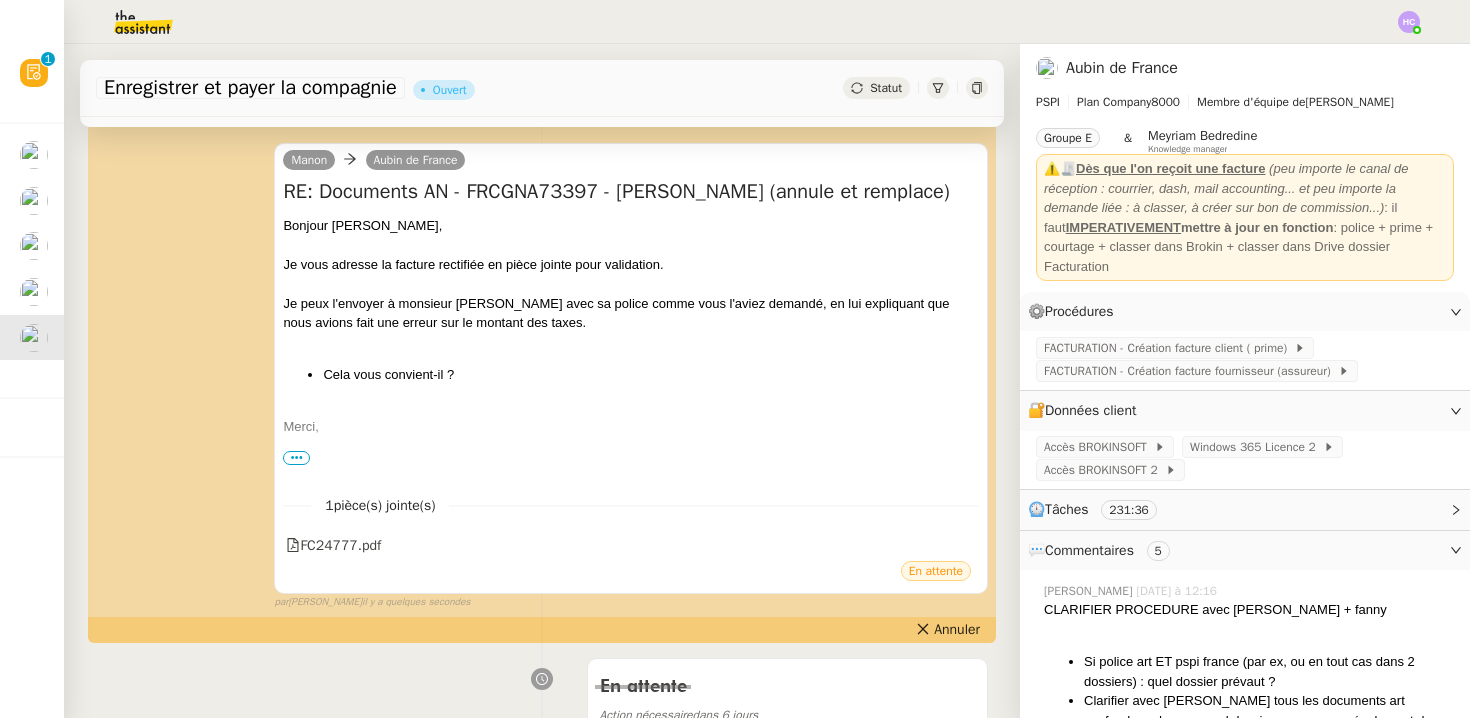 scroll, scrollTop: 0, scrollLeft: 0, axis: both 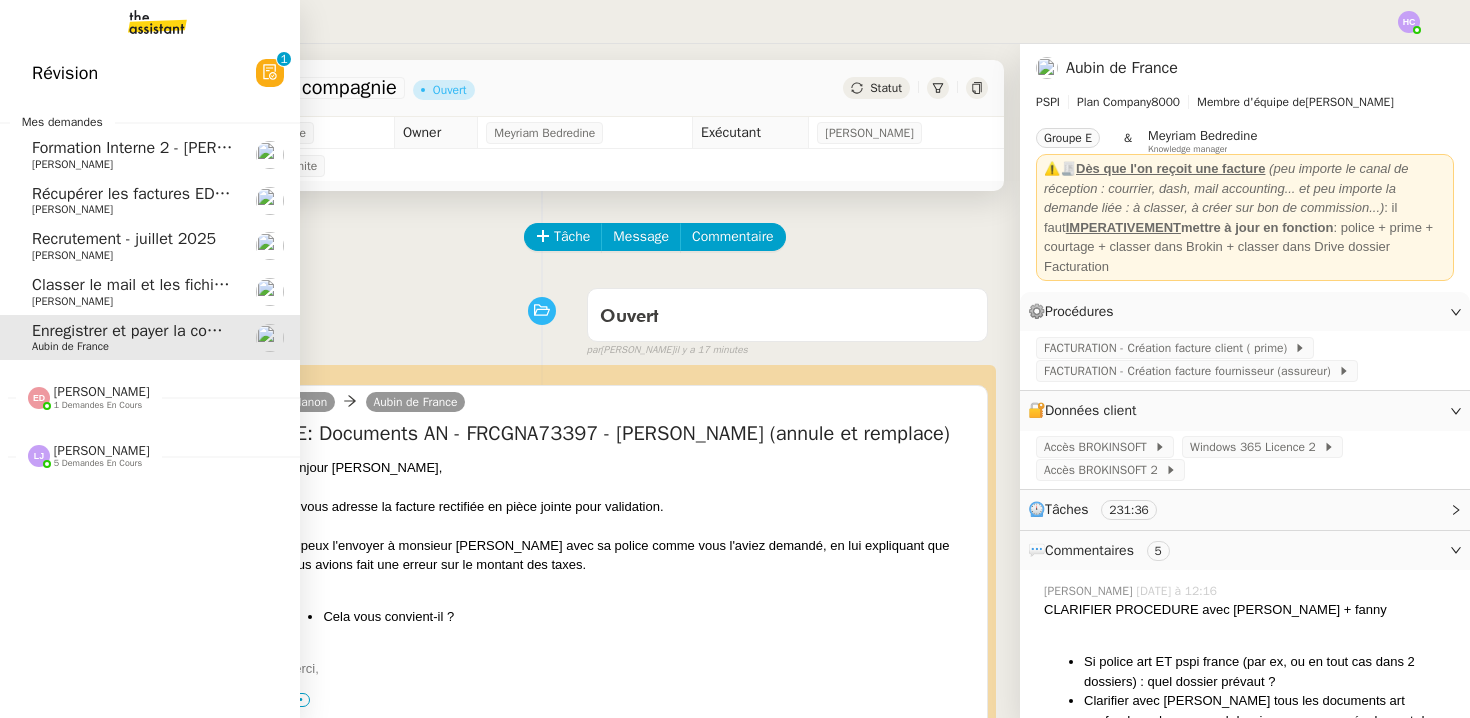 click on "Classer le mail et les fichiers du contrat" 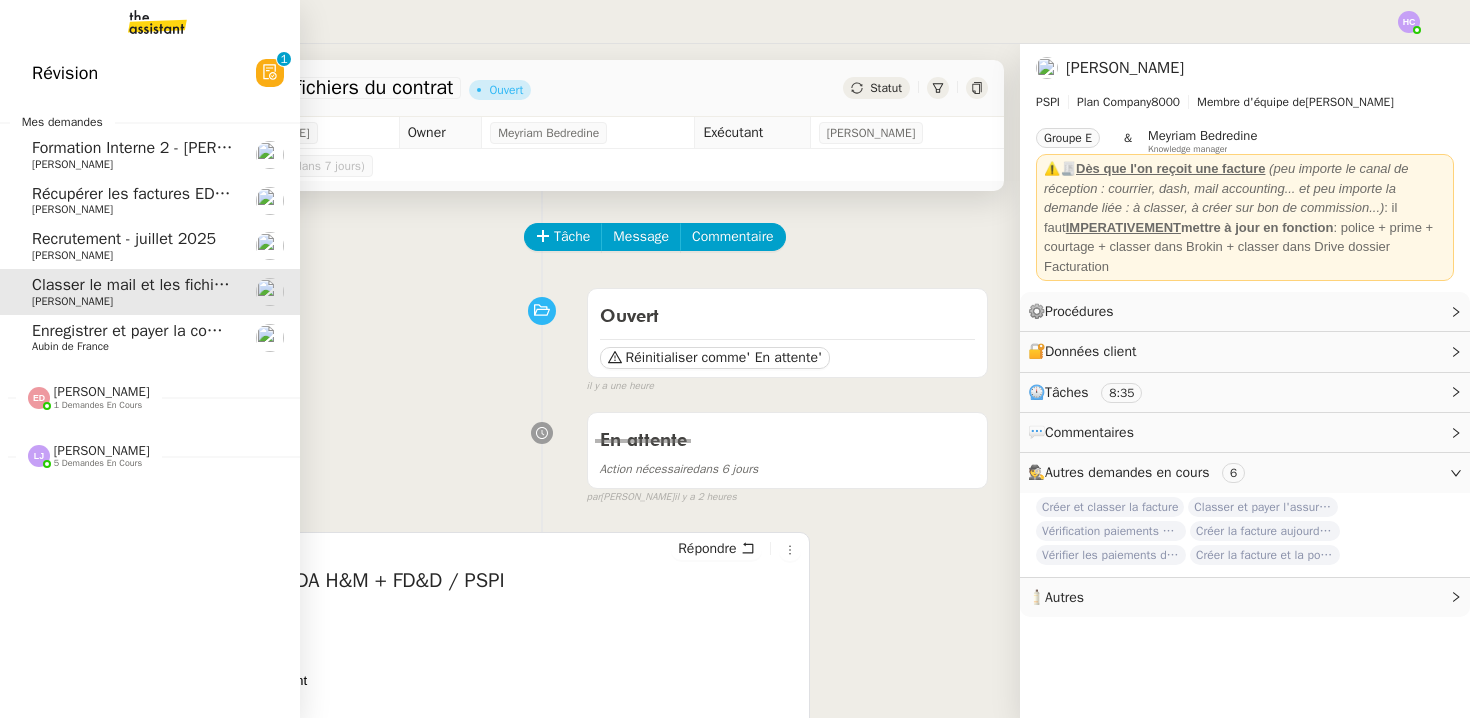 click on "Classer le mail et les fichiers du contrat" 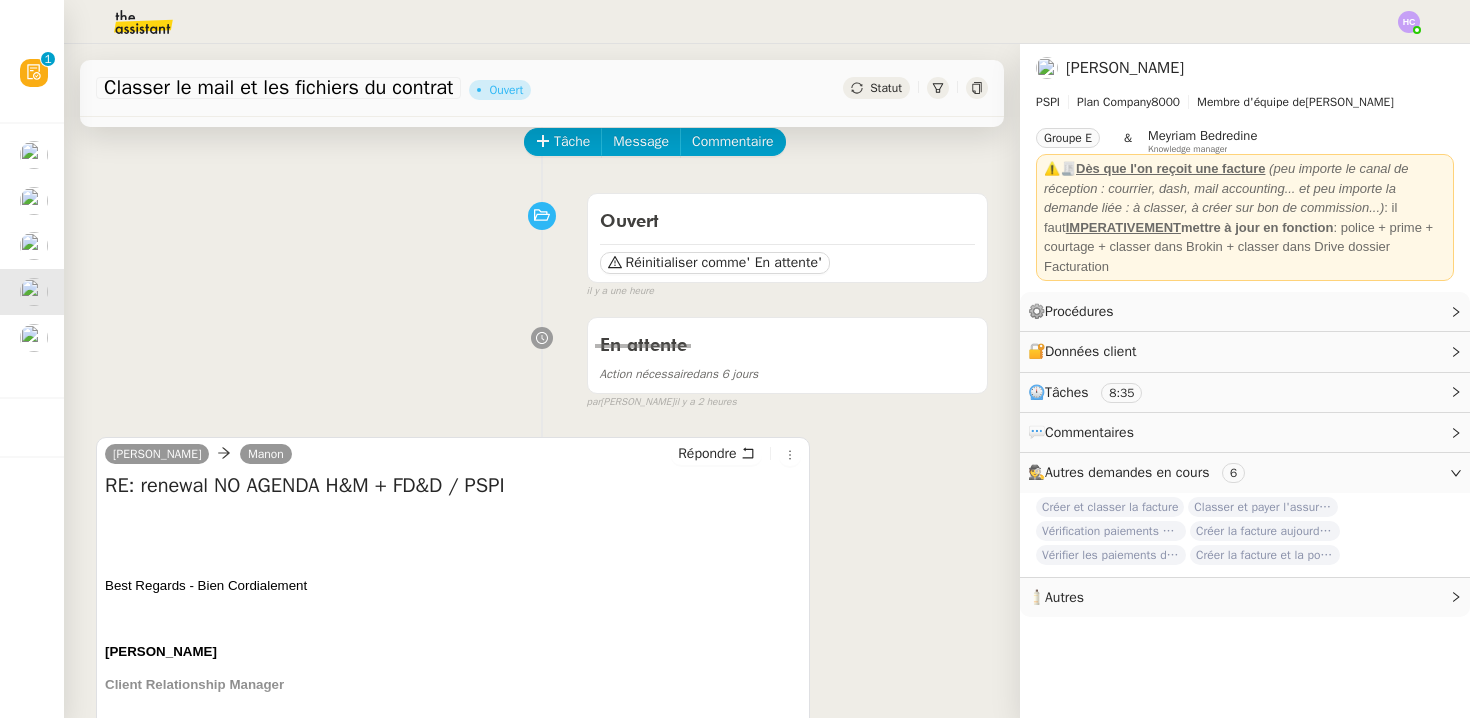 scroll, scrollTop: 0, scrollLeft: 0, axis: both 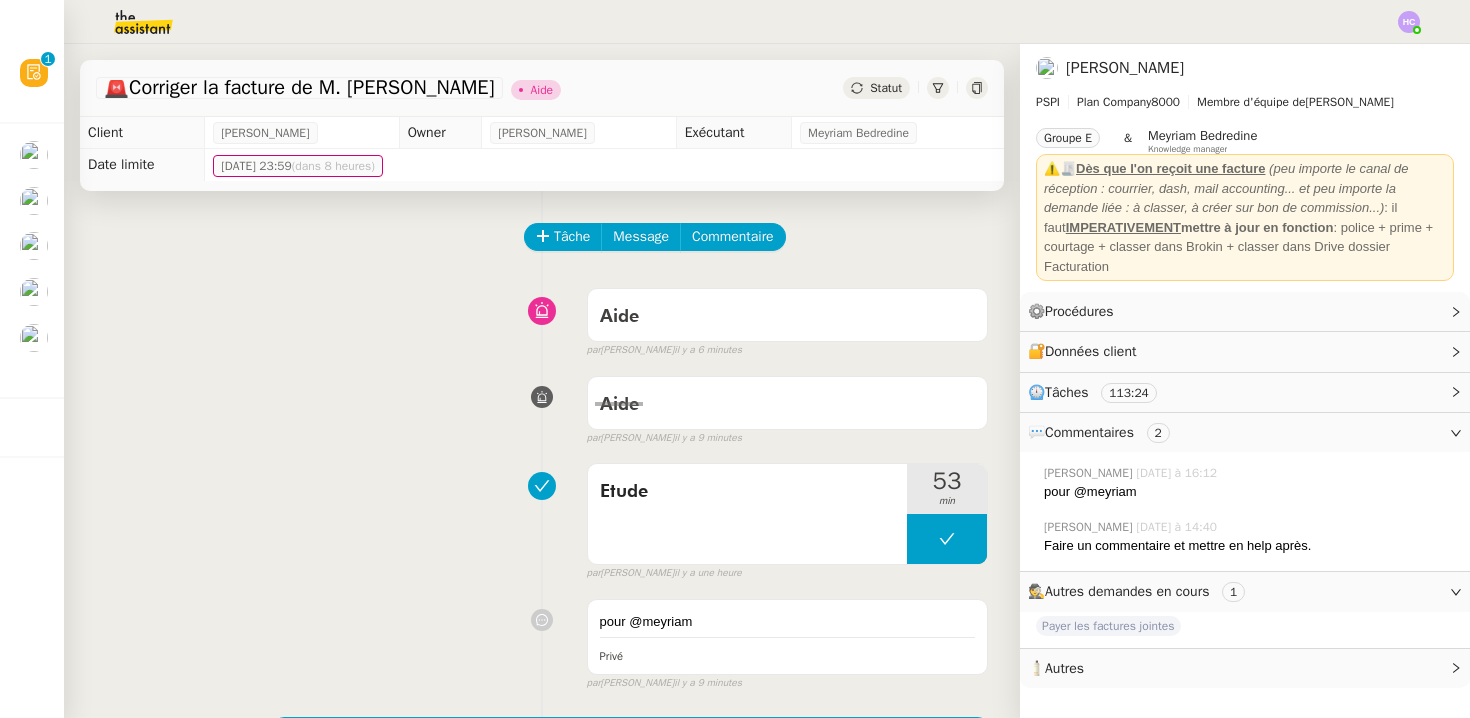 click 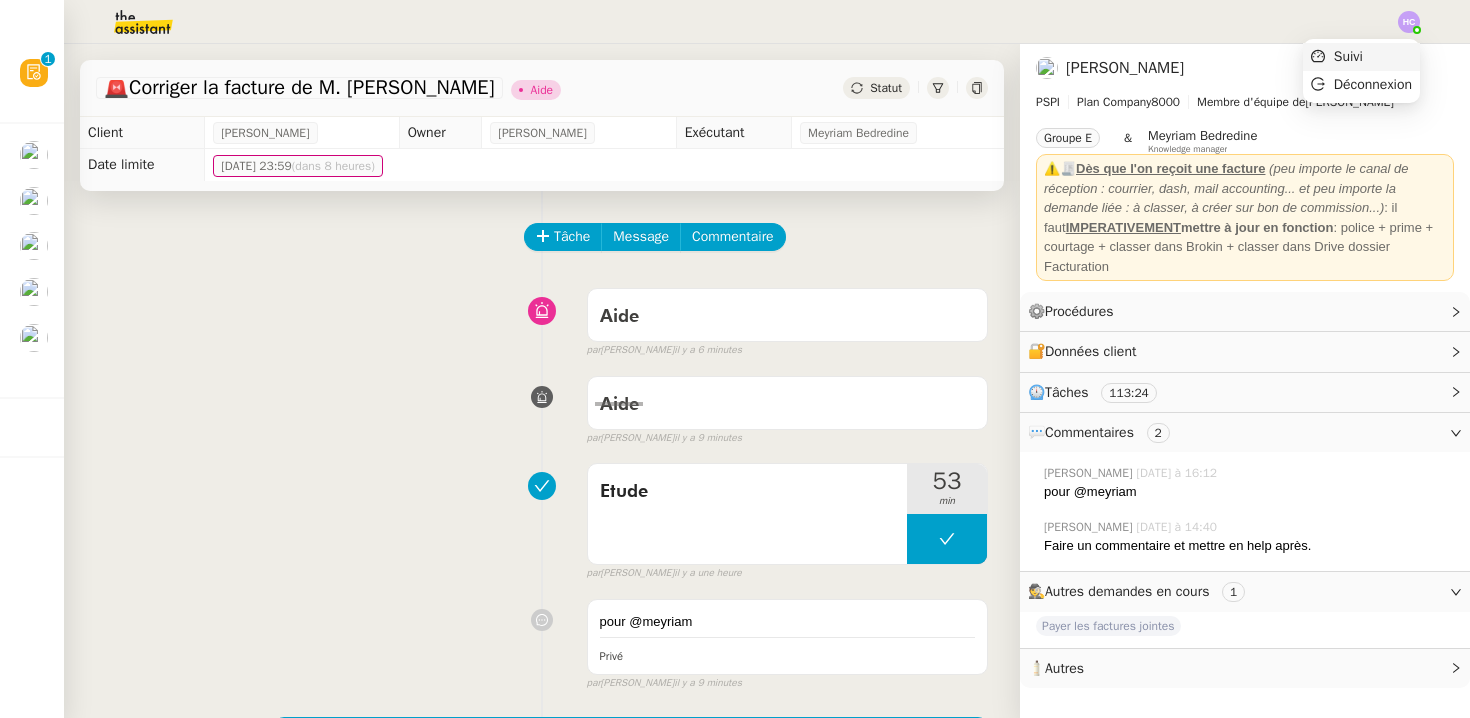 click on "Suivi" at bounding box center (1361, 57) 